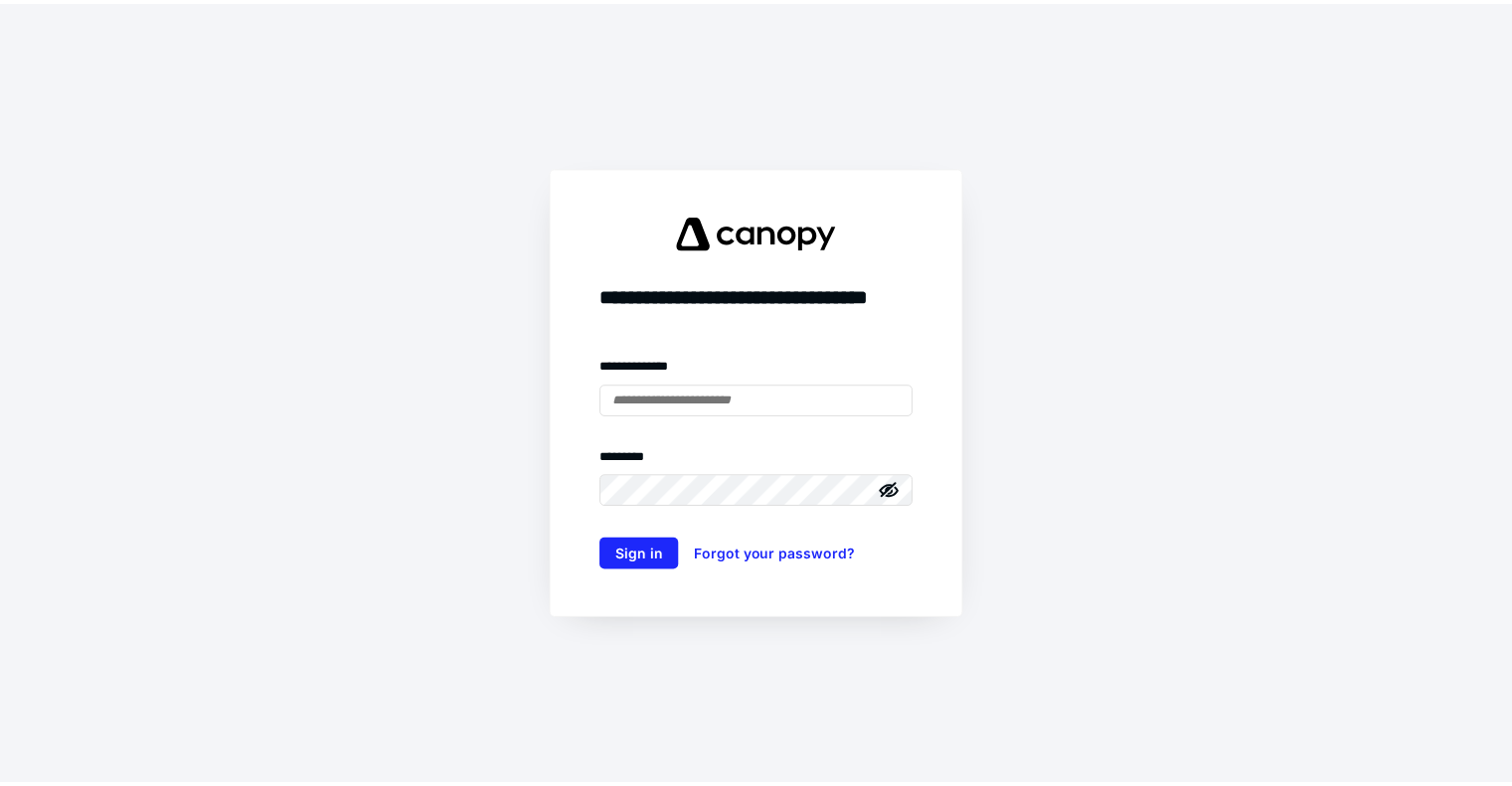 scroll, scrollTop: 0, scrollLeft: 0, axis: both 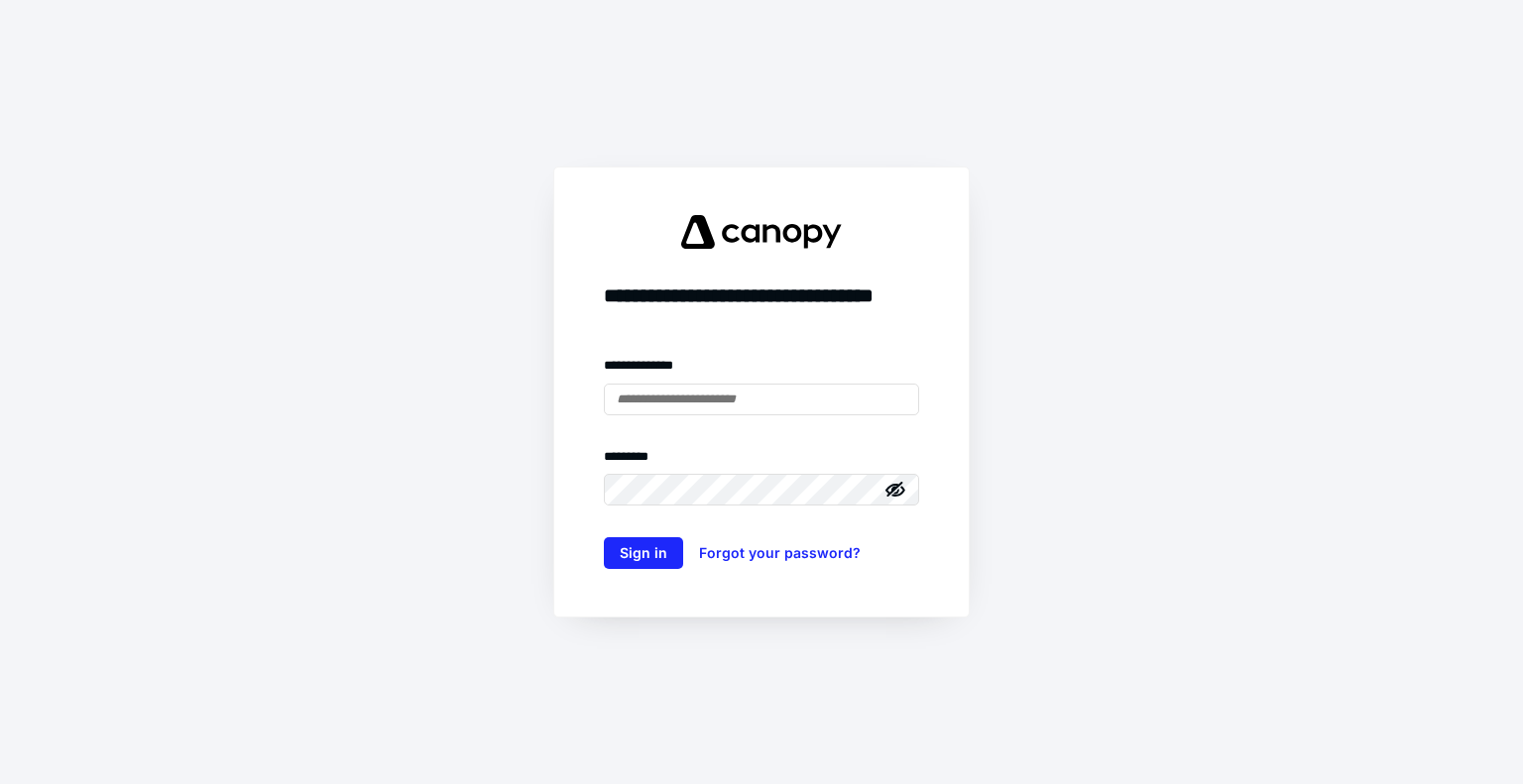 type on "**********" 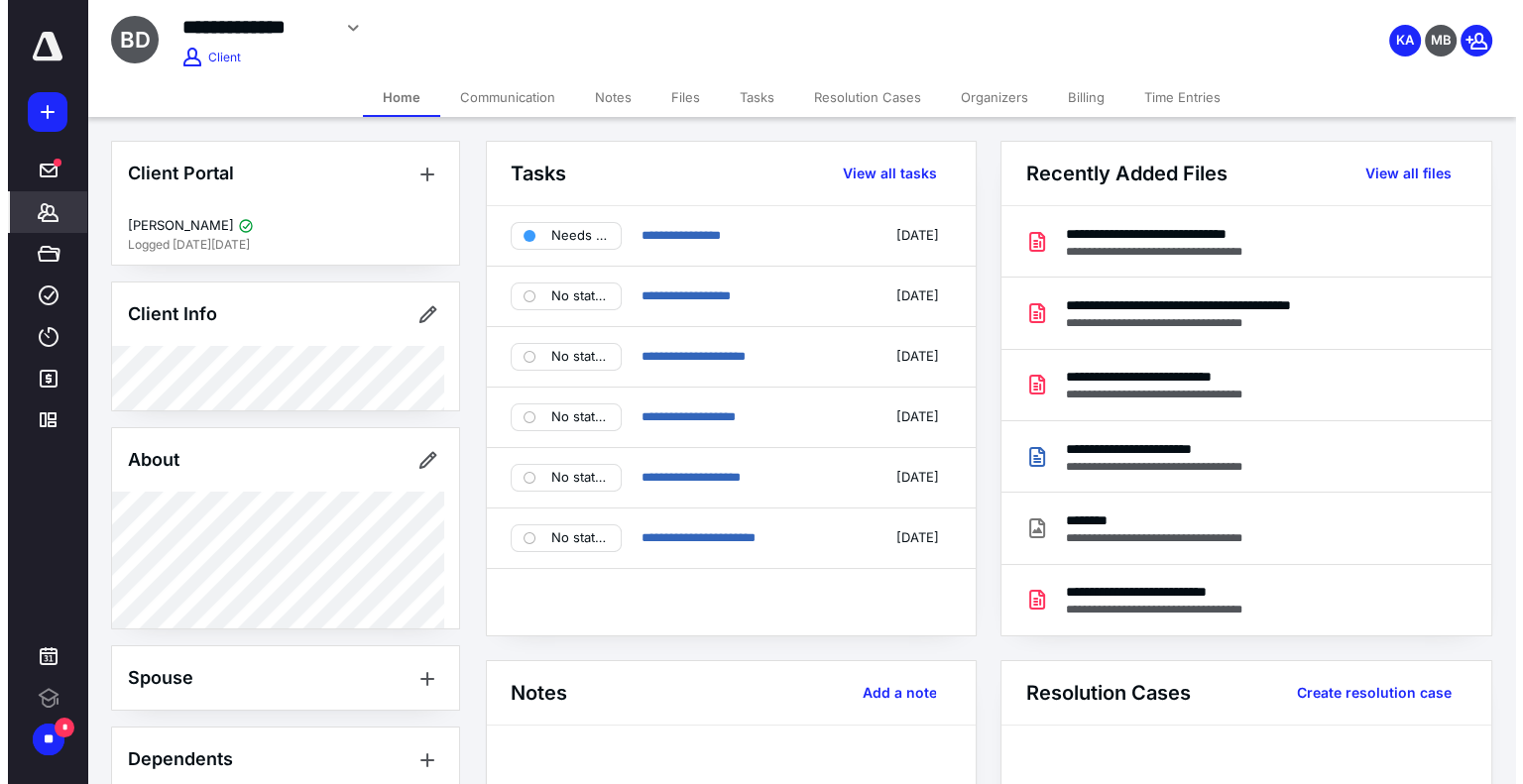 scroll, scrollTop: 0, scrollLeft: 0, axis: both 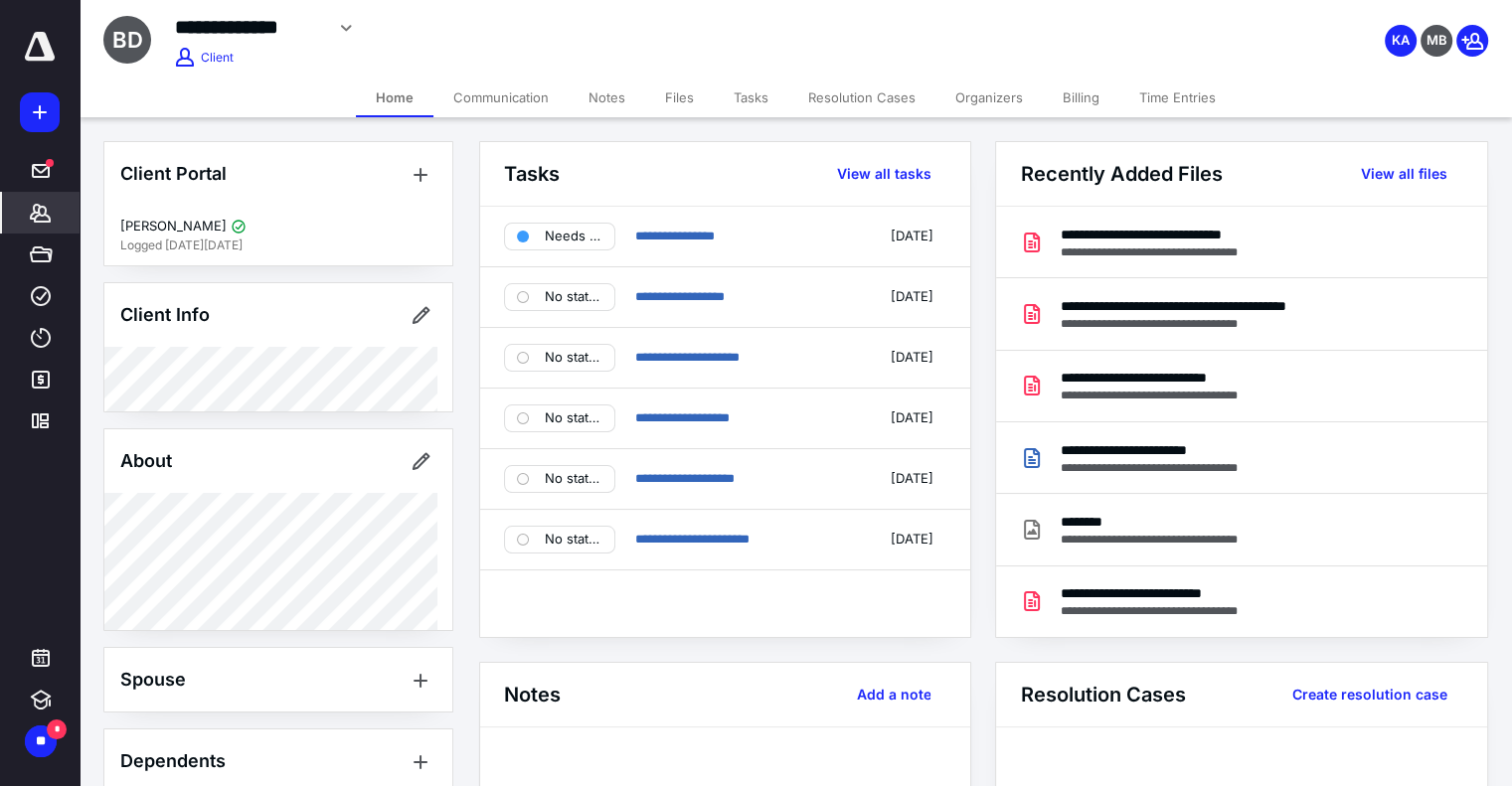 click on "**********" at bounding box center [597, 28] 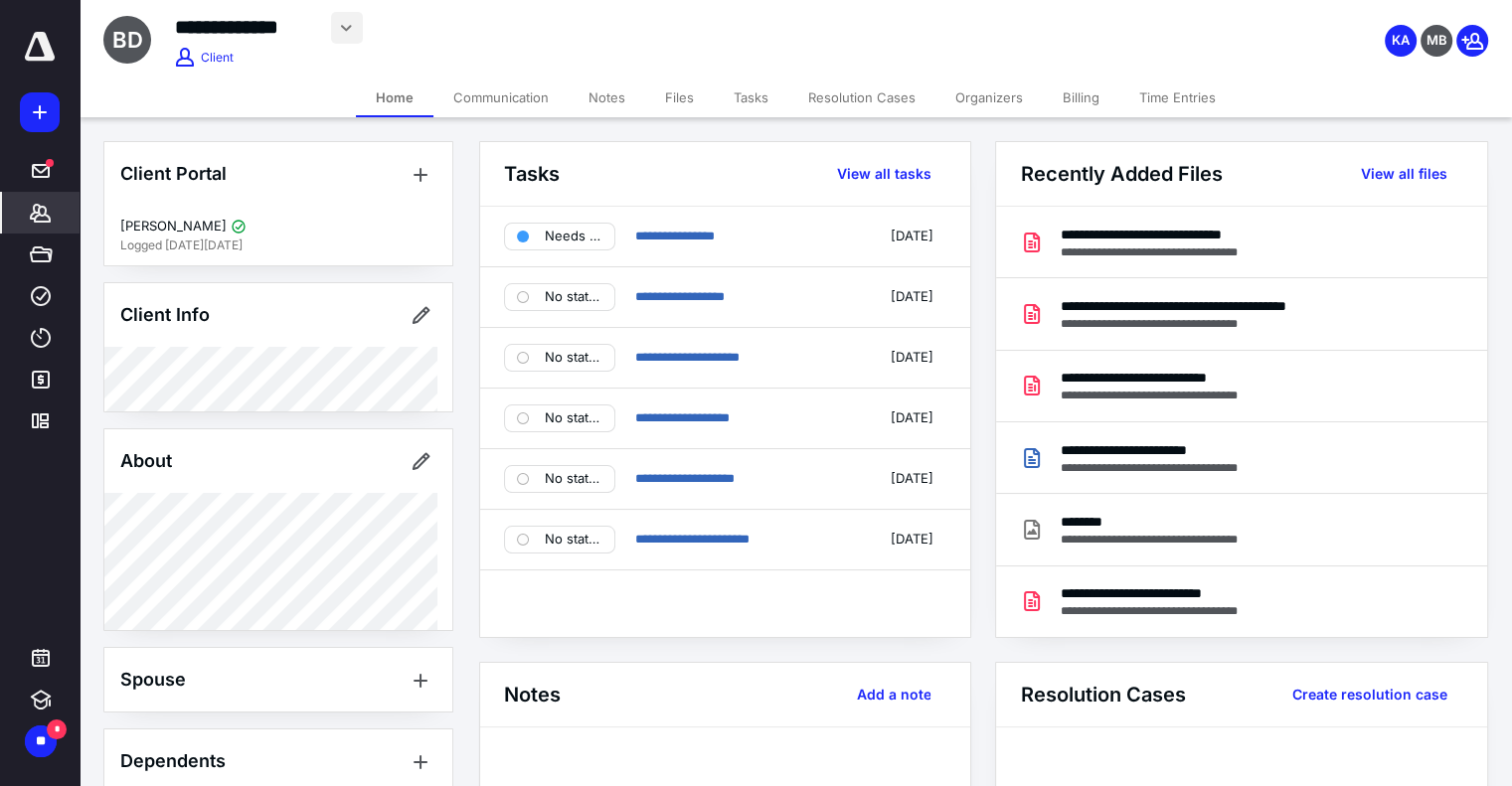 click at bounding box center [347, 28] 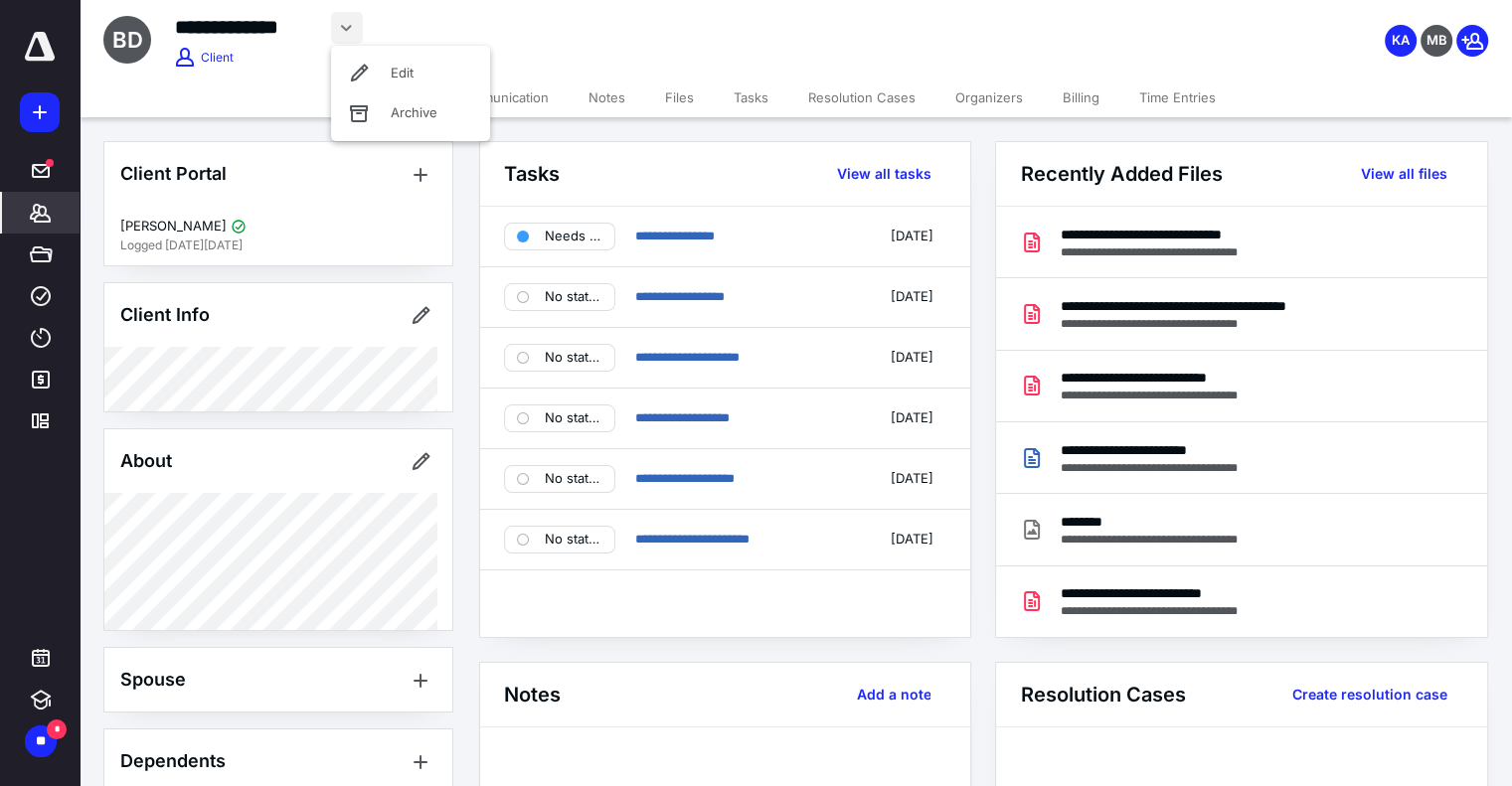 click 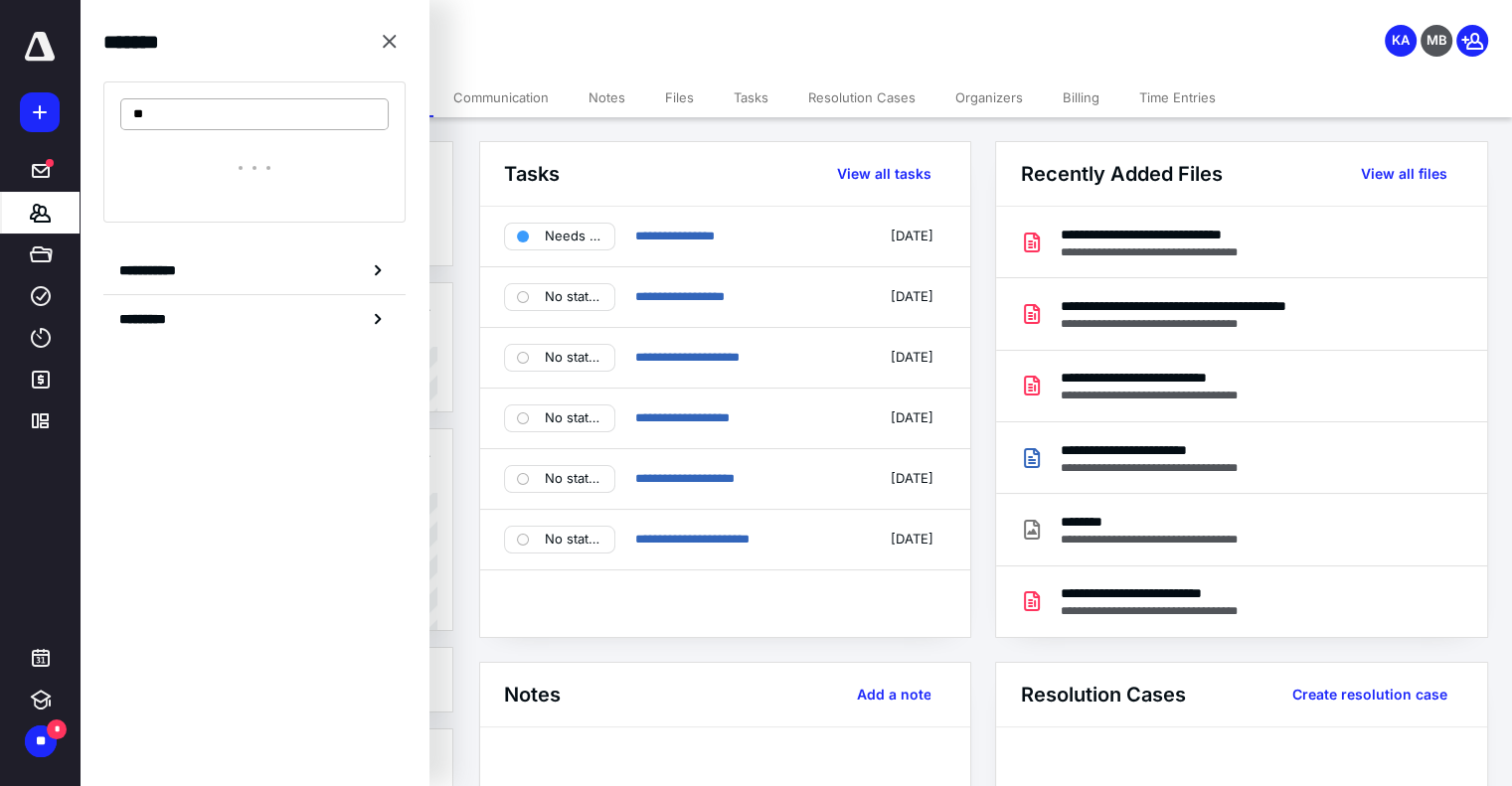 type on "*" 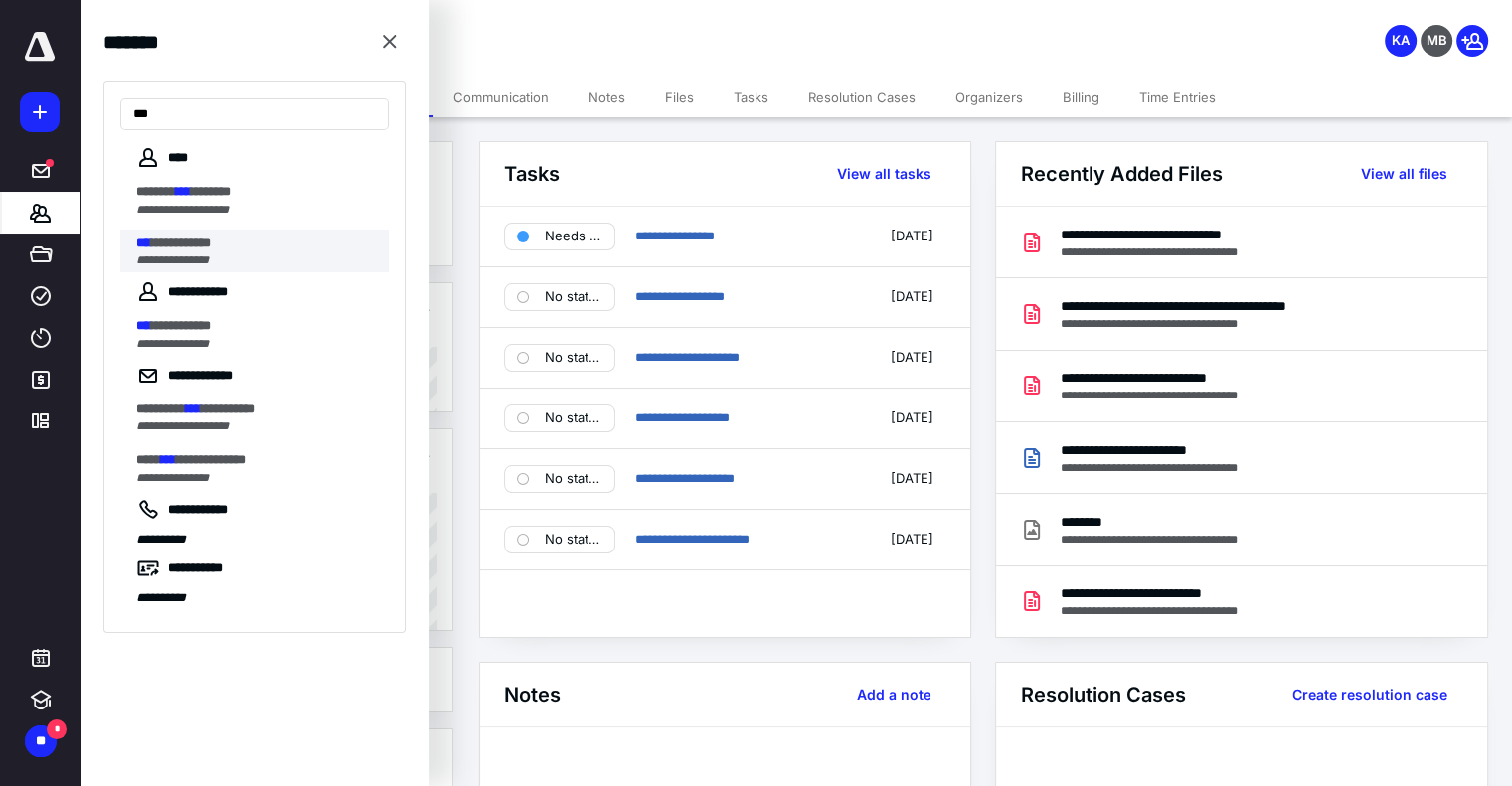 type on "***" 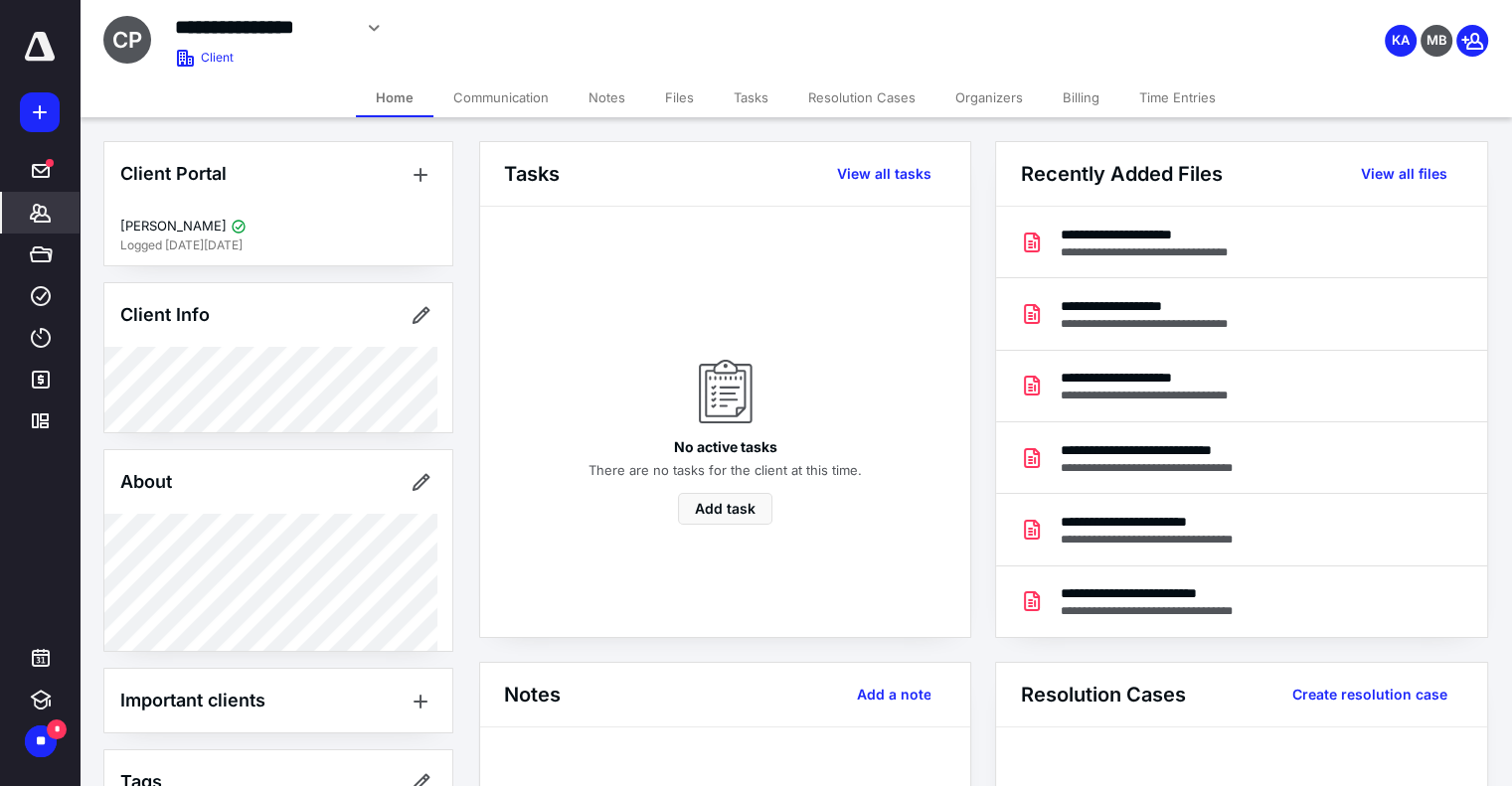 click on "Tasks" at bounding box center (751, 97) 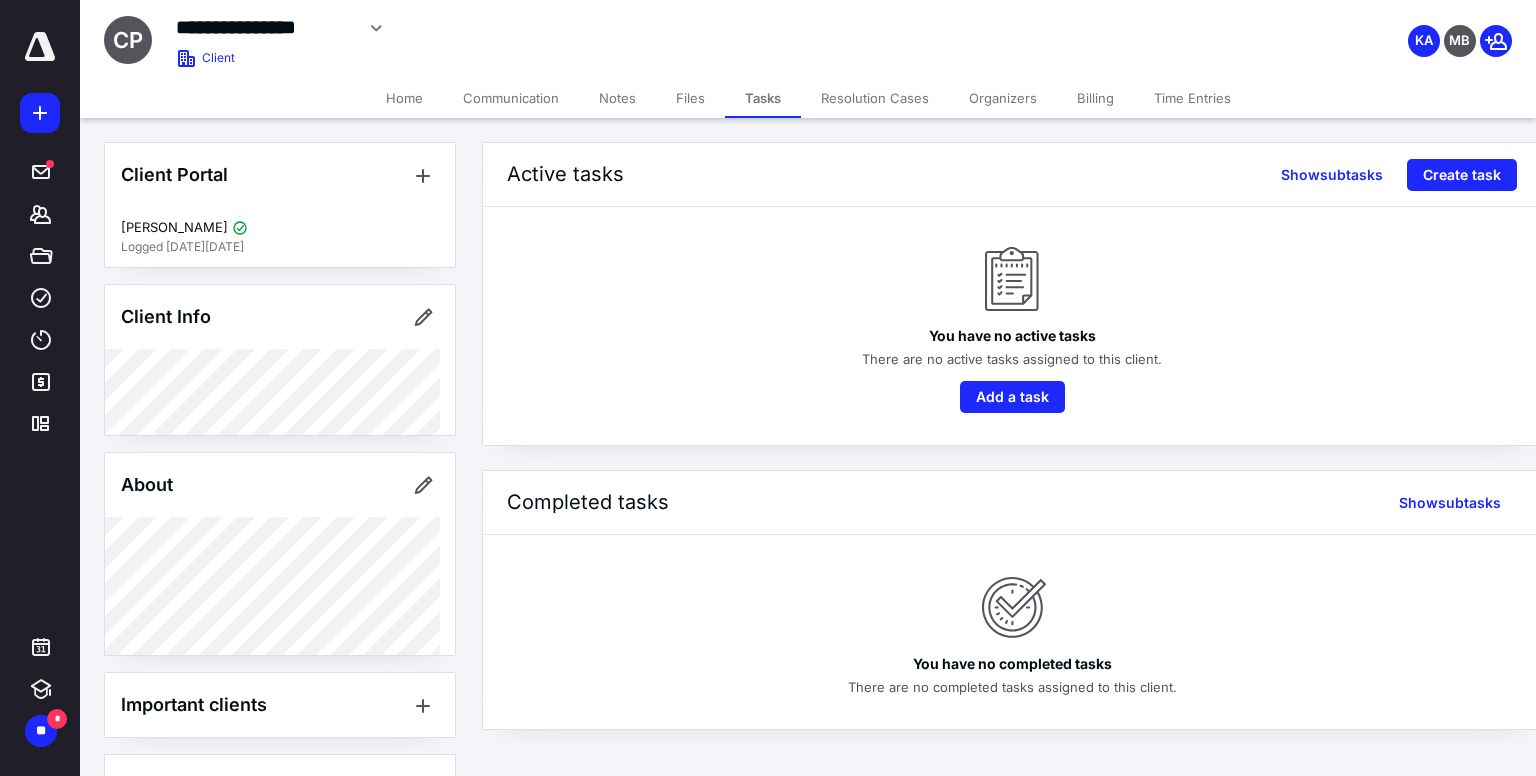 click on "Files" at bounding box center (690, 98) 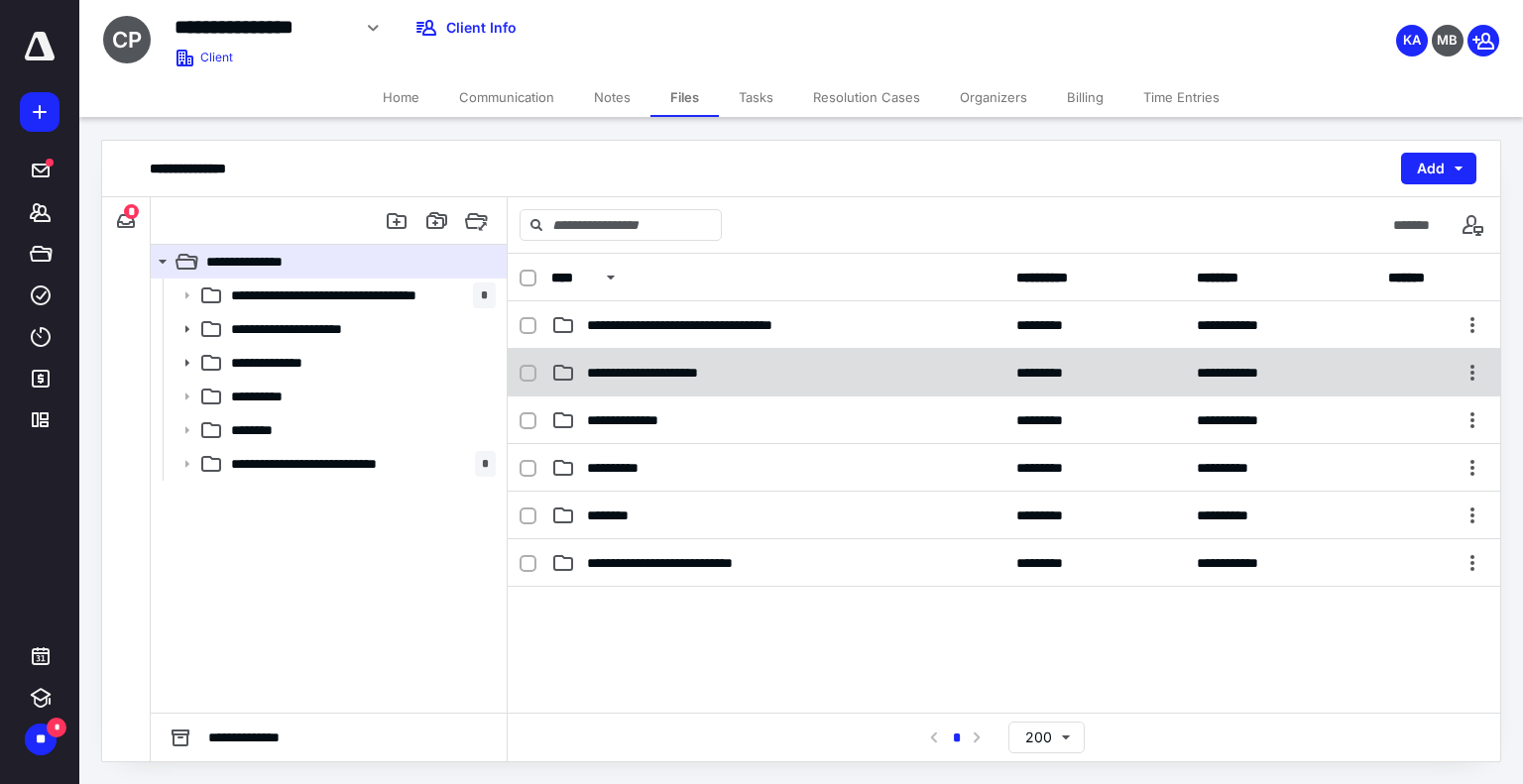 click on "**********" at bounding box center (661, 373) 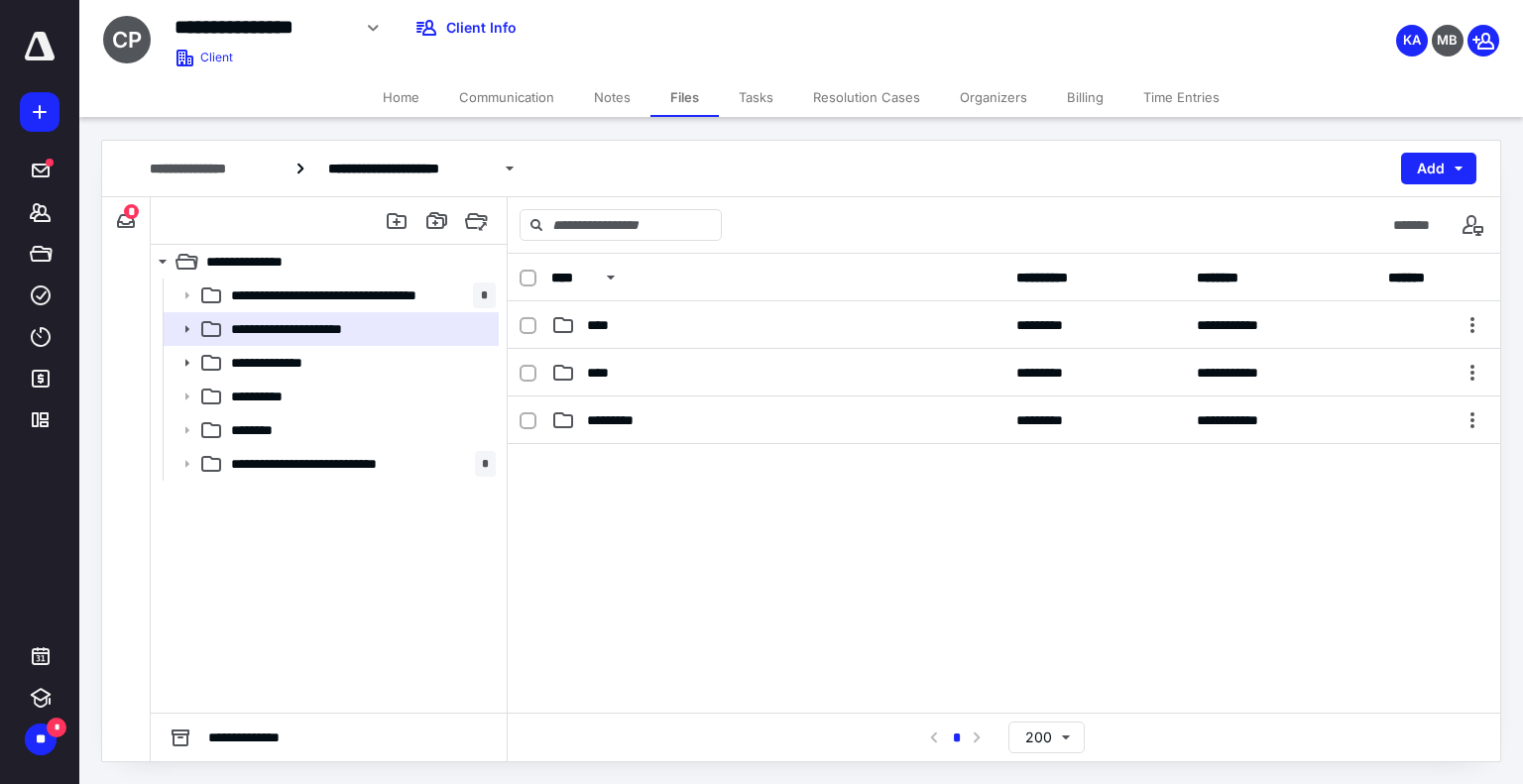 click on "****" at bounding box center (777, 373) 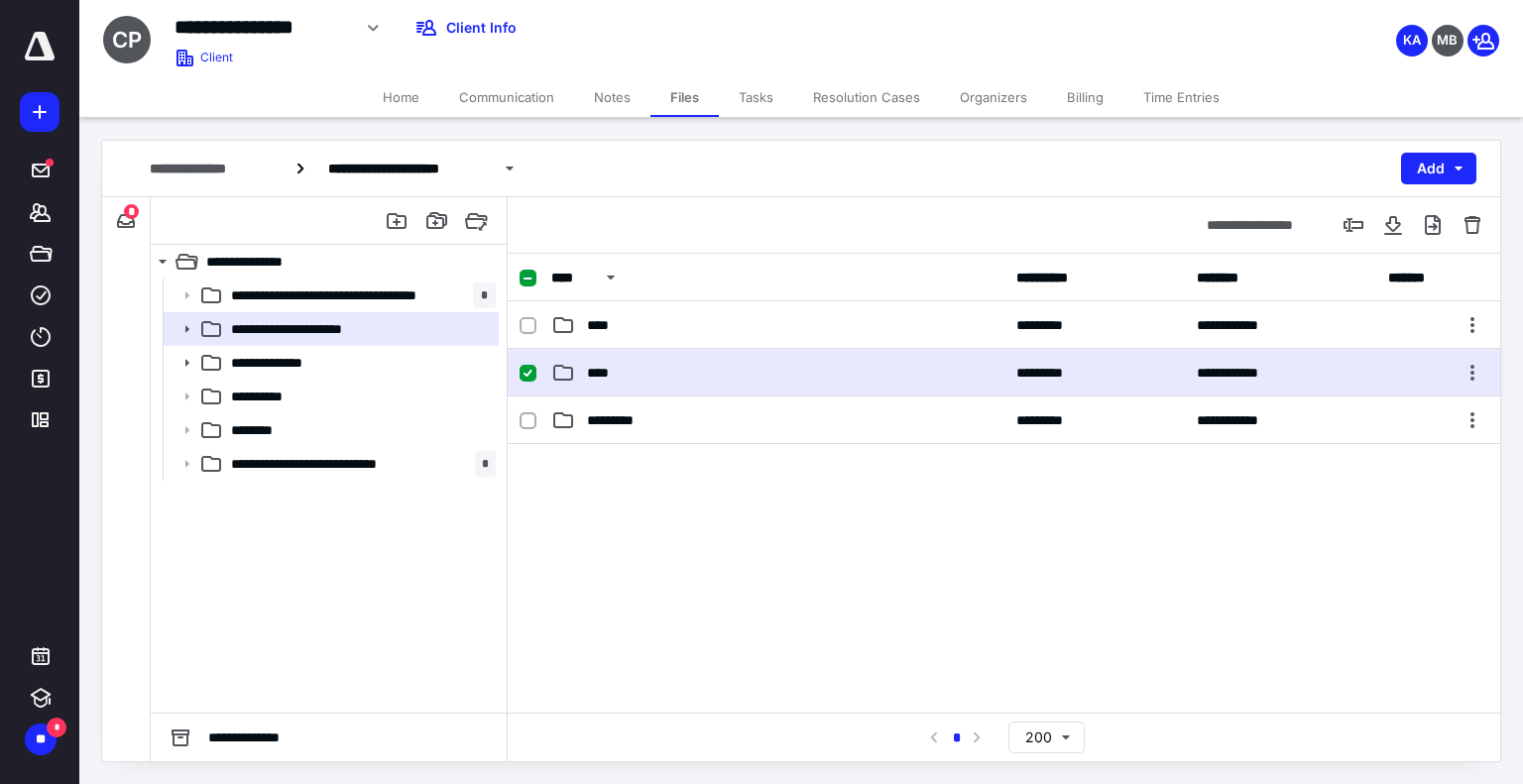 click on "****" at bounding box center [777, 373] 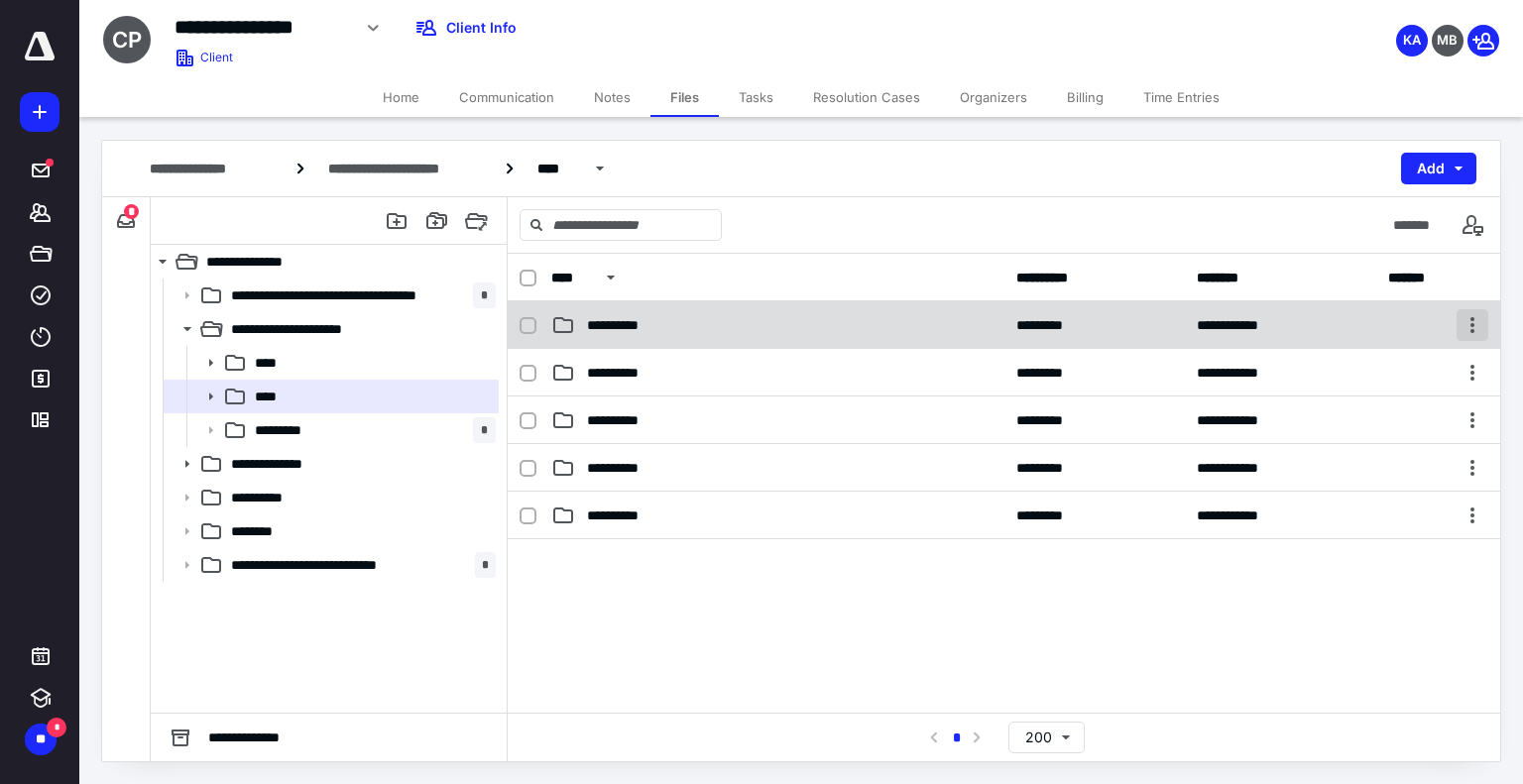 click at bounding box center (1472, 325) 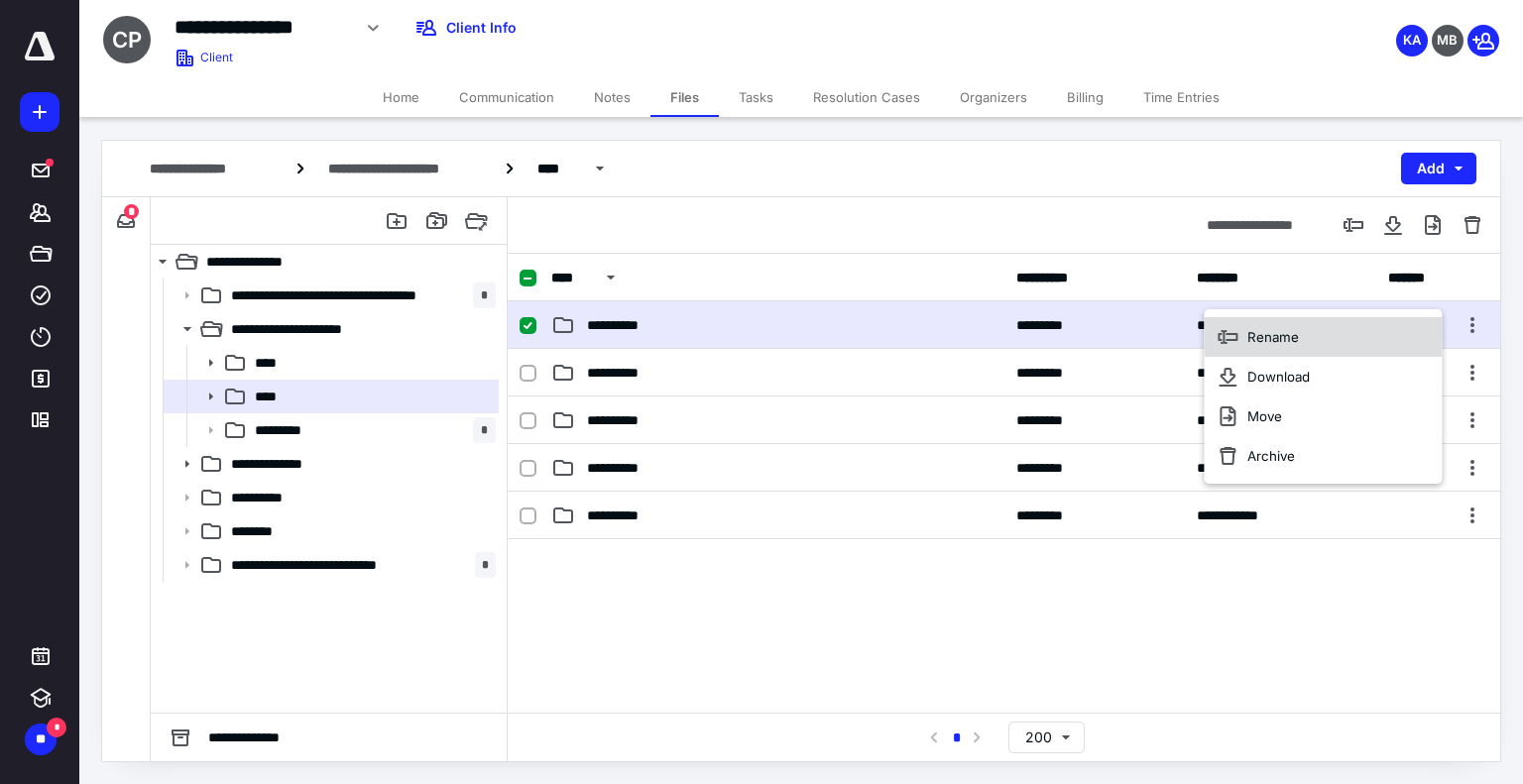 click on "Rename" at bounding box center [1323, 337] 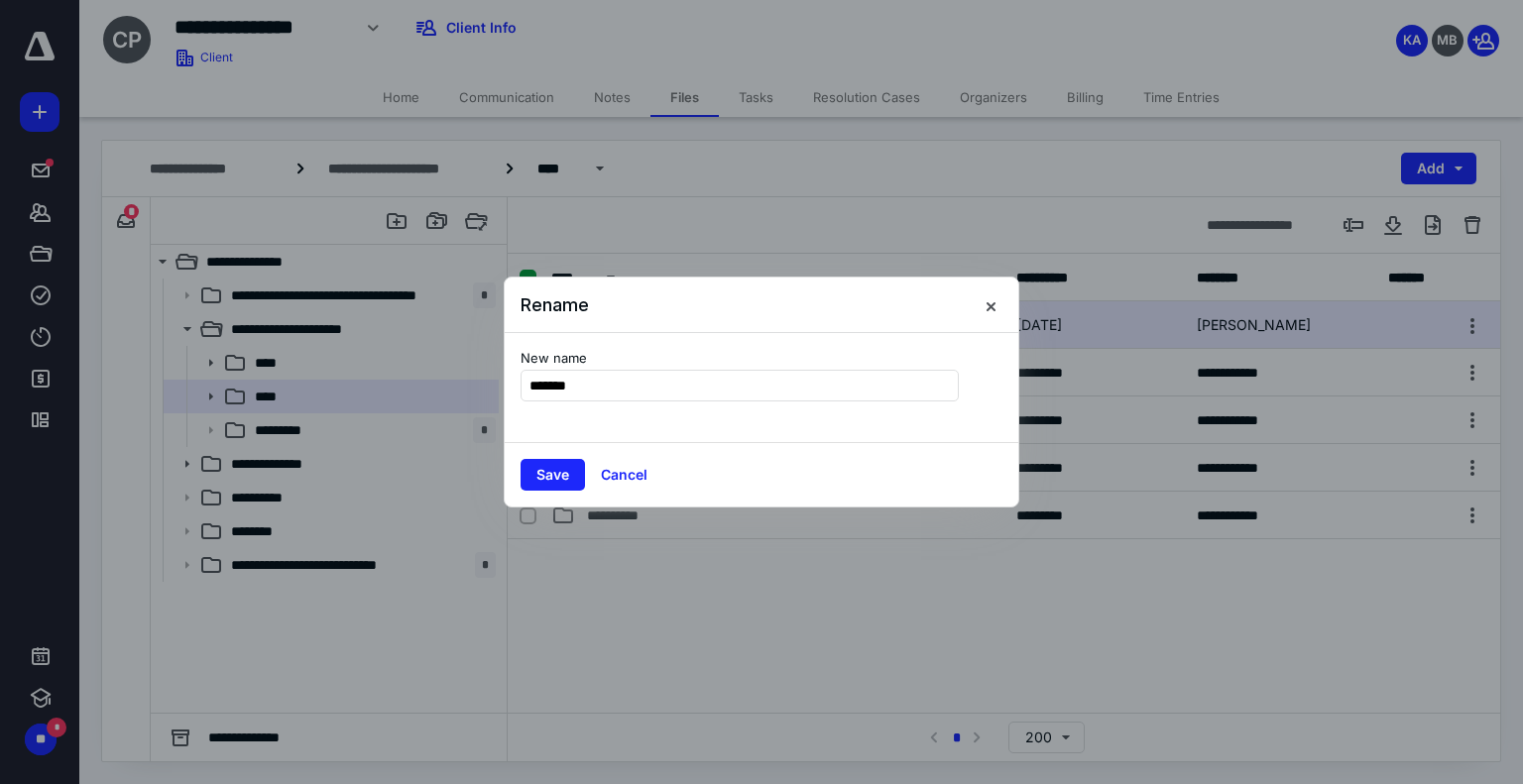 type on "*******" 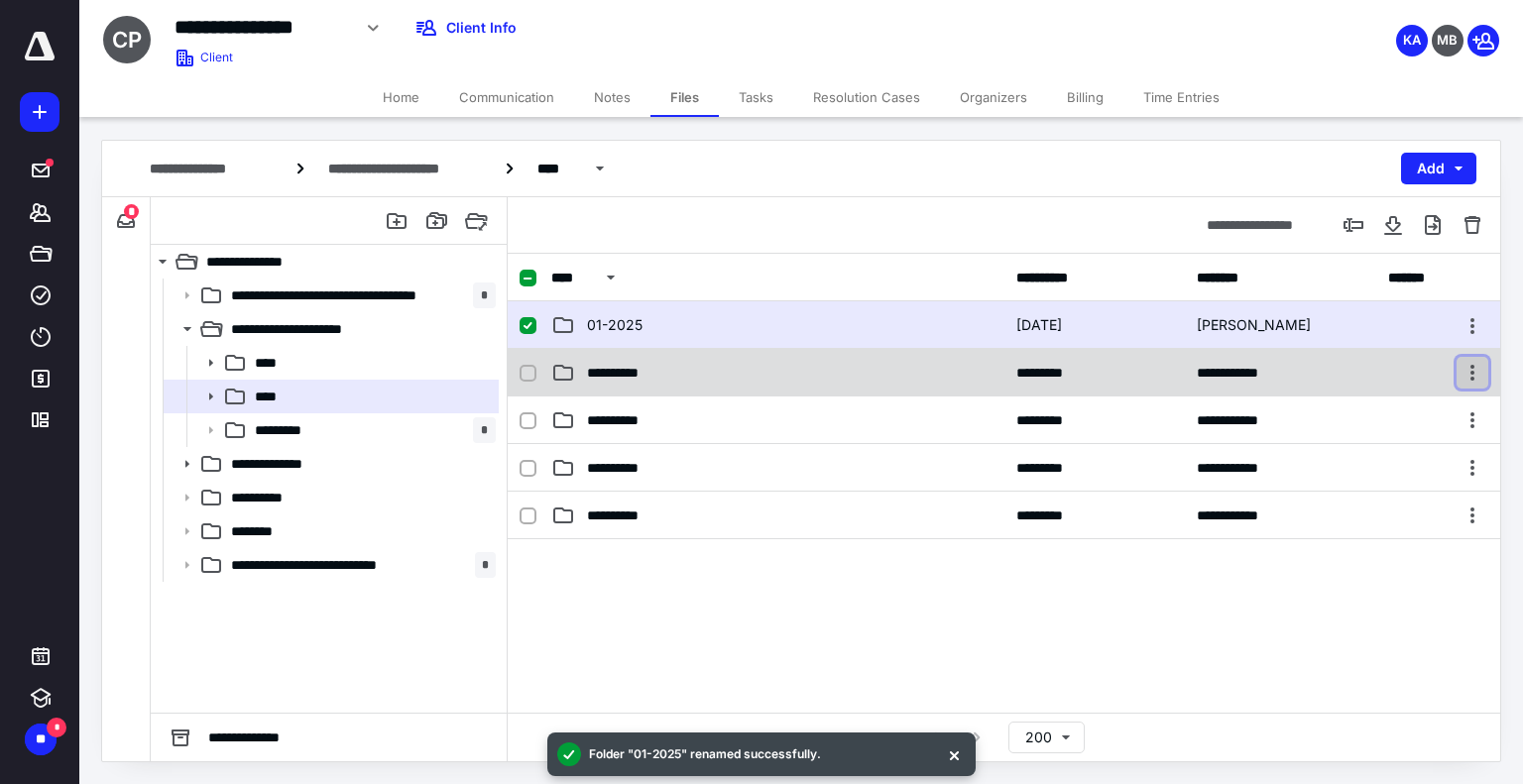click at bounding box center (1472, 373) 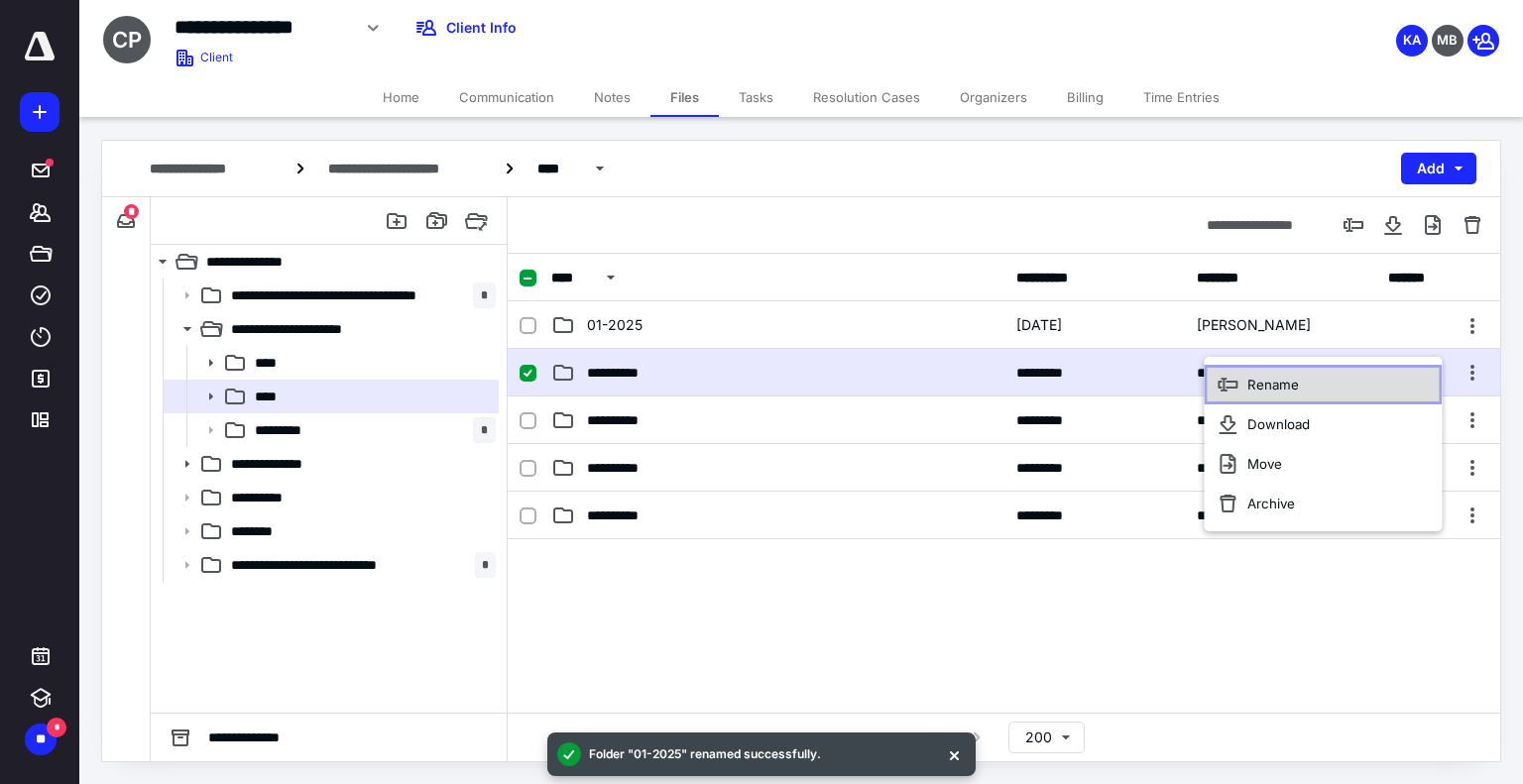 click on "Rename" at bounding box center [1323, 385] 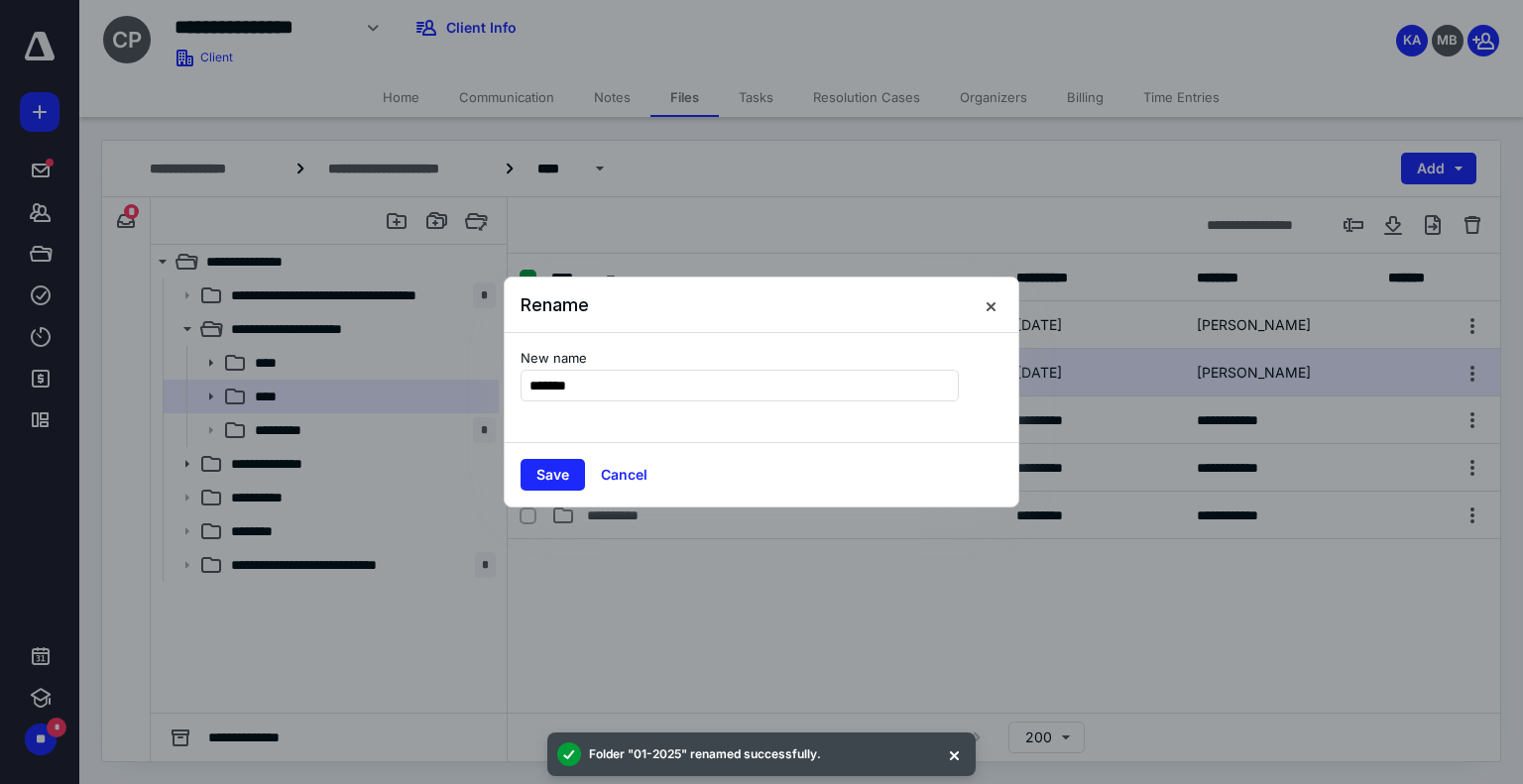 type on "*******" 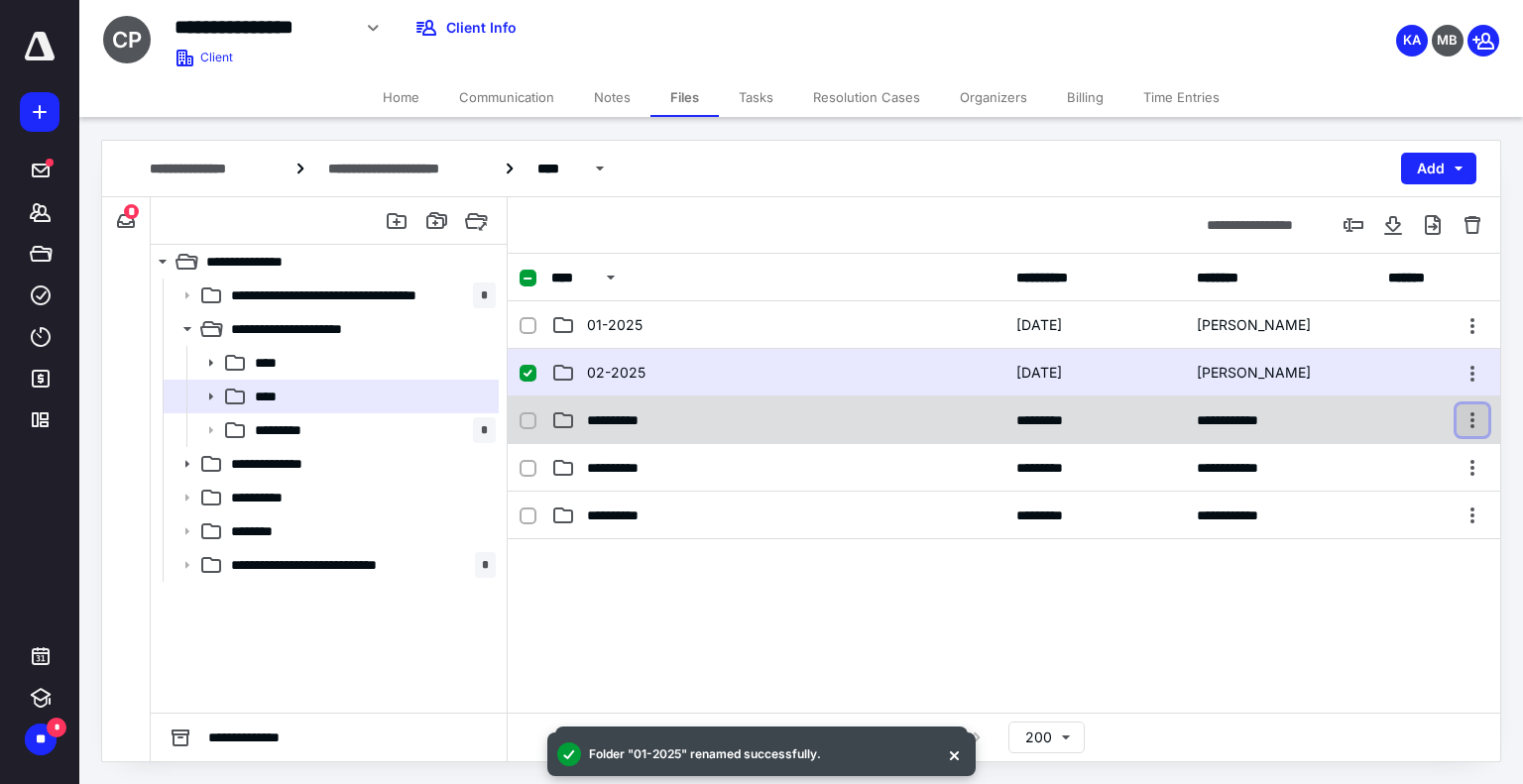 click at bounding box center (1472, 420) 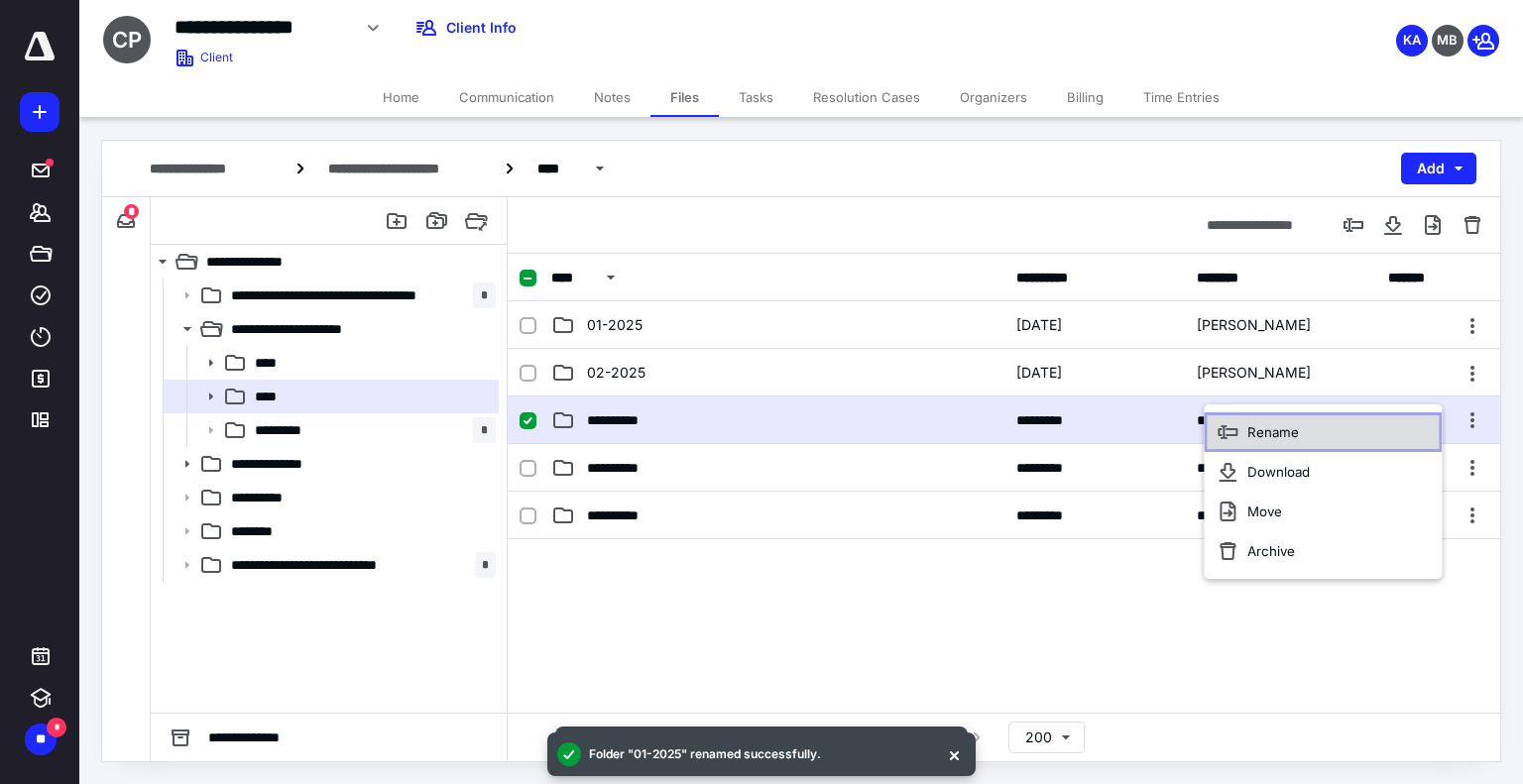 click on "Rename" at bounding box center [1323, 432] 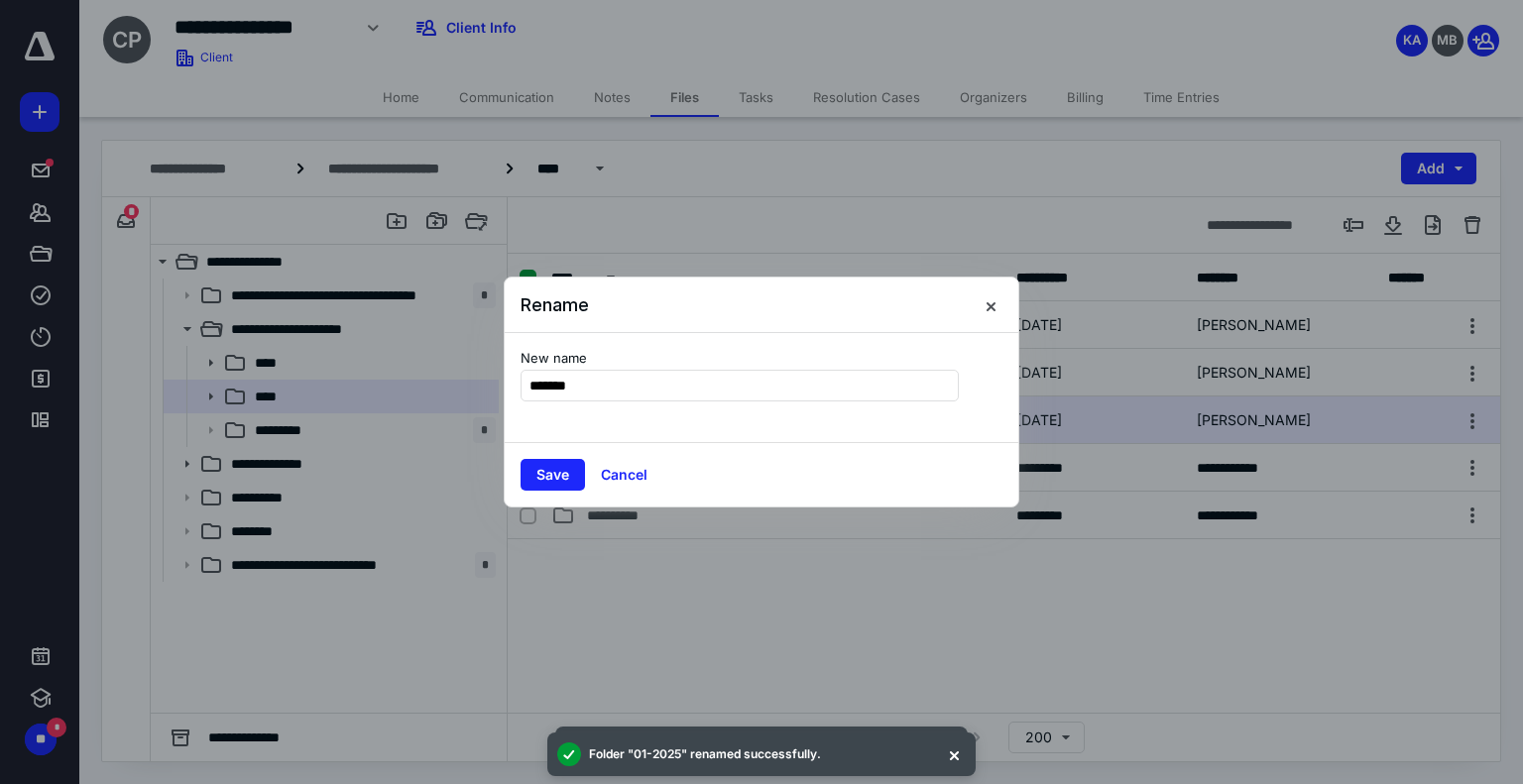 type on "*******" 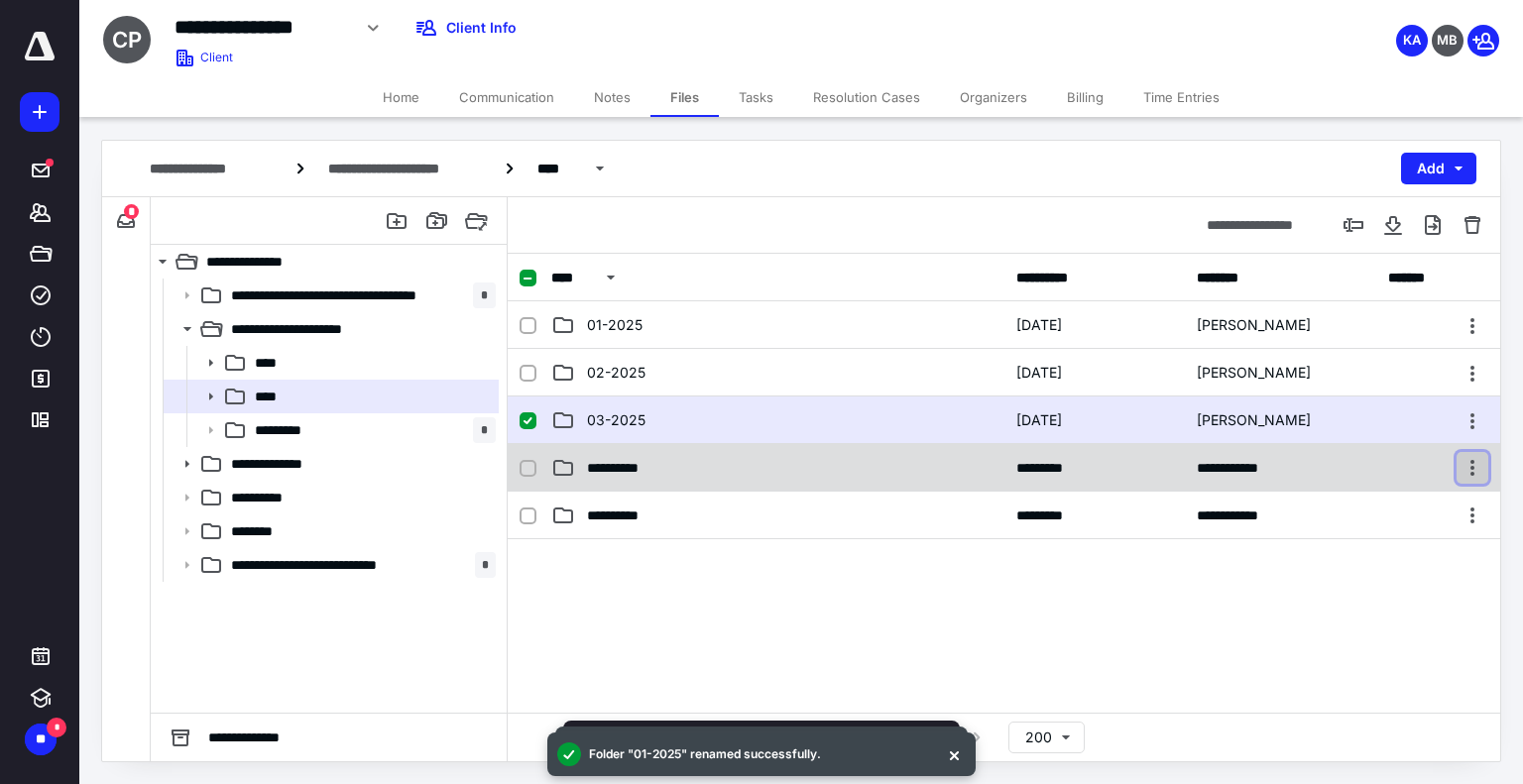click at bounding box center [1472, 468] 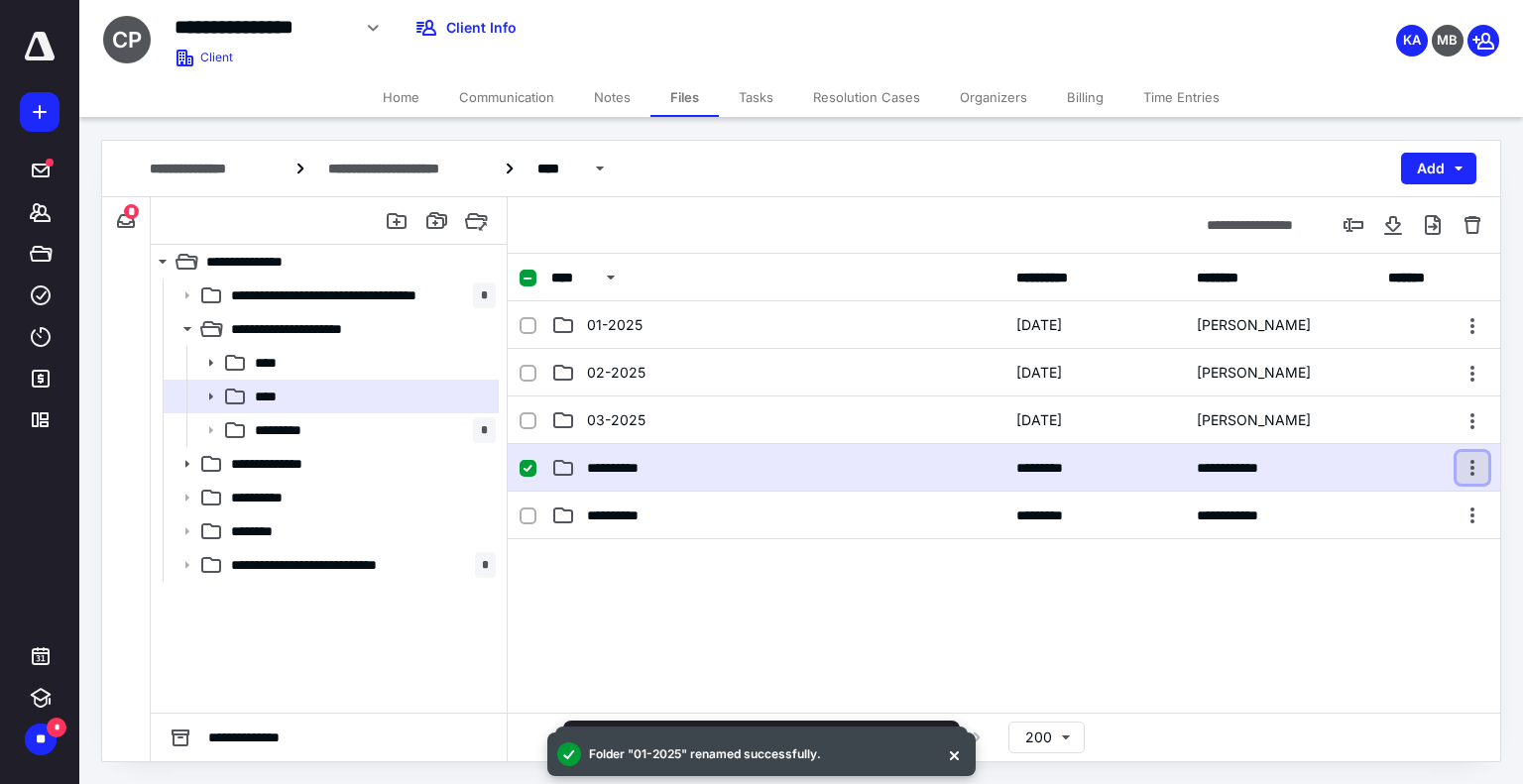 checkbox on "true" 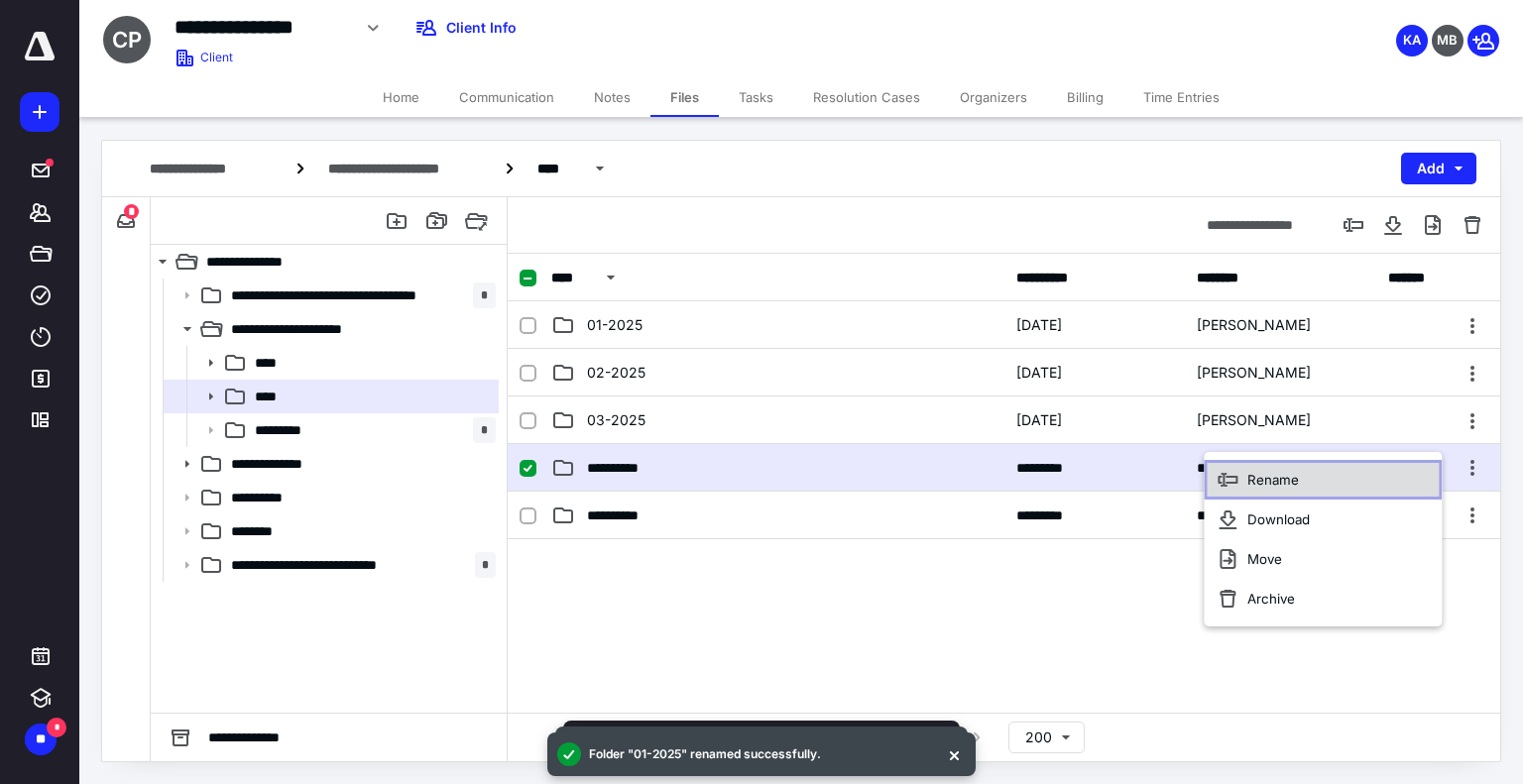 click on "Rename" at bounding box center (1323, 480) 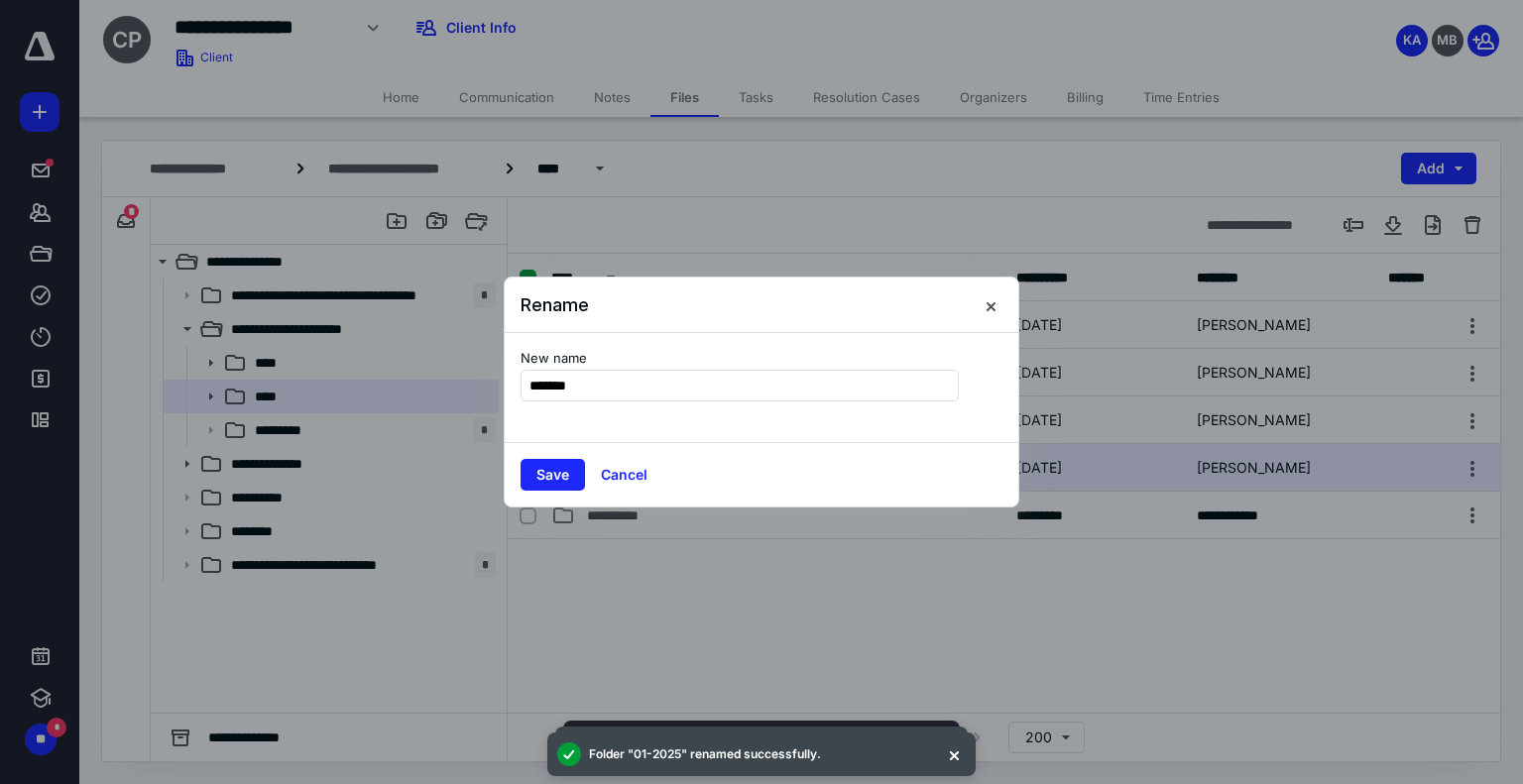 type on "*******" 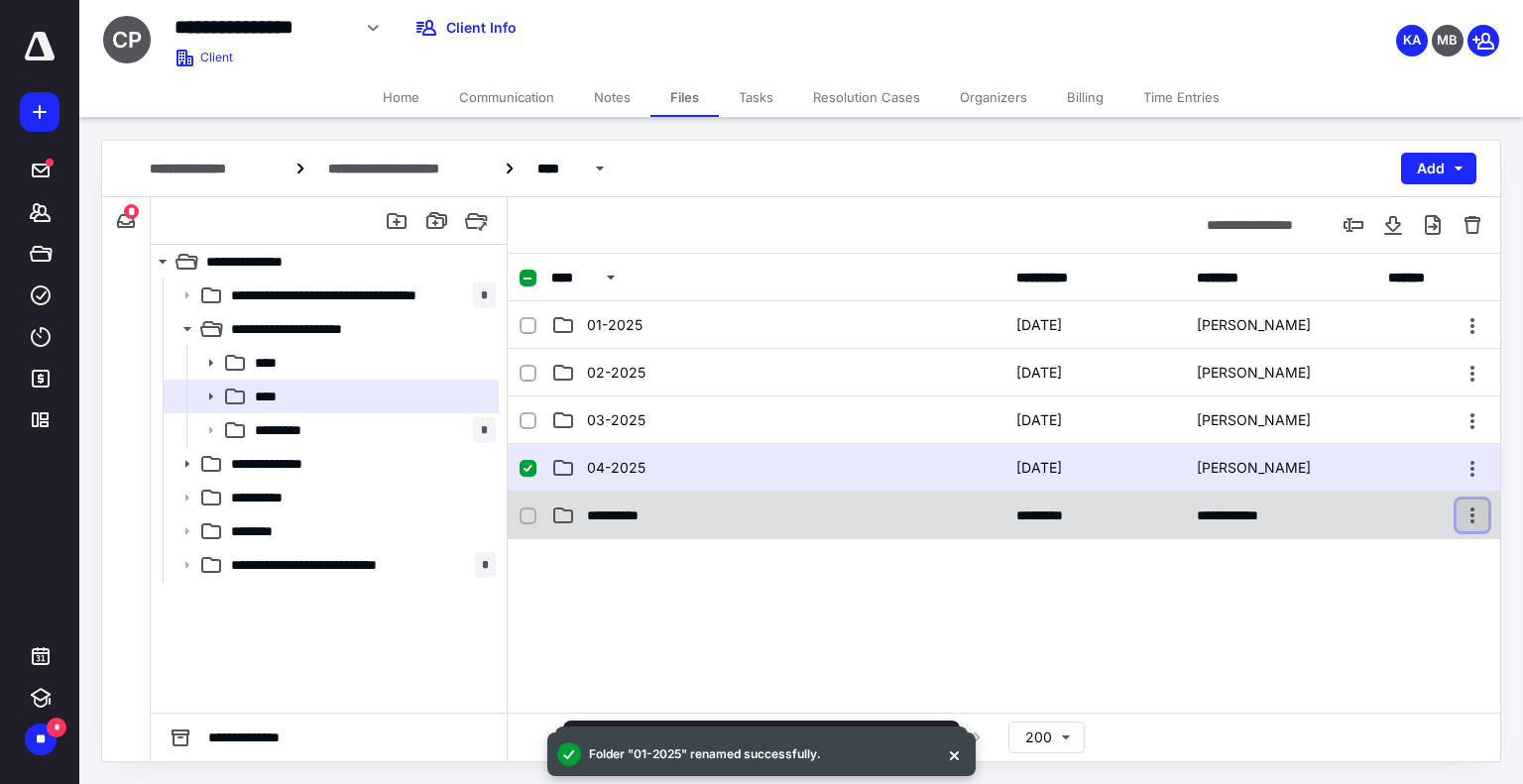 click at bounding box center [1472, 515] 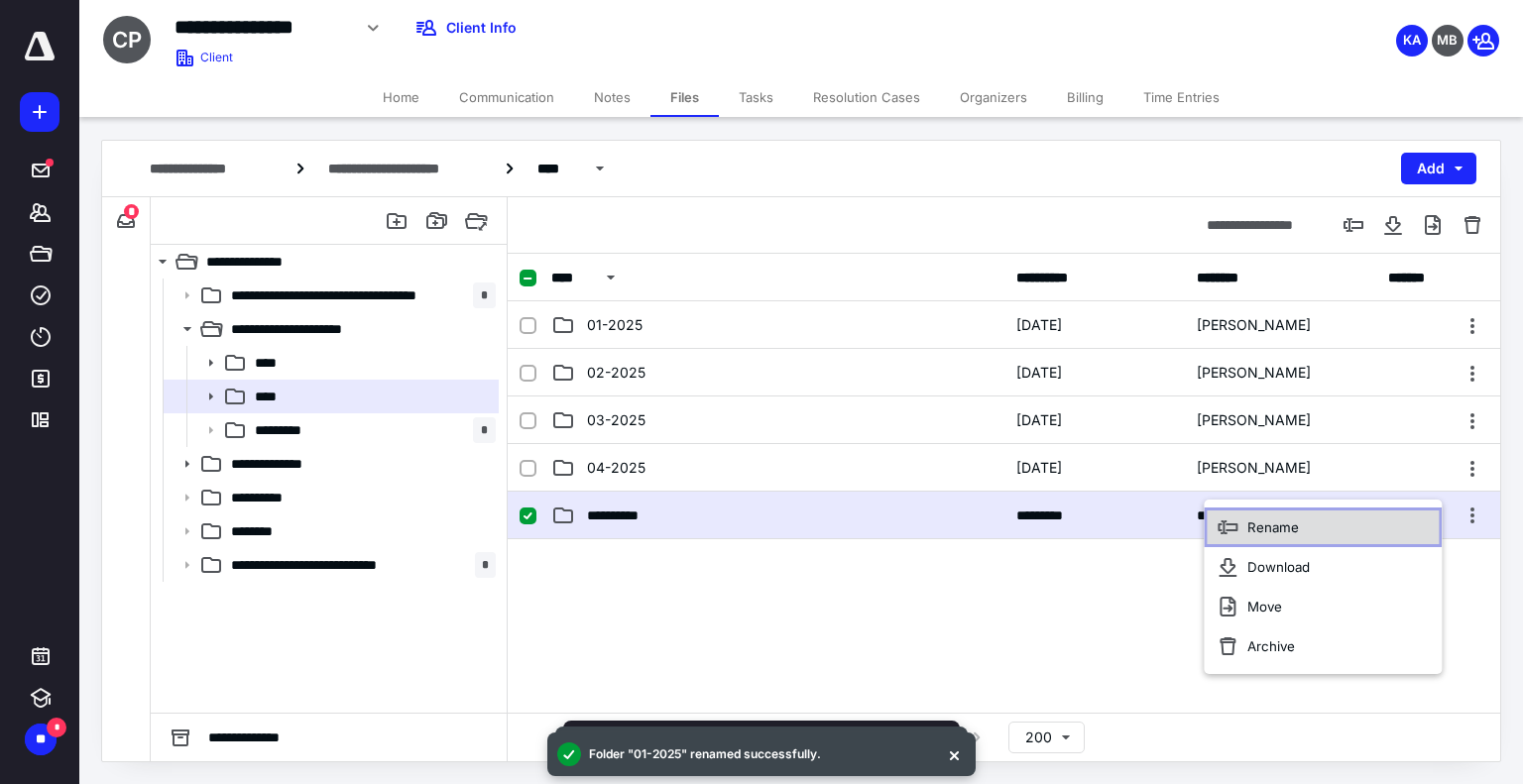 click on "Rename" at bounding box center [1323, 527] 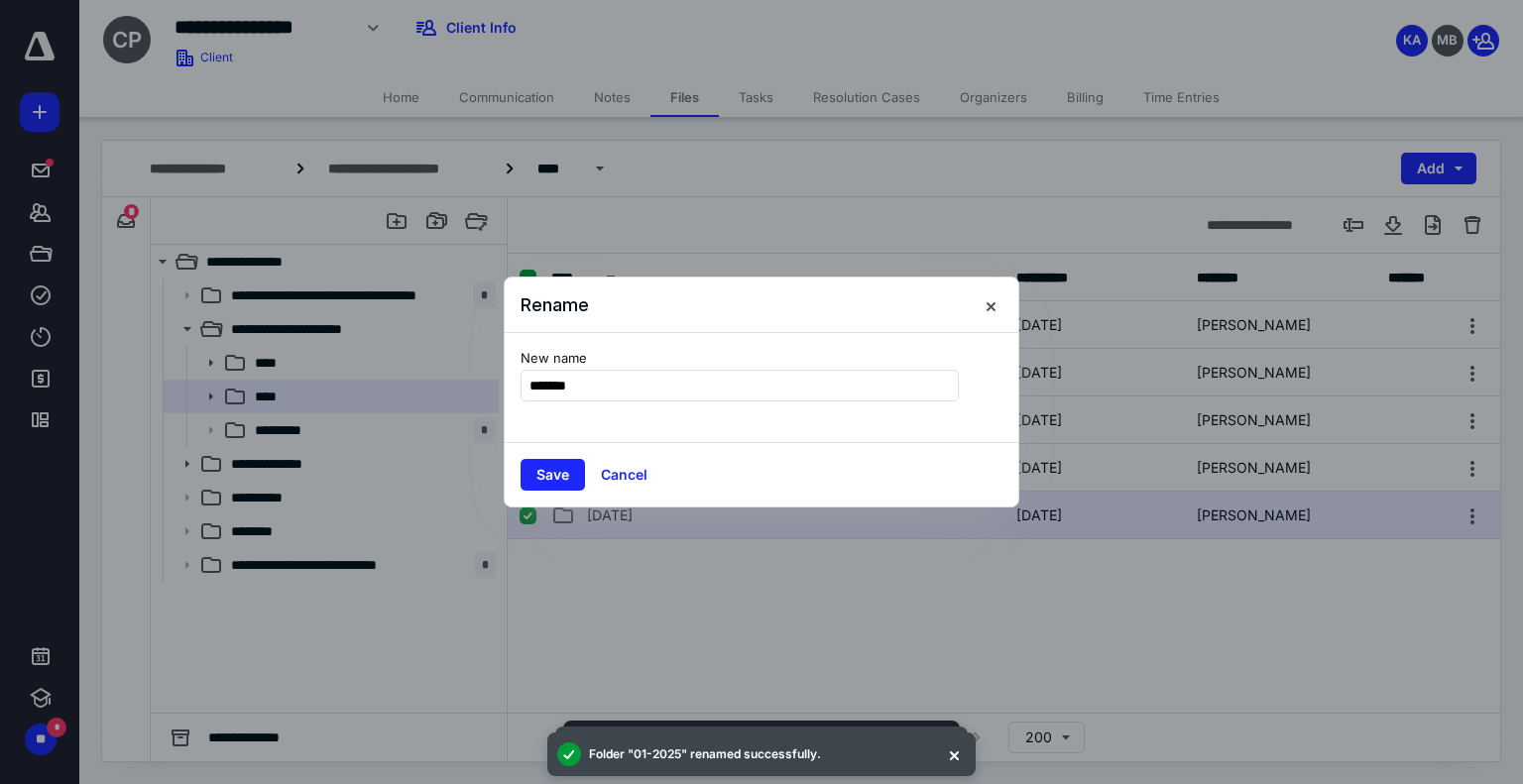 type on "*******" 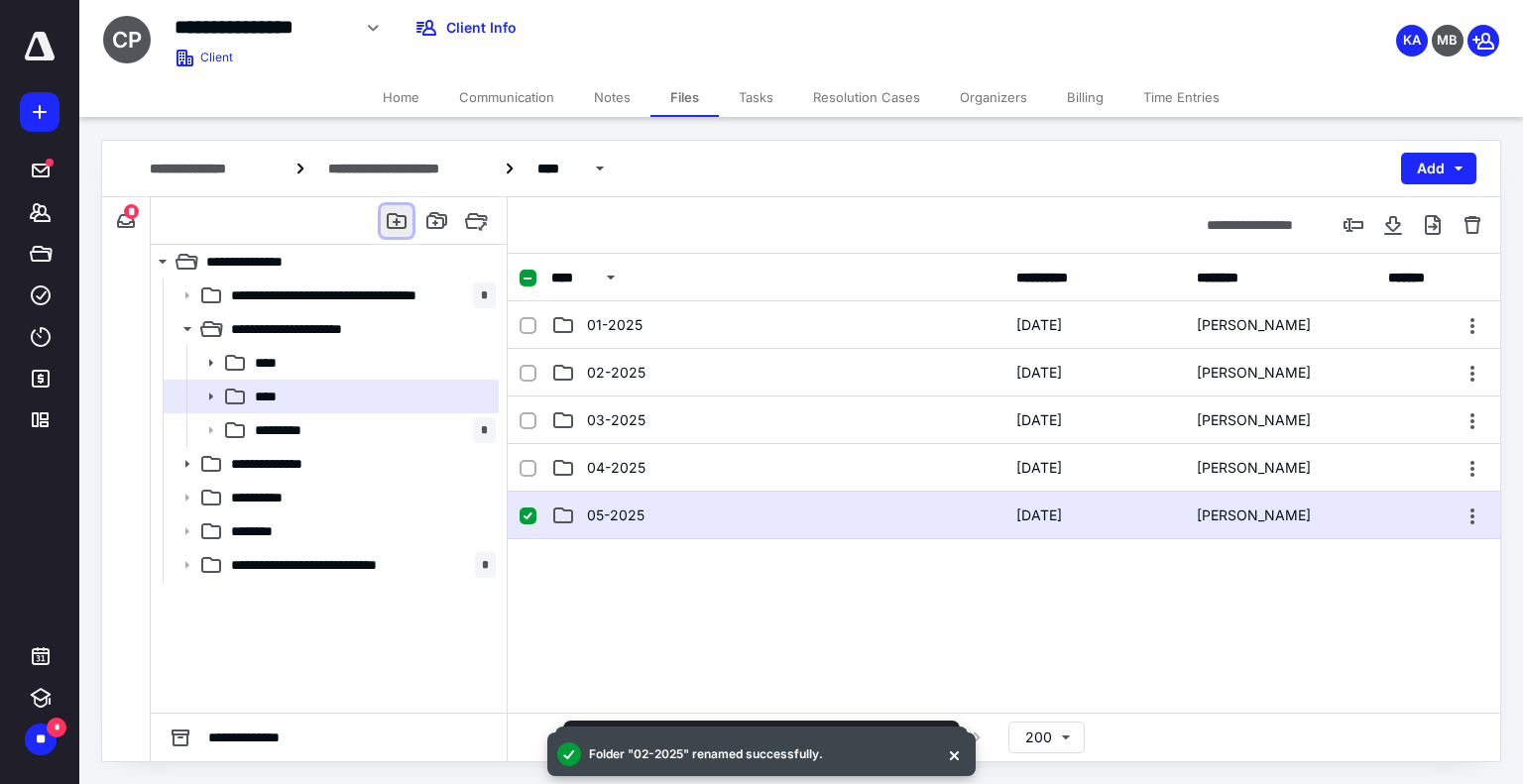 click at bounding box center (397, 221) 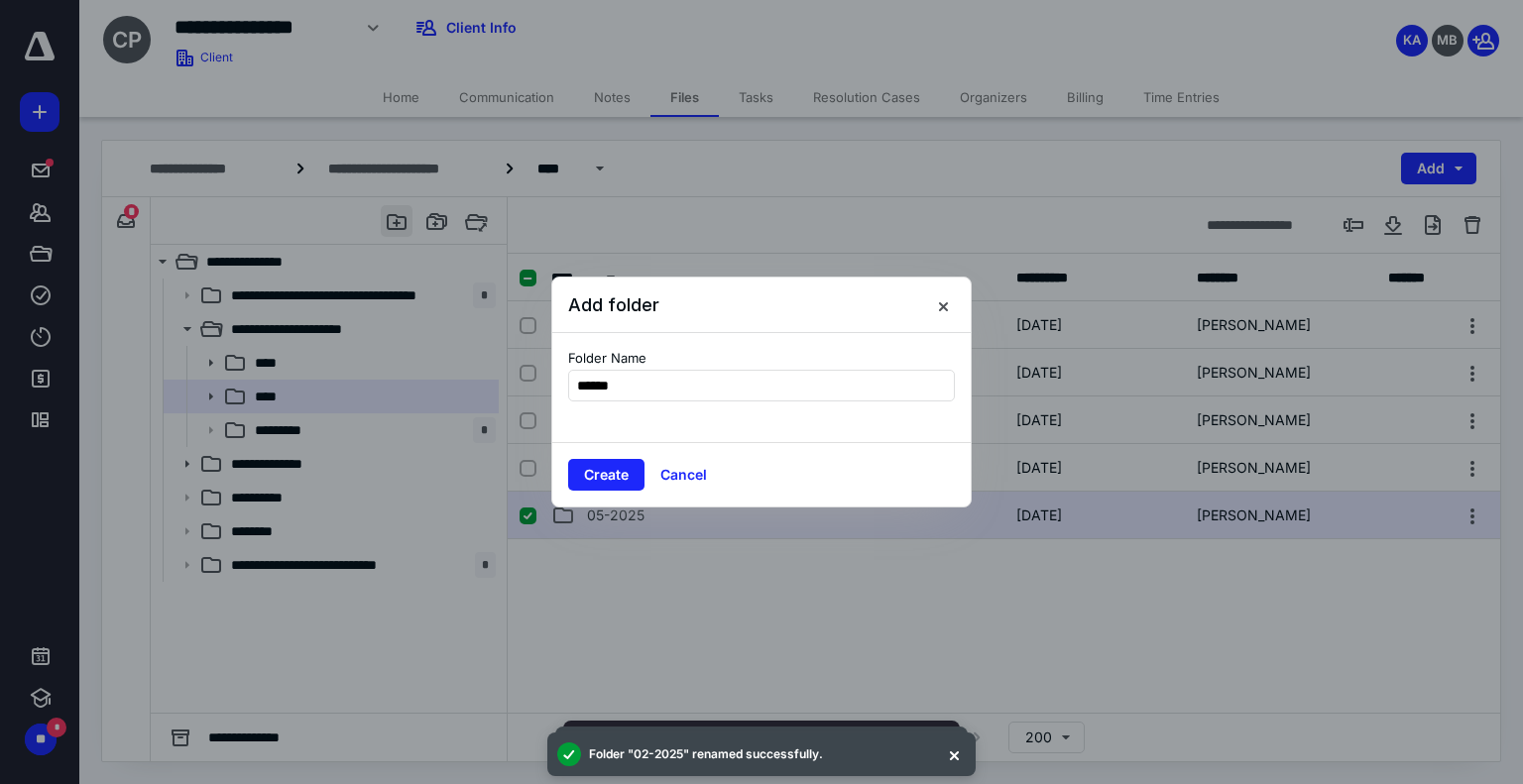 type on "*******" 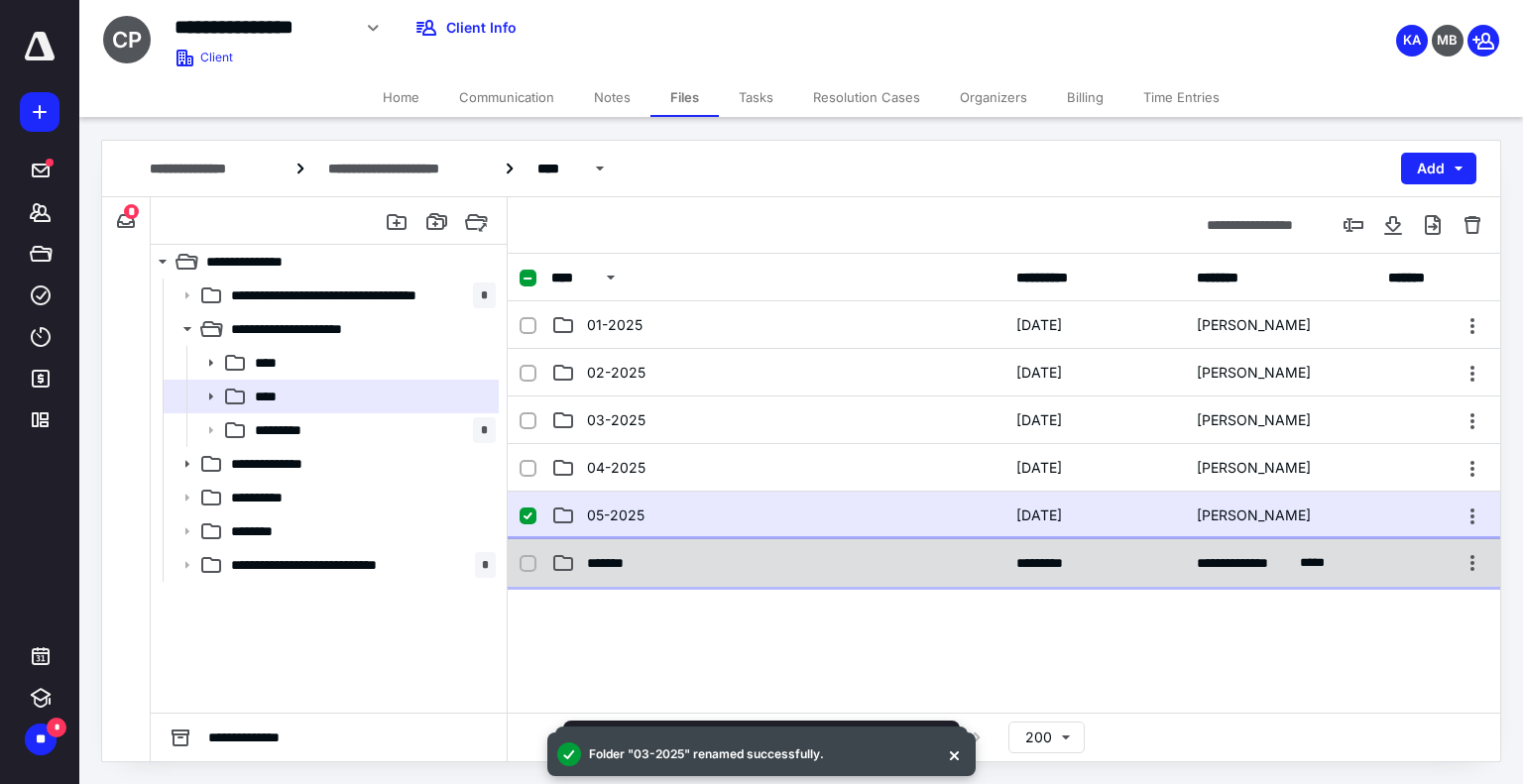 click on "*******" at bounding box center [616, 563] 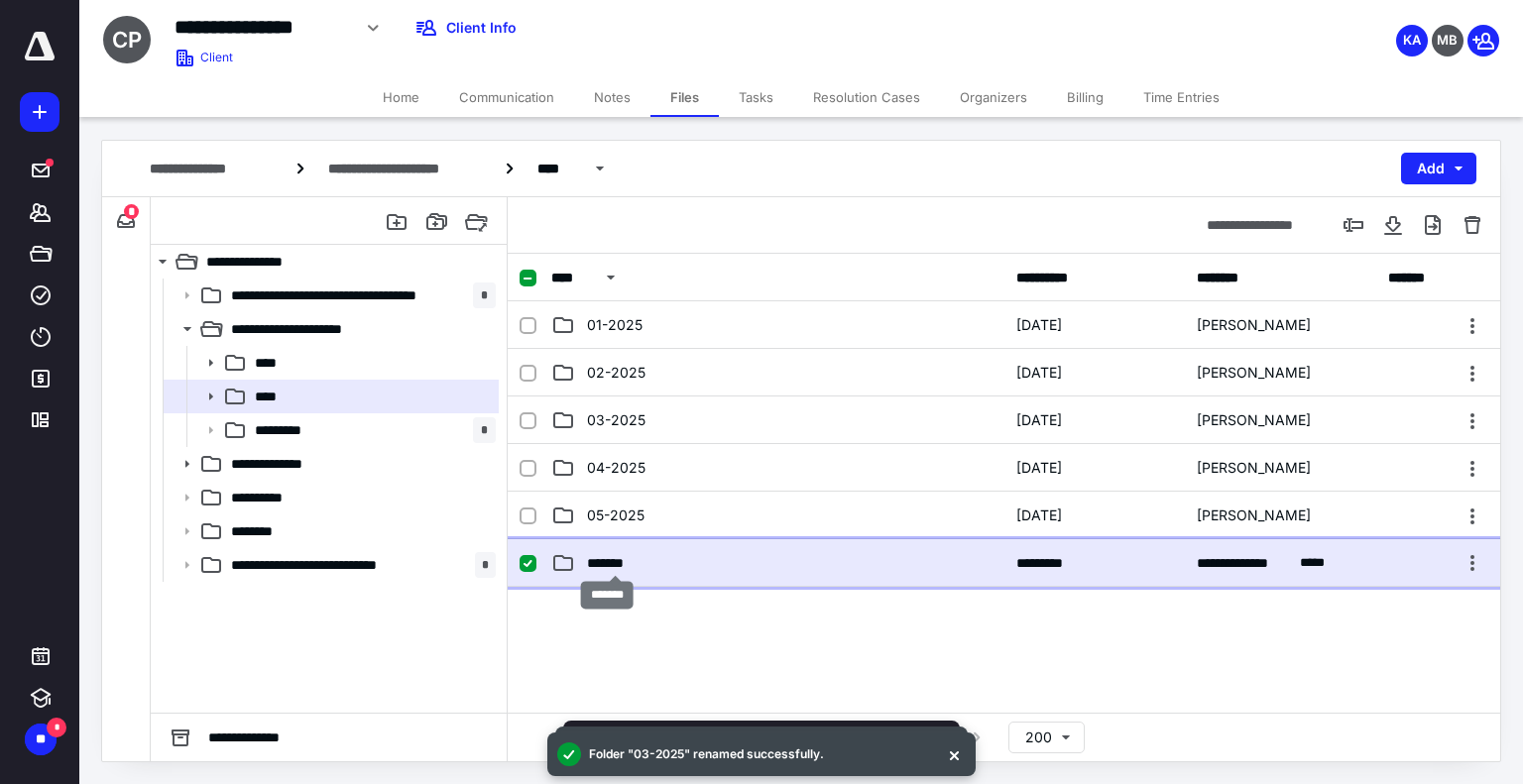 click on "*******" at bounding box center (616, 563) 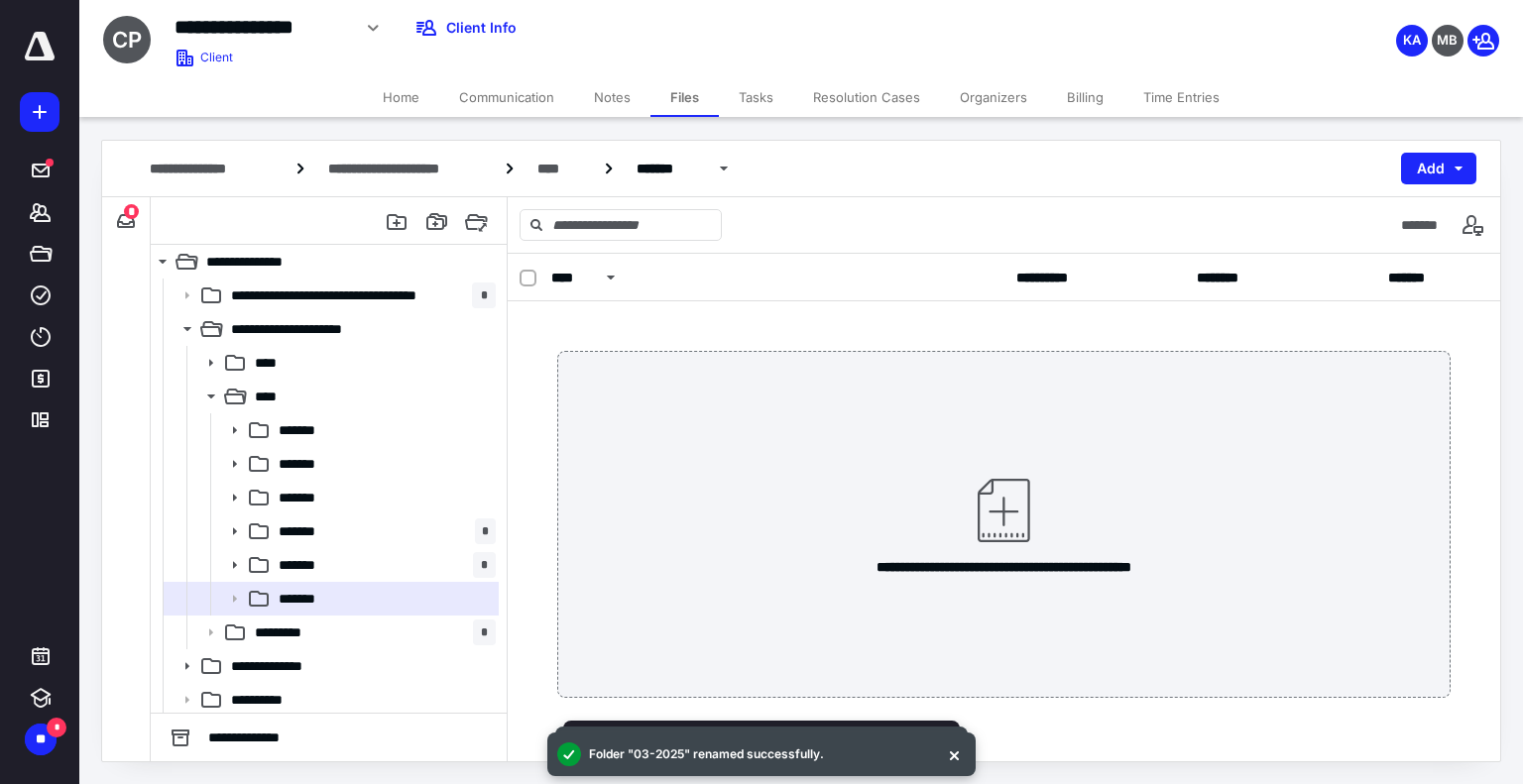 click on "*" at bounding box center [131, 211] 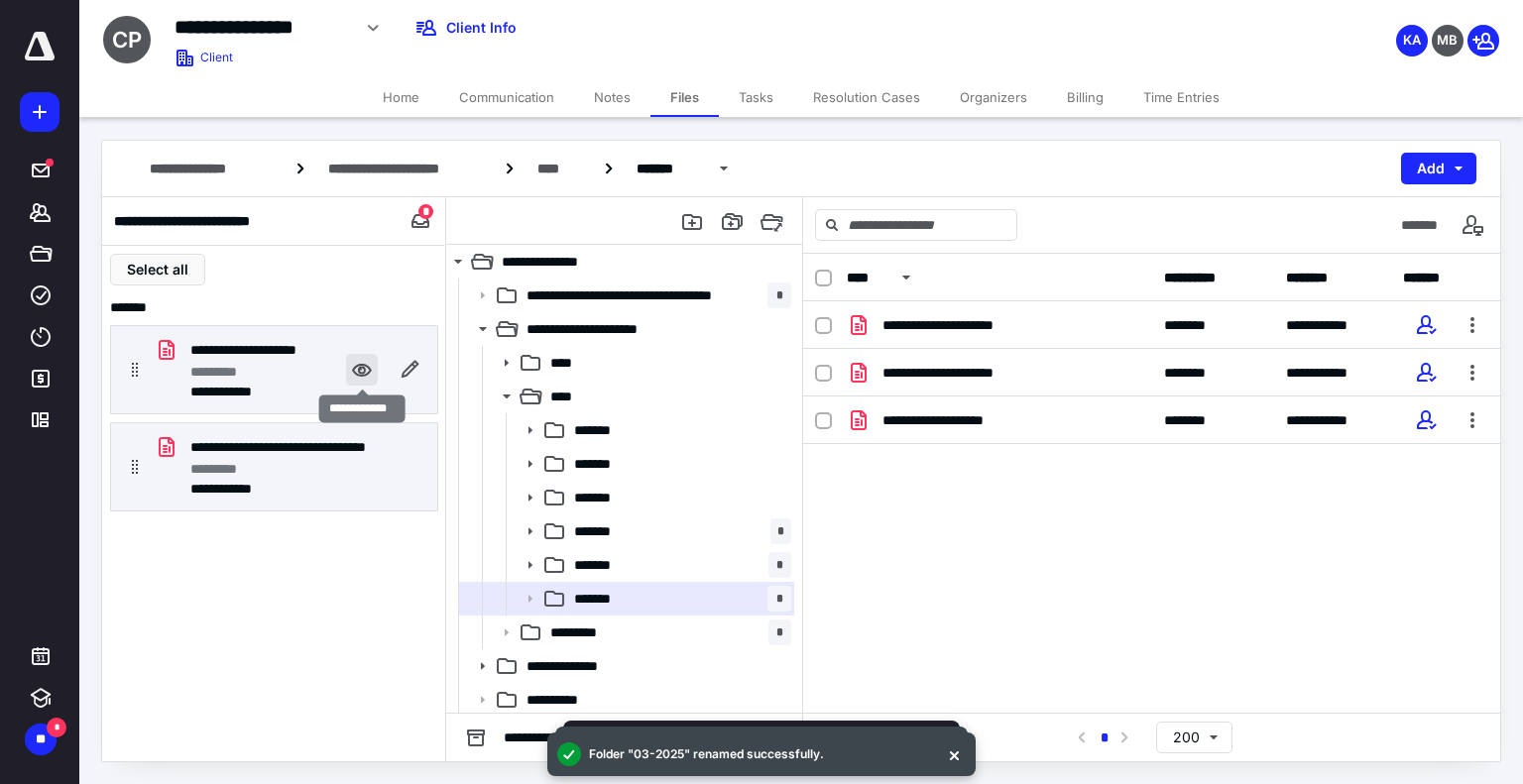 click at bounding box center [362, 370] 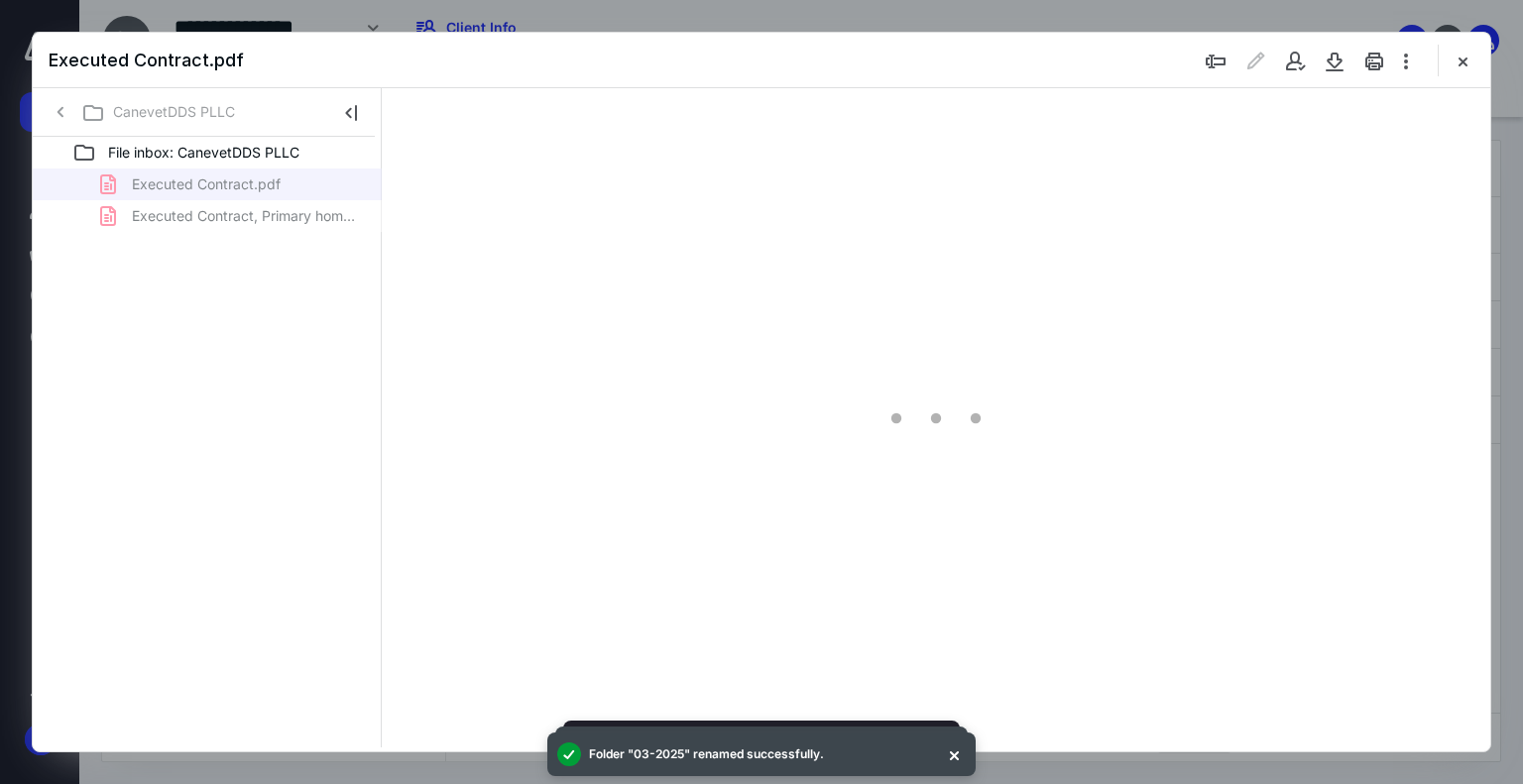 scroll, scrollTop: 0, scrollLeft: 0, axis: both 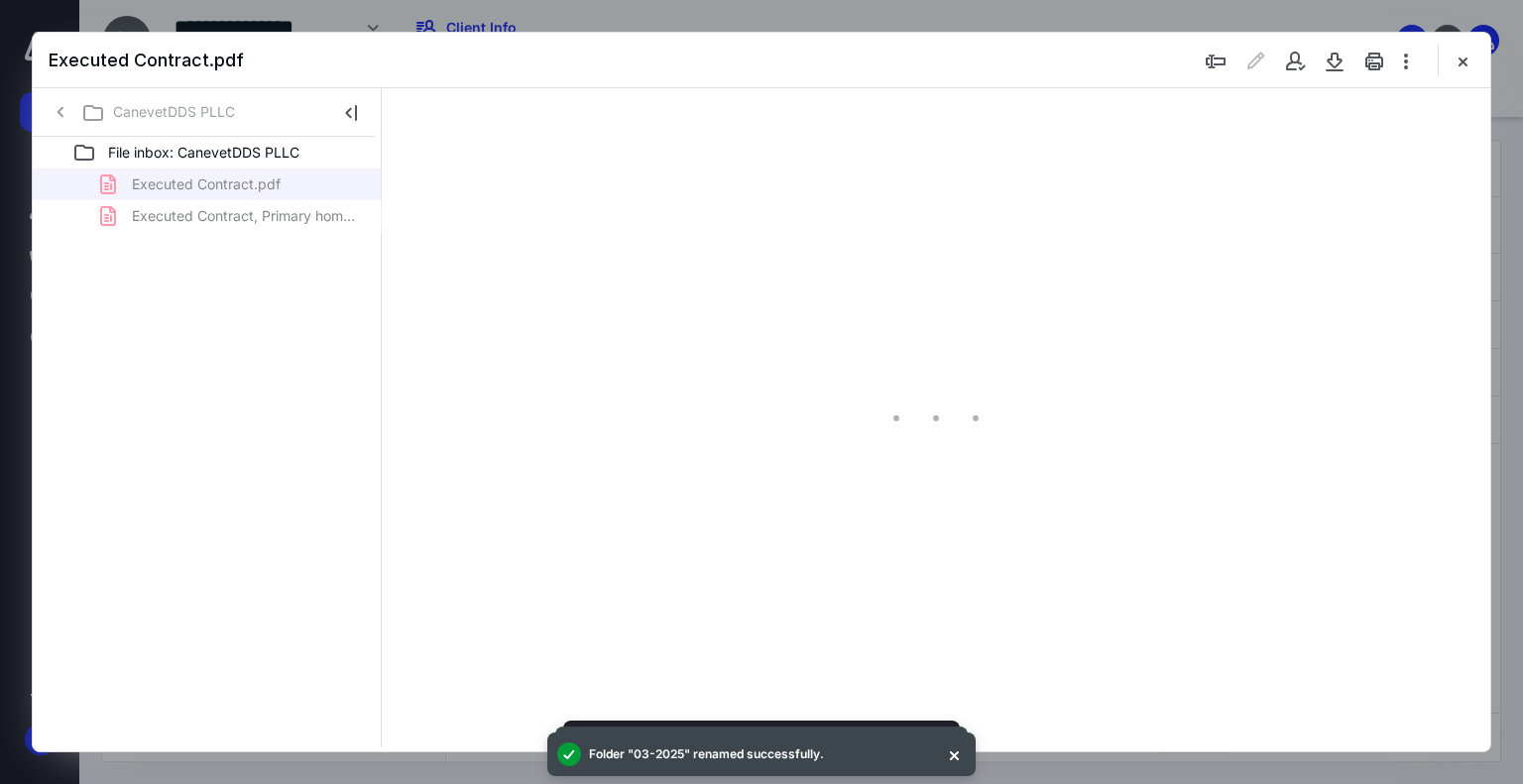 type on "179" 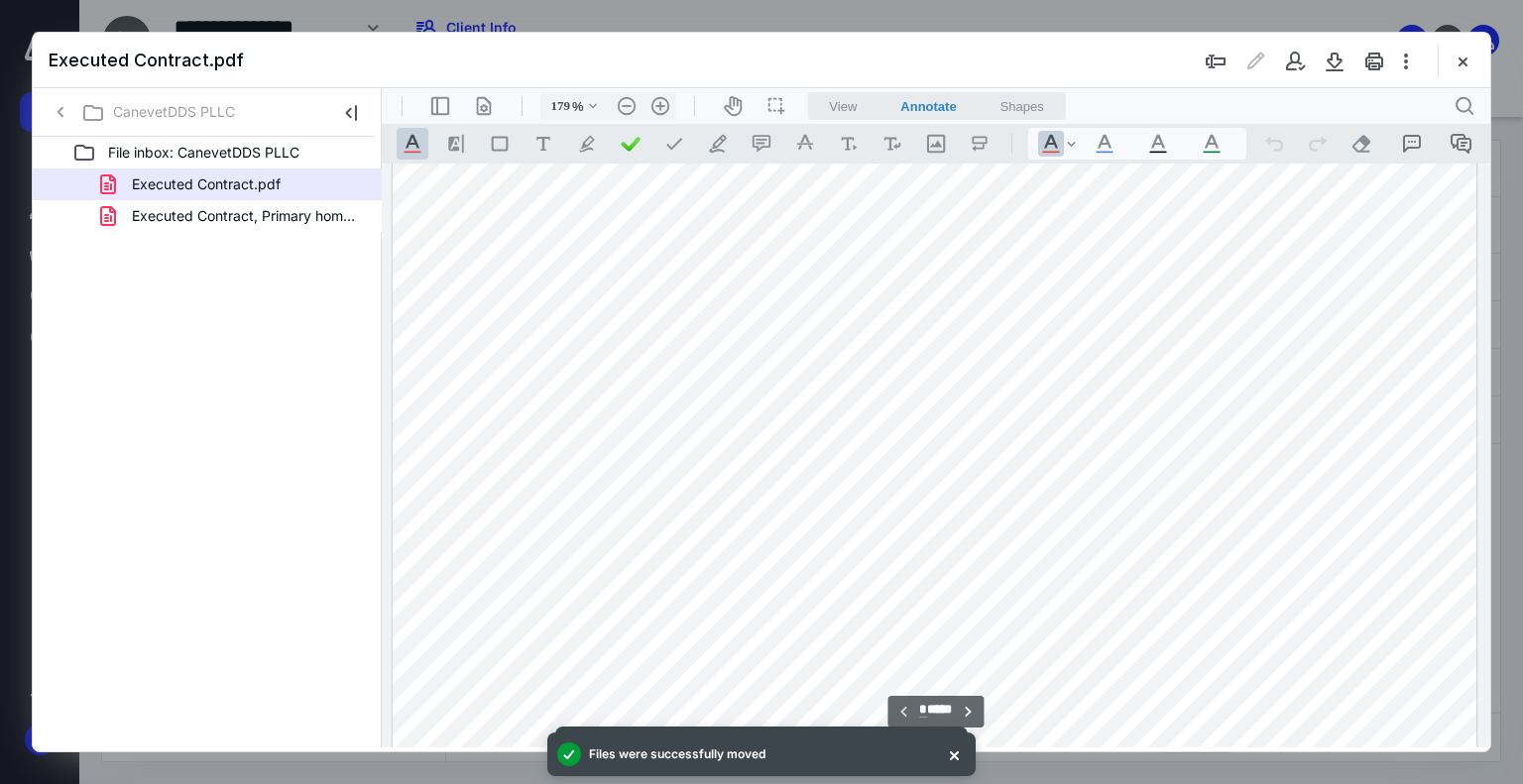 scroll, scrollTop: 892, scrollLeft: 0, axis: vertical 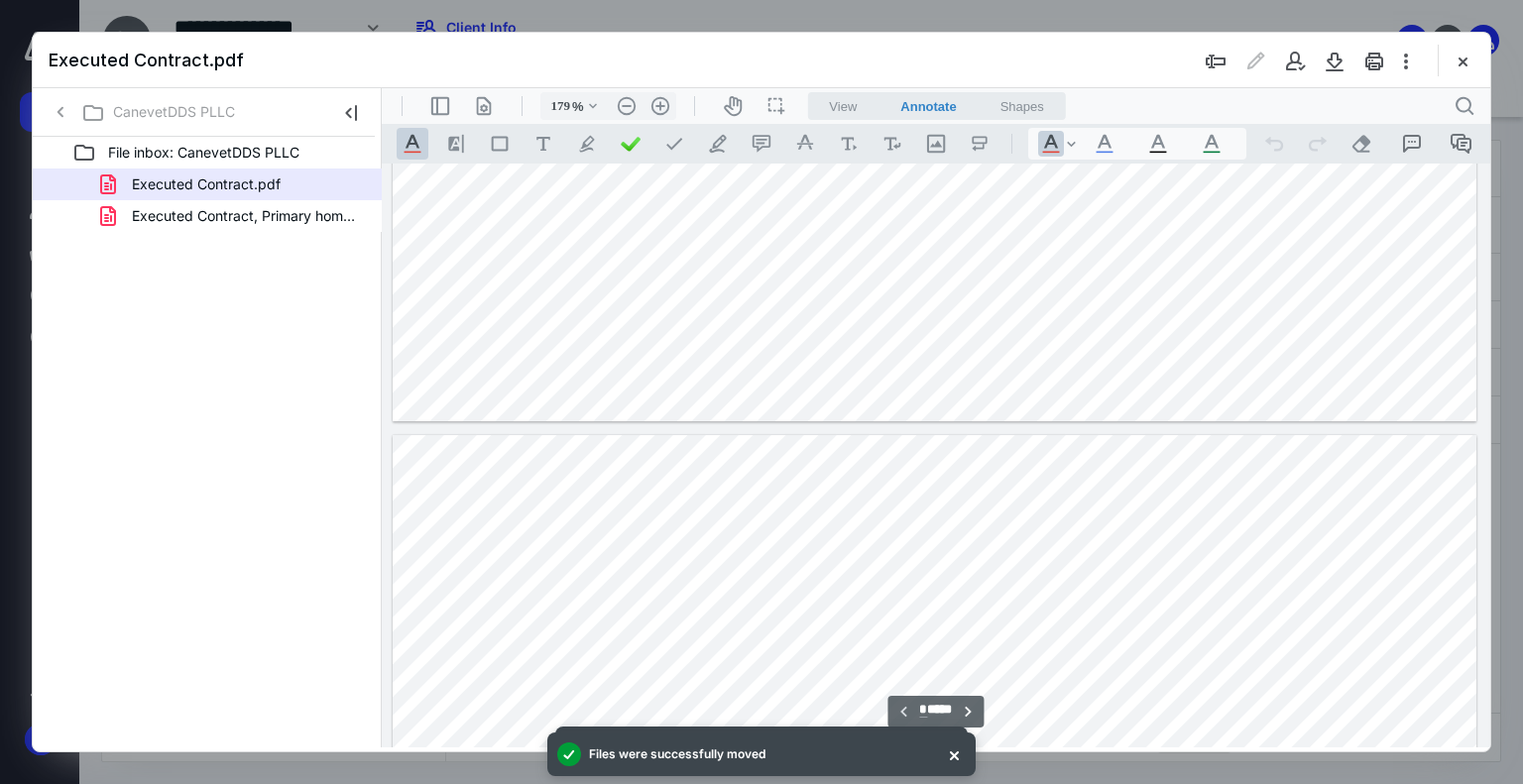 type on "*" 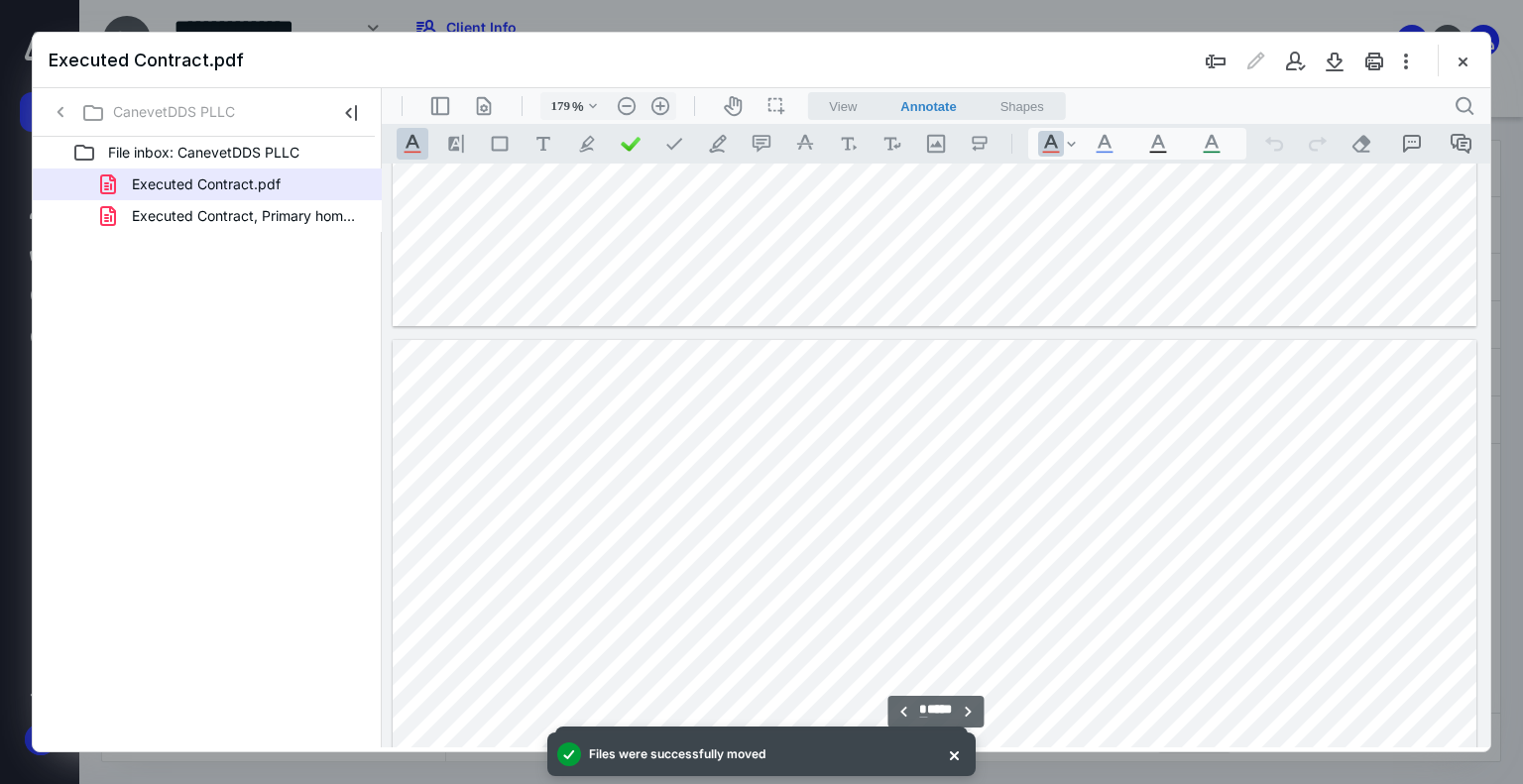 scroll, scrollTop: 1288, scrollLeft: 0, axis: vertical 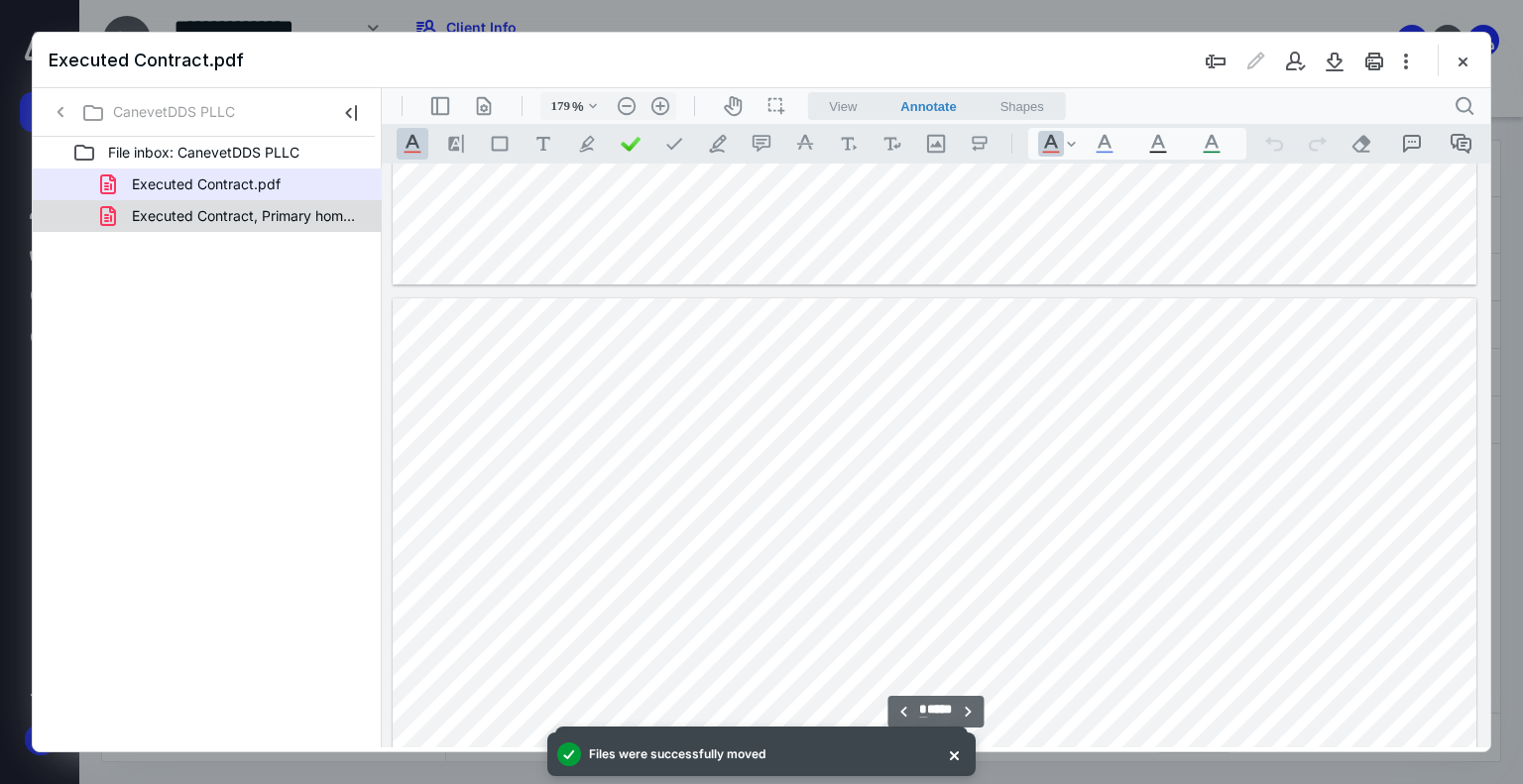 click on "Executed Contract, Primary home.pdf" at bounding box center [247, 216] 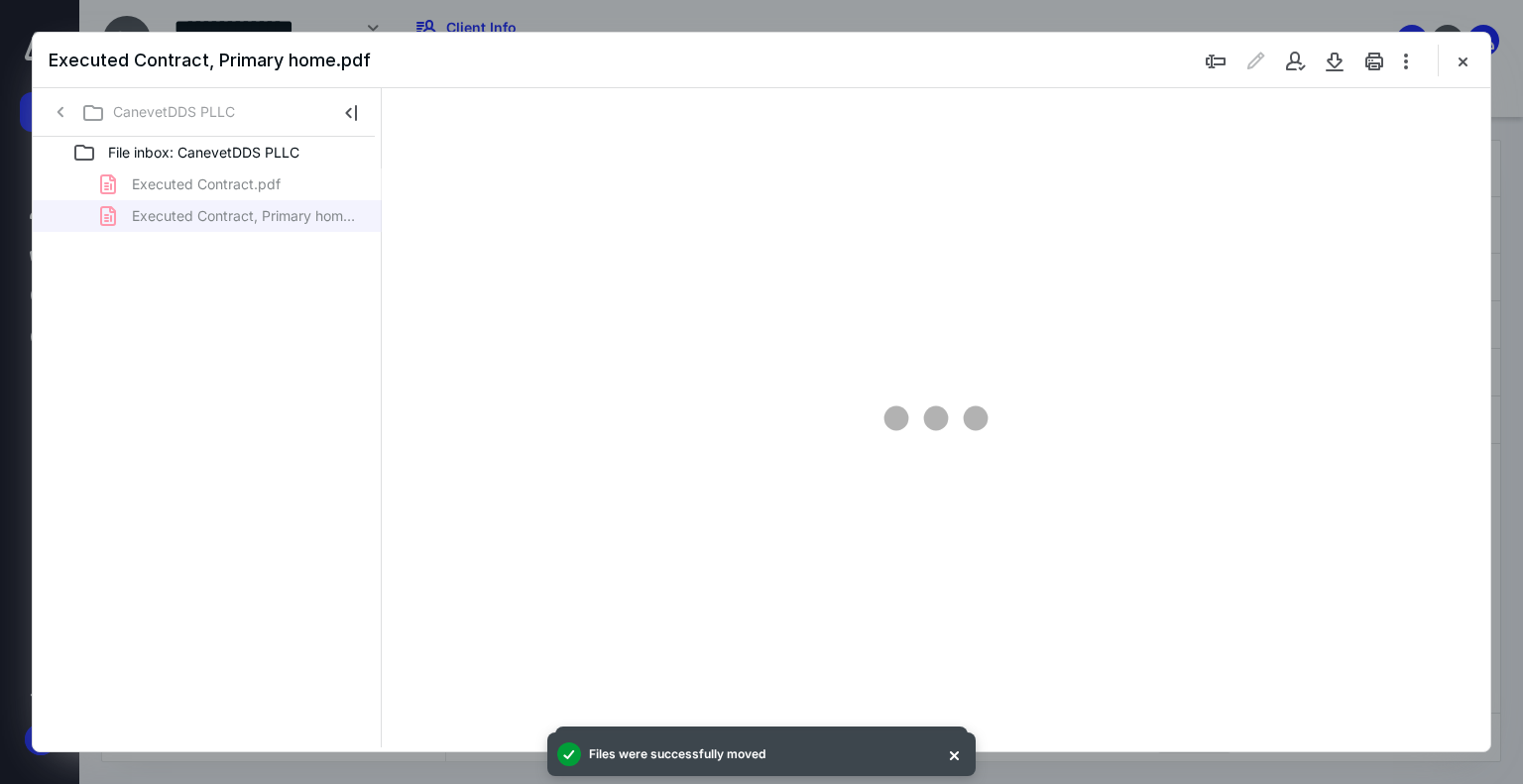 type on "179" 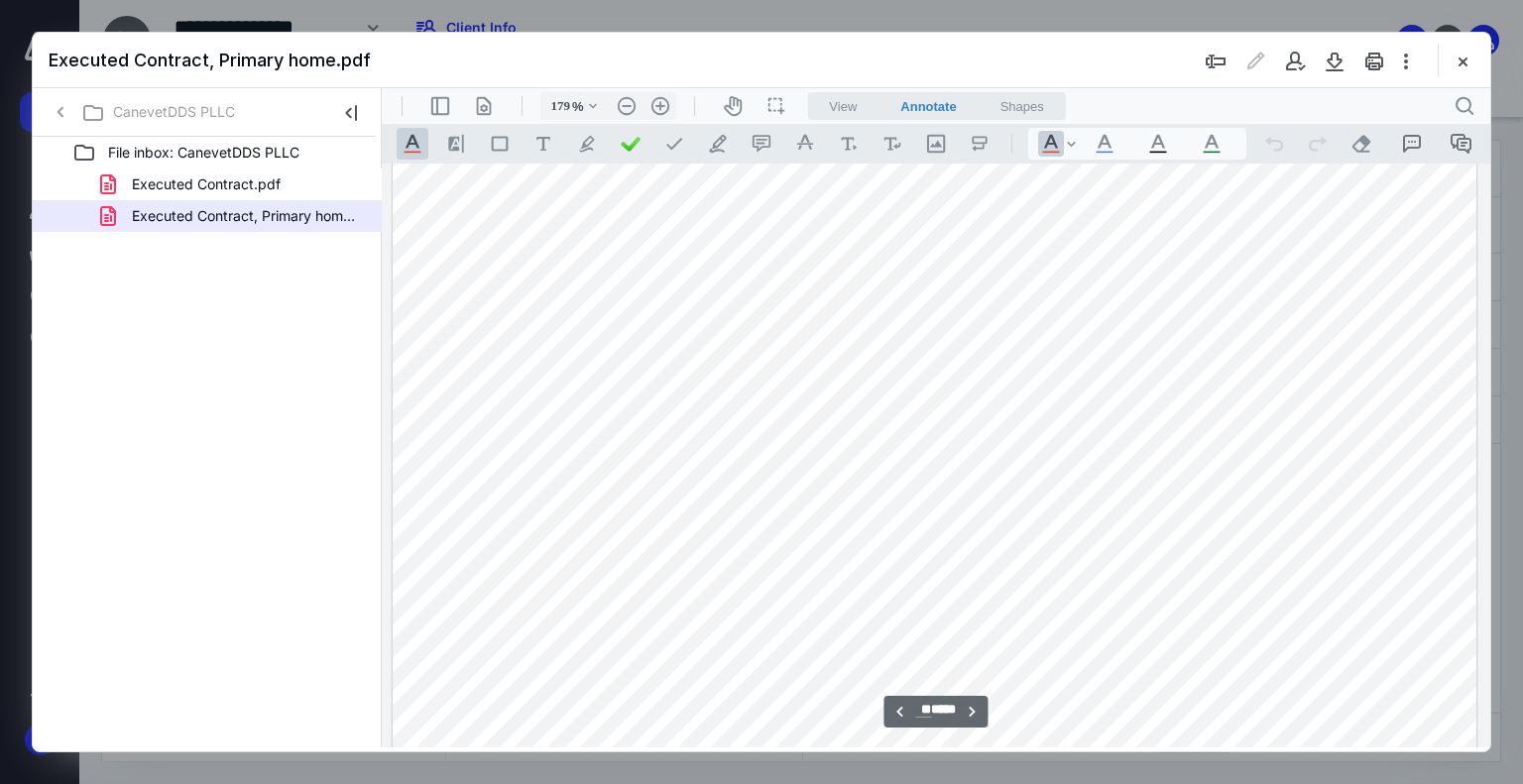 scroll, scrollTop: 12967, scrollLeft: 0, axis: vertical 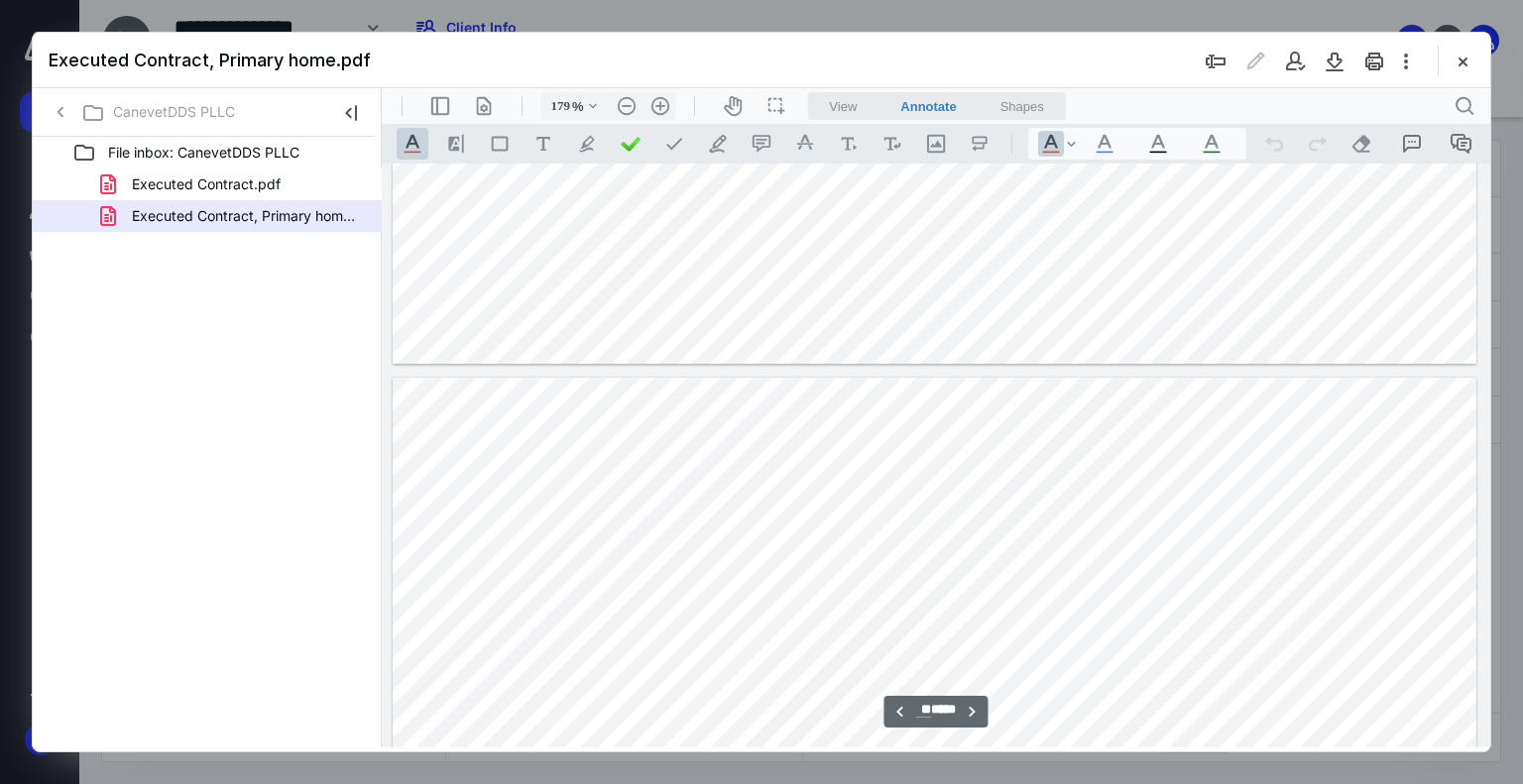 type on "**" 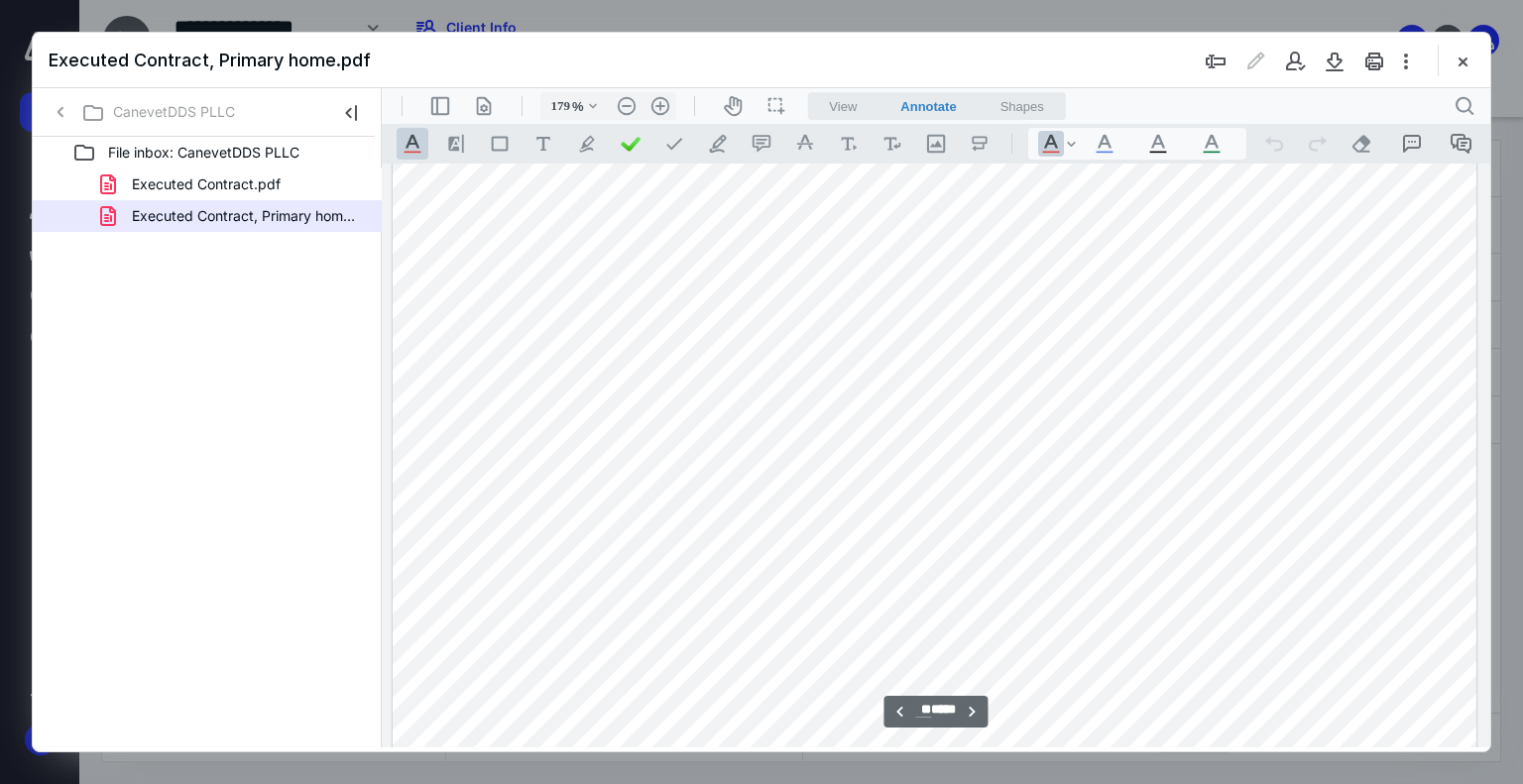 scroll, scrollTop: 14256, scrollLeft: 0, axis: vertical 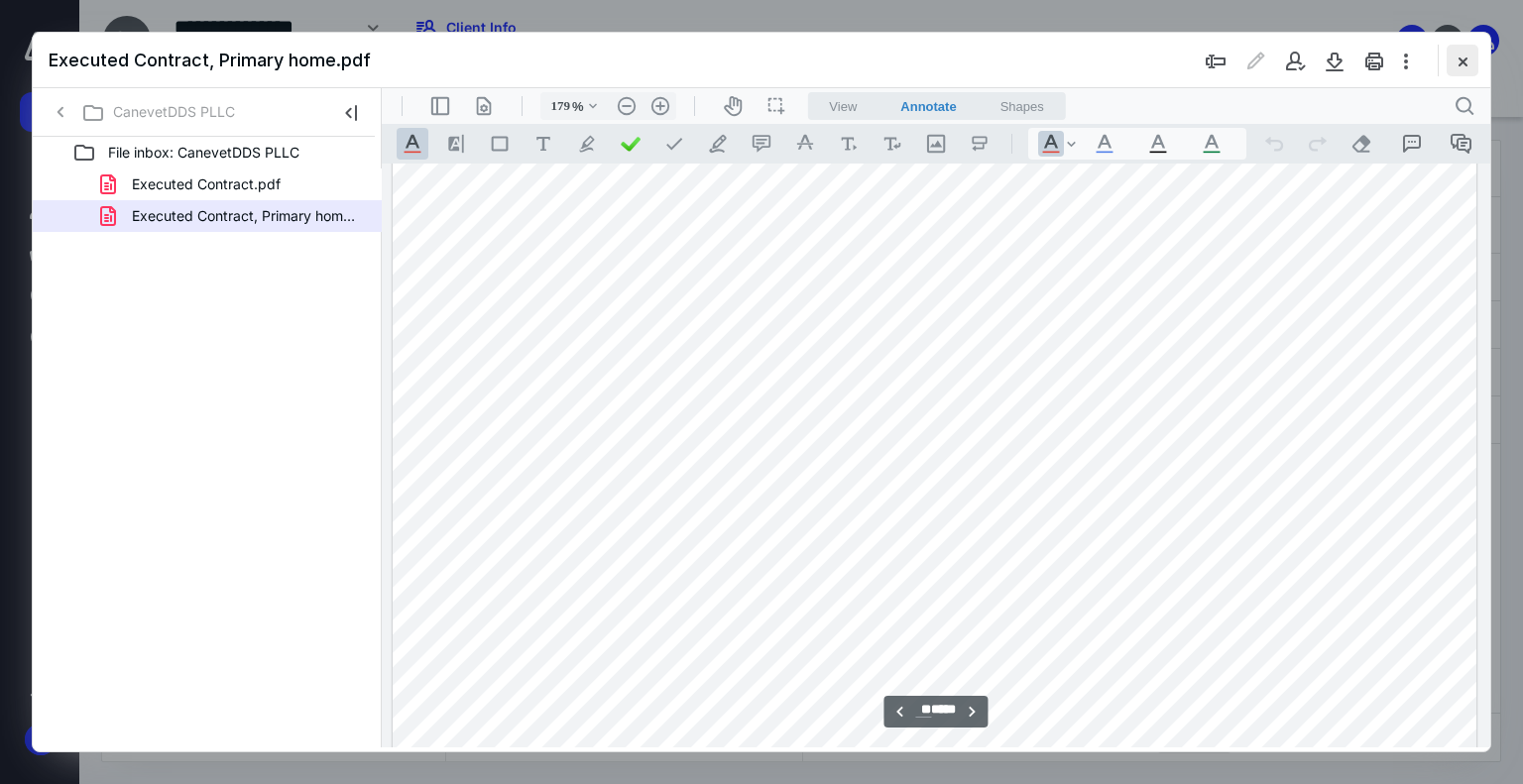 click at bounding box center [1463, 60] 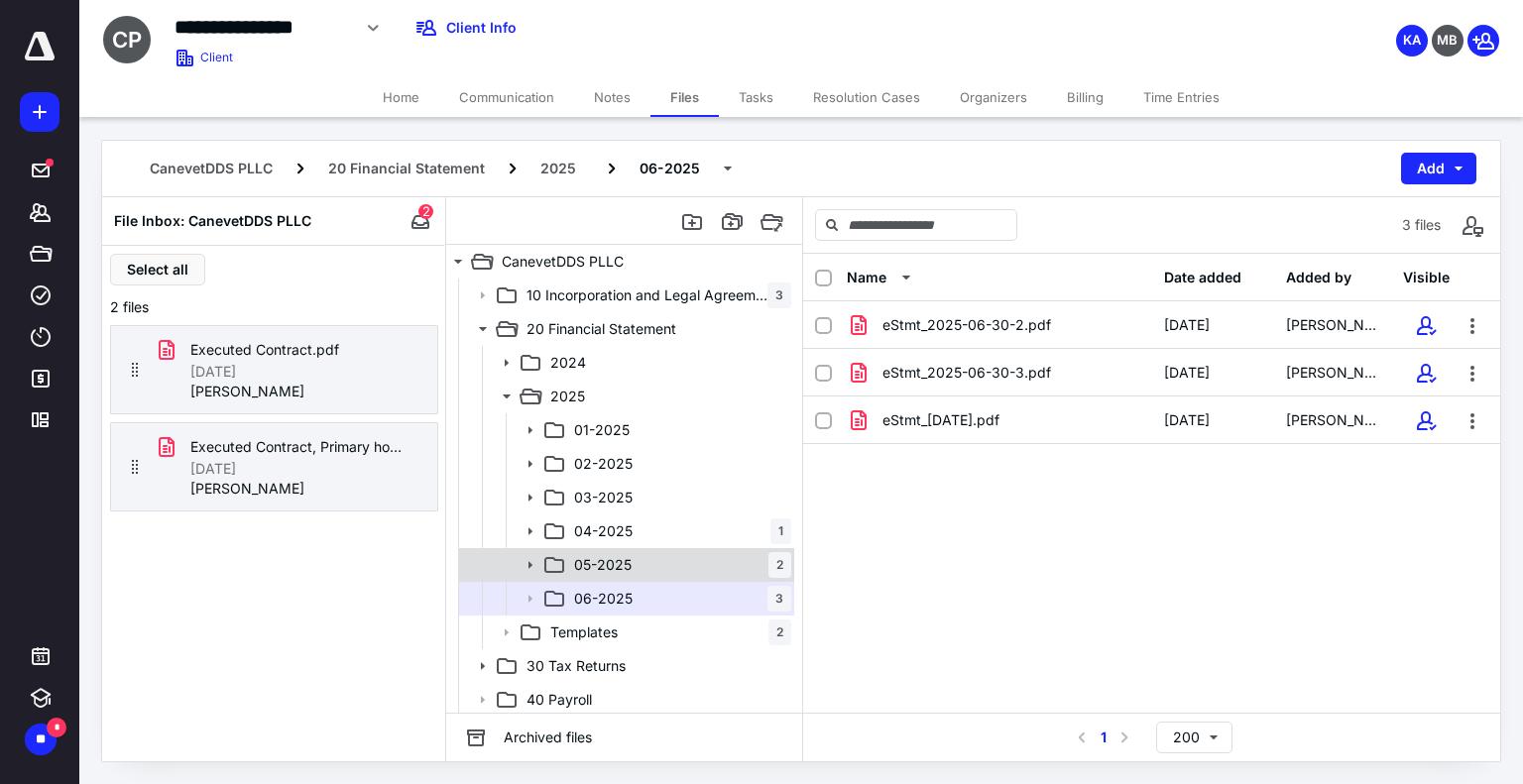 click on "05-2025 2" at bounding box center (678, 565) 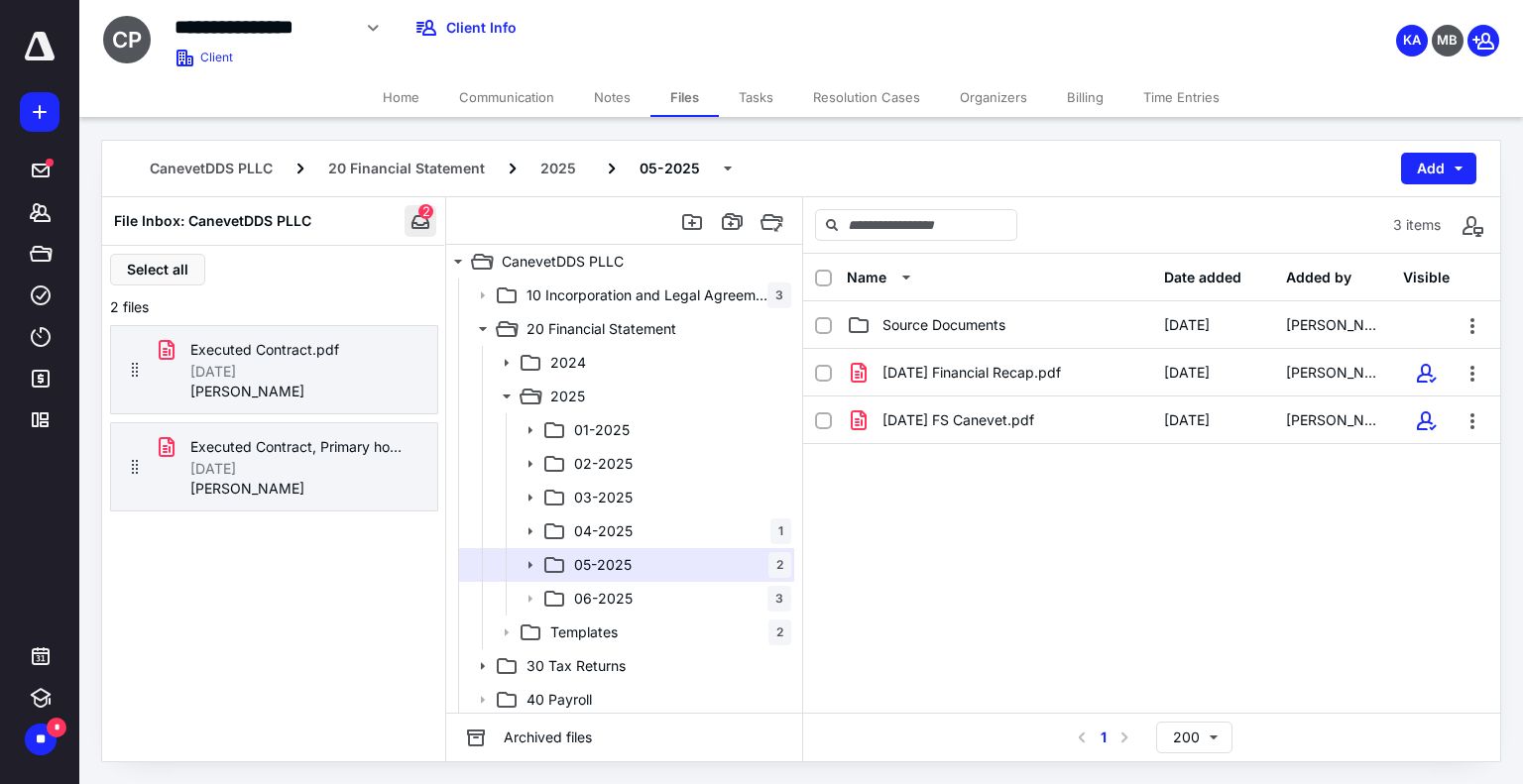 click at bounding box center [420, 221] 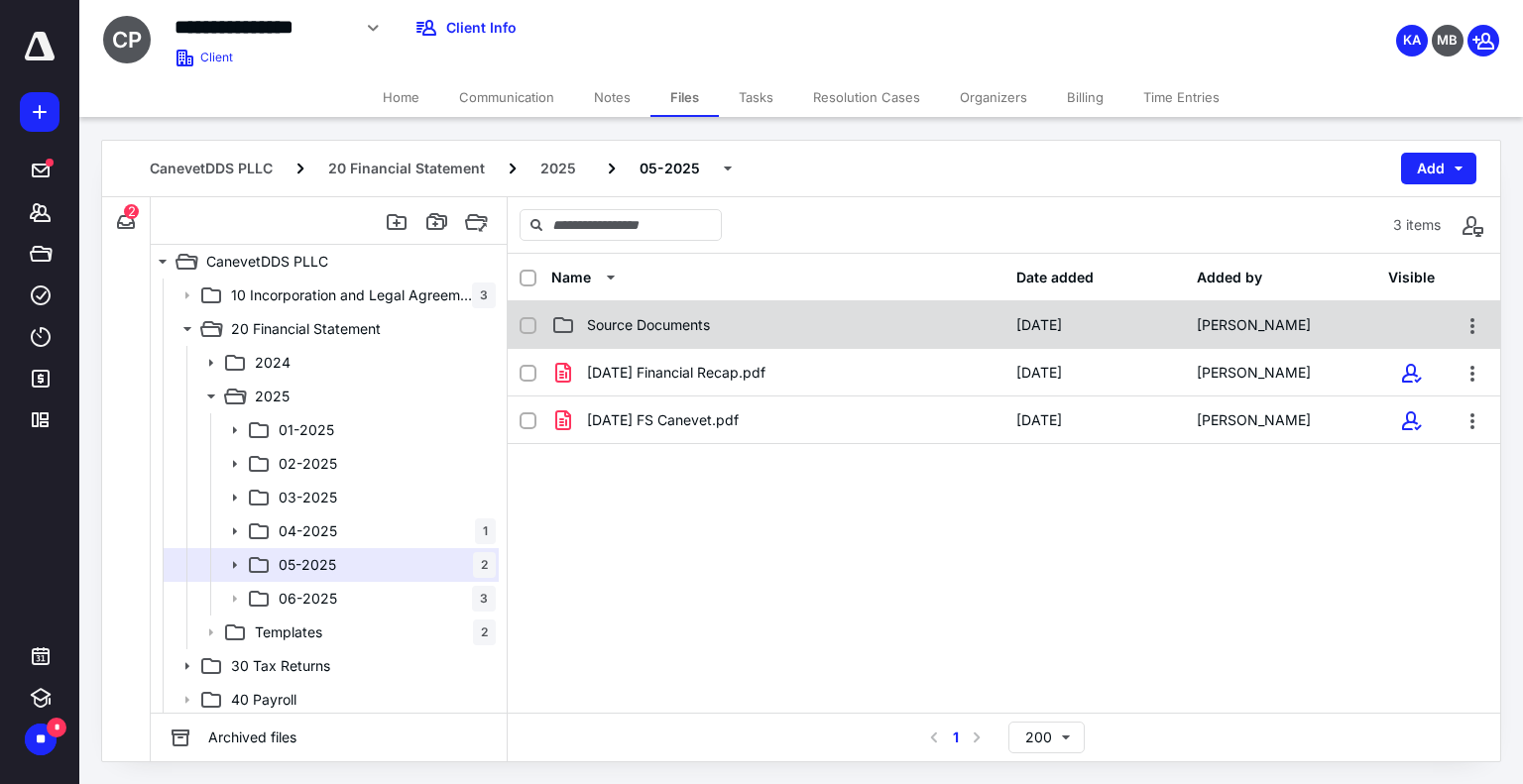 click on "Source Documents" at bounding box center (777, 325) 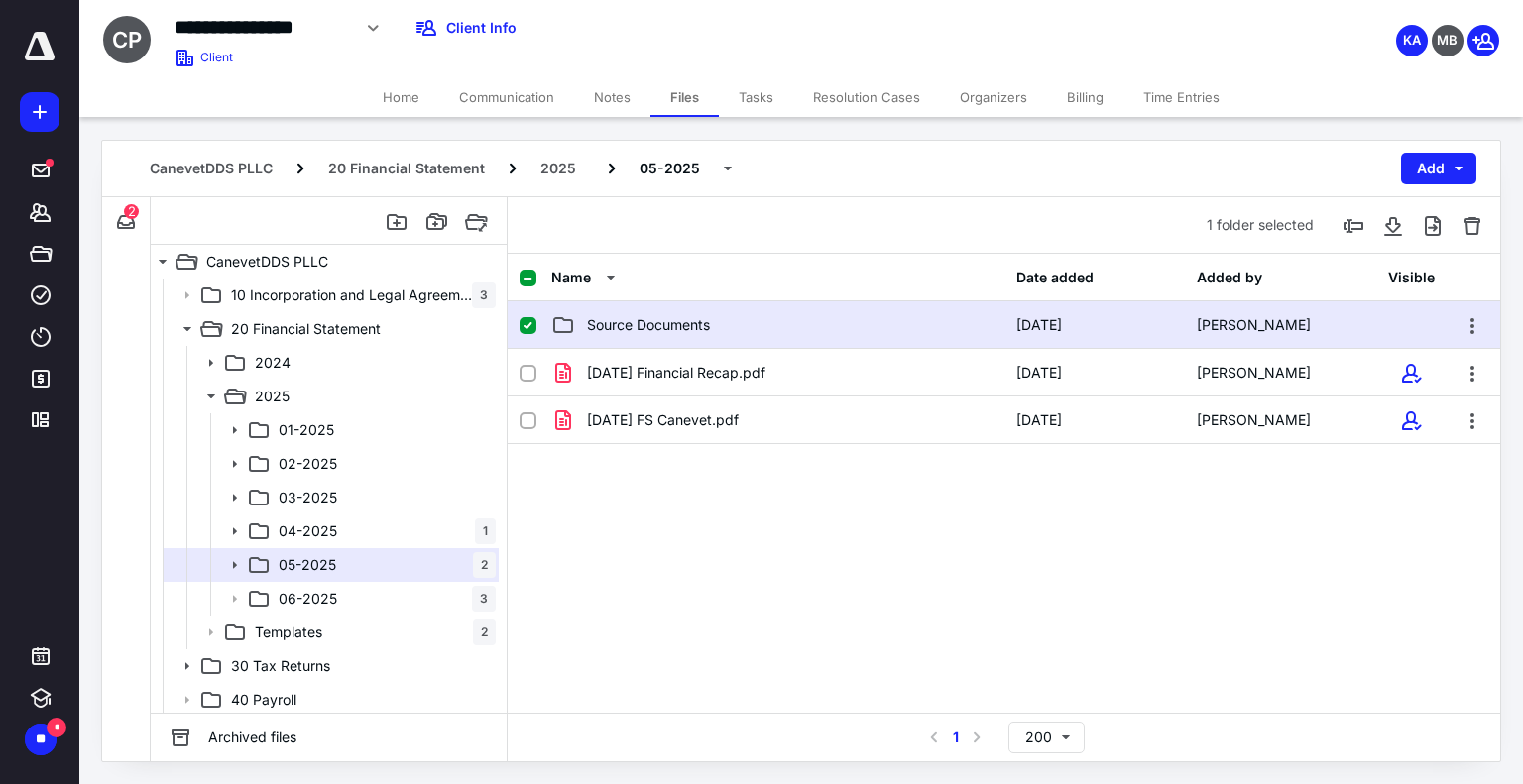 click on "Source Documents" at bounding box center [777, 325] 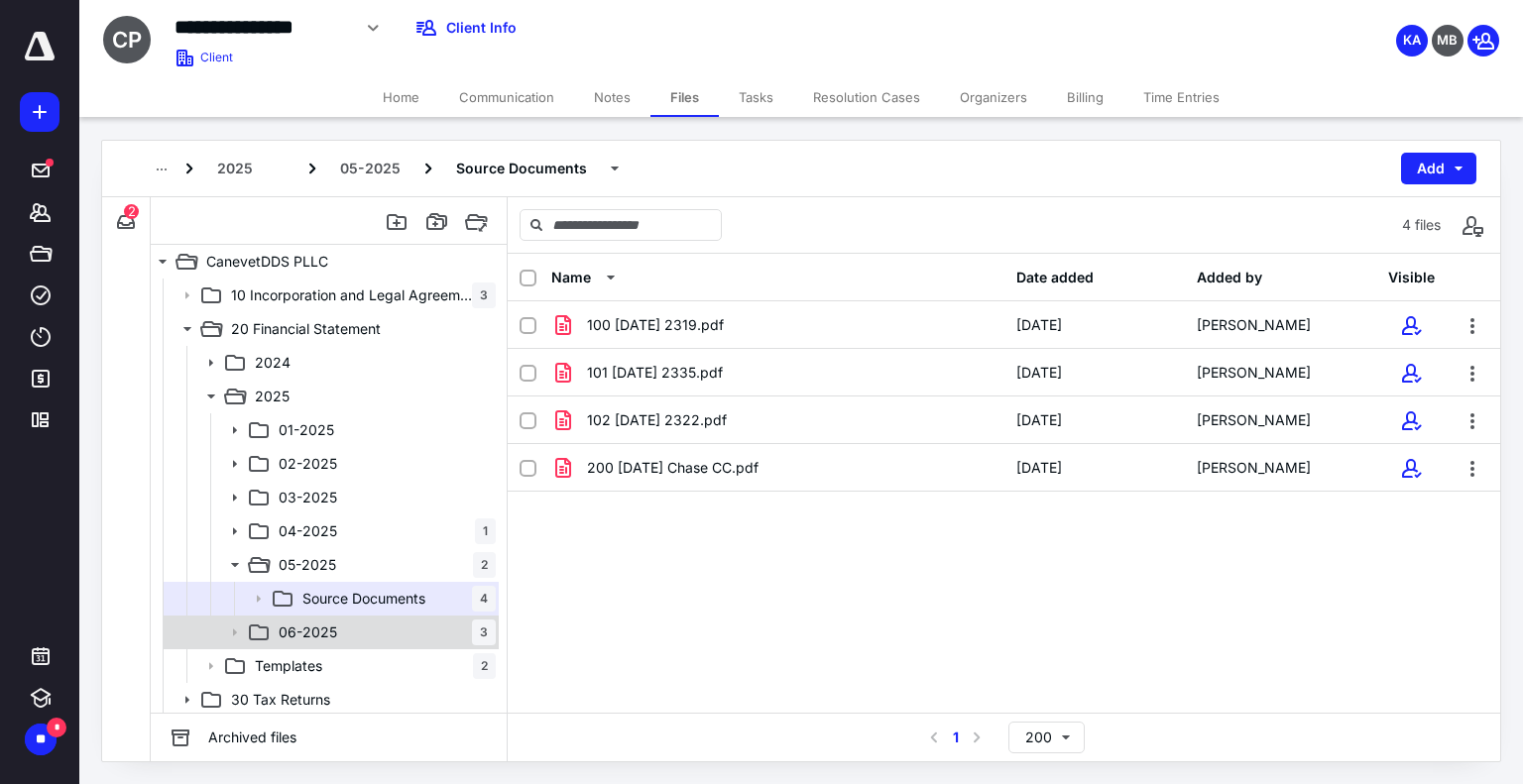 click on "06-2025 3" at bounding box center [383, 632] 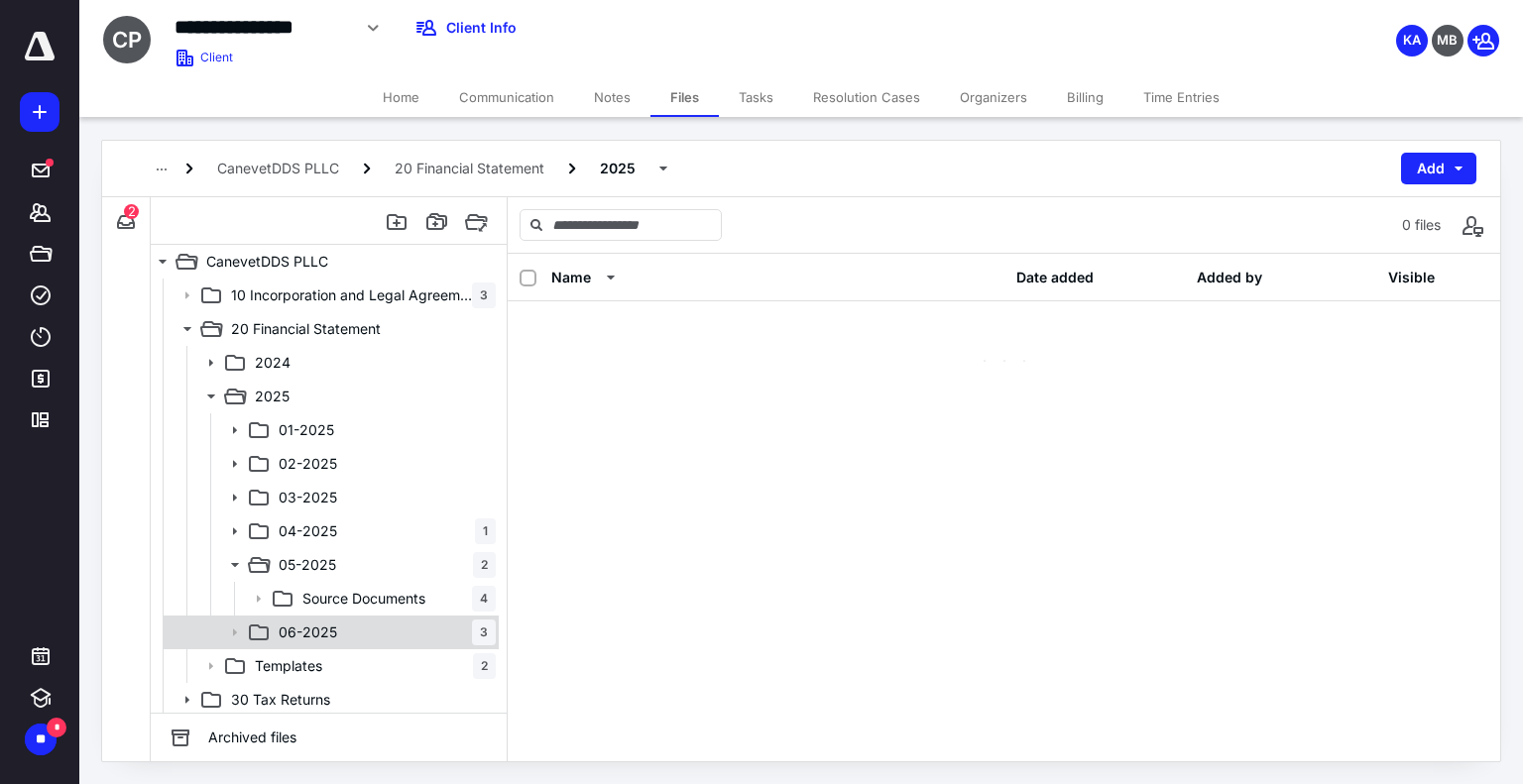 click on "06-2025 3" at bounding box center [383, 632] 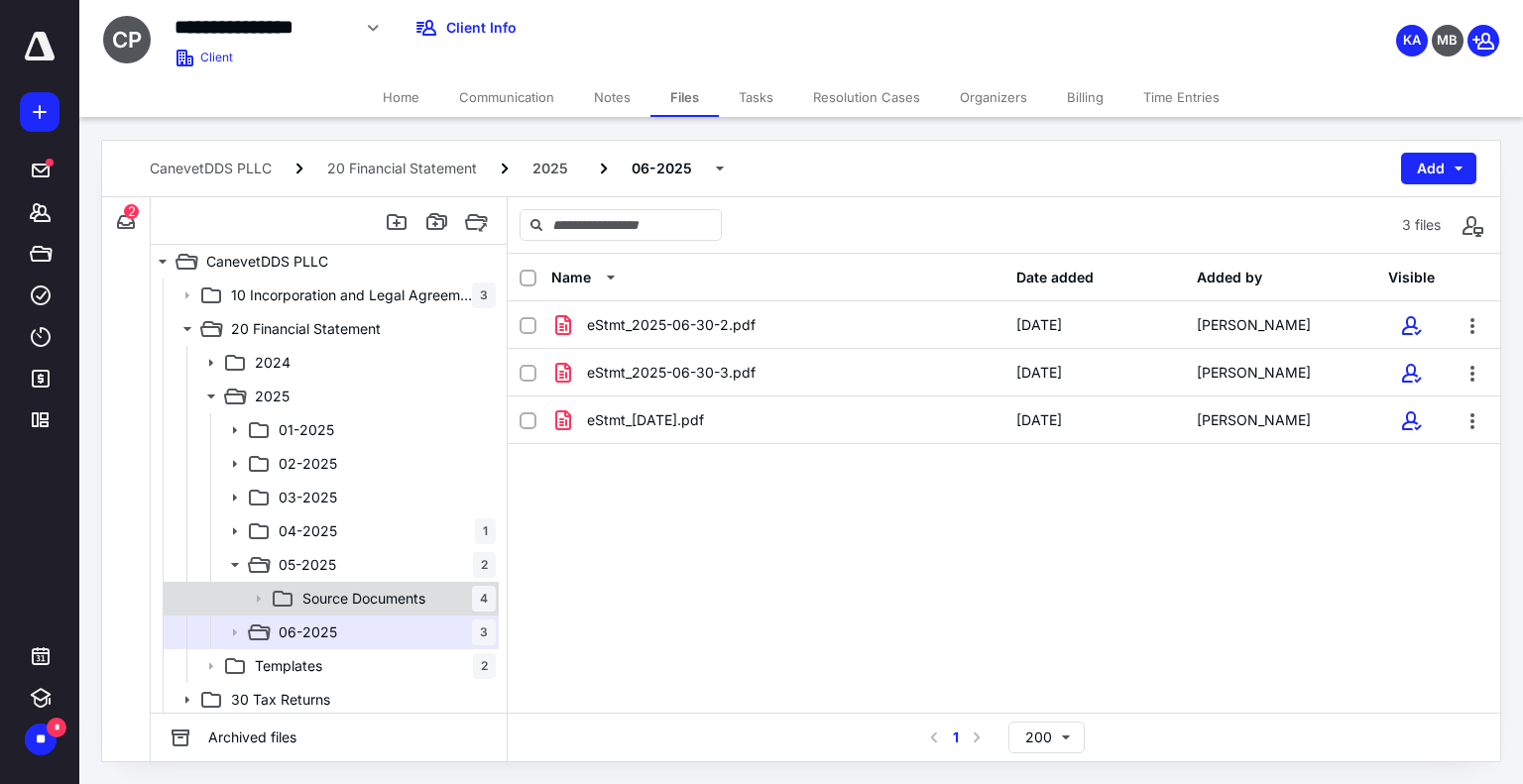 click on "Source Documents" at bounding box center (364, 599) 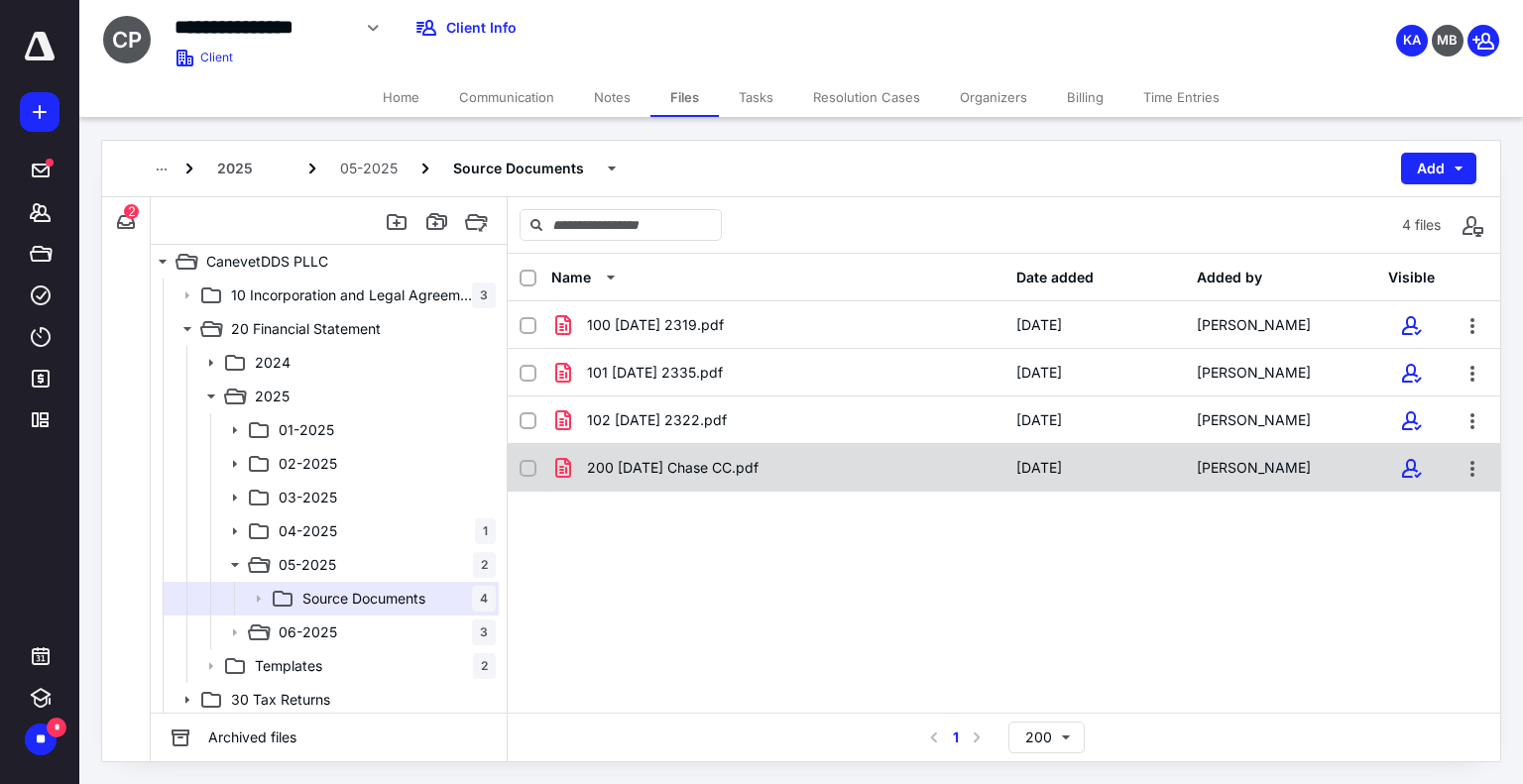 click on "200 [DATE] Chase CC.pdf [DATE] [PERSON_NAME]" at bounding box center [1003, 468] 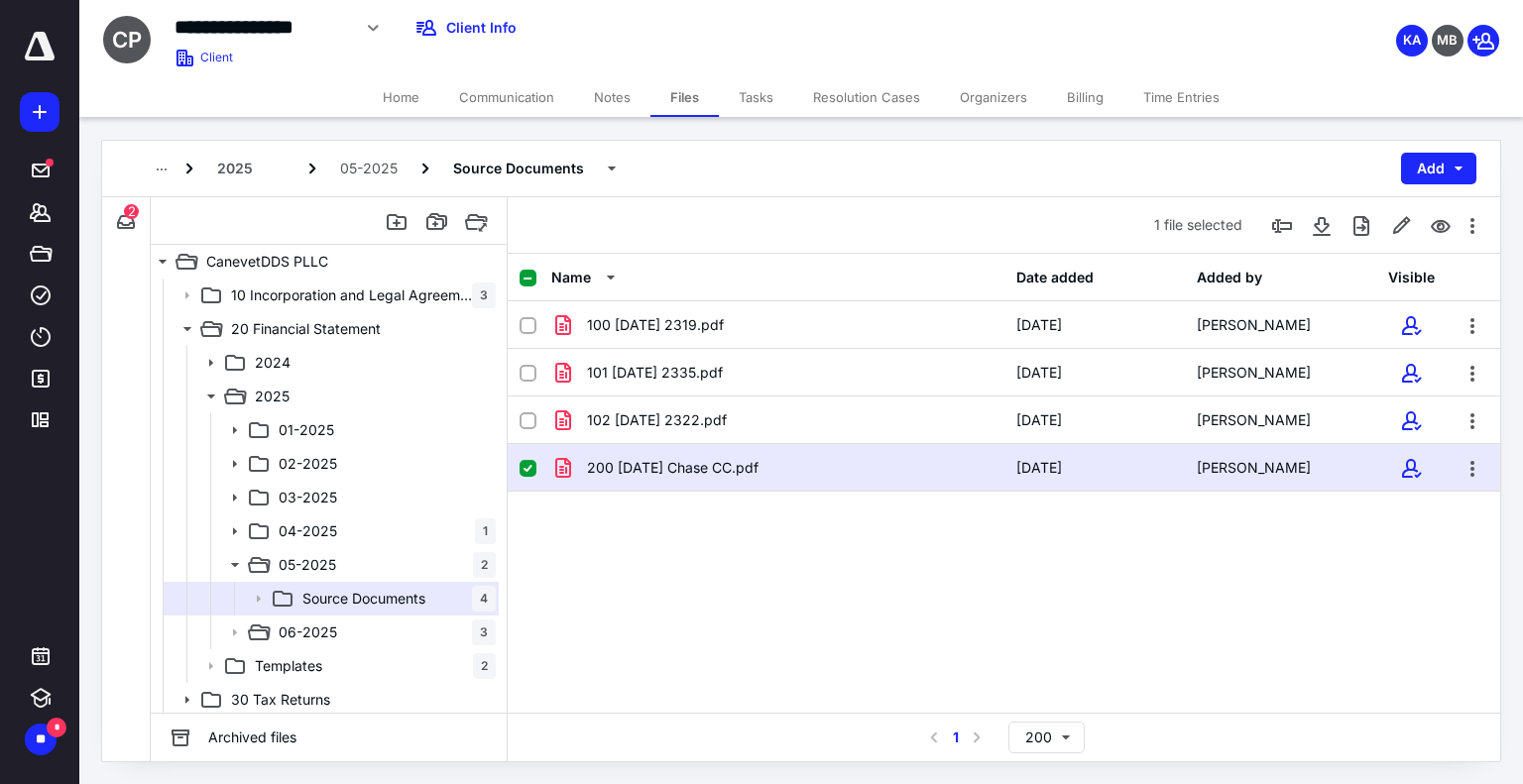 click on "200 [DATE] Chase CC.pdf [DATE] [PERSON_NAME]" at bounding box center (1003, 468) 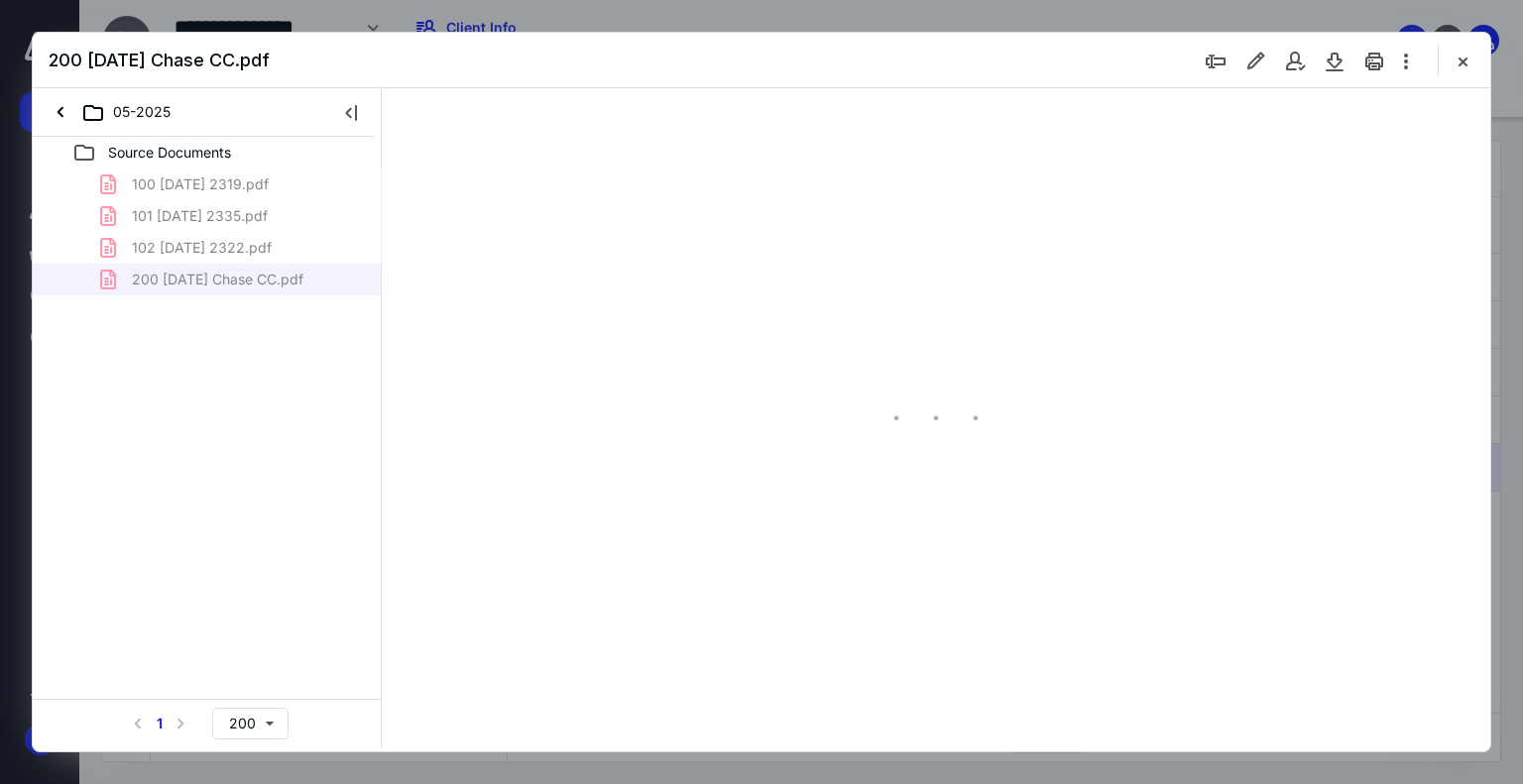 scroll, scrollTop: 0, scrollLeft: 0, axis: both 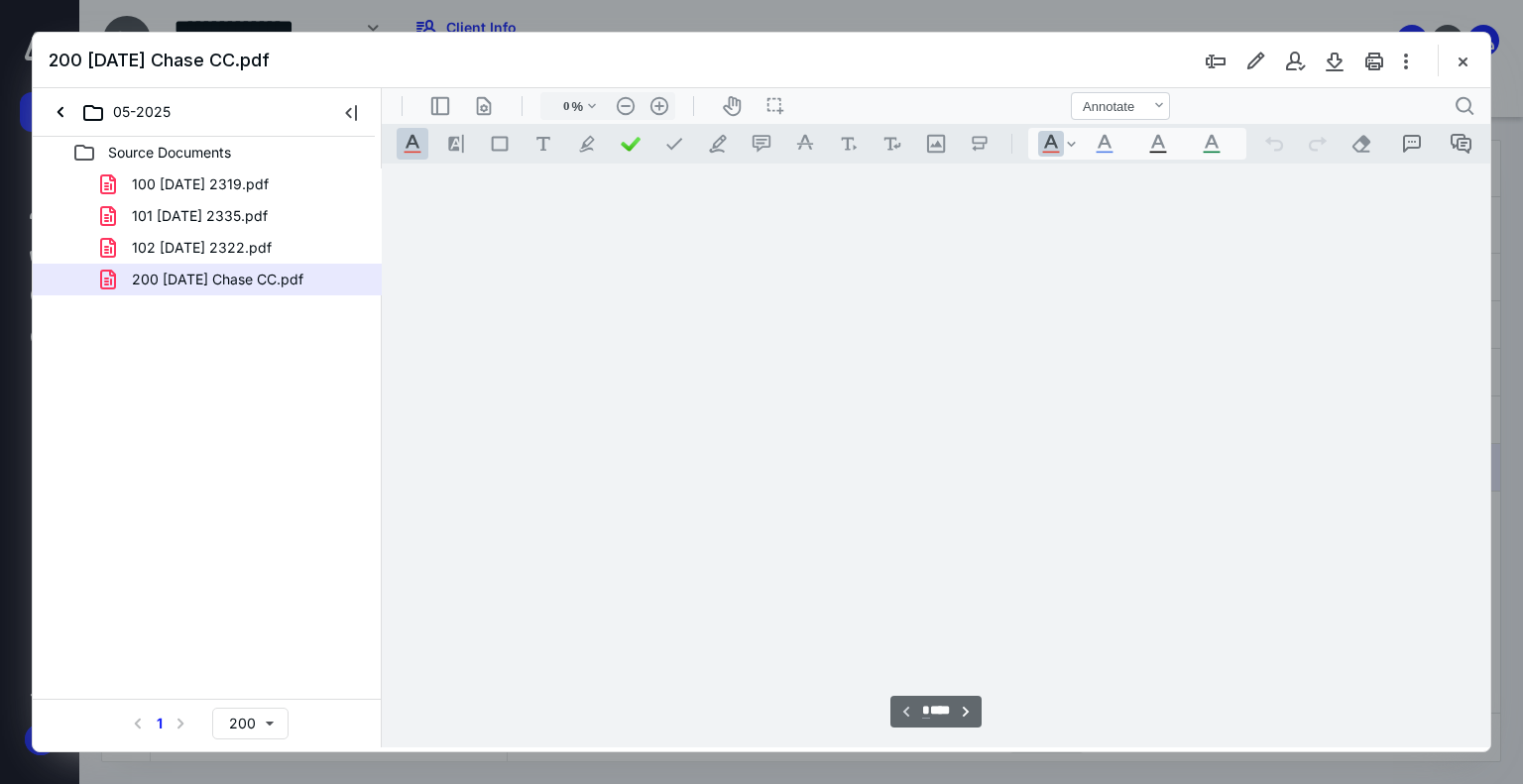 type on "210" 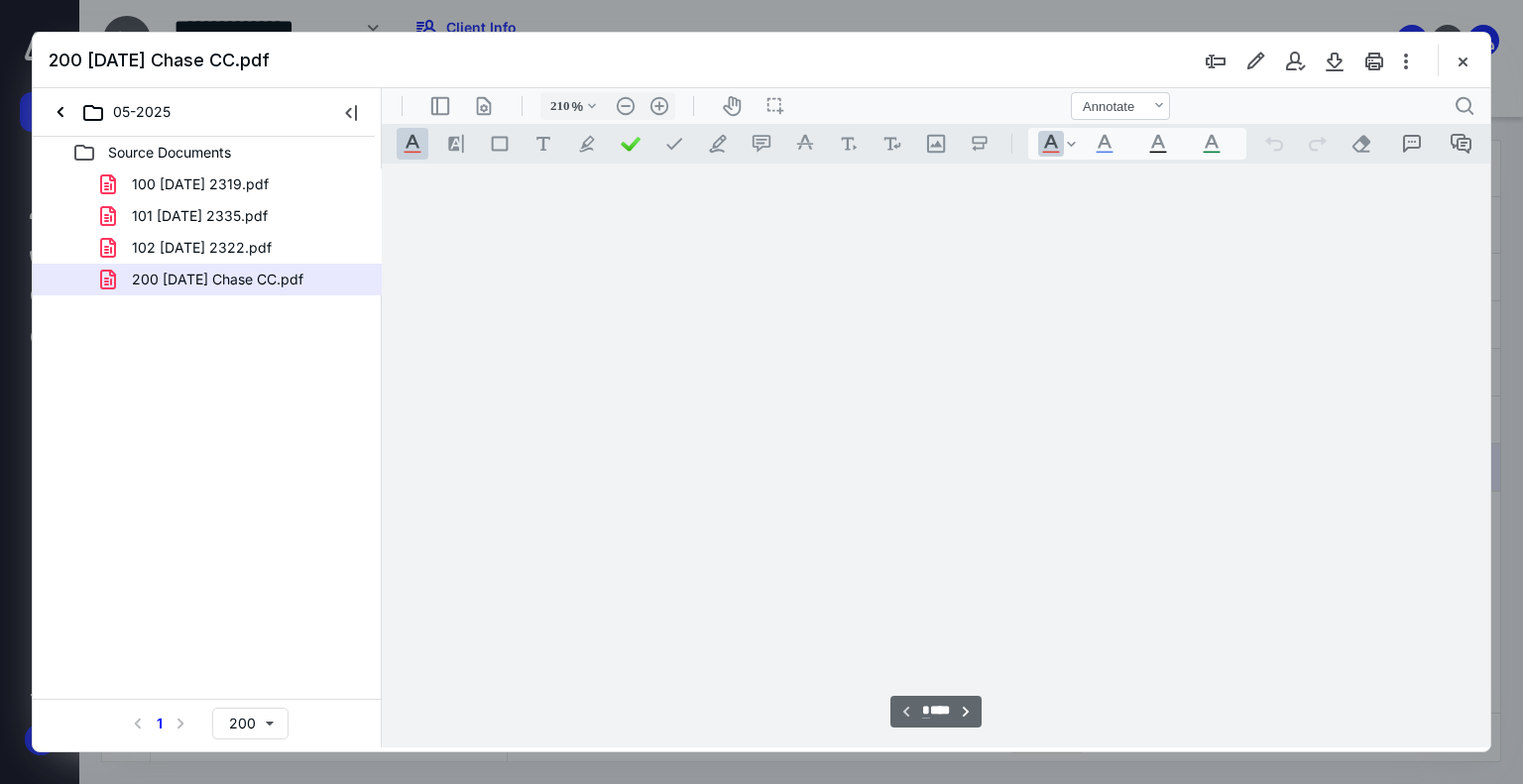 scroll, scrollTop: 83, scrollLeft: 0, axis: vertical 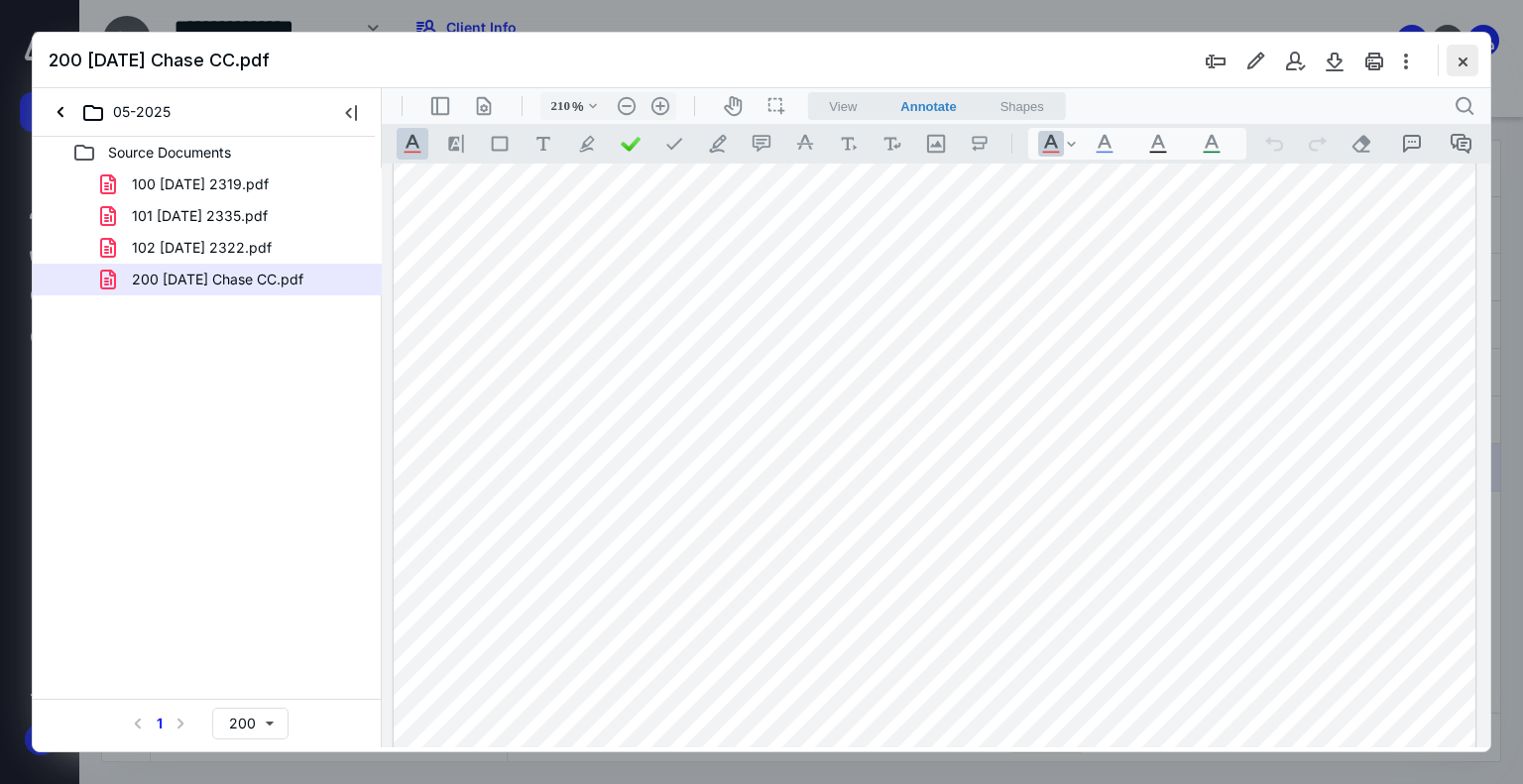 click at bounding box center (1463, 60) 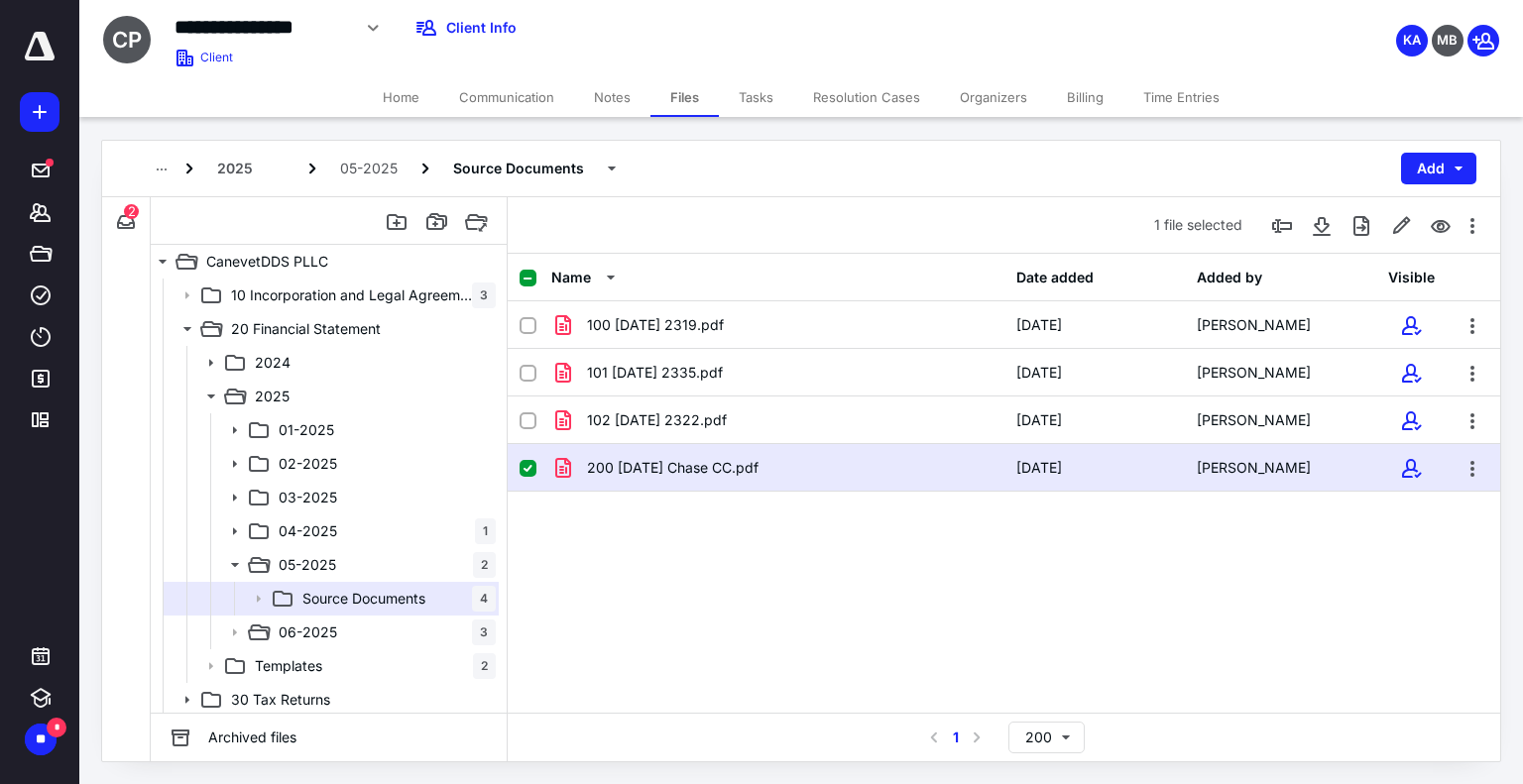 click on "2025" at bounding box center (235, 168) 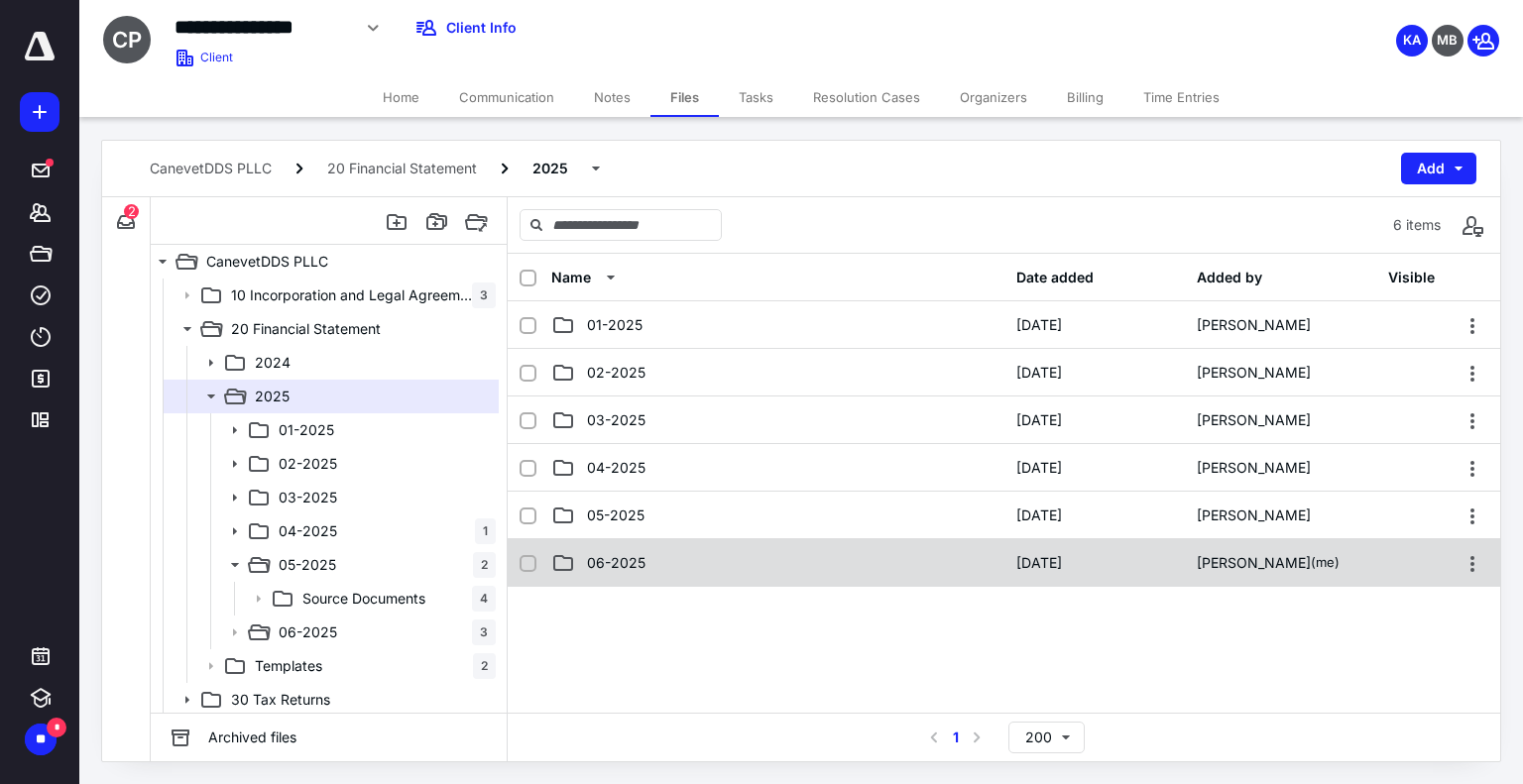 click on "06-2025" at bounding box center (616, 563) 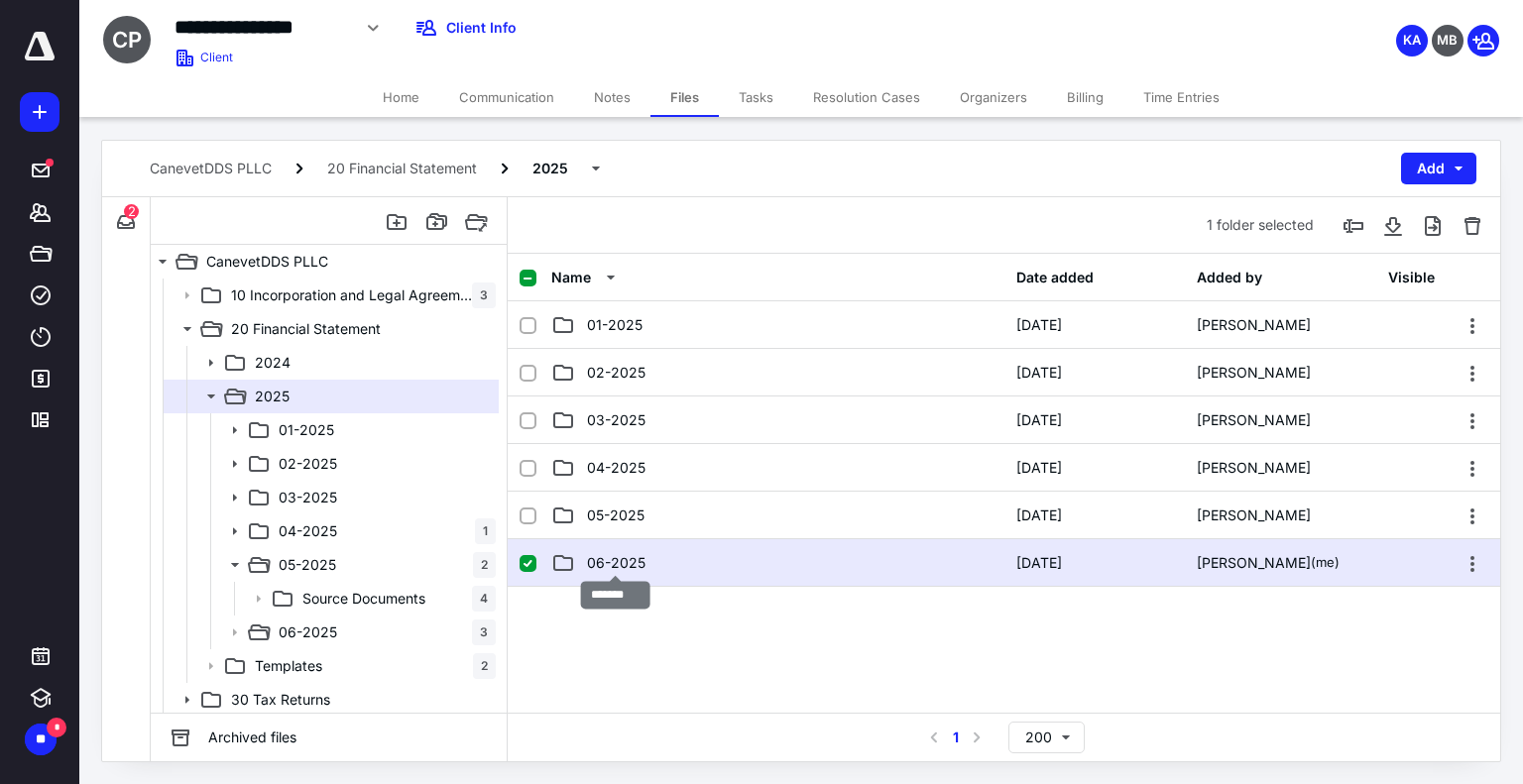 click on "06-2025" at bounding box center [616, 563] 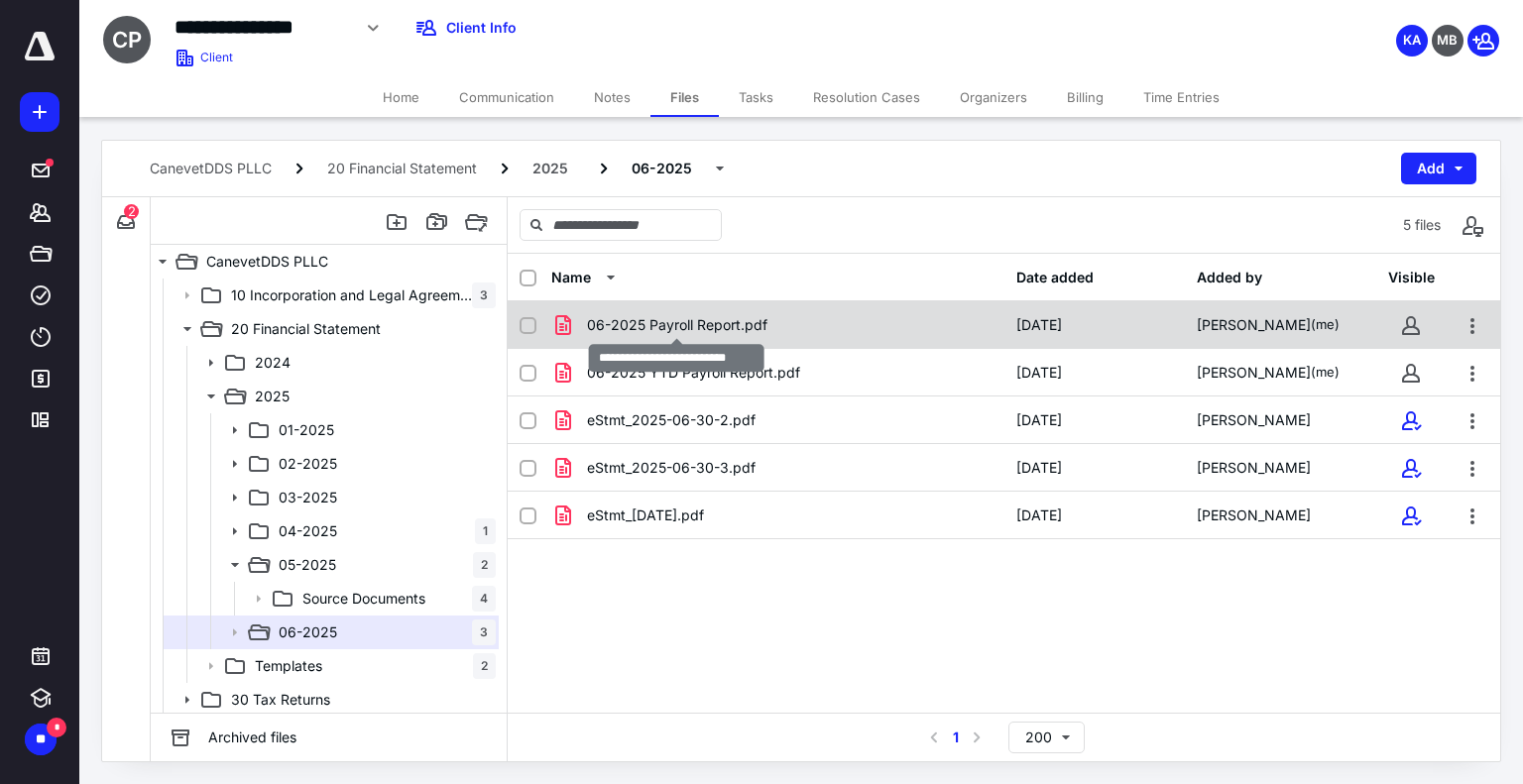 click on "06-2025 Payroll Report.pdf" at bounding box center [677, 325] 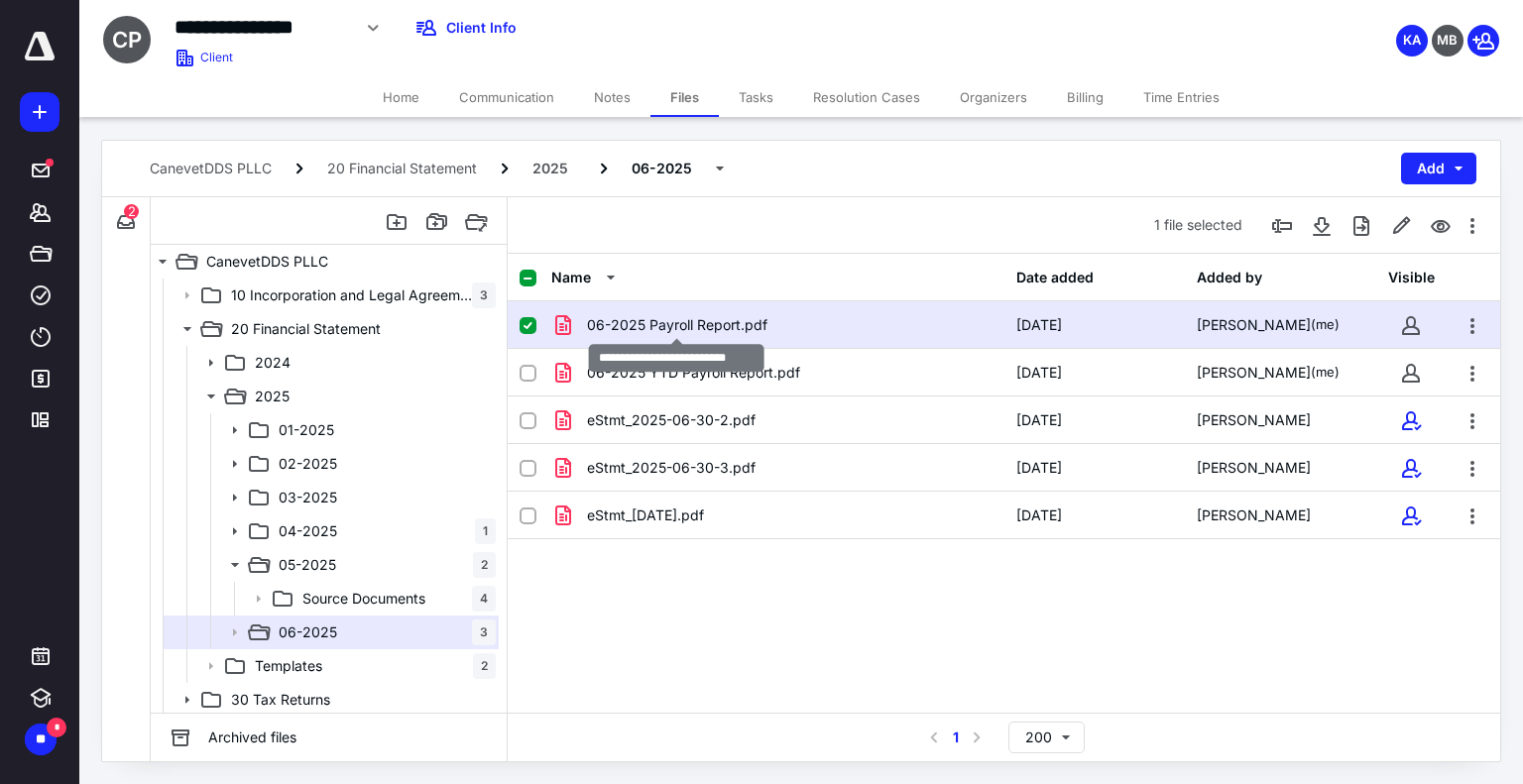 click on "06-2025 Payroll Report.pdf" at bounding box center (677, 325) 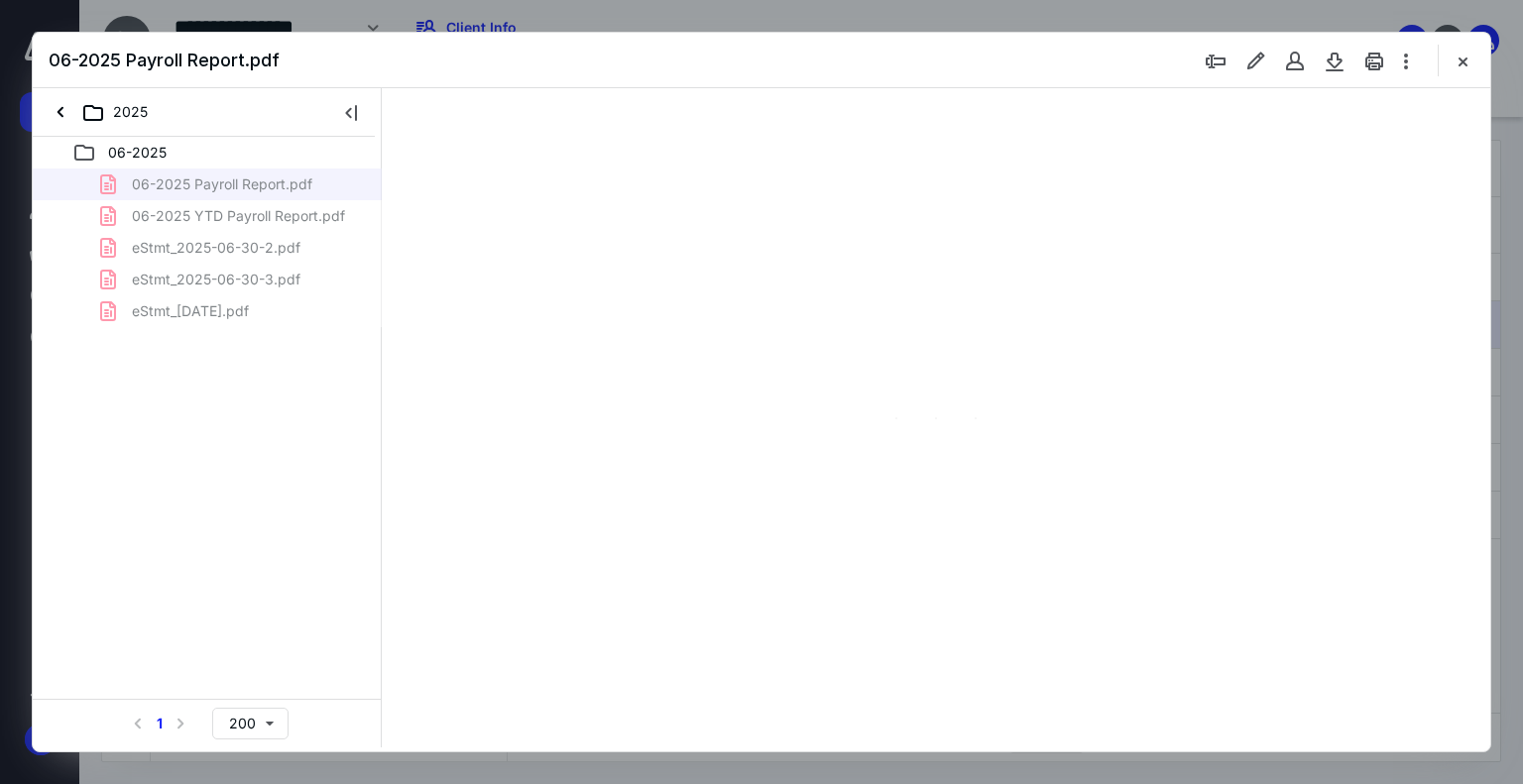 scroll, scrollTop: 0, scrollLeft: 0, axis: both 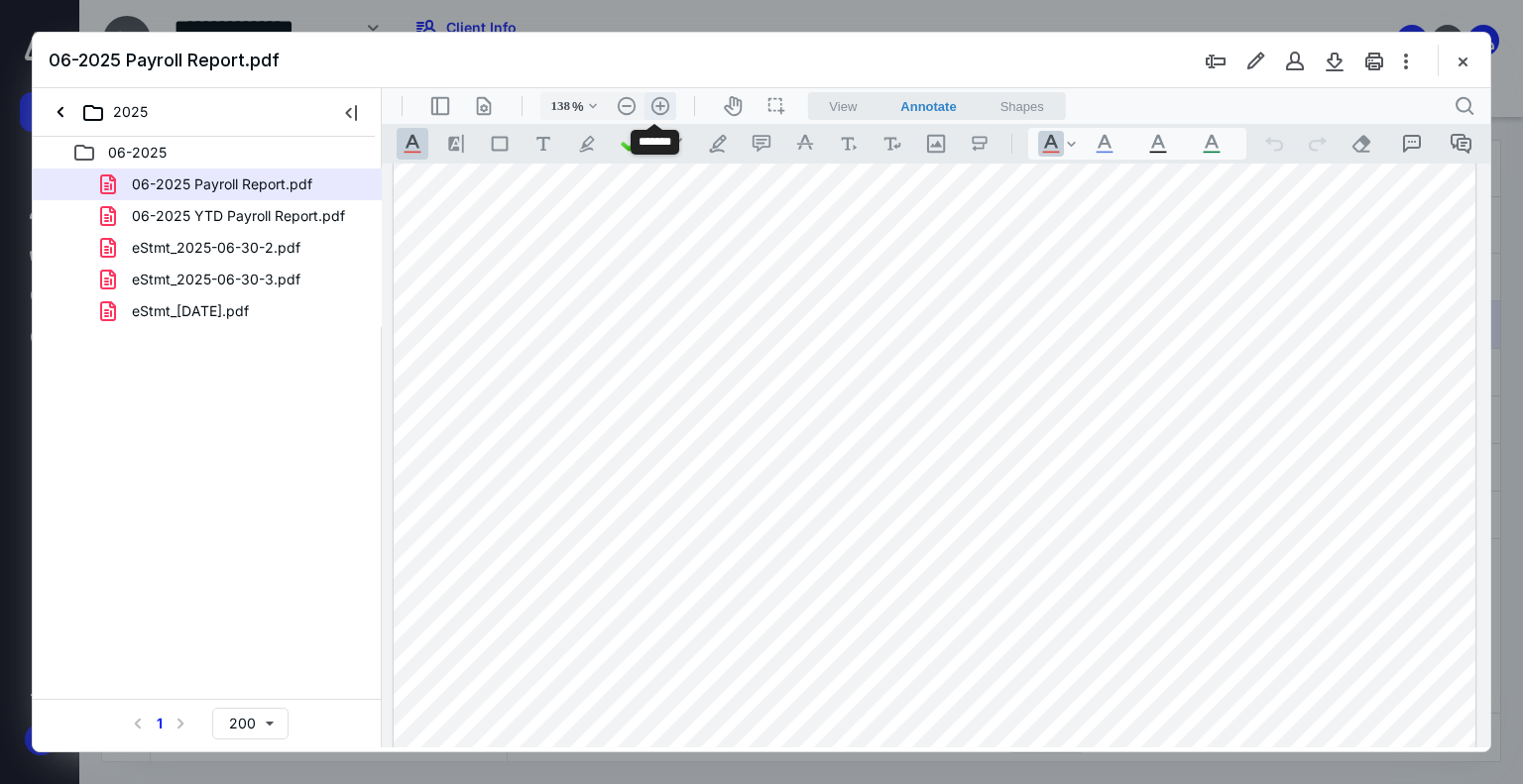 click on ".cls-1{fill:#abb0c4;} icon - header - zoom - in - line" at bounding box center [660, 106] 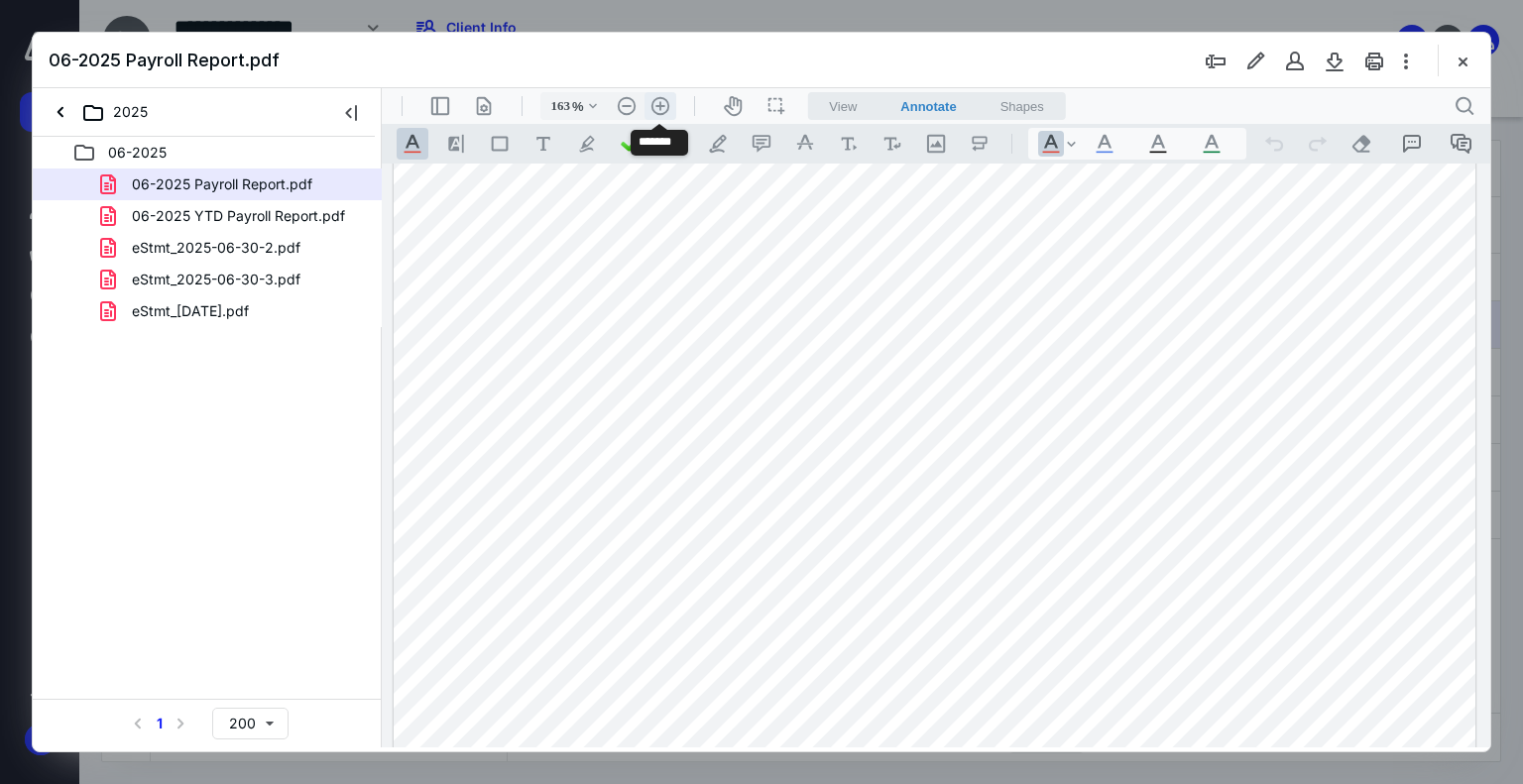 click on ".cls-1{fill:#abb0c4;} icon - header - zoom - in - line" at bounding box center (660, 106) 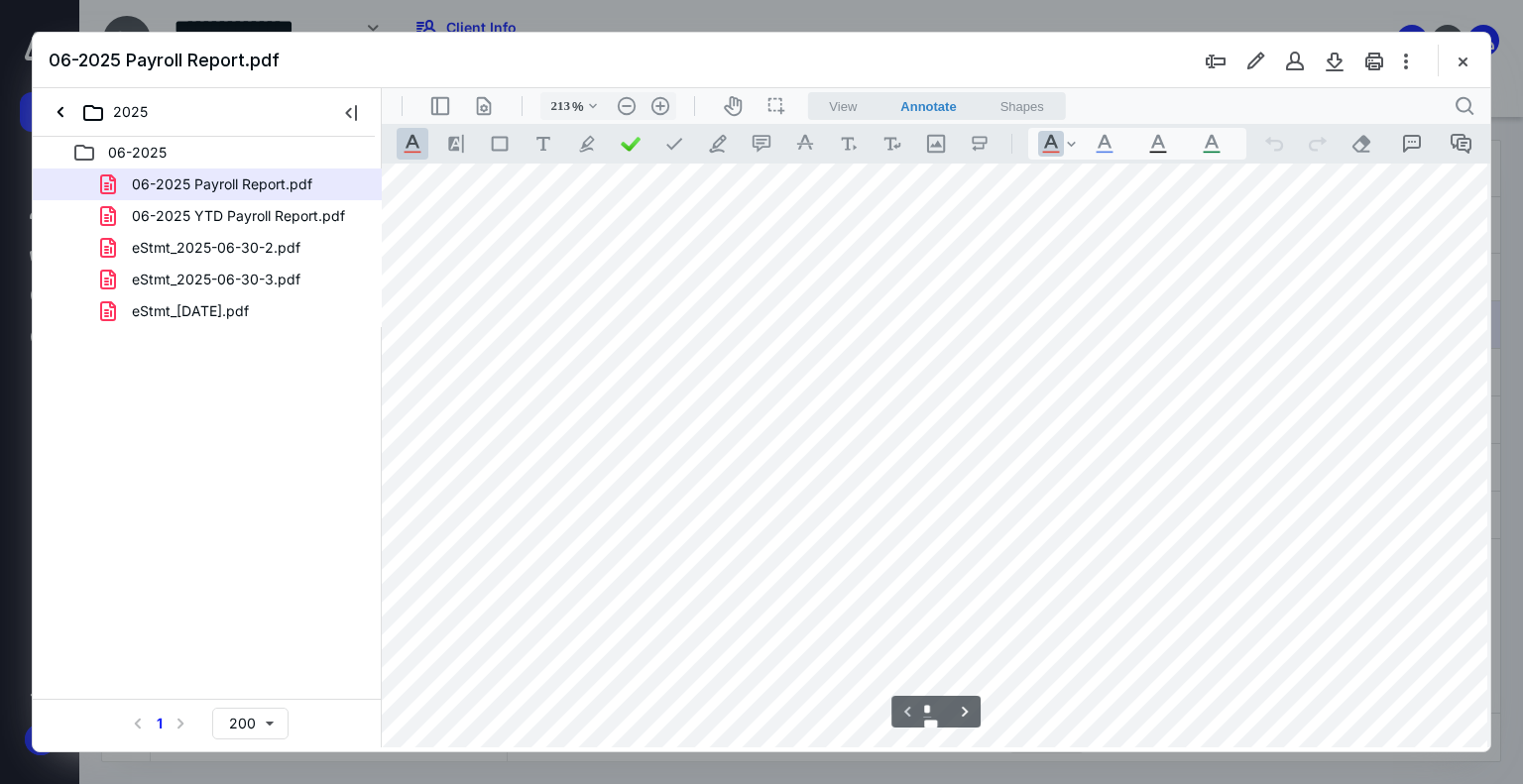 scroll, scrollTop: 117, scrollLeft: 296, axis: both 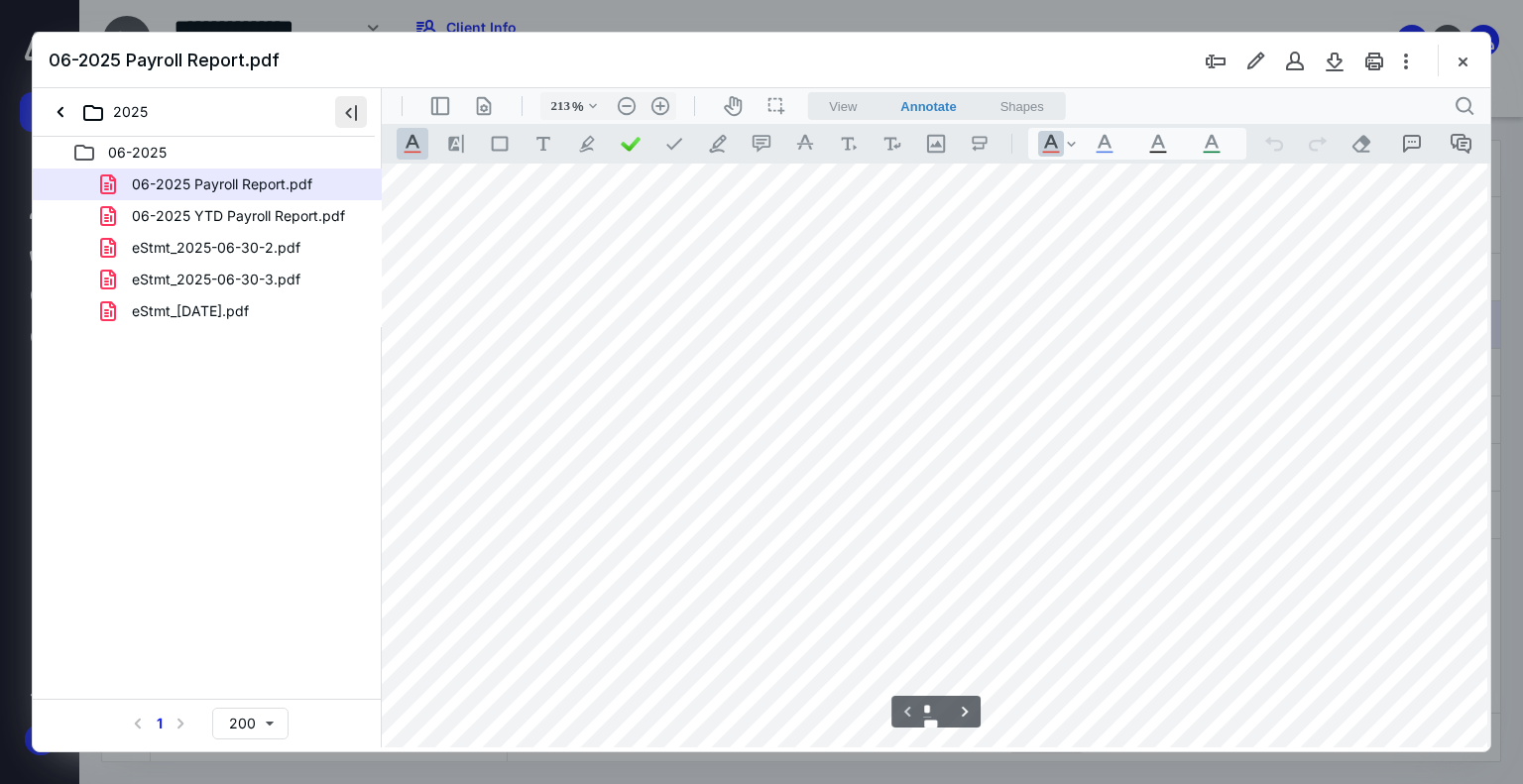 drag, startPoint x: 346, startPoint y: 112, endPoint x: 123, endPoint y: 99, distance: 223.3786 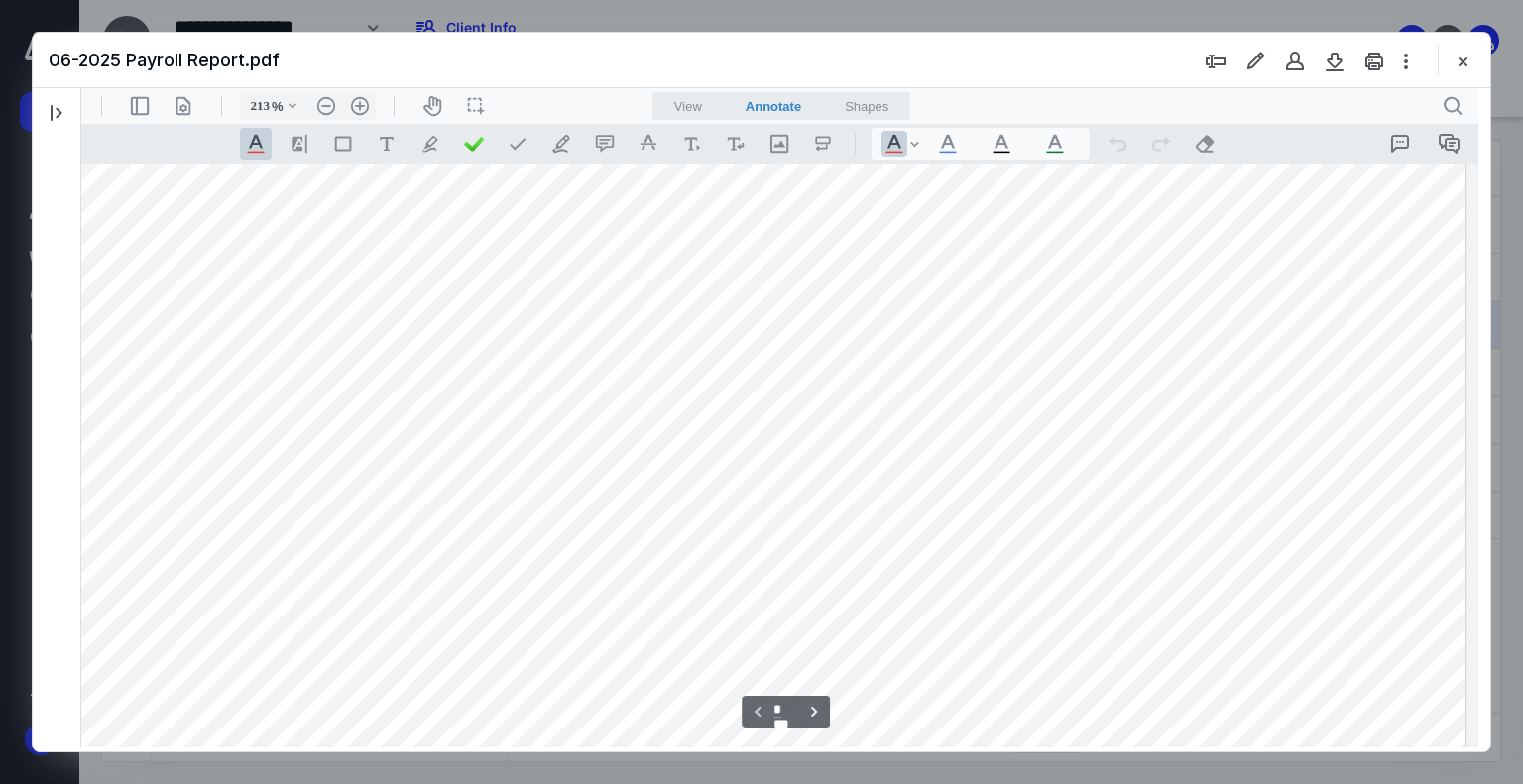 scroll, scrollTop: 117, scrollLeft: 288, axis: both 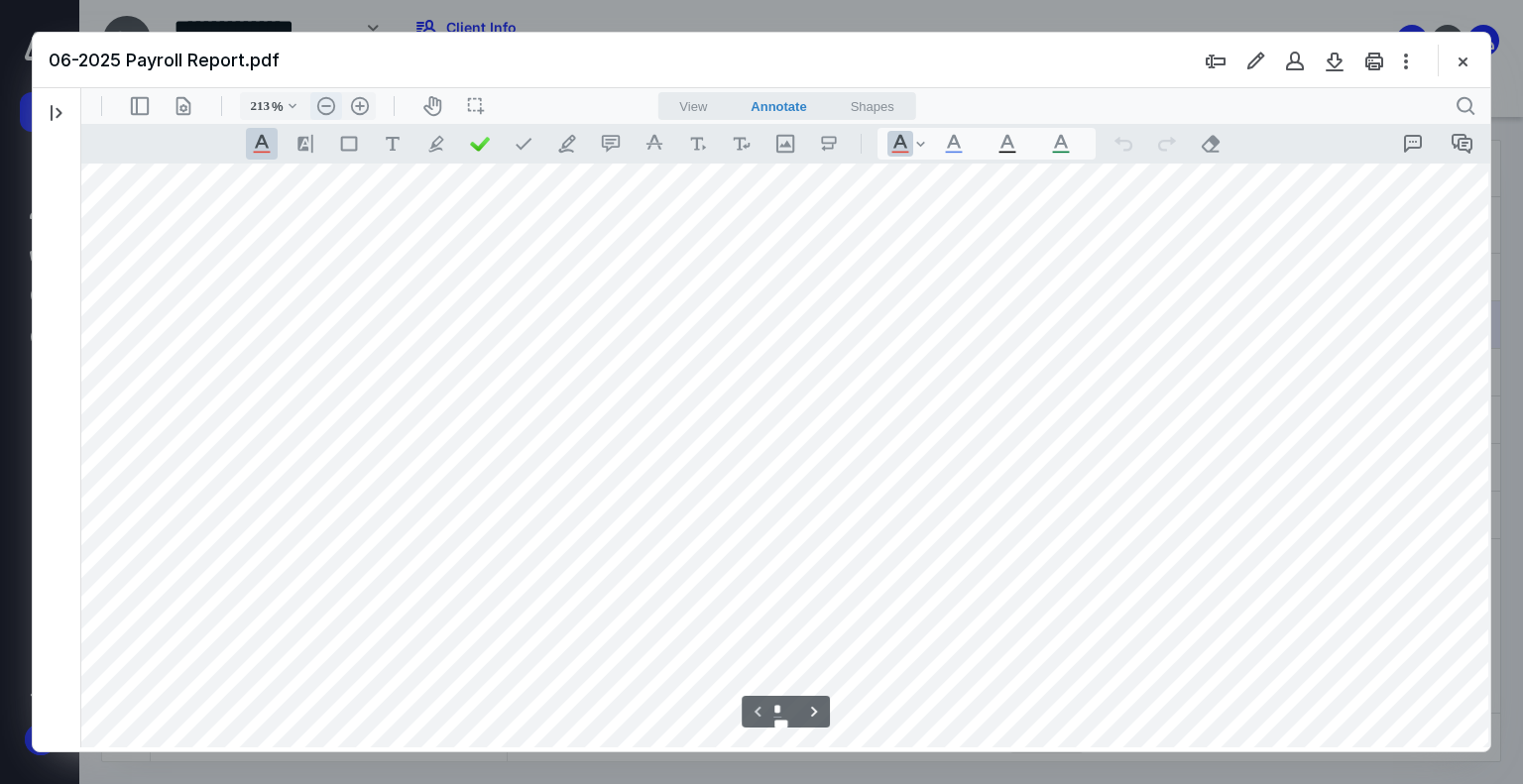 click on ".cls-1{fill:#abb0c4;} icon - header - zoom - out - line" at bounding box center [326, 106] 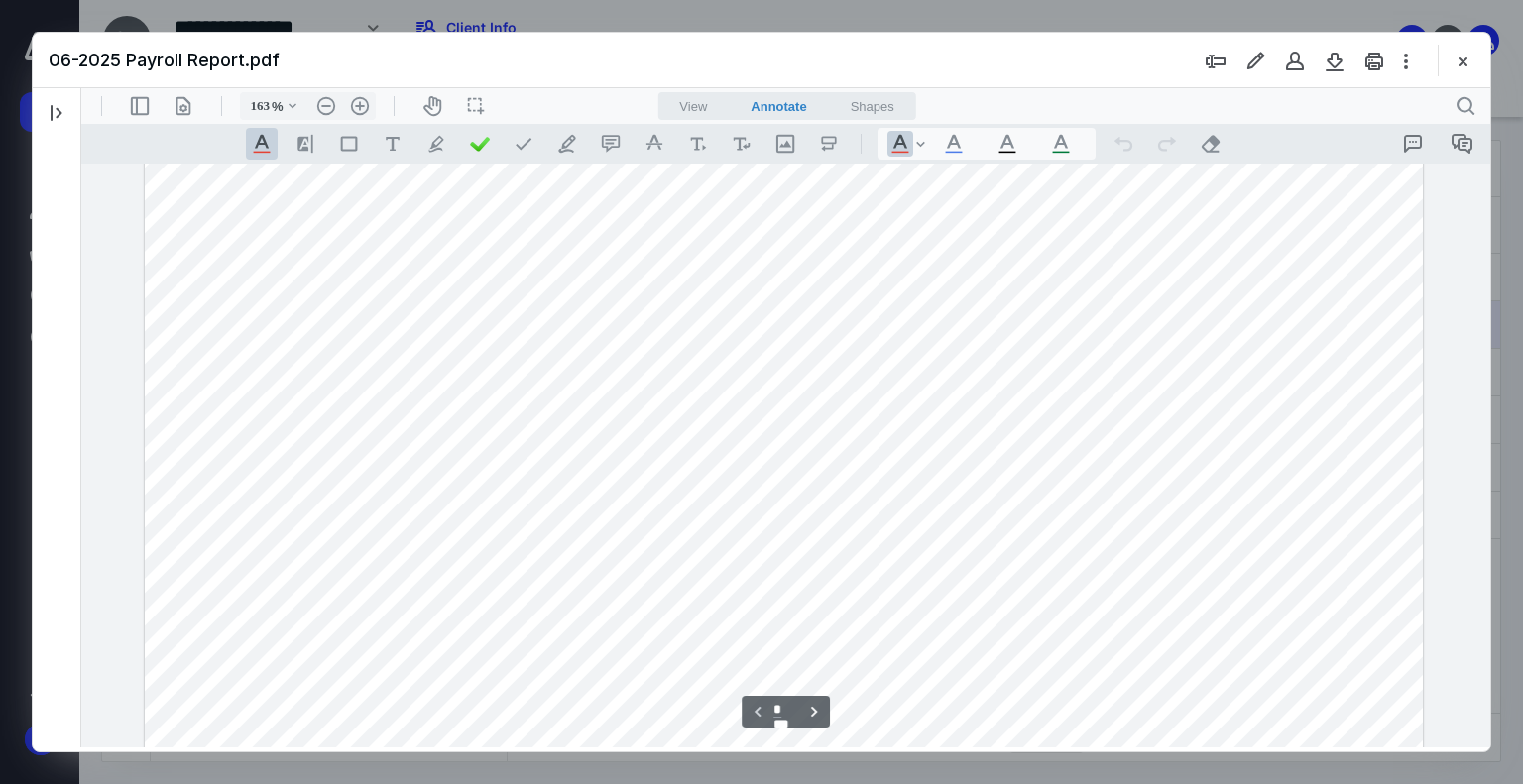 scroll, scrollTop: 0, scrollLeft: 0, axis: both 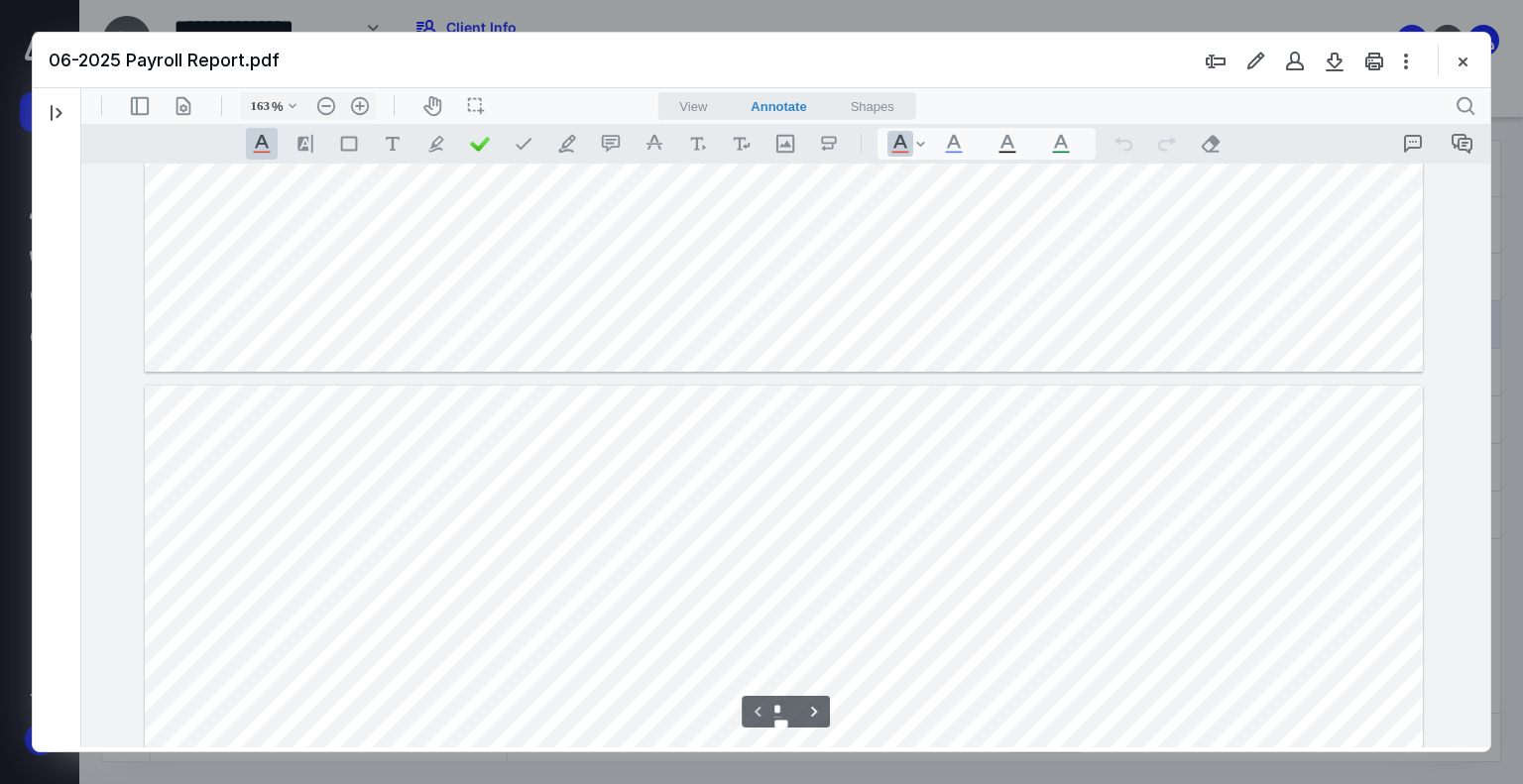 type on "*" 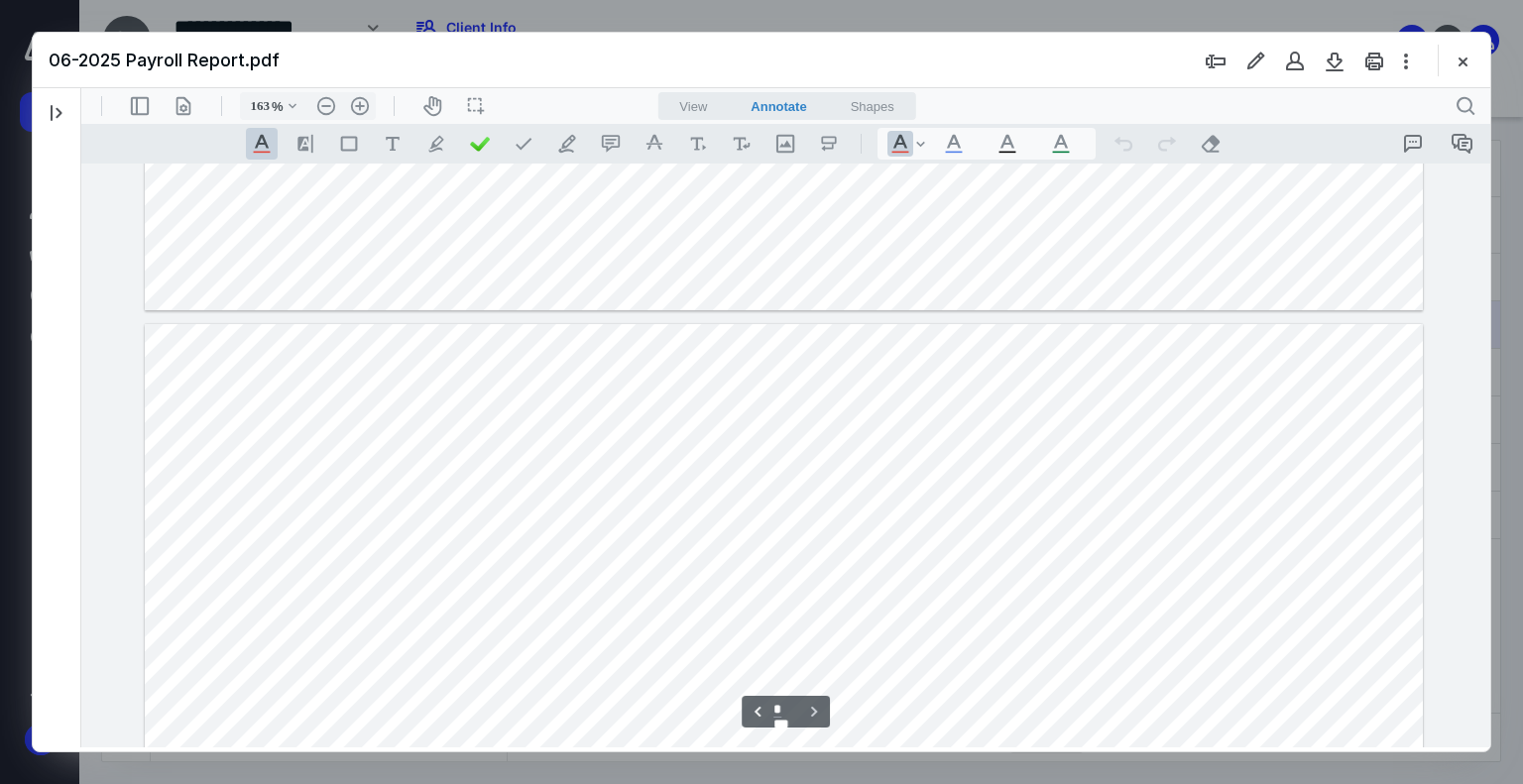 scroll, scrollTop: 991, scrollLeft: 0, axis: vertical 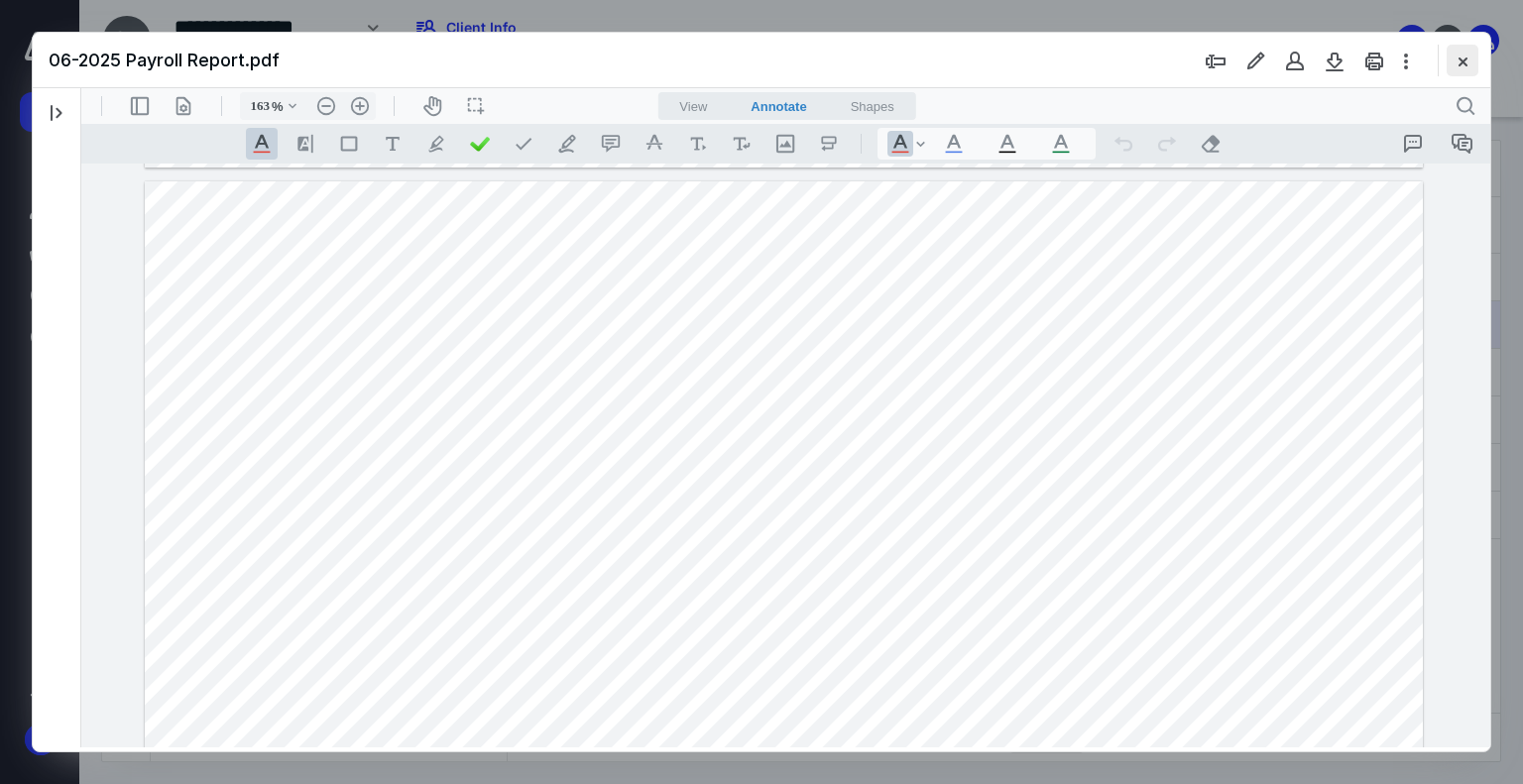 click at bounding box center (1463, 60) 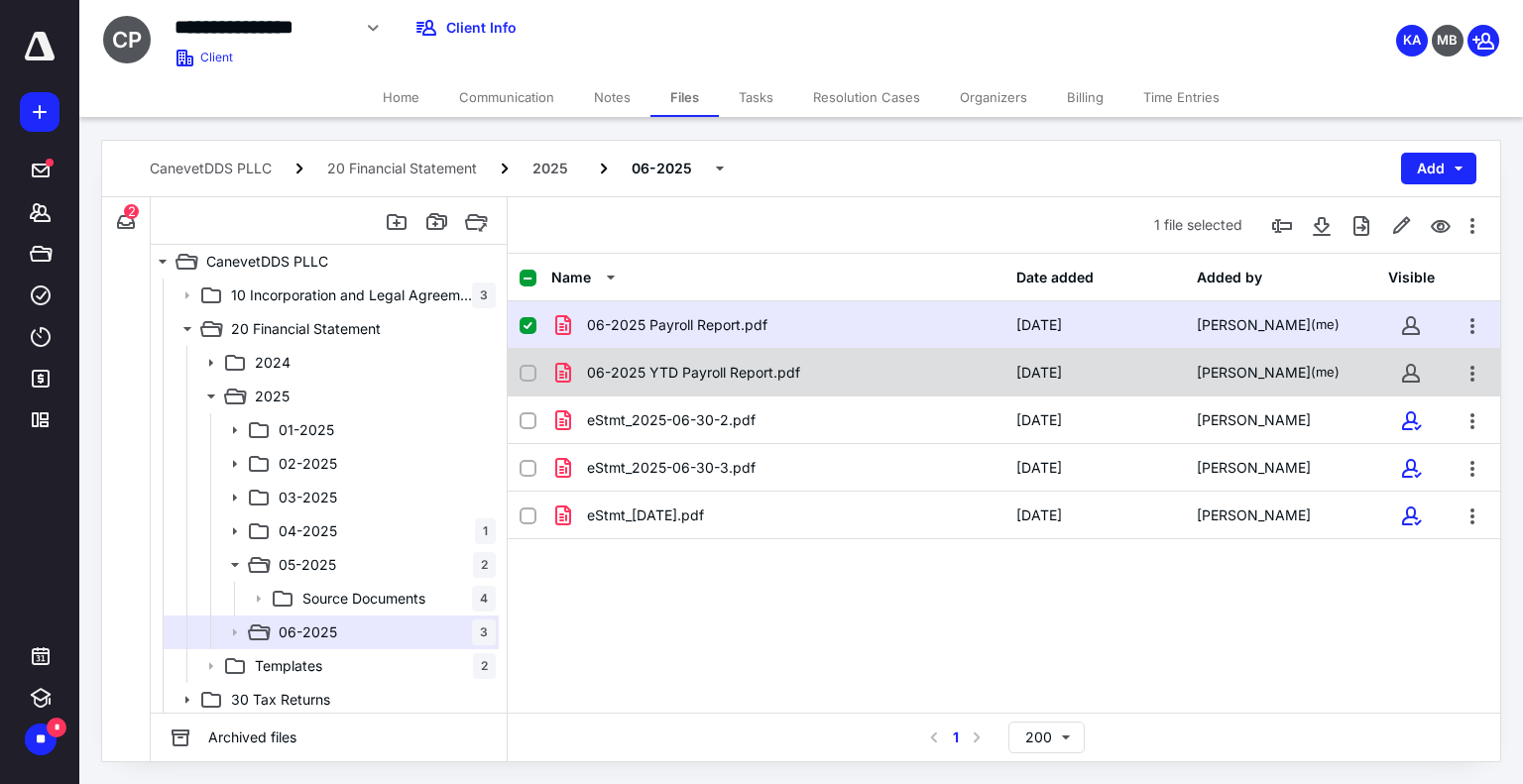 click on "06-2025 YTD Payroll Report.pdf [DATE] [PERSON_NAME]  (me)" at bounding box center (1003, 373) 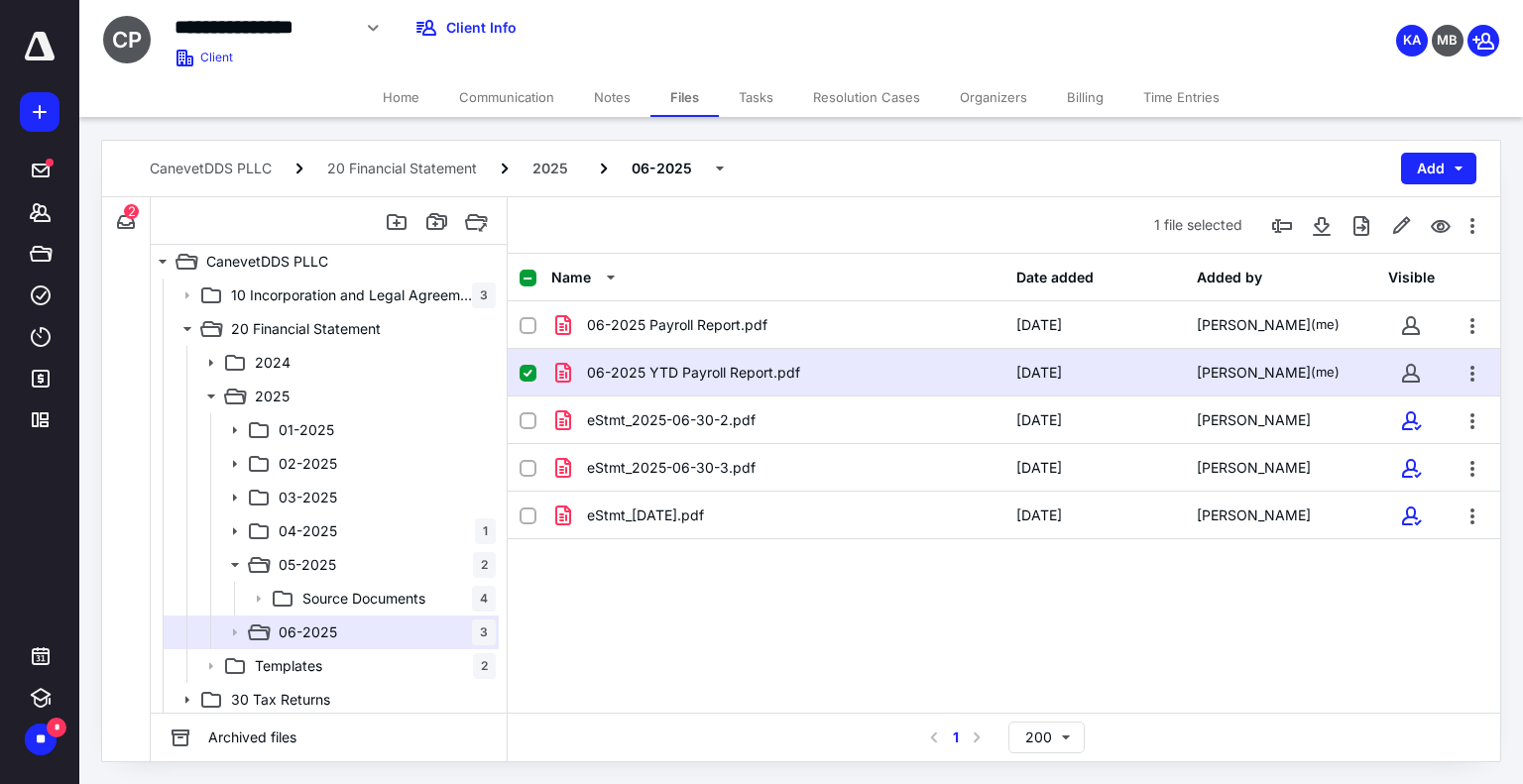 click on "06-2025 YTD Payroll Report.pdf [DATE] [PERSON_NAME]  (me)" at bounding box center (1003, 373) 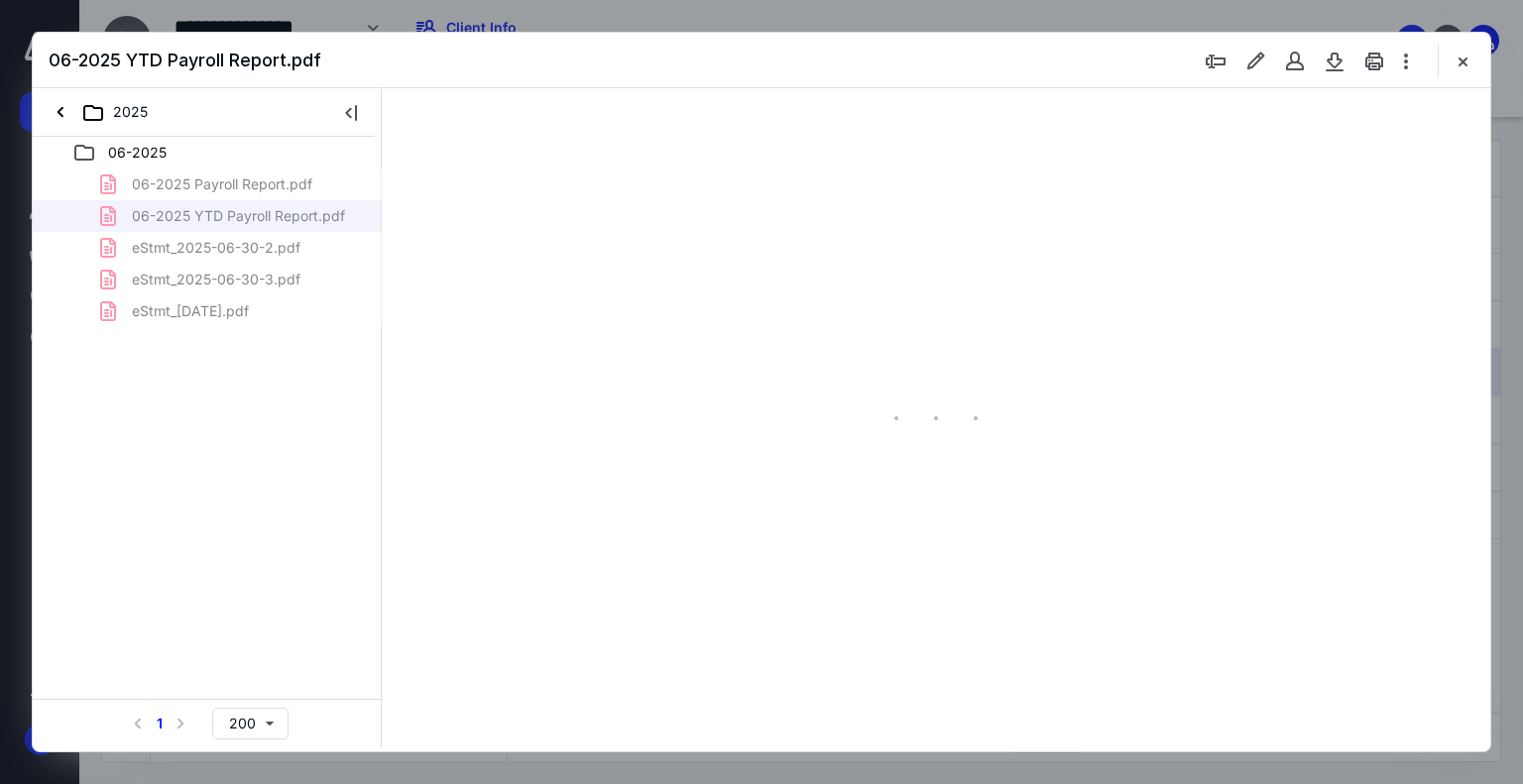 scroll, scrollTop: 0, scrollLeft: 0, axis: both 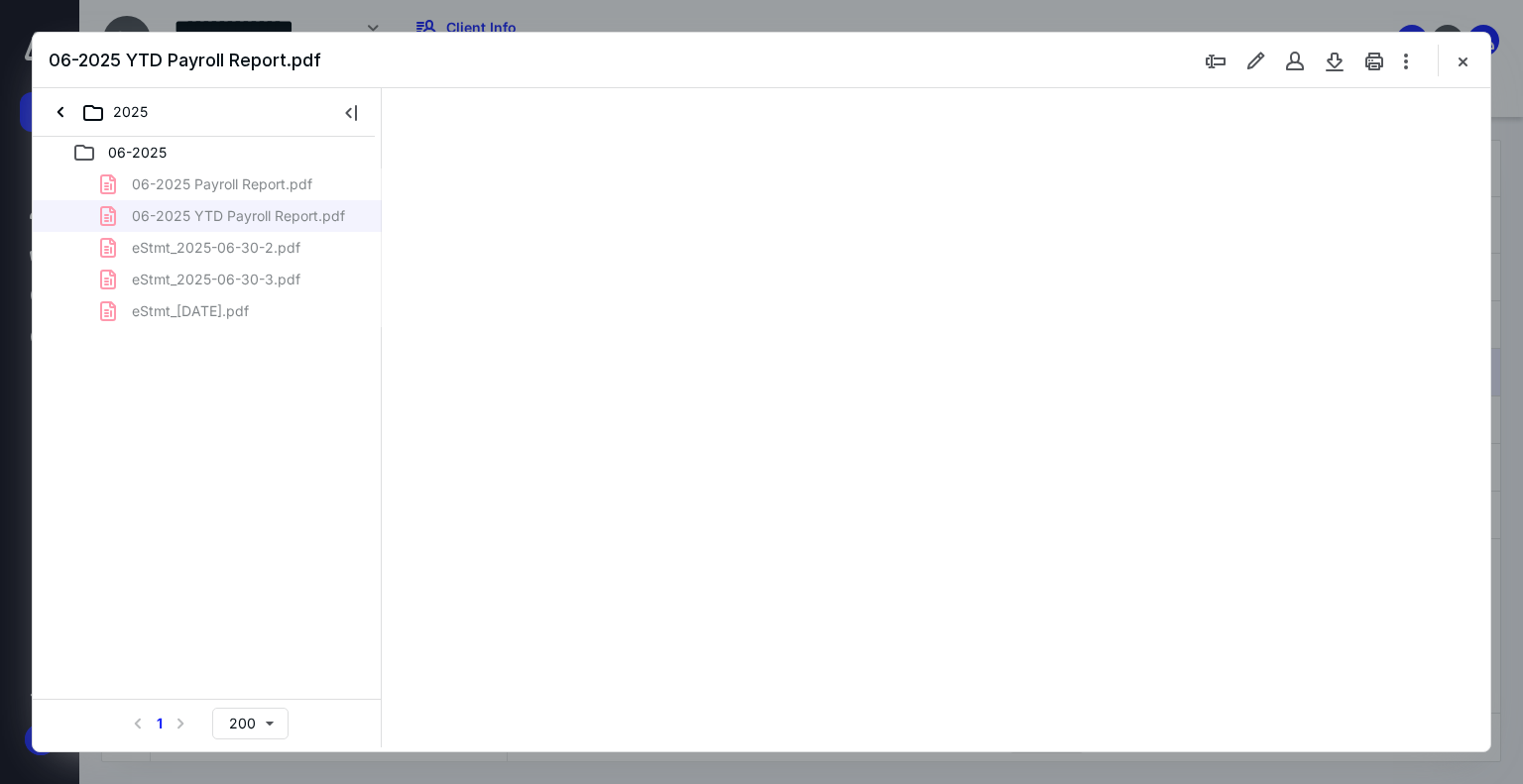 type on "139" 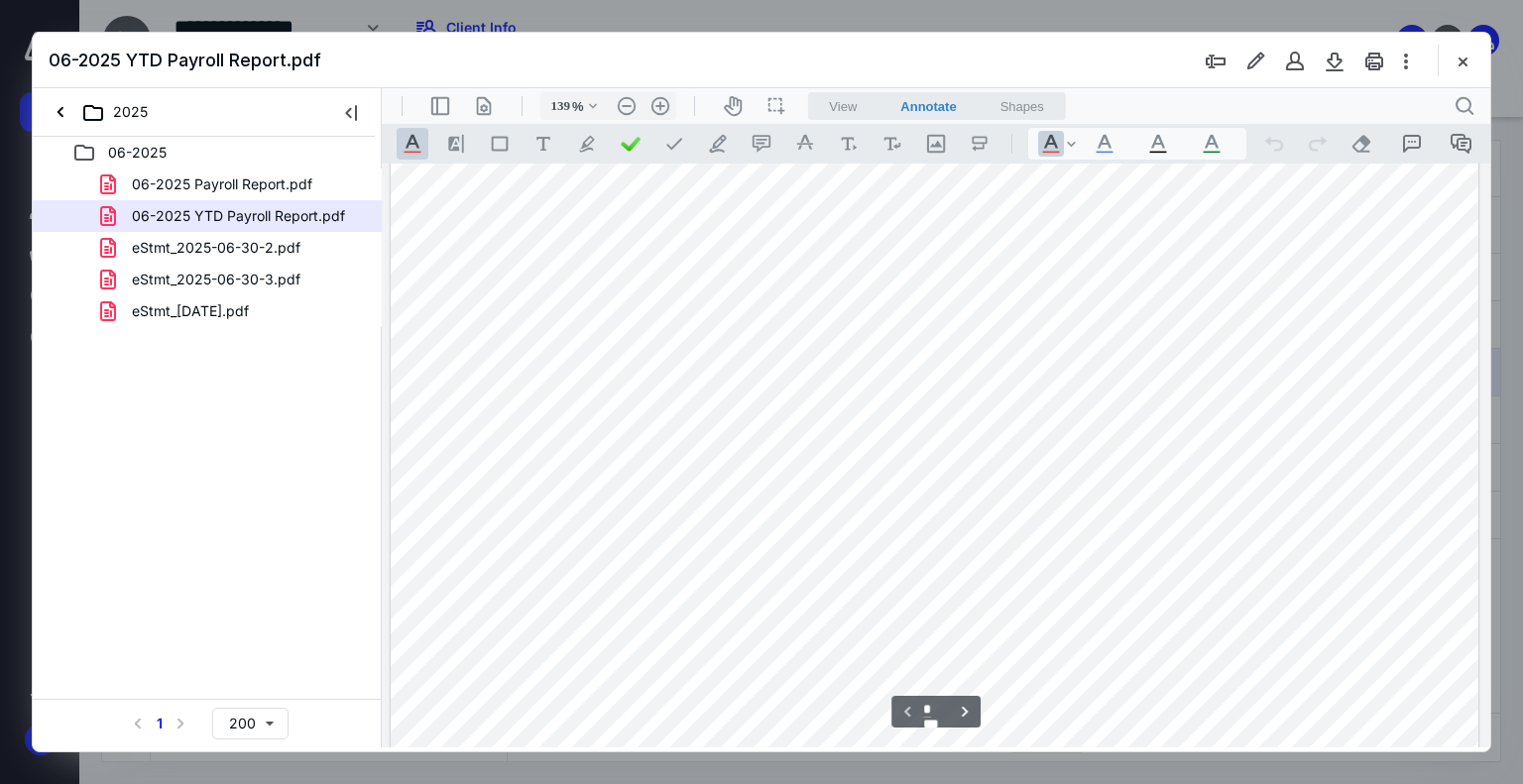 scroll, scrollTop: 0, scrollLeft: 0, axis: both 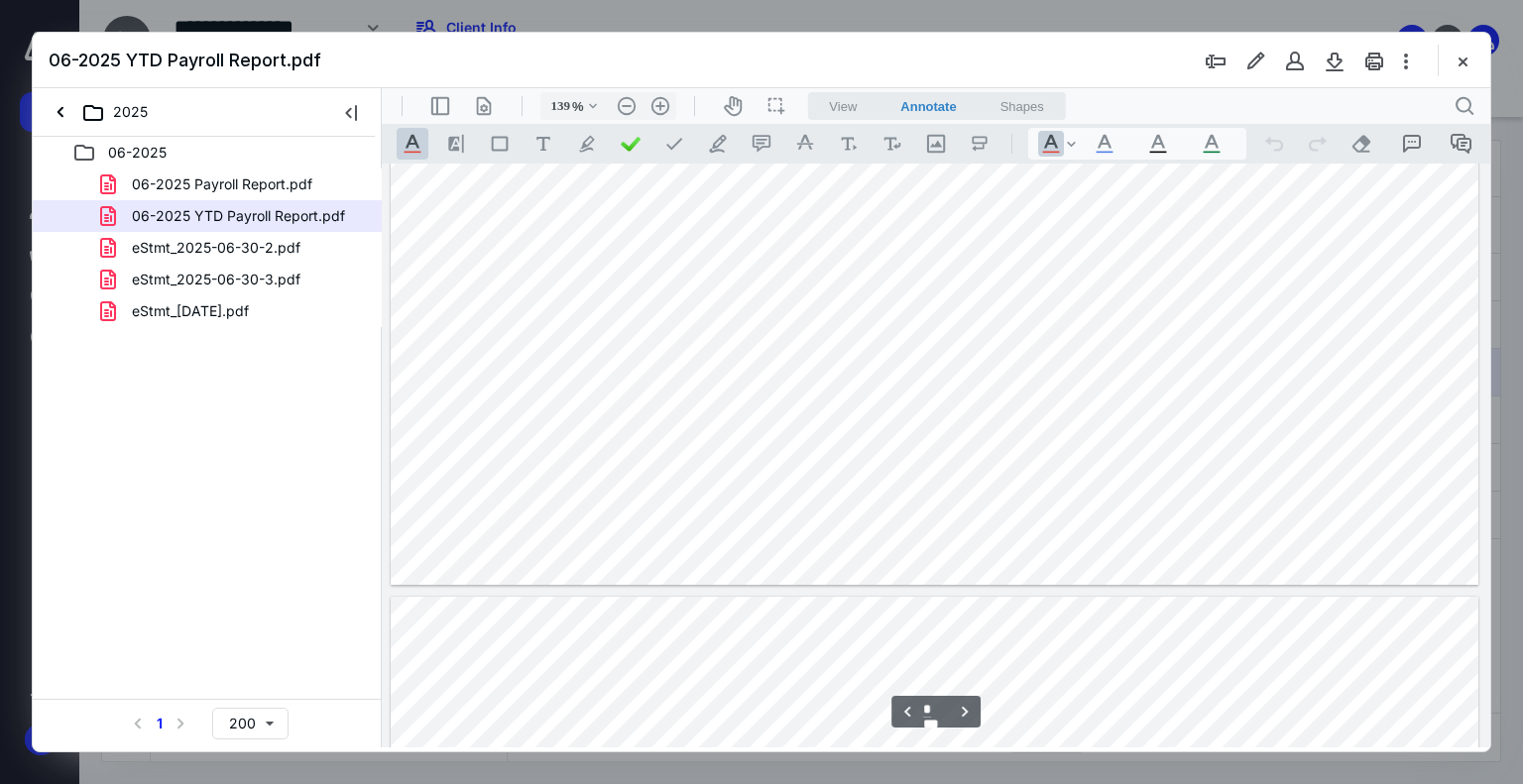 type on "*" 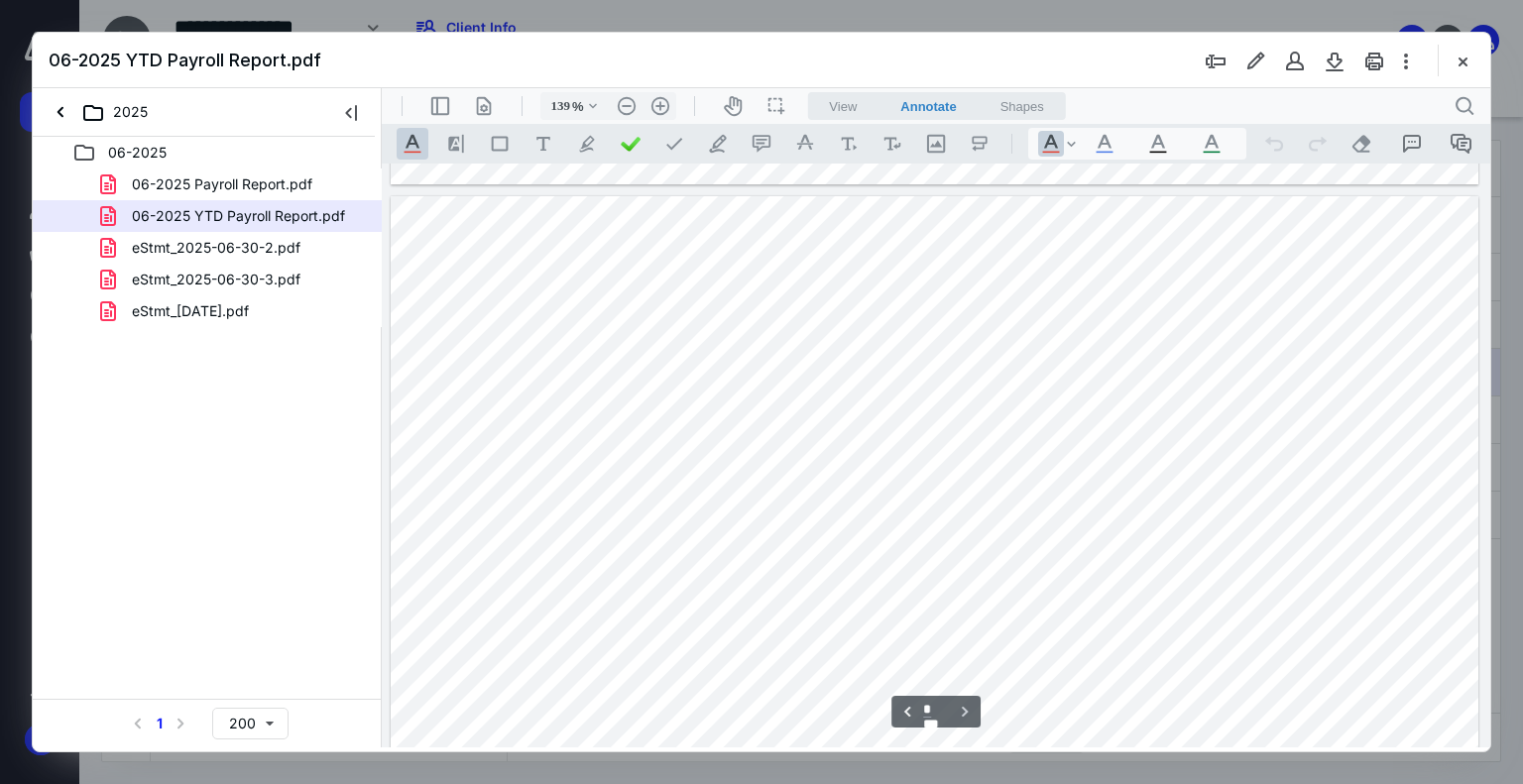 scroll, scrollTop: 2577, scrollLeft: 0, axis: vertical 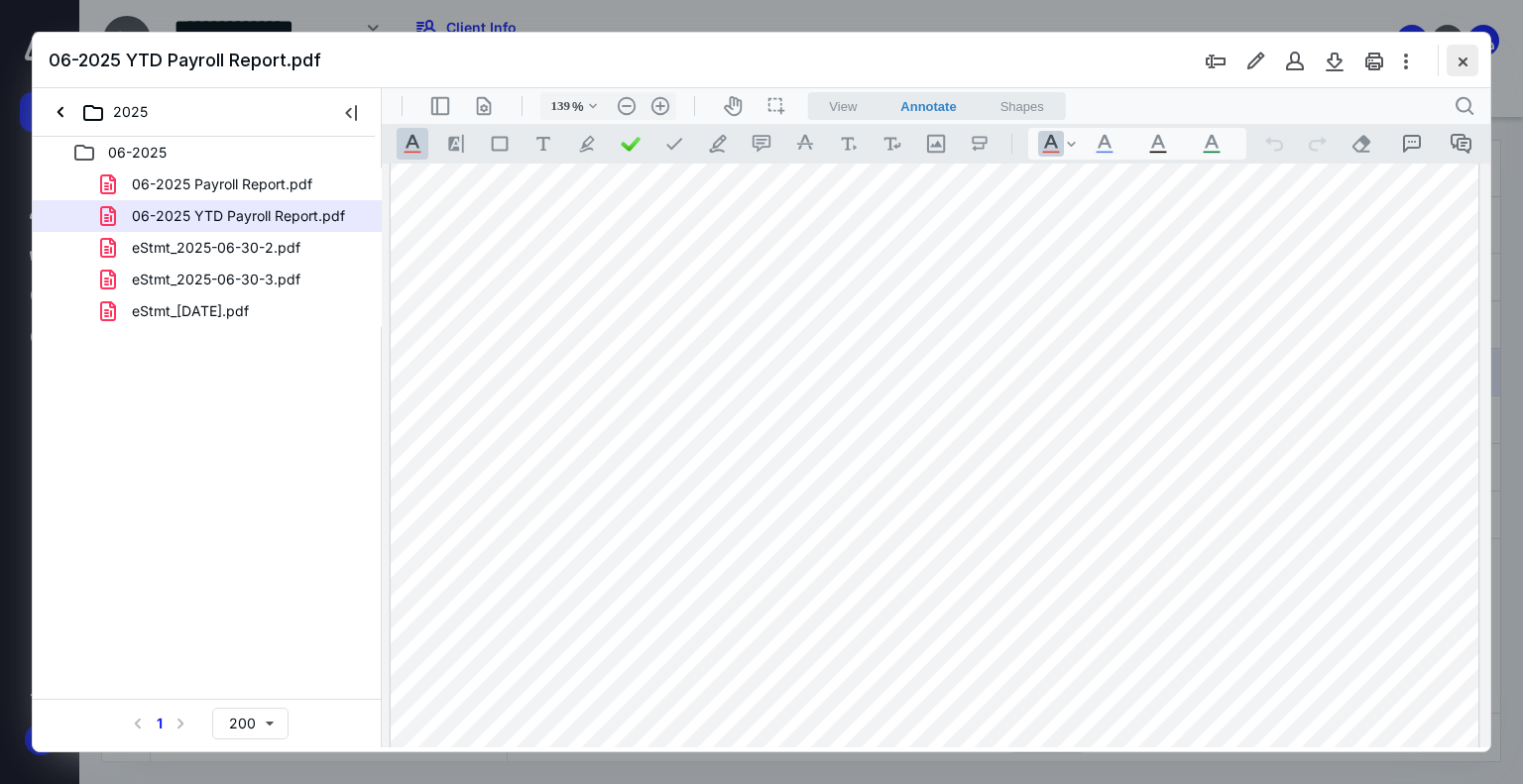 click at bounding box center (1463, 60) 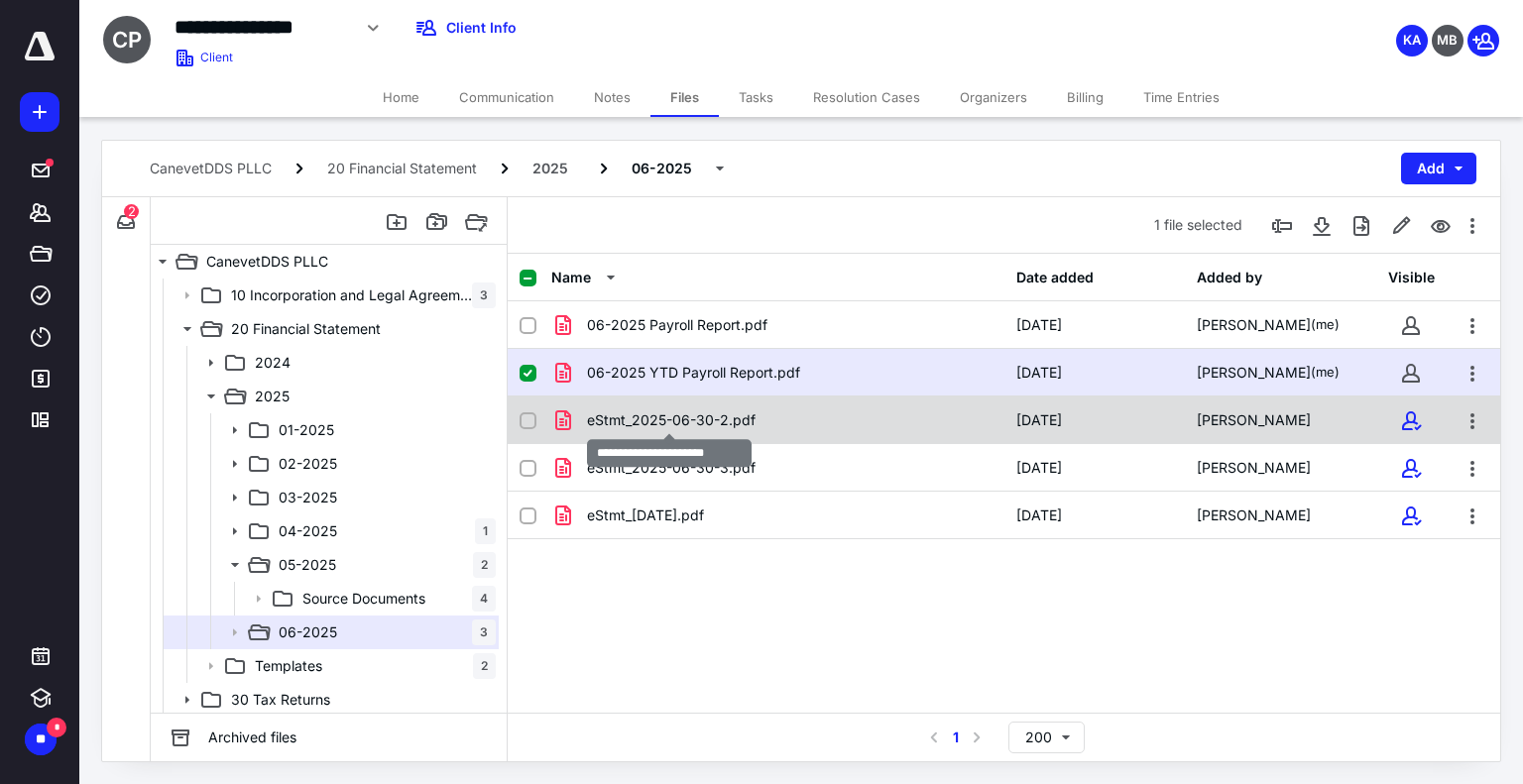 click on "eStmt_2025-06-30-2.pdf" at bounding box center [671, 420] 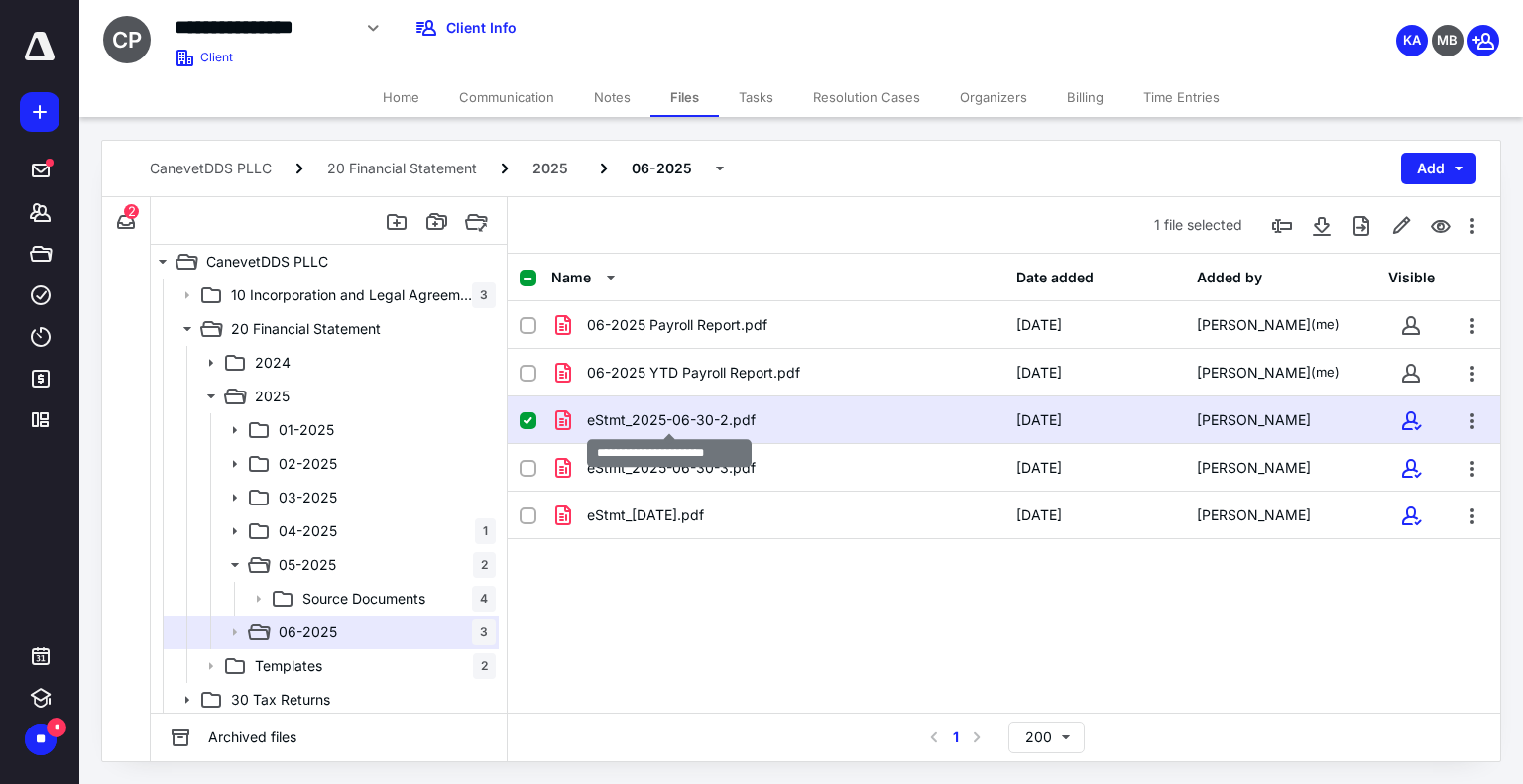 click on "eStmt_2025-06-30-2.pdf" at bounding box center [671, 420] 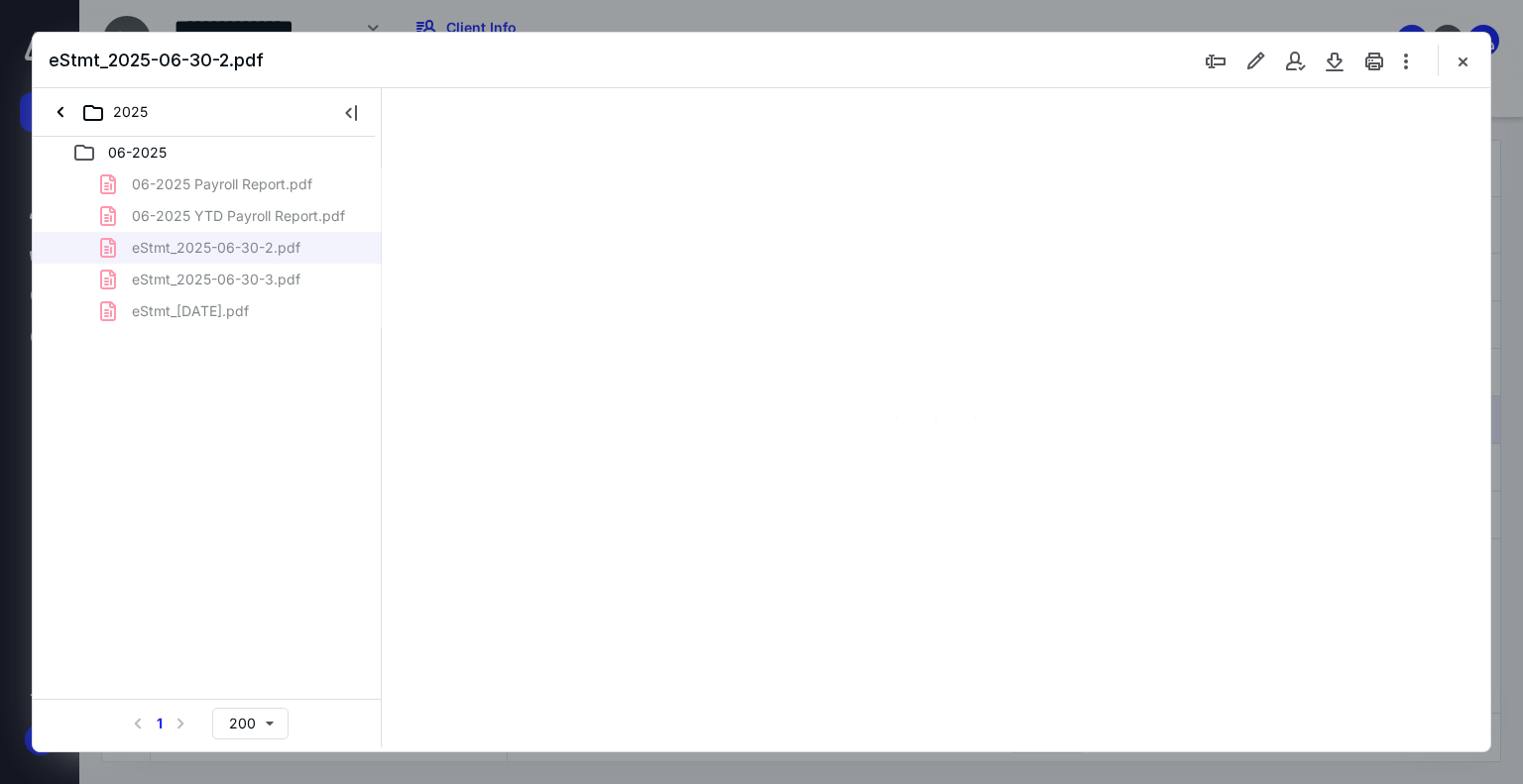 scroll, scrollTop: 0, scrollLeft: 0, axis: both 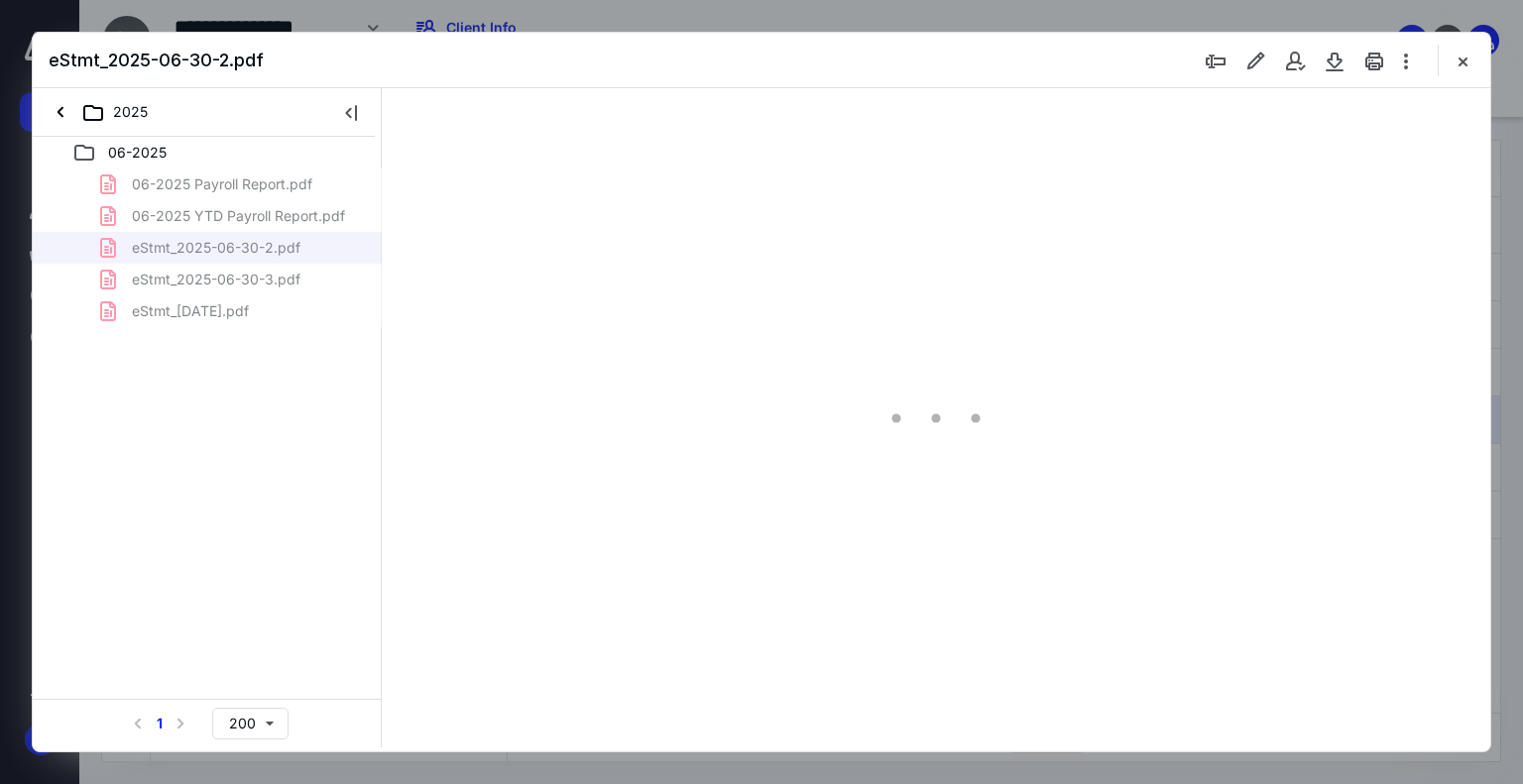 type on "179" 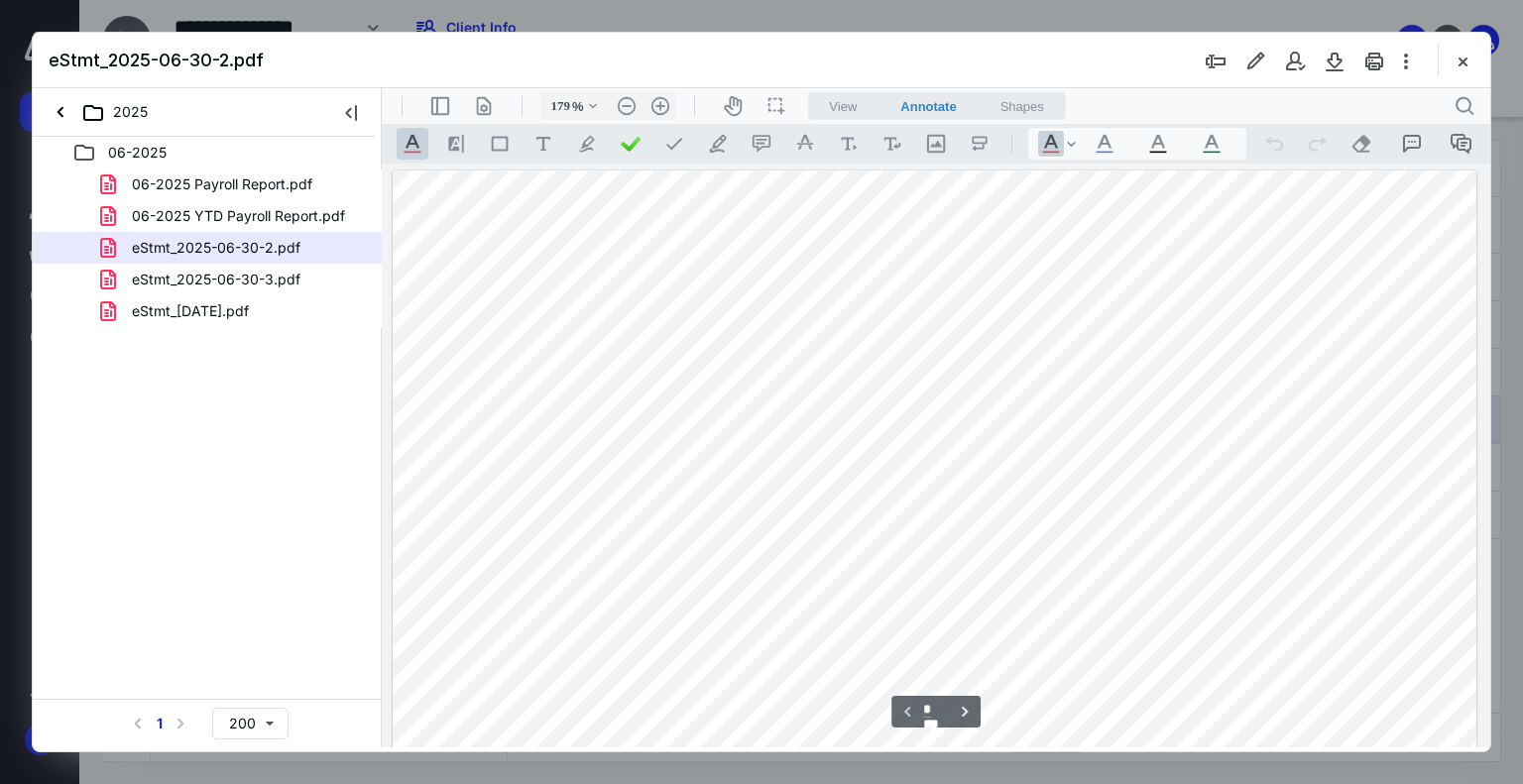 scroll, scrollTop: 198, scrollLeft: 0, axis: vertical 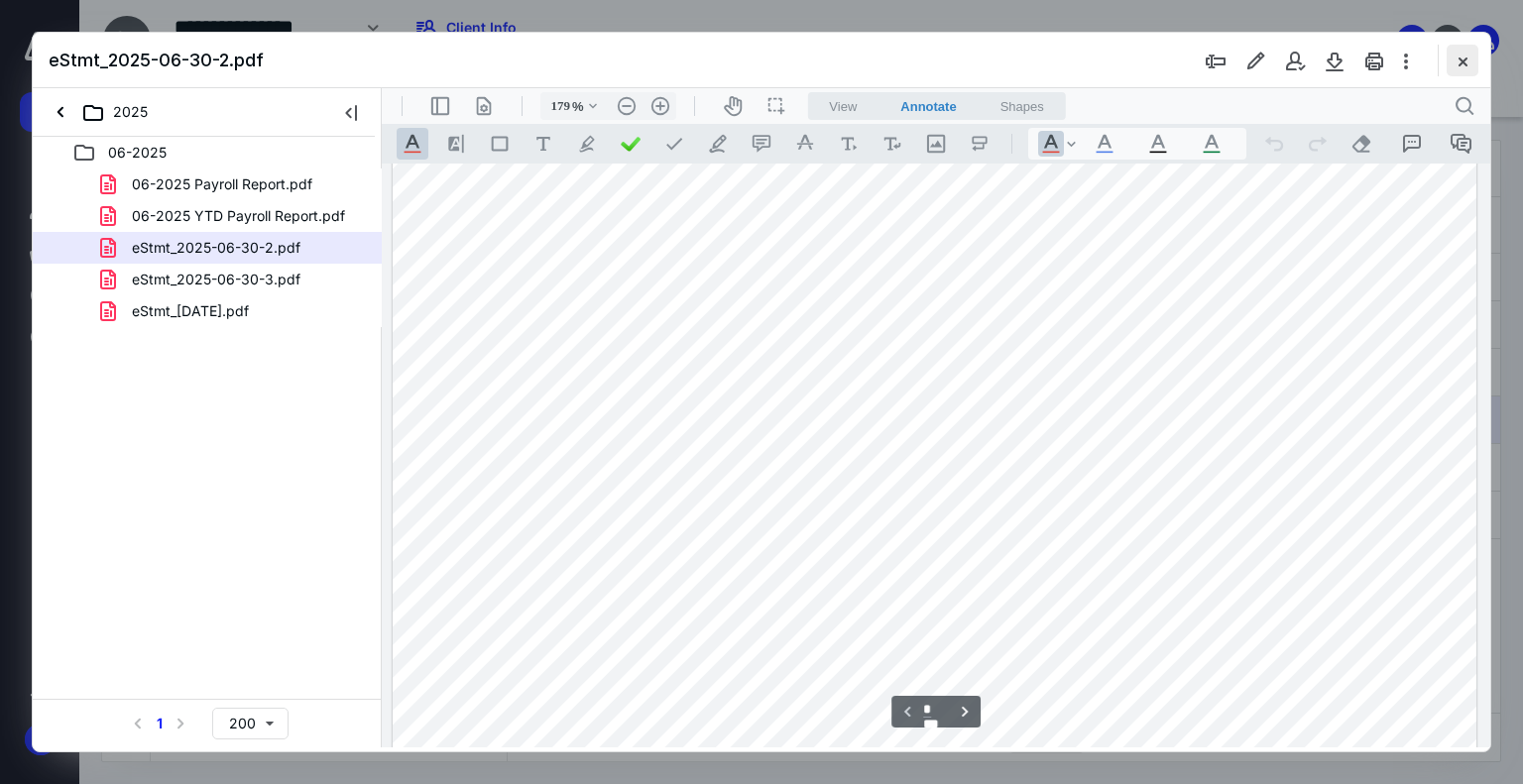 click at bounding box center (1463, 60) 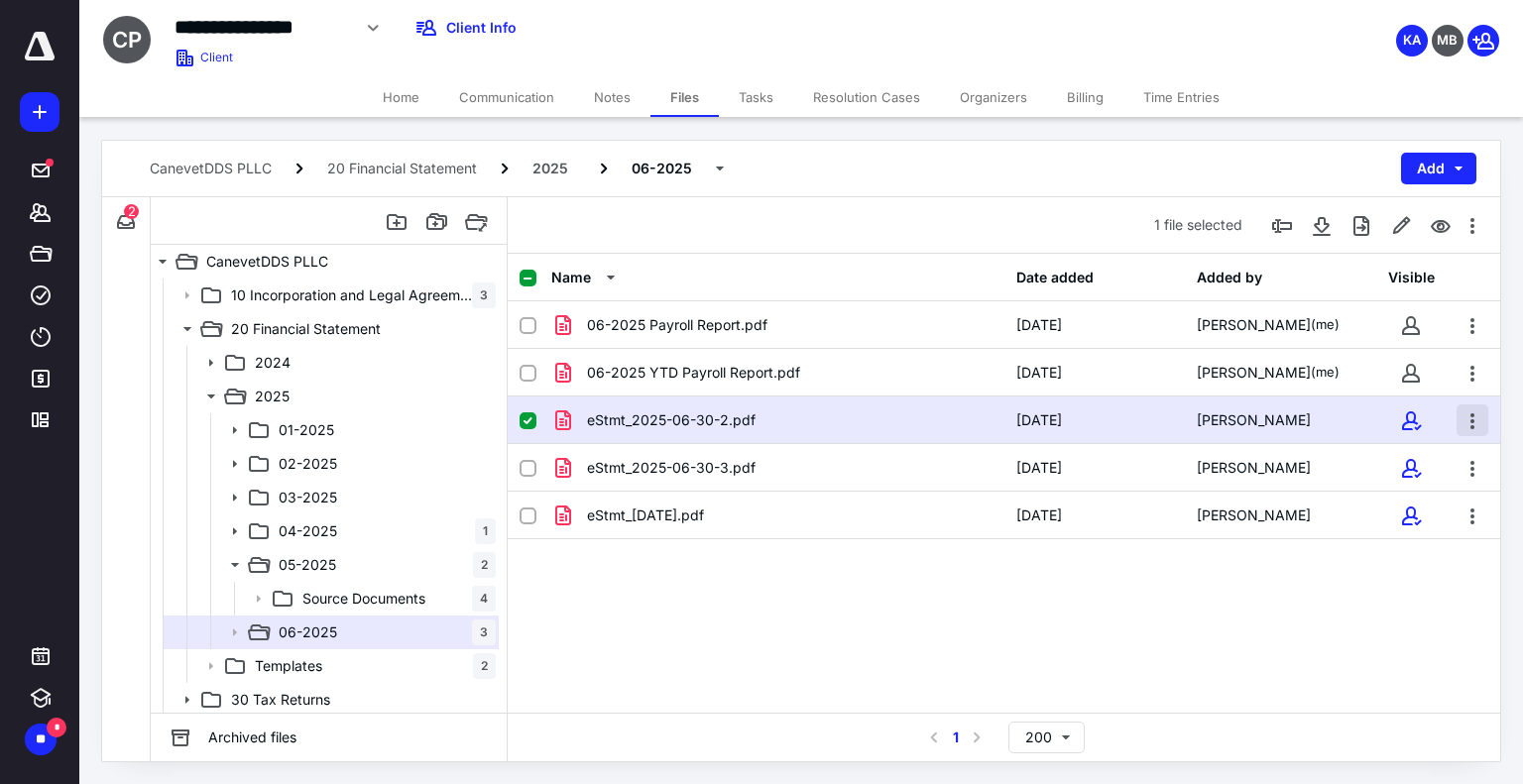 click at bounding box center (1472, 420) 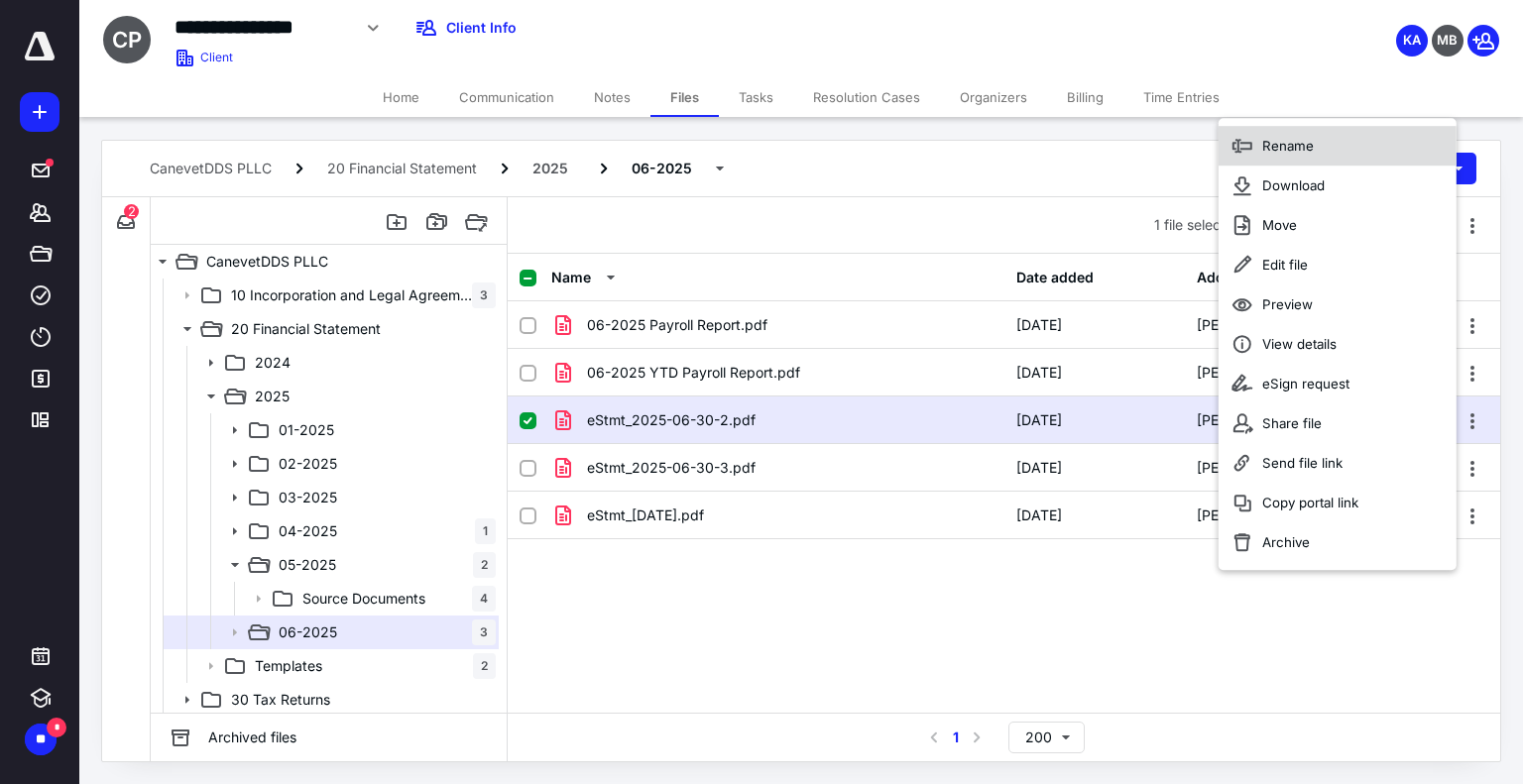 click on "Rename" at bounding box center [1338, 146] 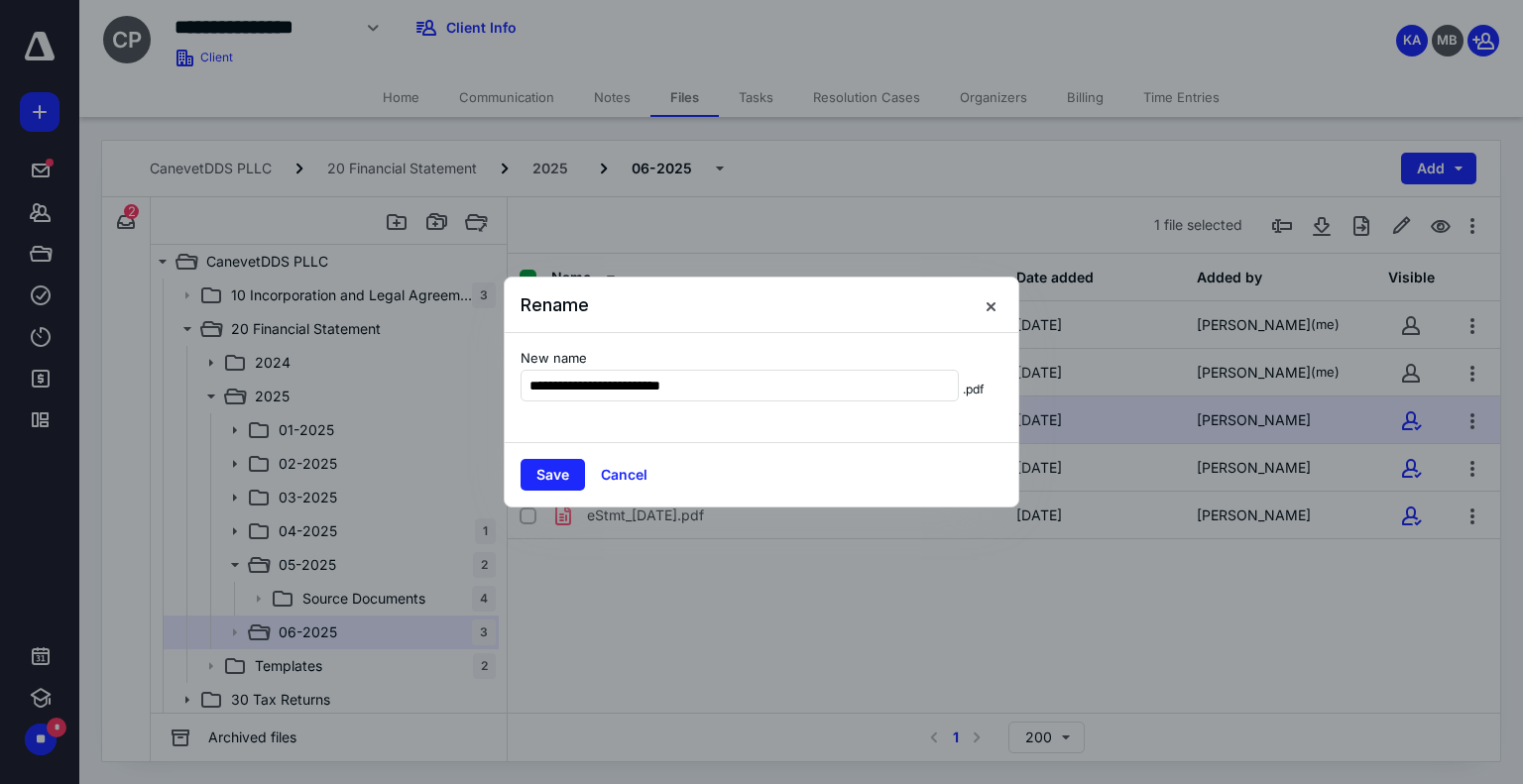 type on "**********" 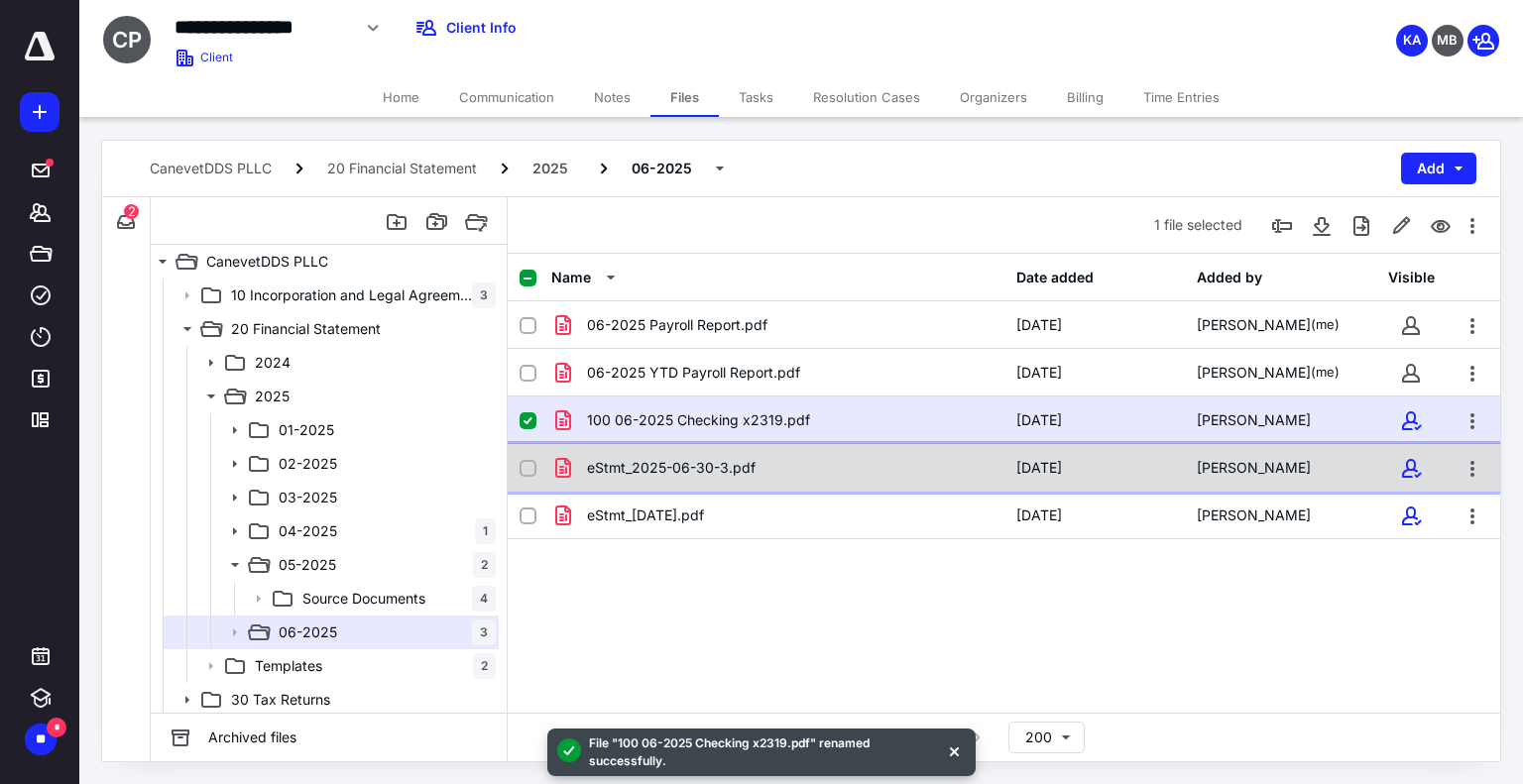 click on "eStmt_2025-06-30-3.pdf" at bounding box center (777, 468) 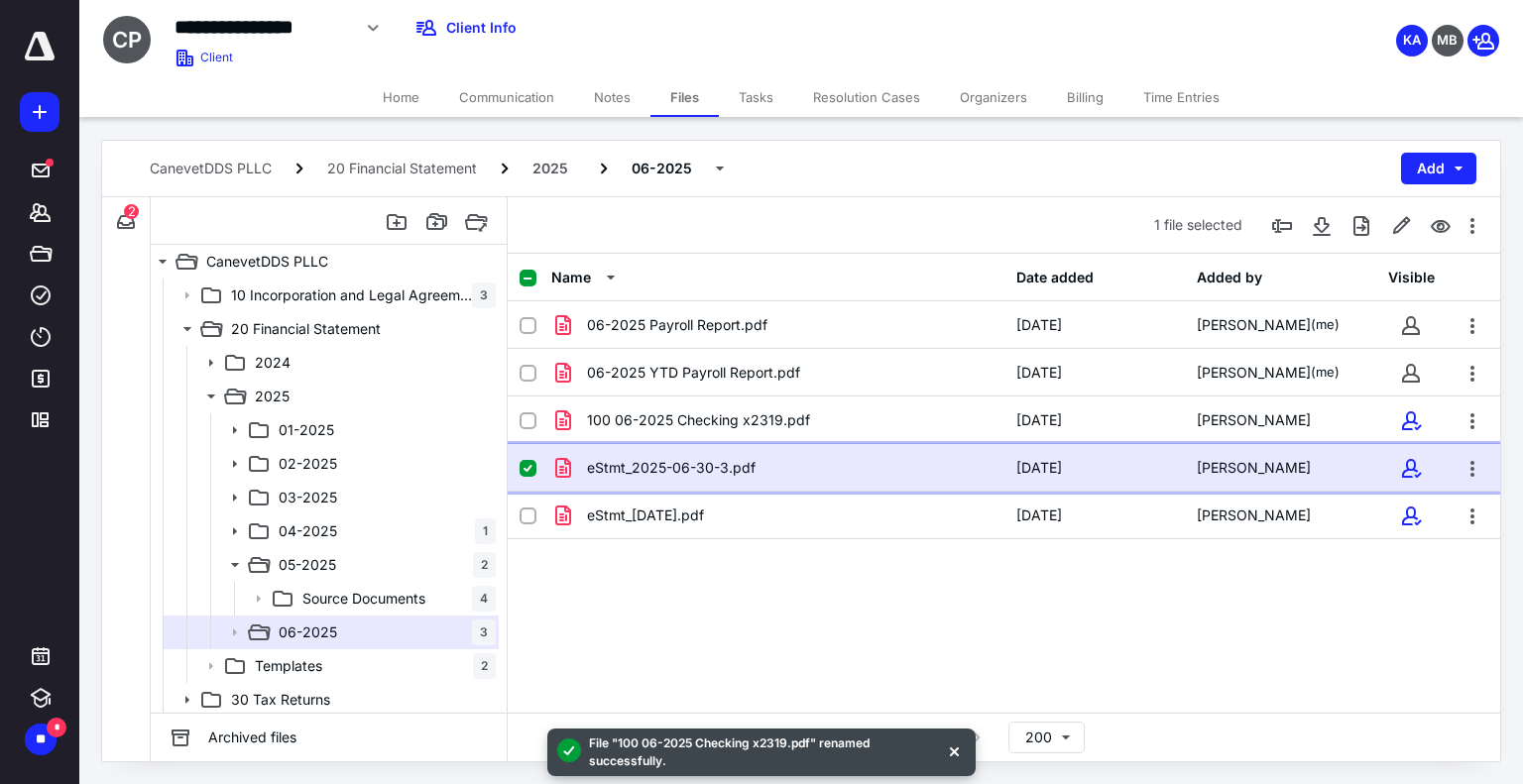 click on "eStmt_2025-06-30-3.pdf" at bounding box center (777, 468) 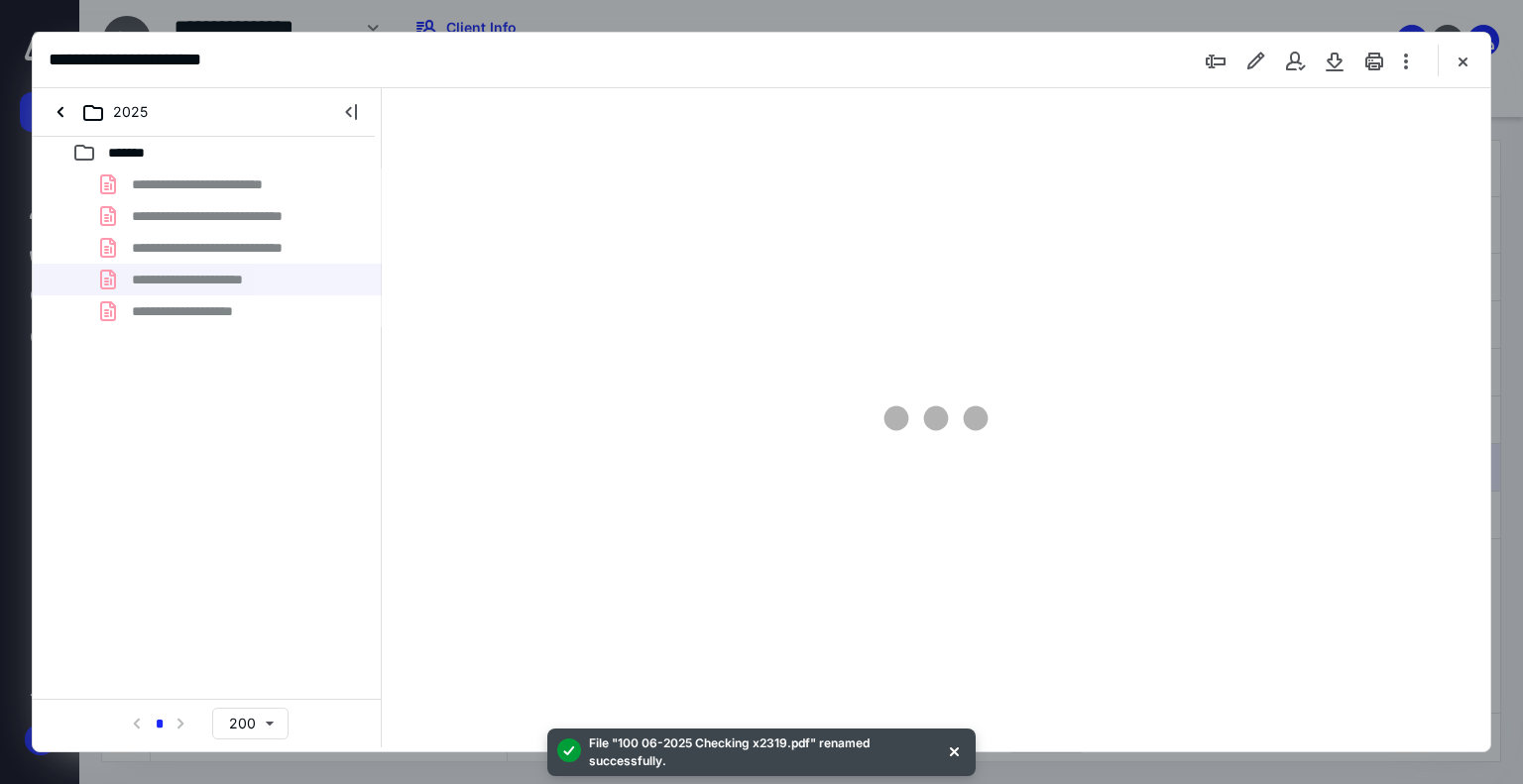 scroll, scrollTop: 0, scrollLeft: 0, axis: both 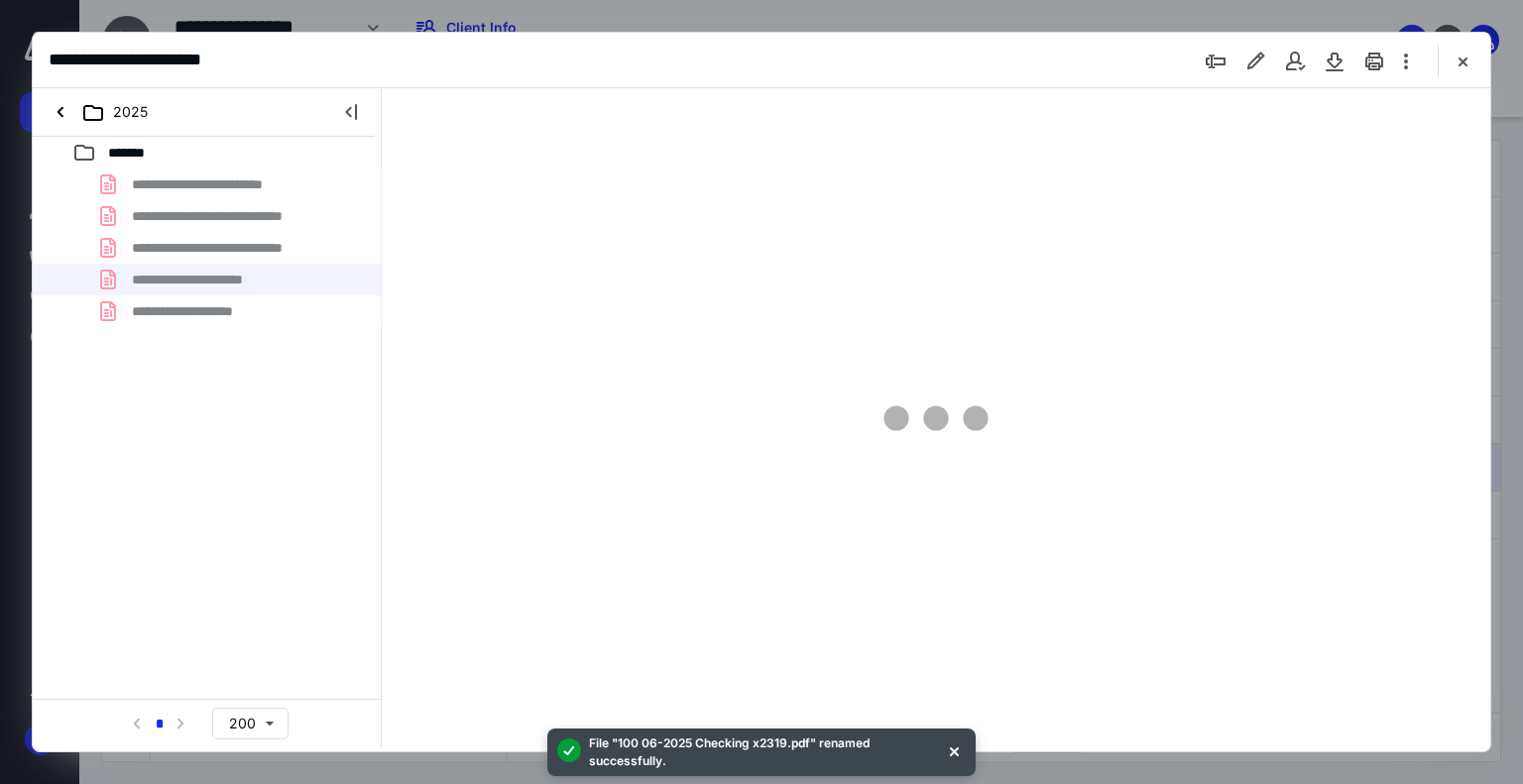 type on "179" 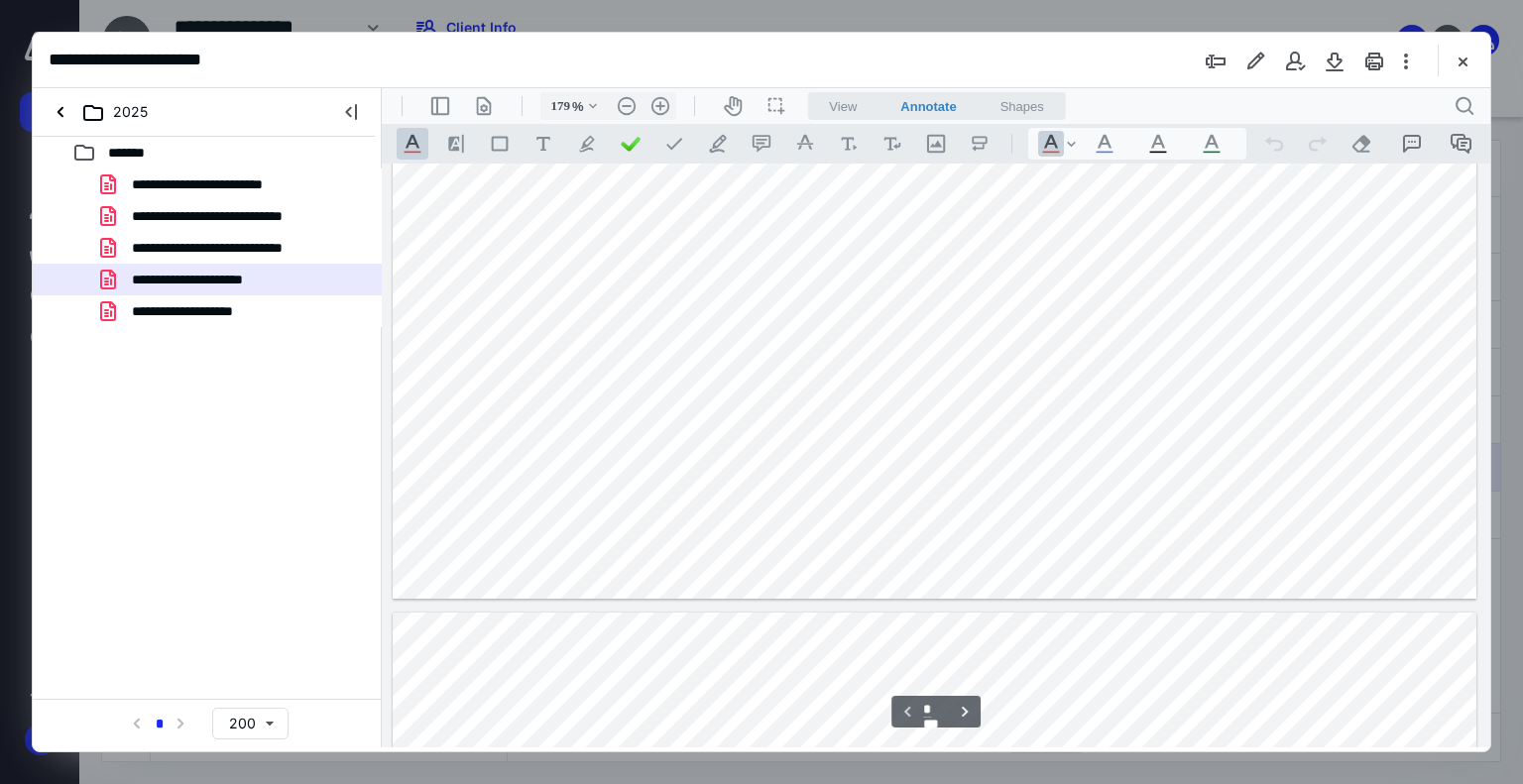 scroll, scrollTop: 1272, scrollLeft: 0, axis: vertical 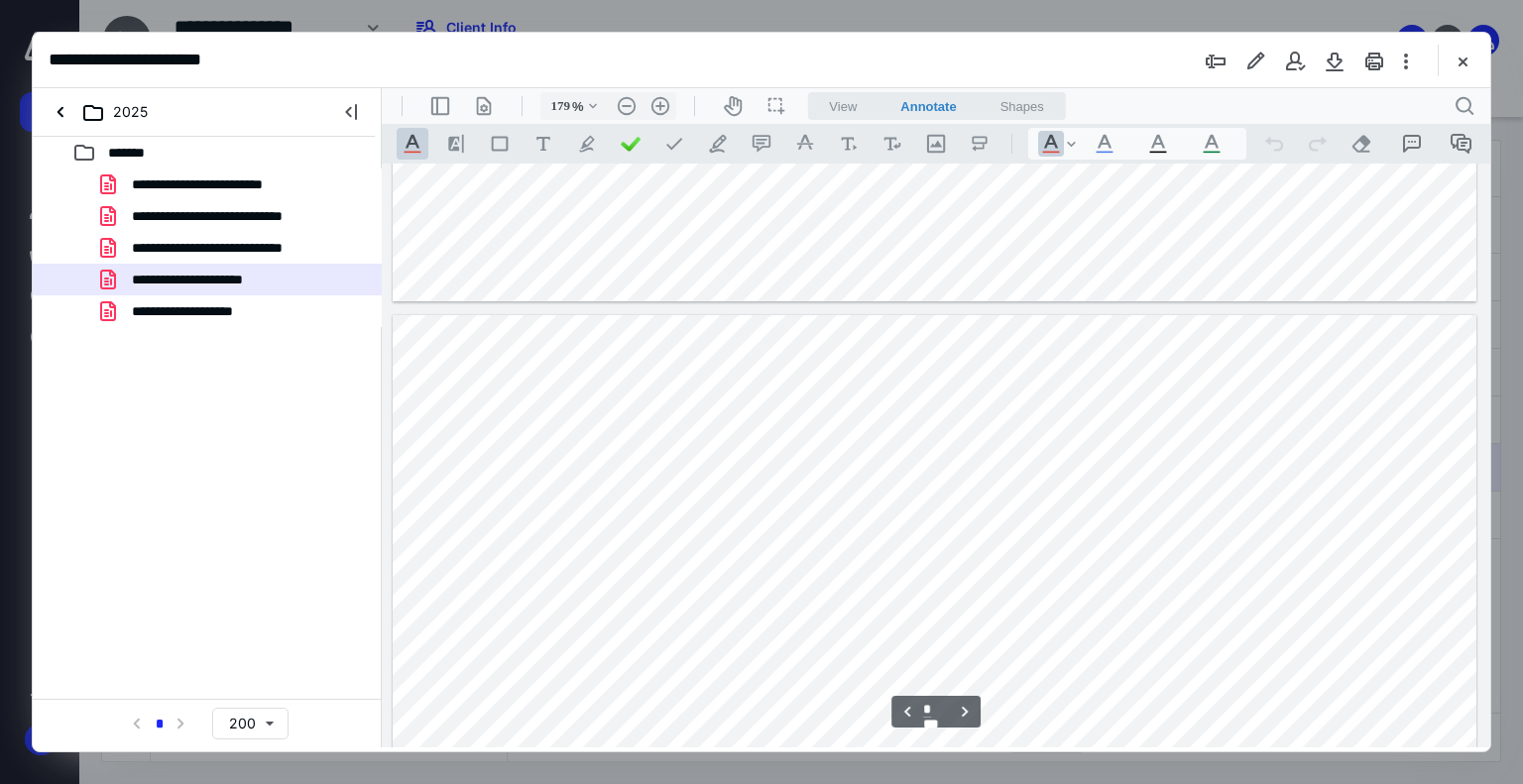 type on "*" 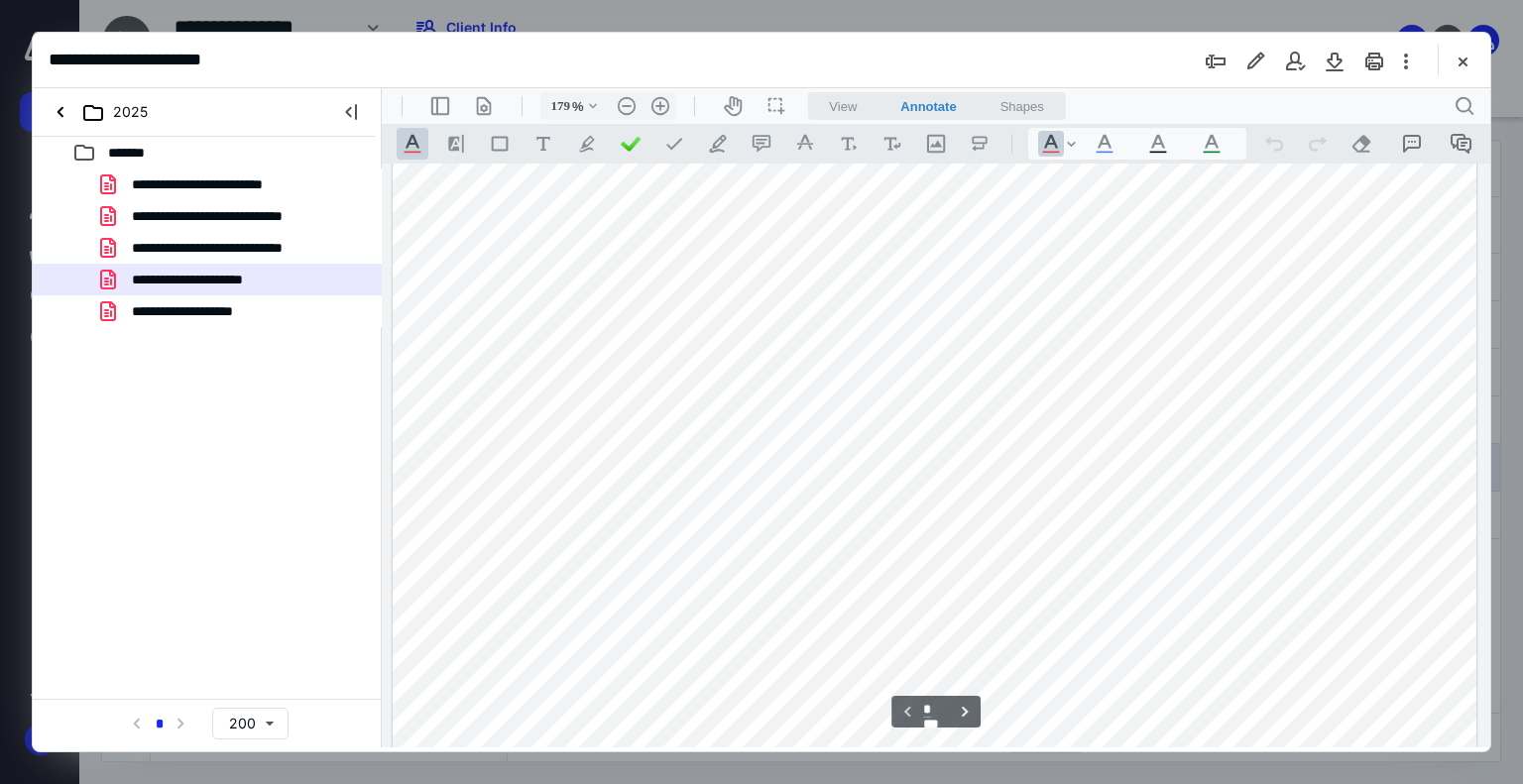 scroll, scrollTop: 280, scrollLeft: 0, axis: vertical 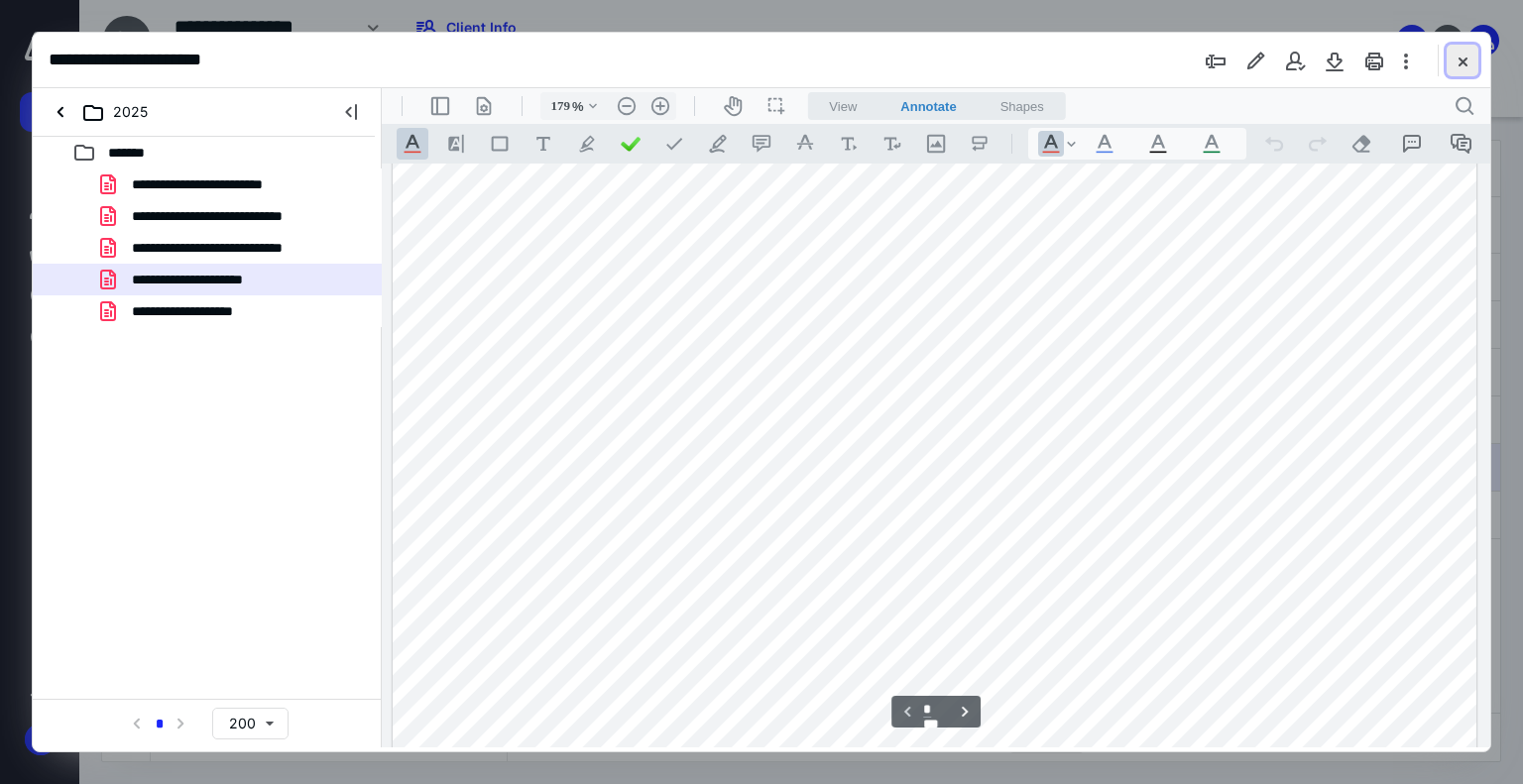 click at bounding box center (1463, 60) 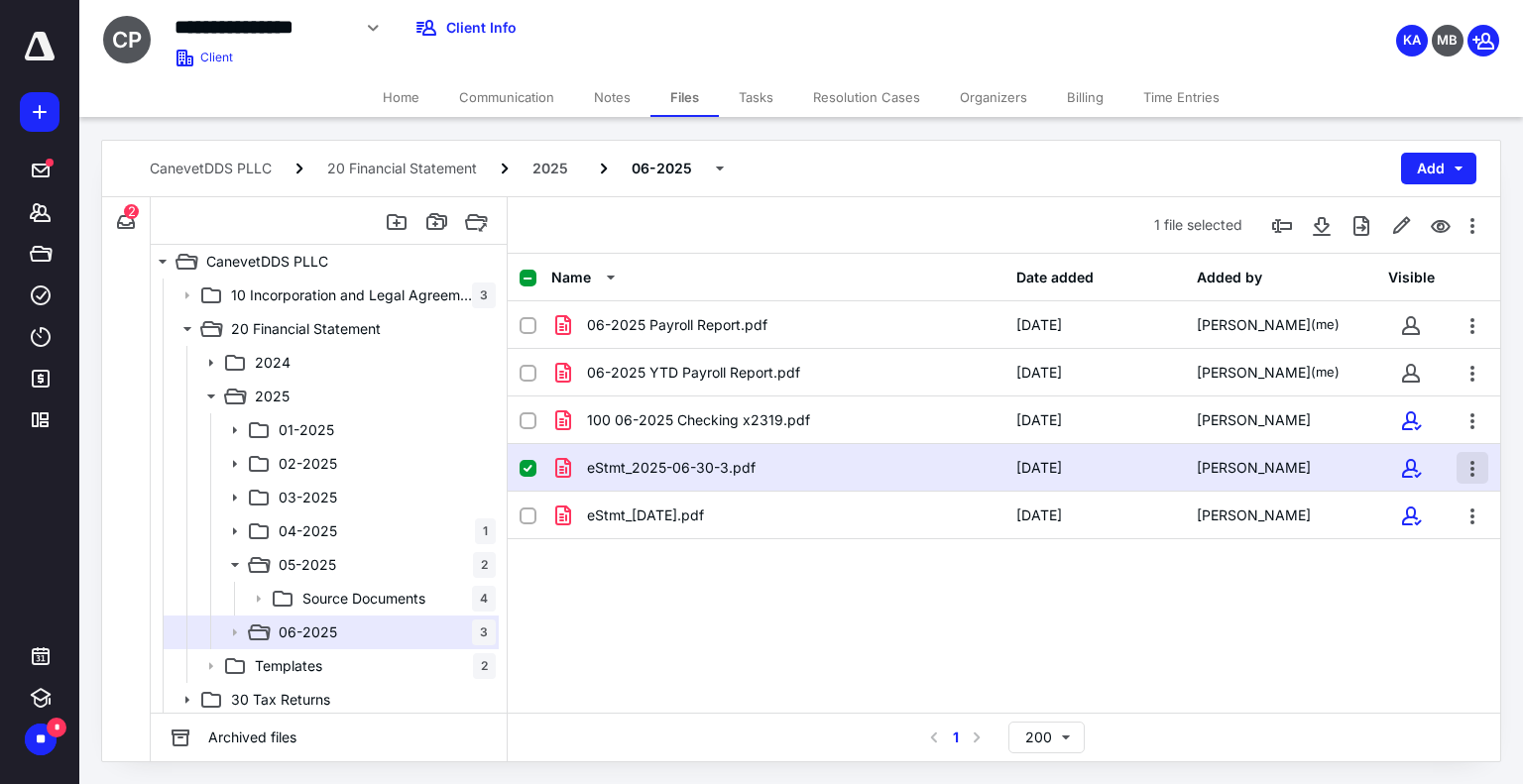 click at bounding box center [1472, 468] 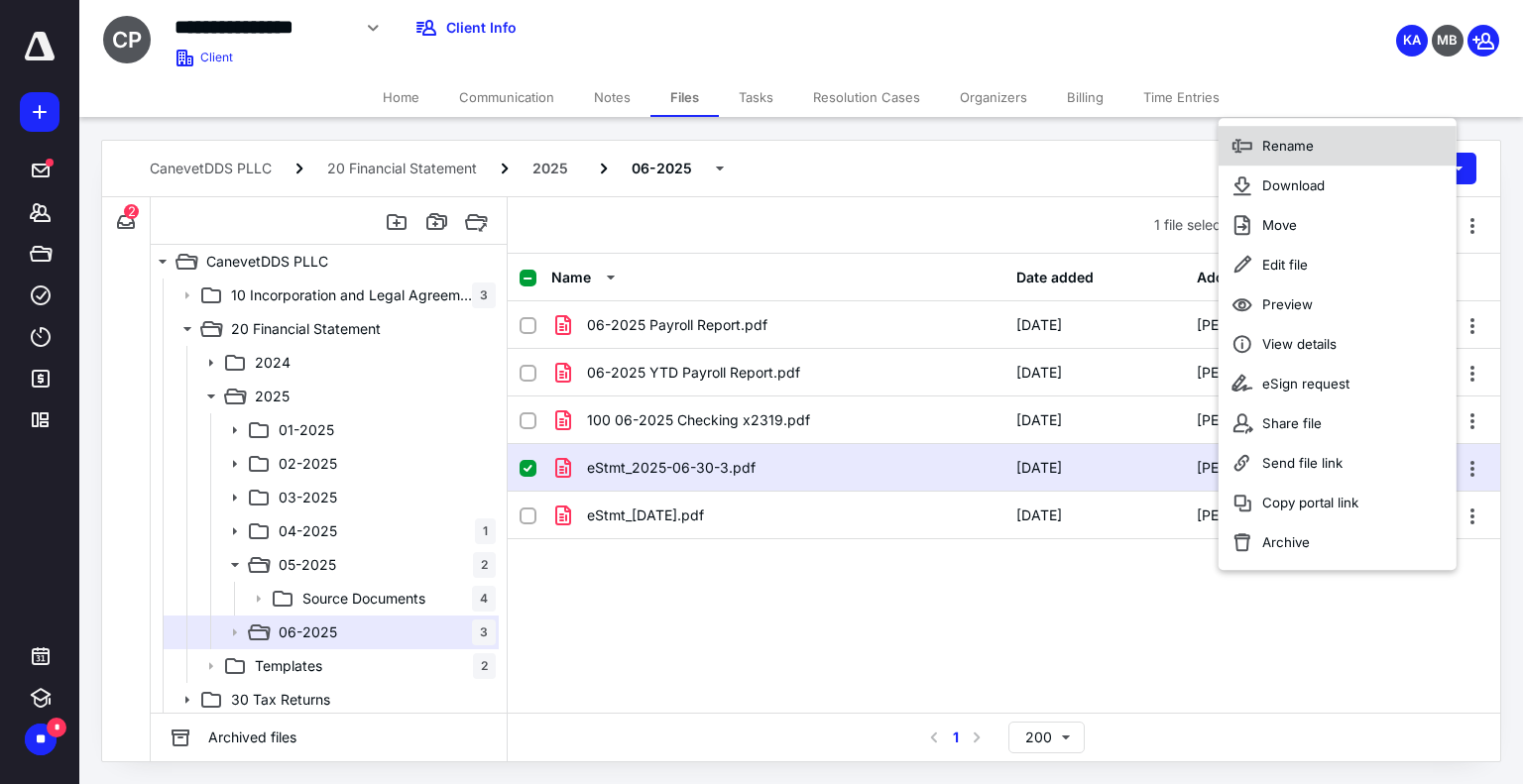 click on "Rename" at bounding box center (1338, 146) 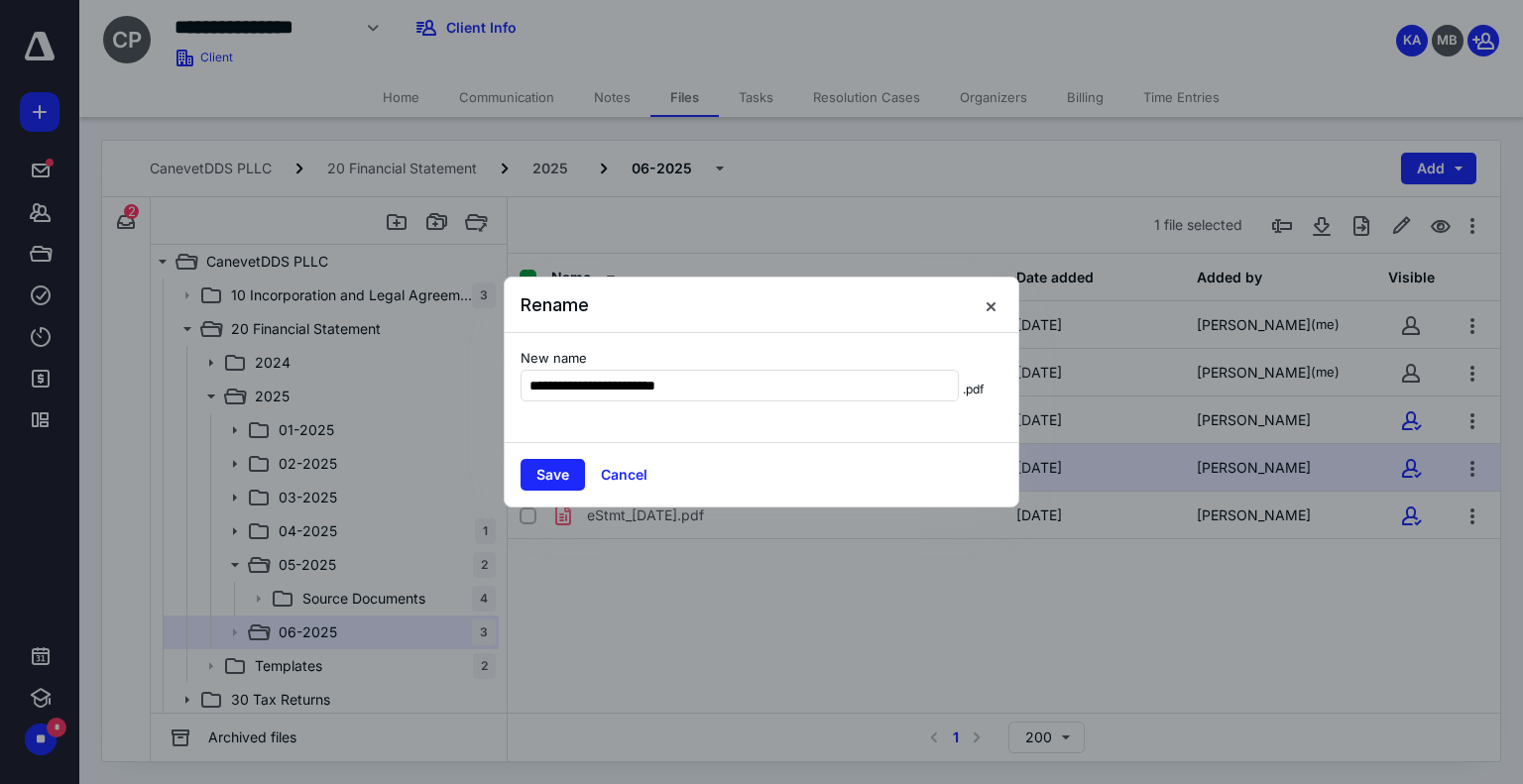 type on "**********" 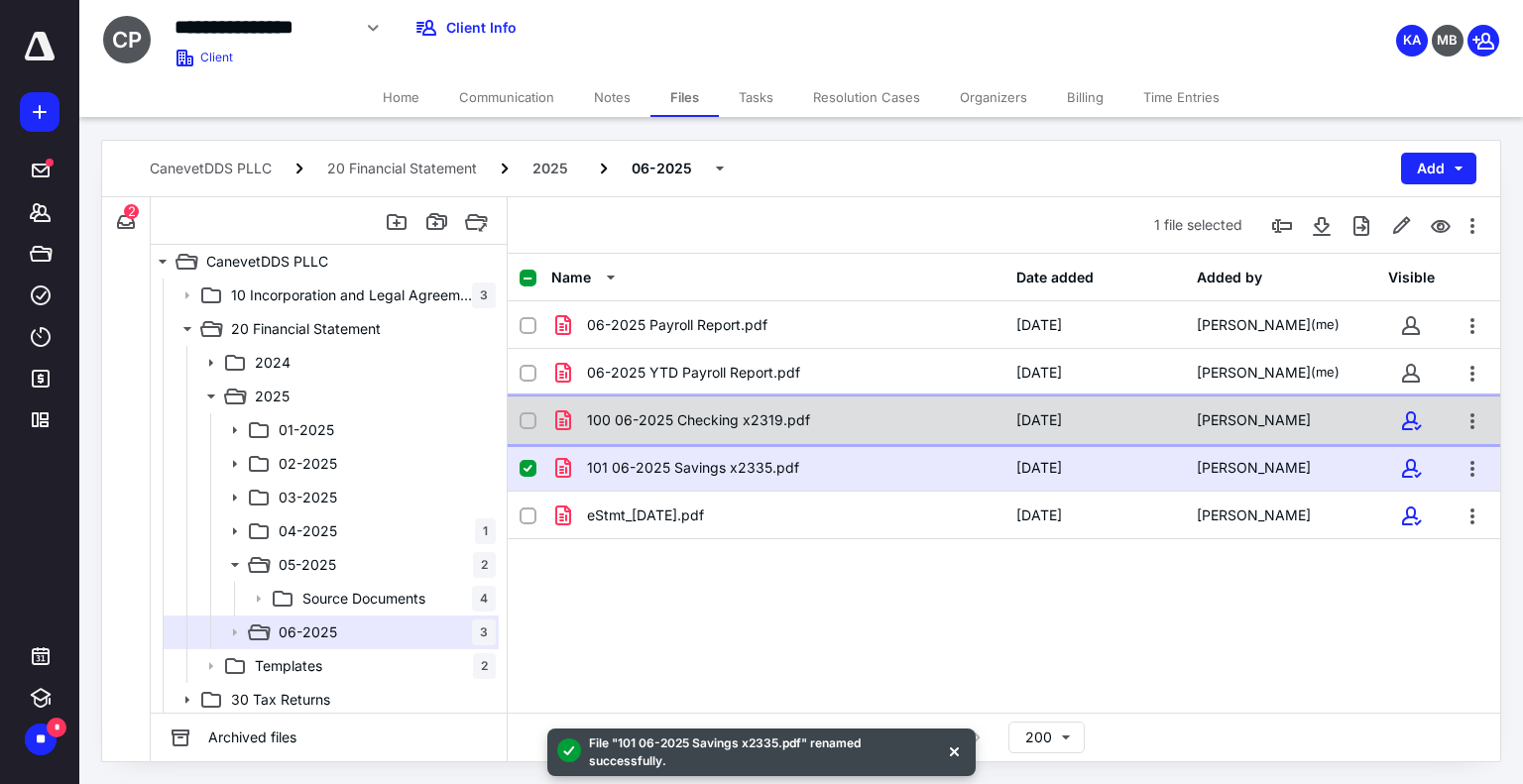 click on "100 06-2025 Checking x2319.pdf" at bounding box center [698, 420] 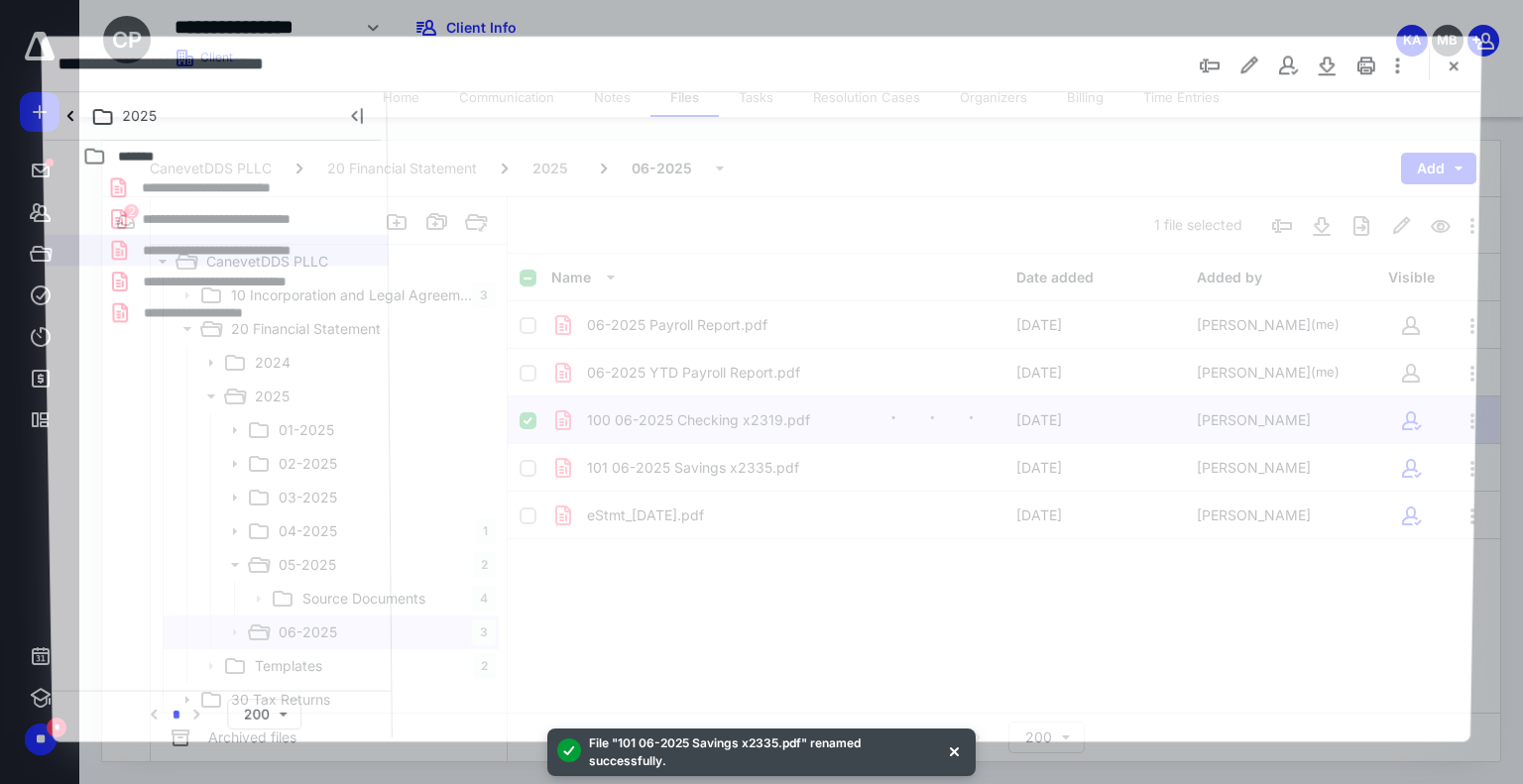 scroll, scrollTop: 0, scrollLeft: 0, axis: both 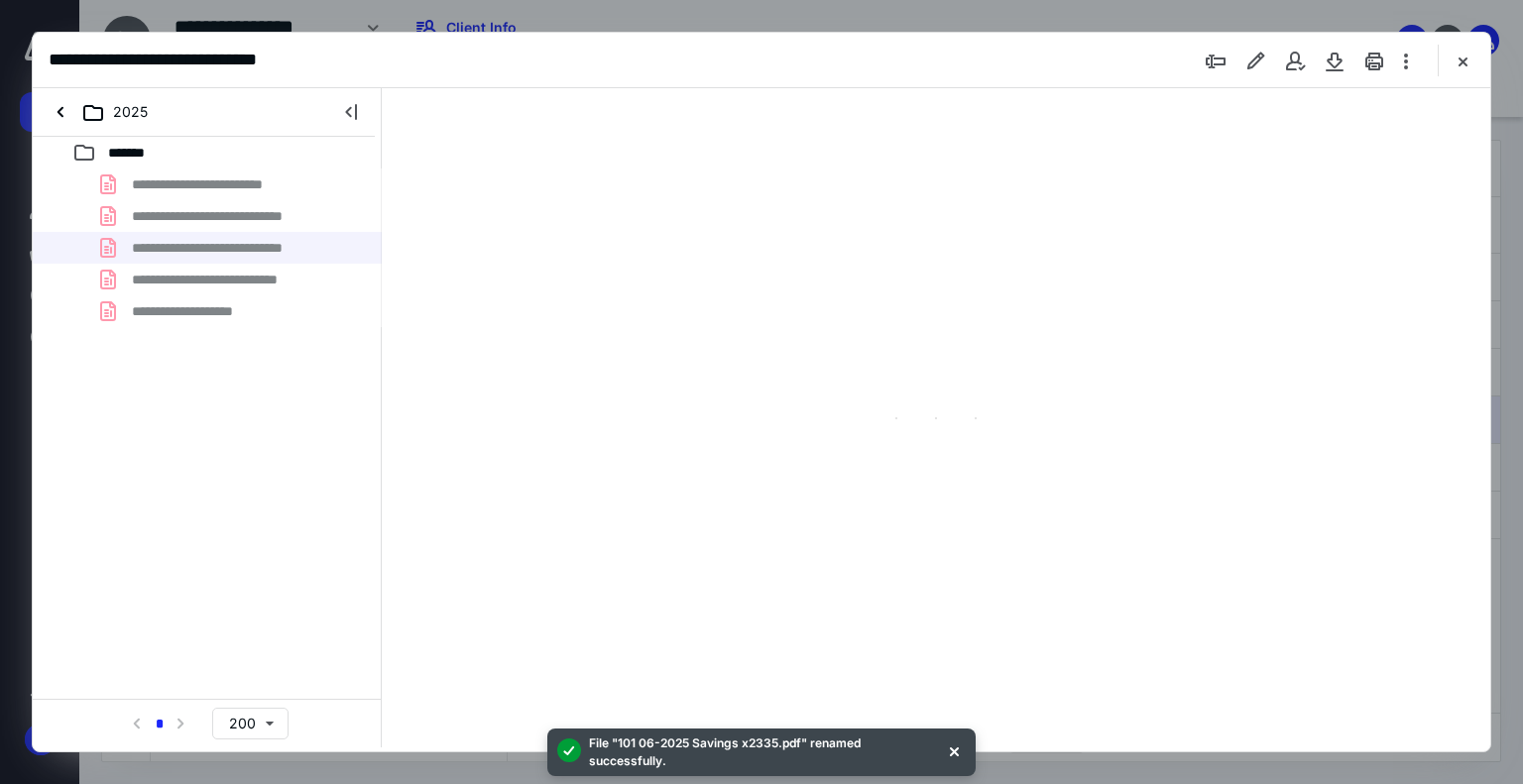 type on "179" 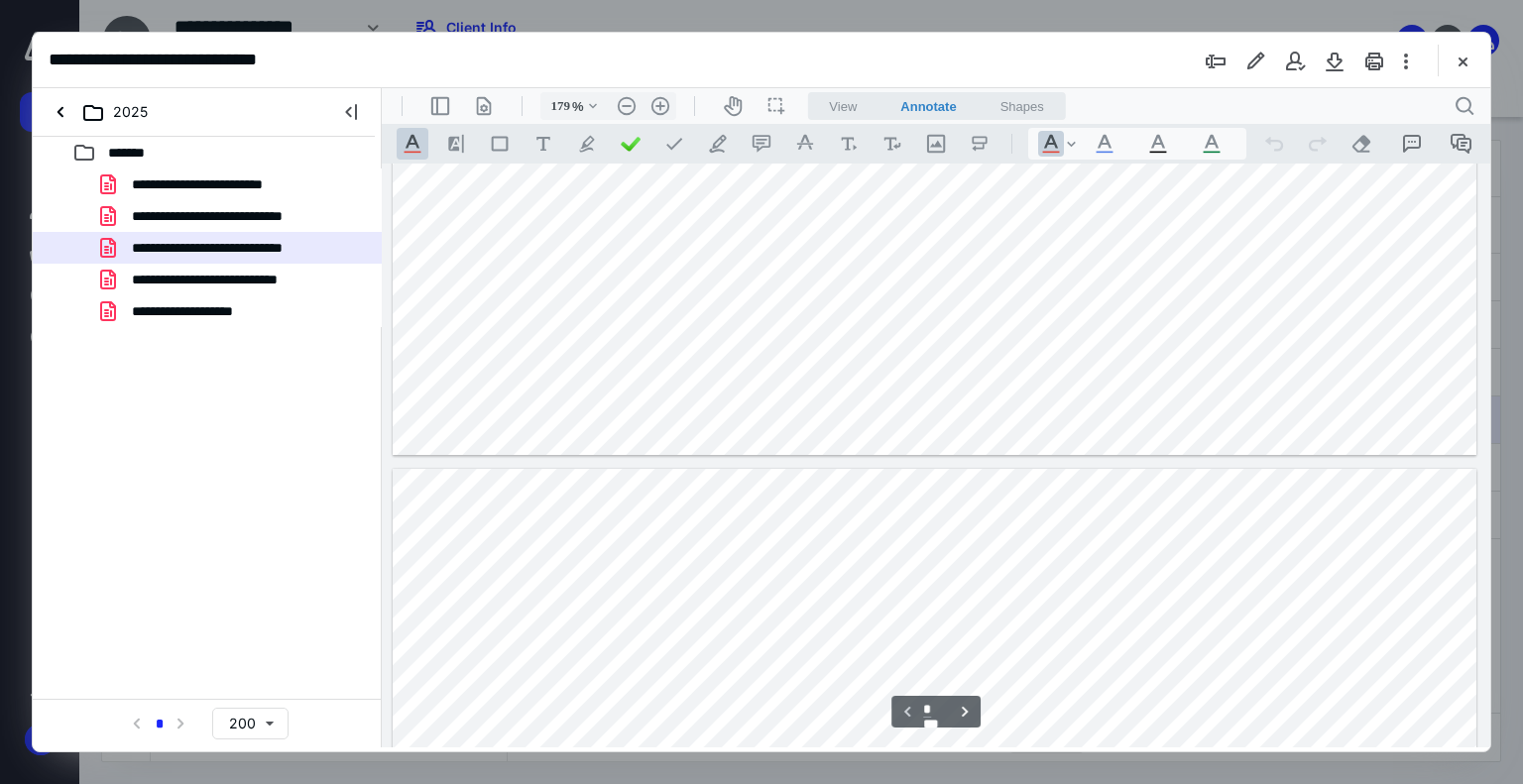scroll, scrollTop: 1173, scrollLeft: 0, axis: vertical 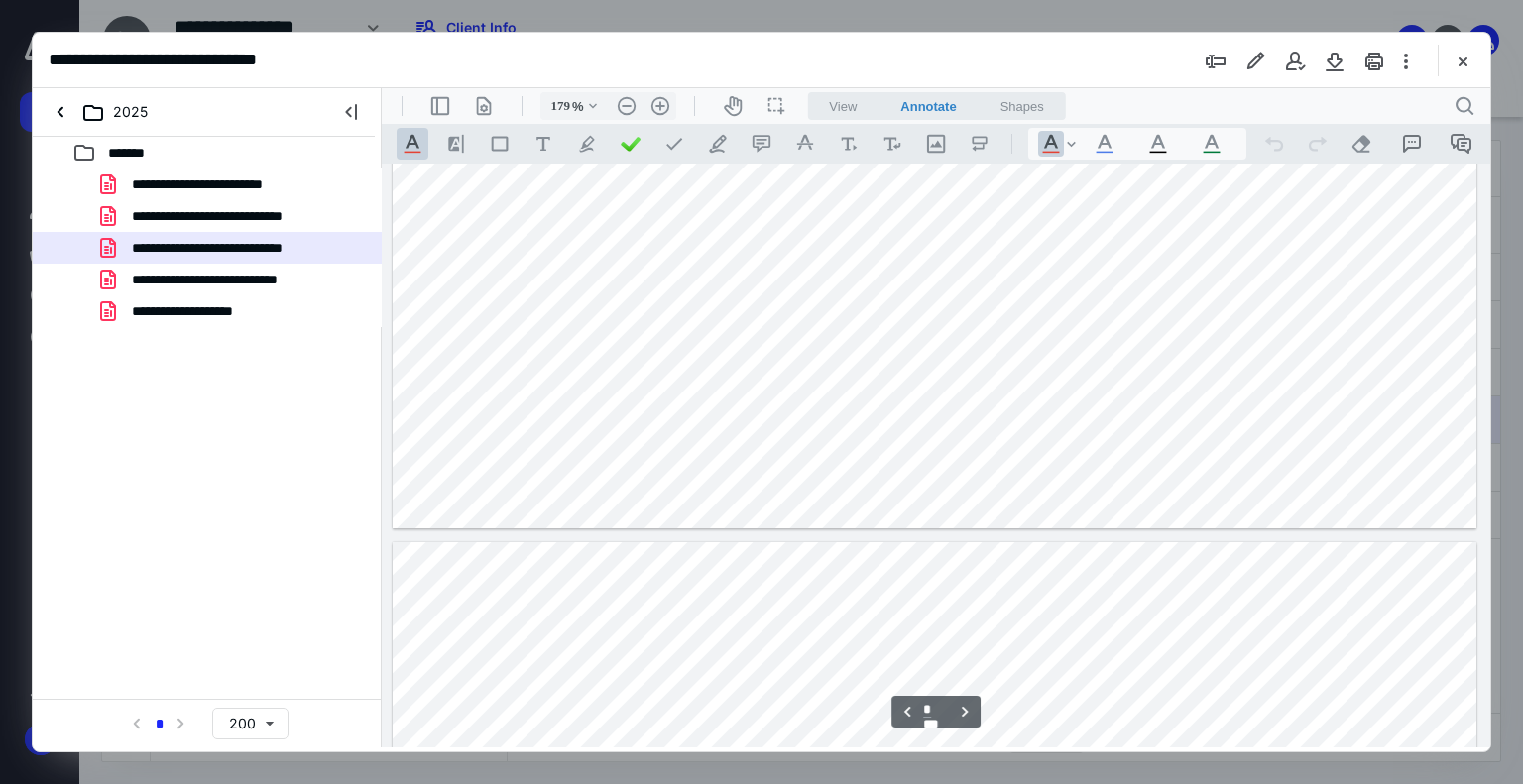 type on "*" 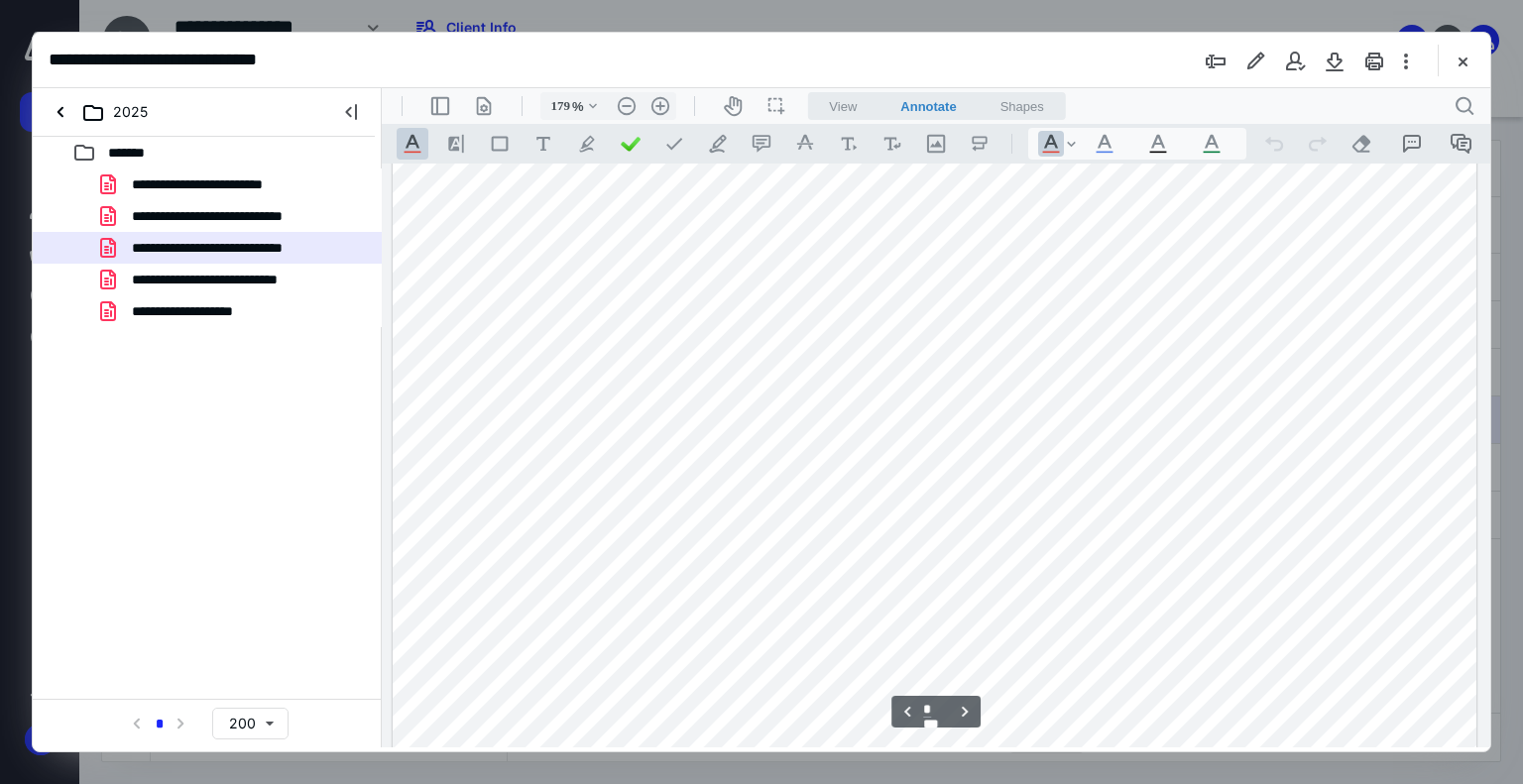 scroll, scrollTop: 2857, scrollLeft: 0, axis: vertical 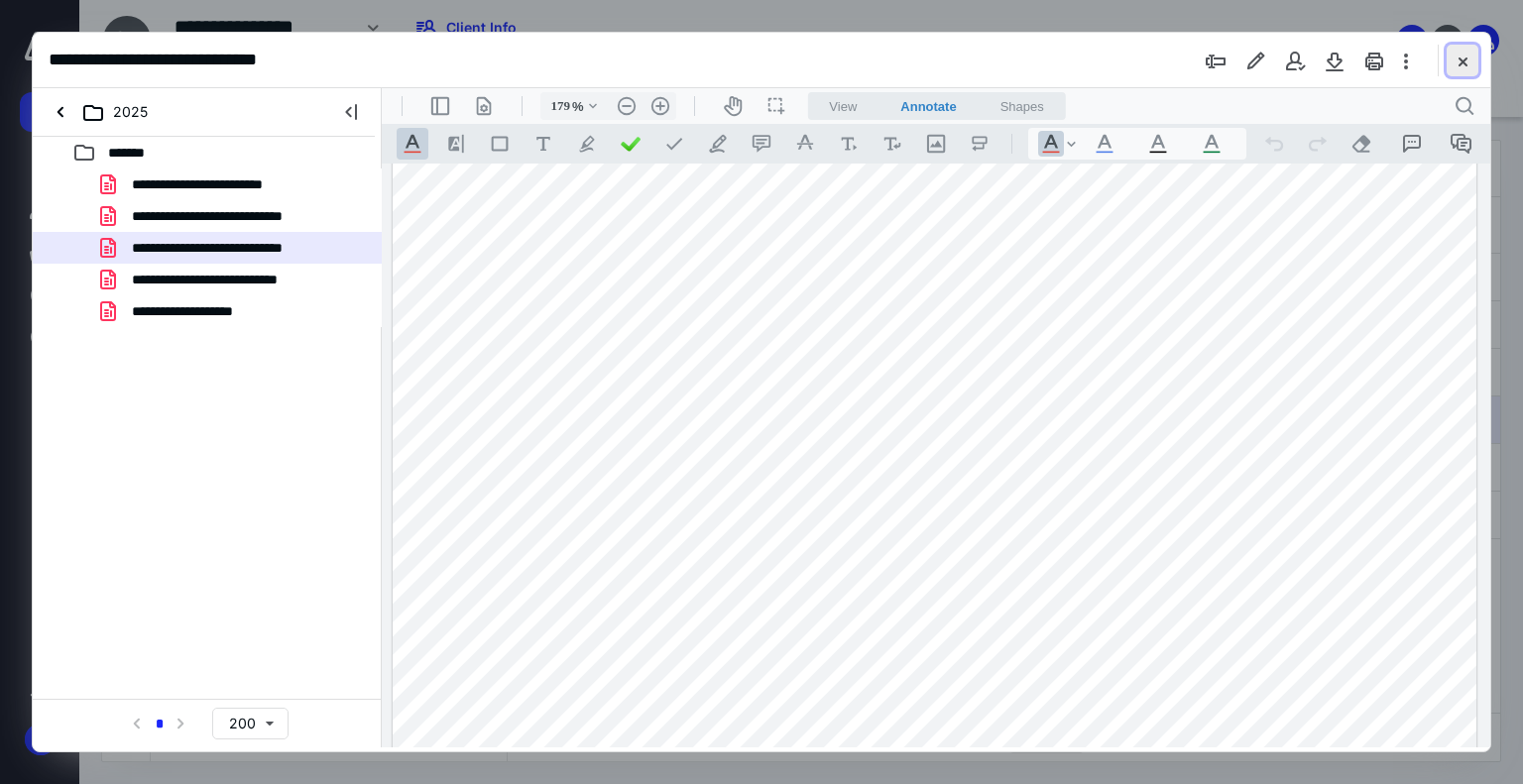 click at bounding box center (1463, 60) 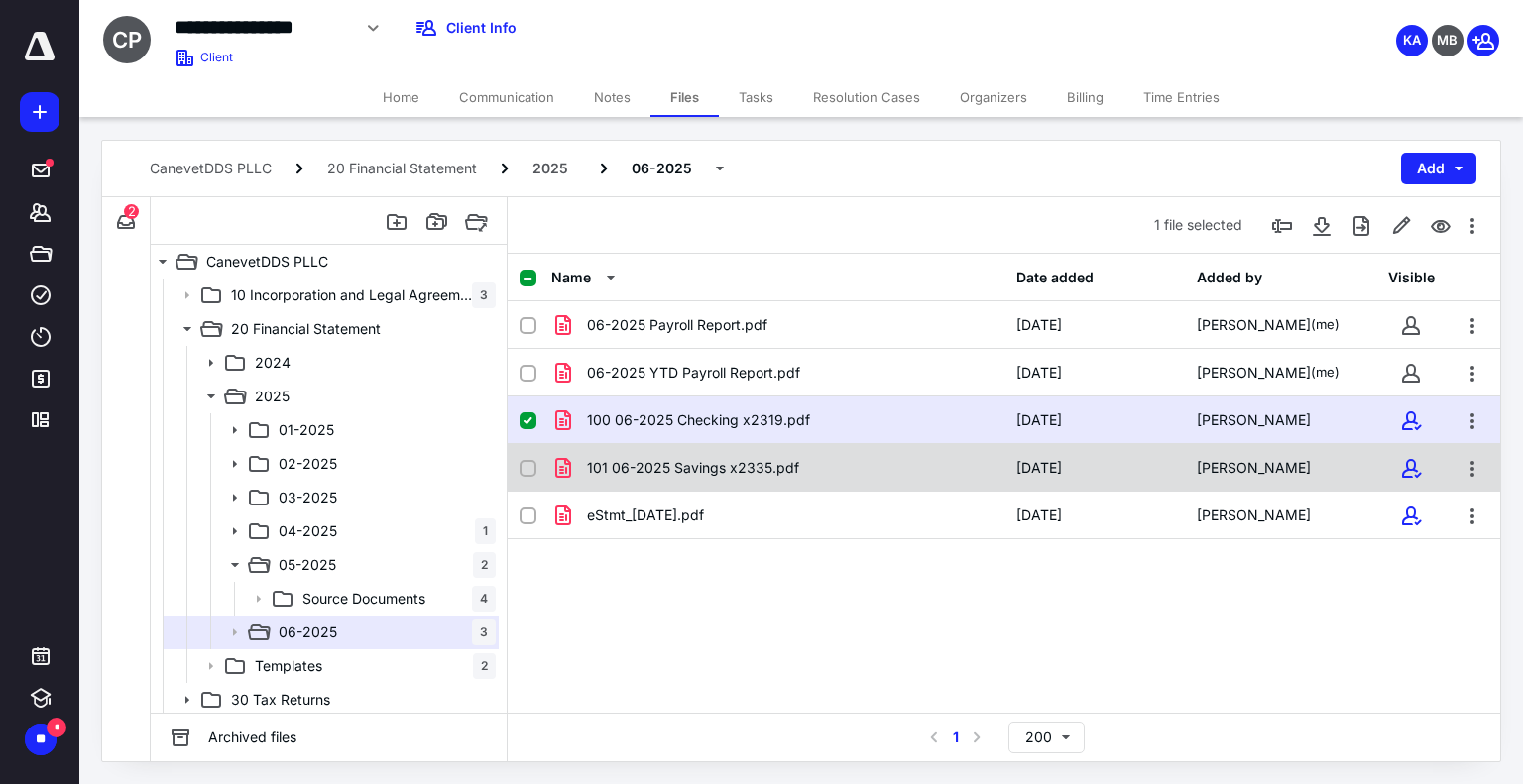 click on "101 06-2025 Savings x2335.pdf" at bounding box center (693, 468) 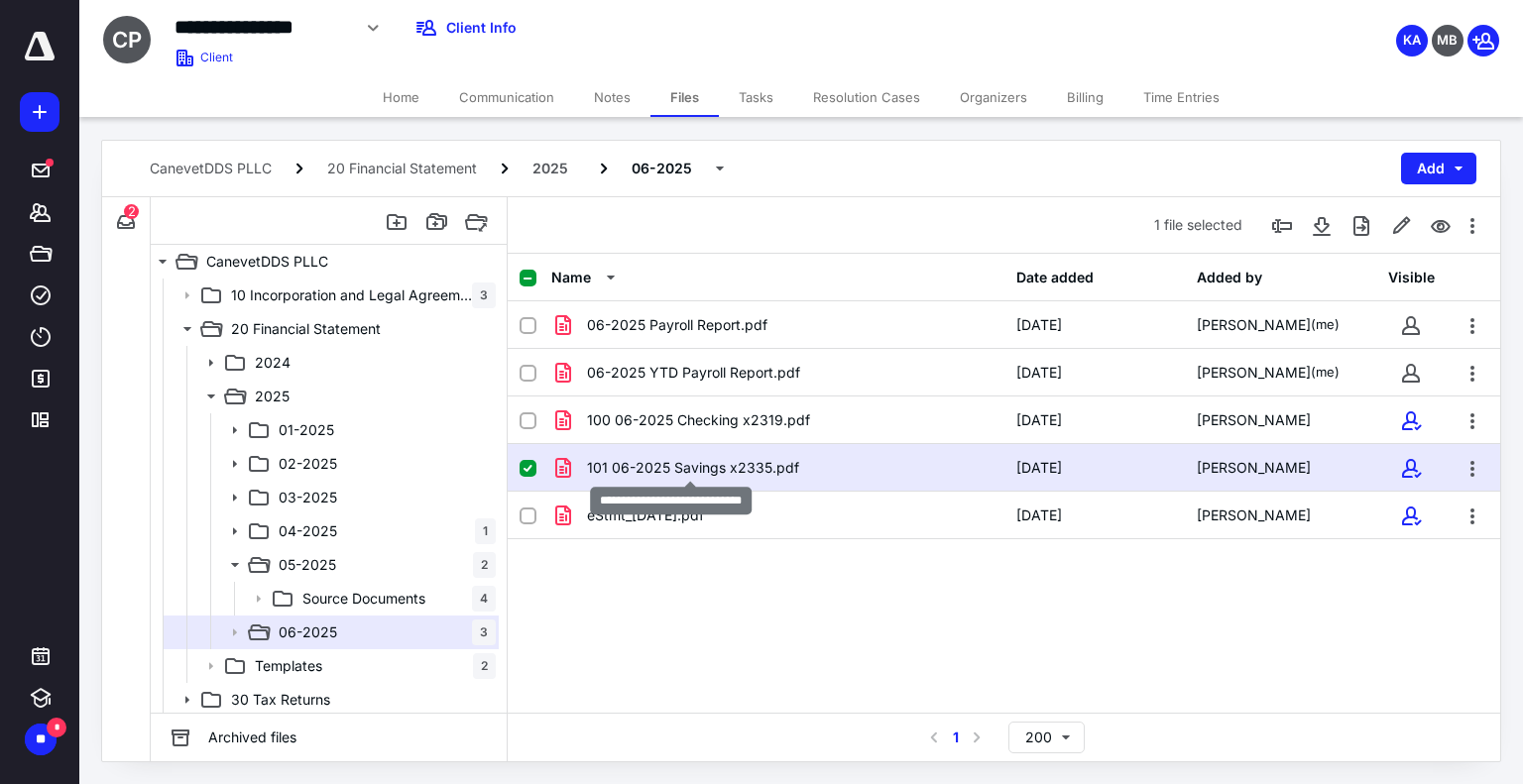checkbox on "false" 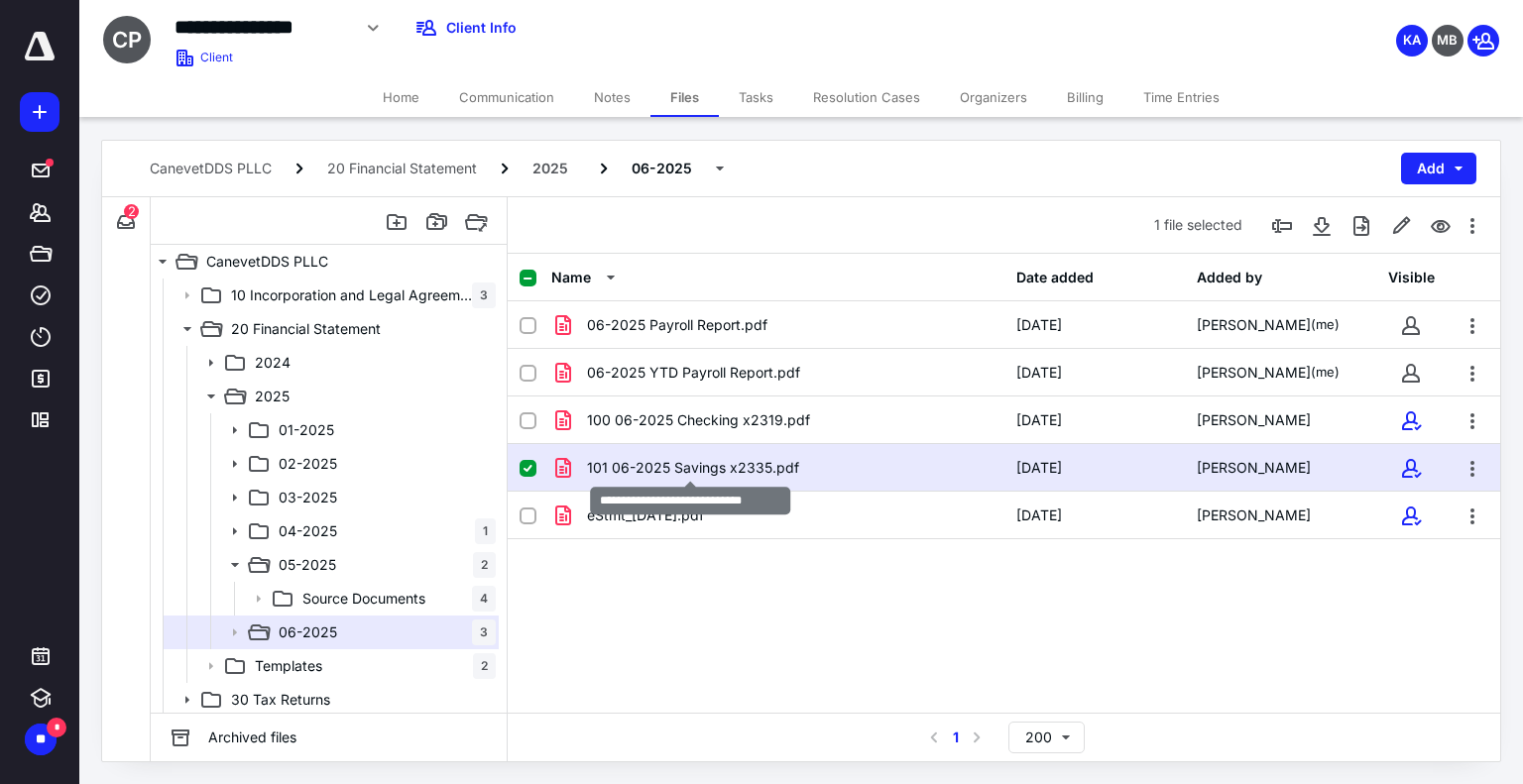 click on "101 06-2025 Savings x2335.pdf" at bounding box center [693, 468] 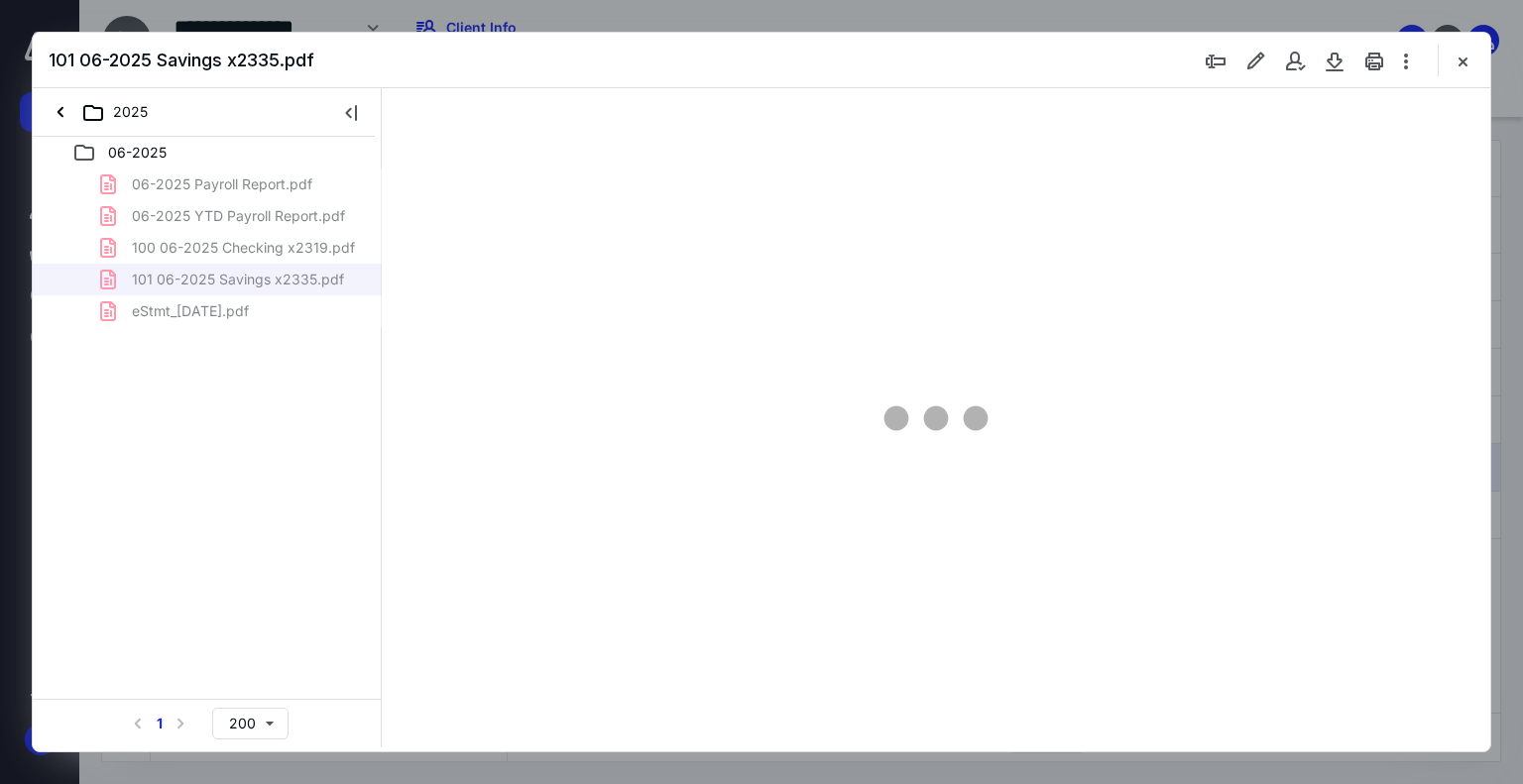scroll, scrollTop: 0, scrollLeft: 0, axis: both 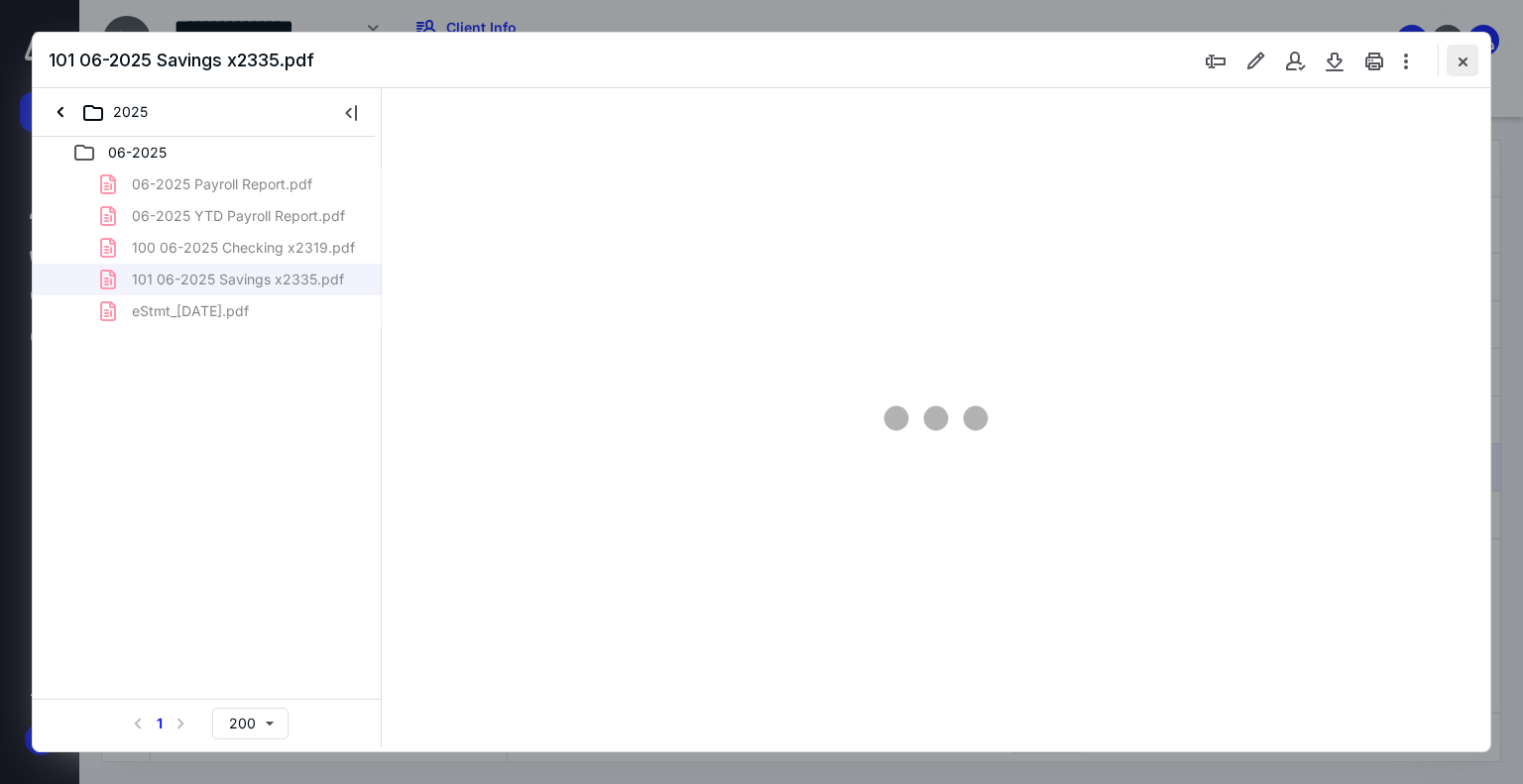 click at bounding box center (1463, 60) 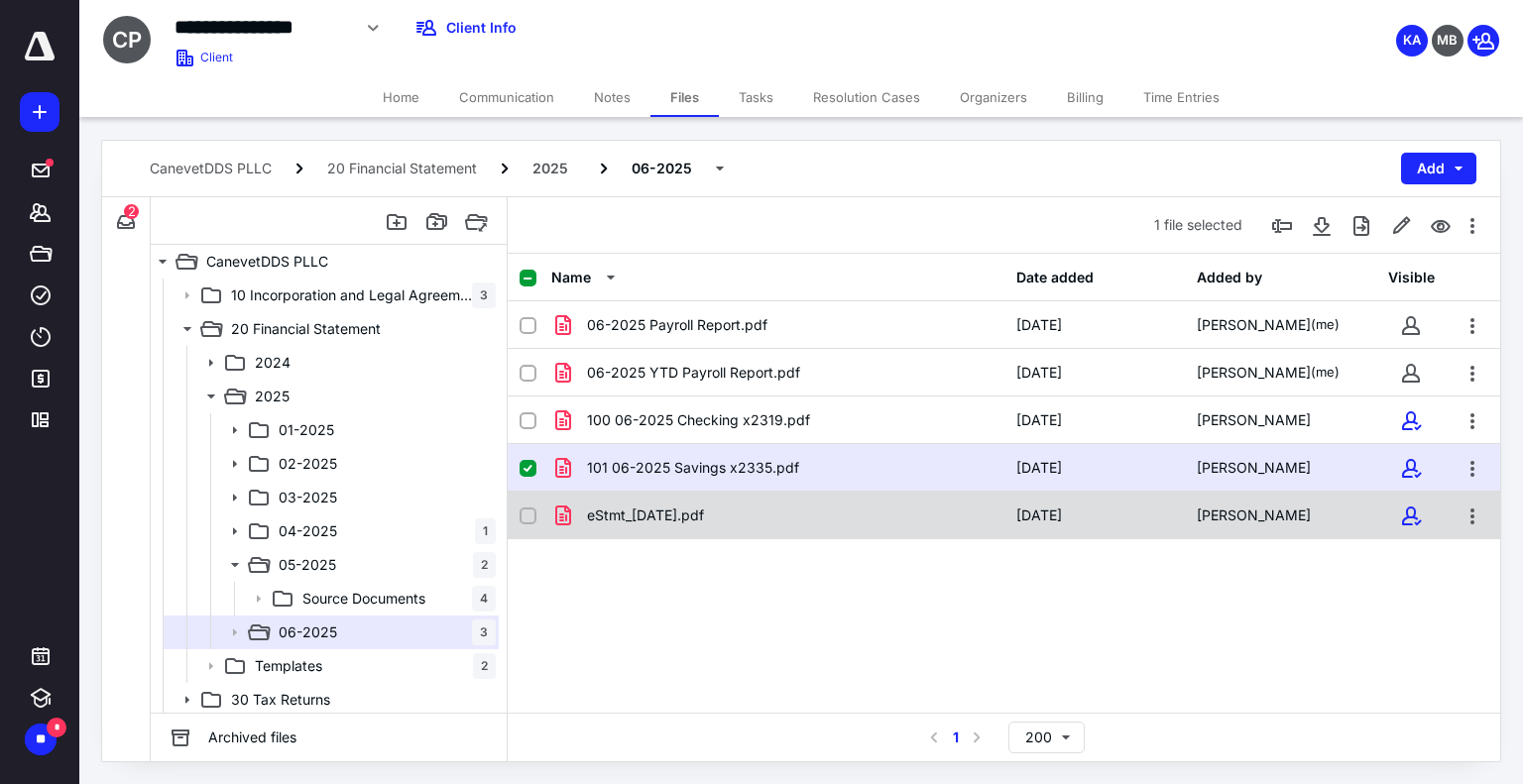click on "eStmt_[DATE].pdf [DATE] [PERSON_NAME]" at bounding box center (1003, 515) 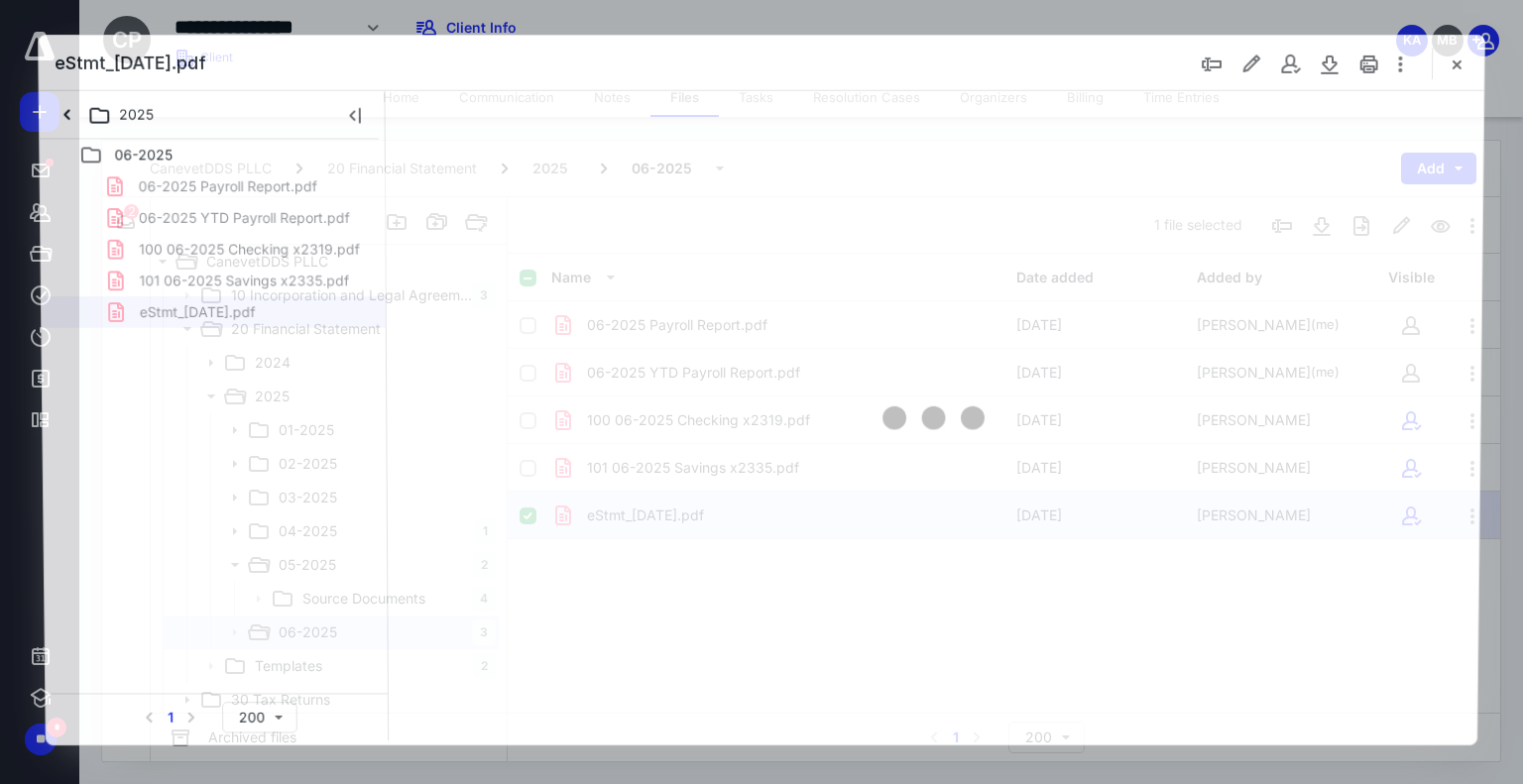 scroll, scrollTop: 0, scrollLeft: 0, axis: both 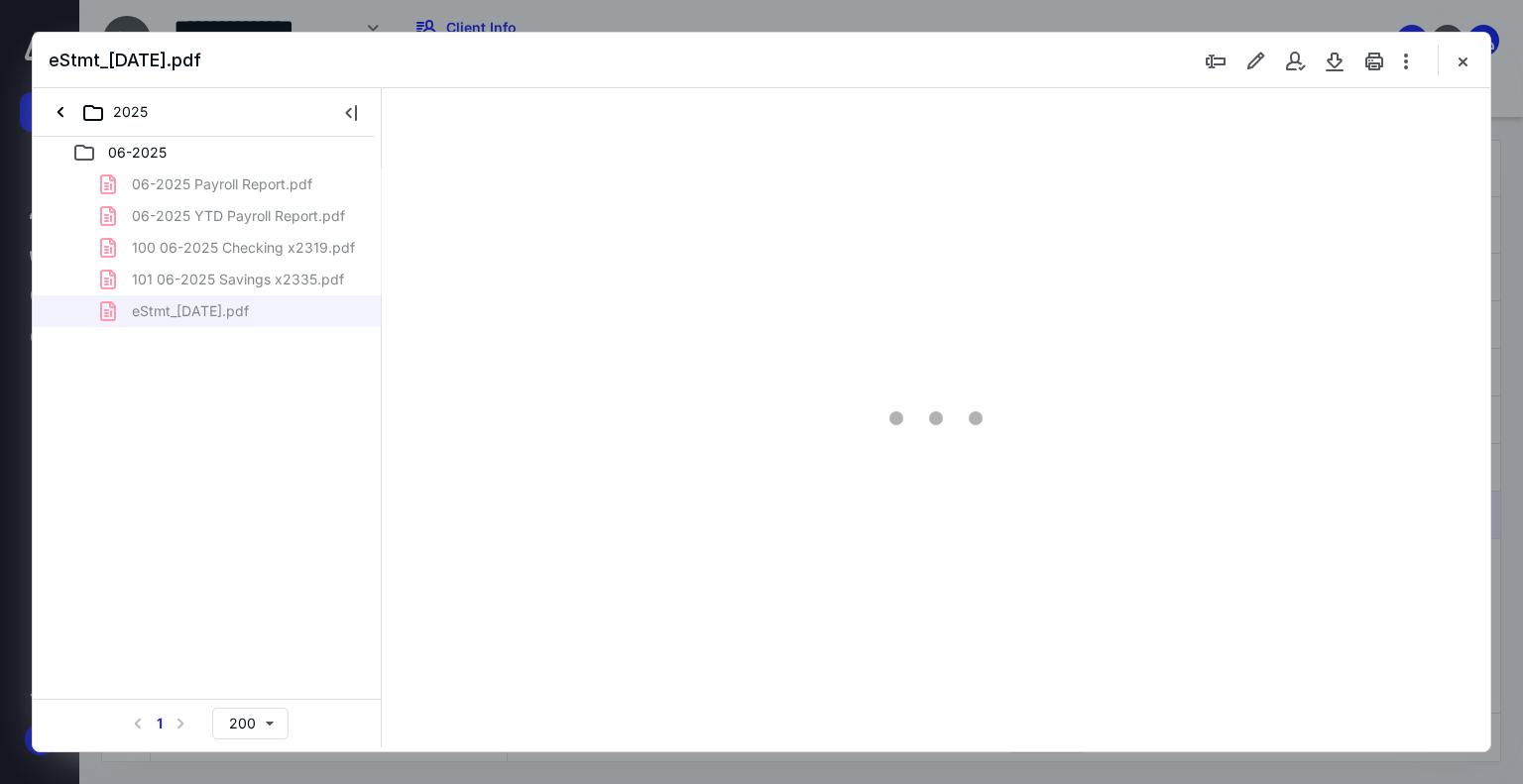 type on "179" 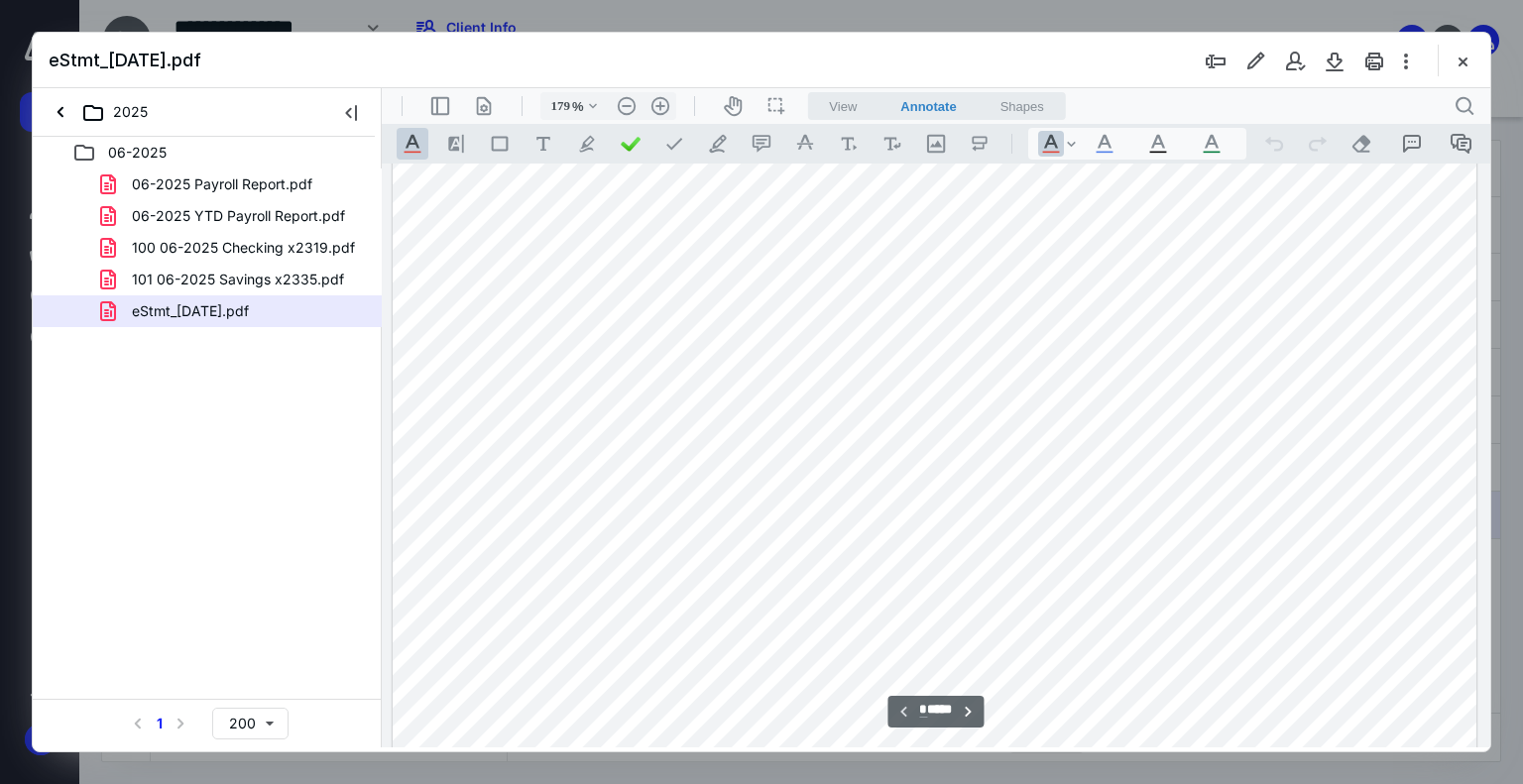 scroll, scrollTop: 380, scrollLeft: 0, axis: vertical 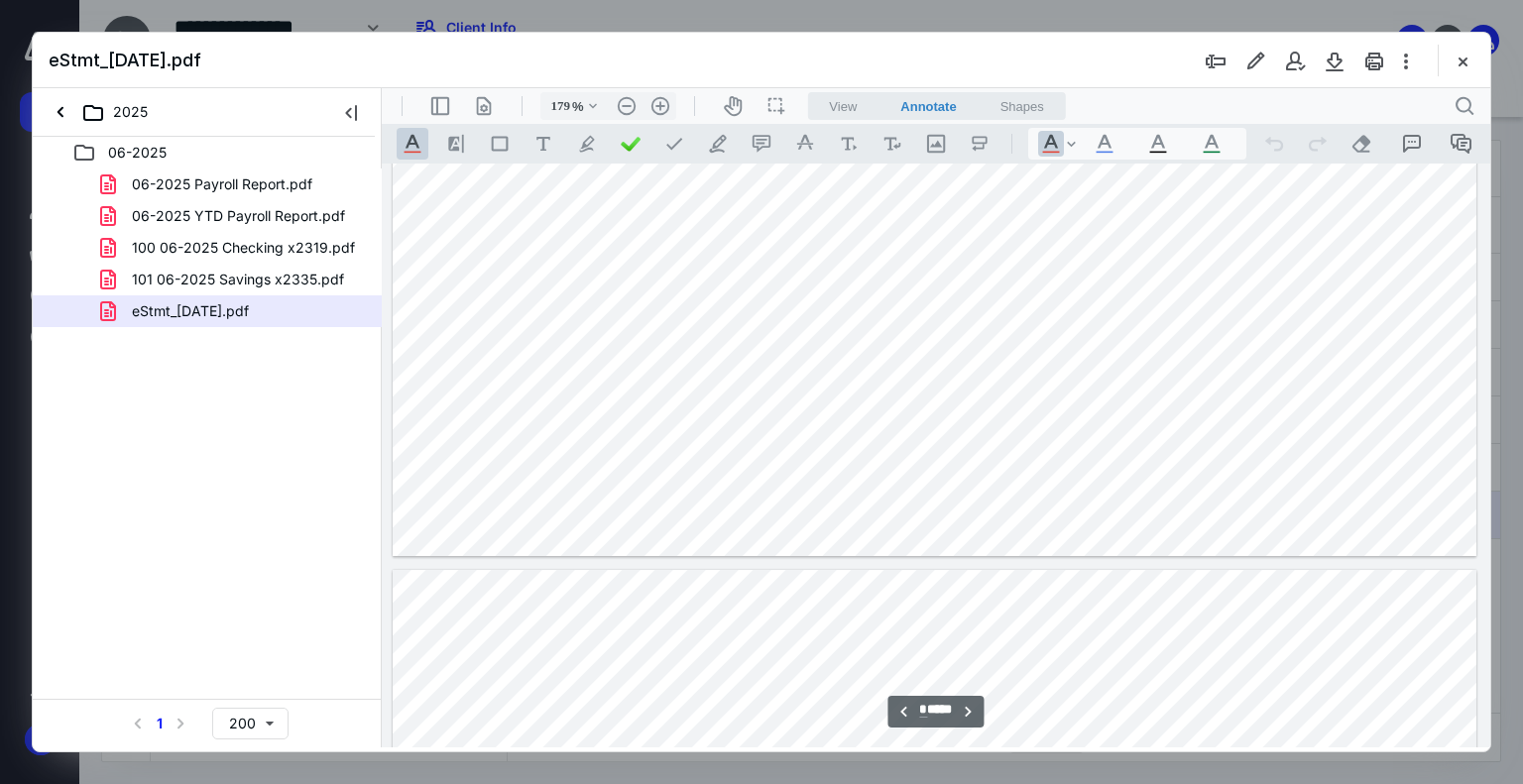type on "*" 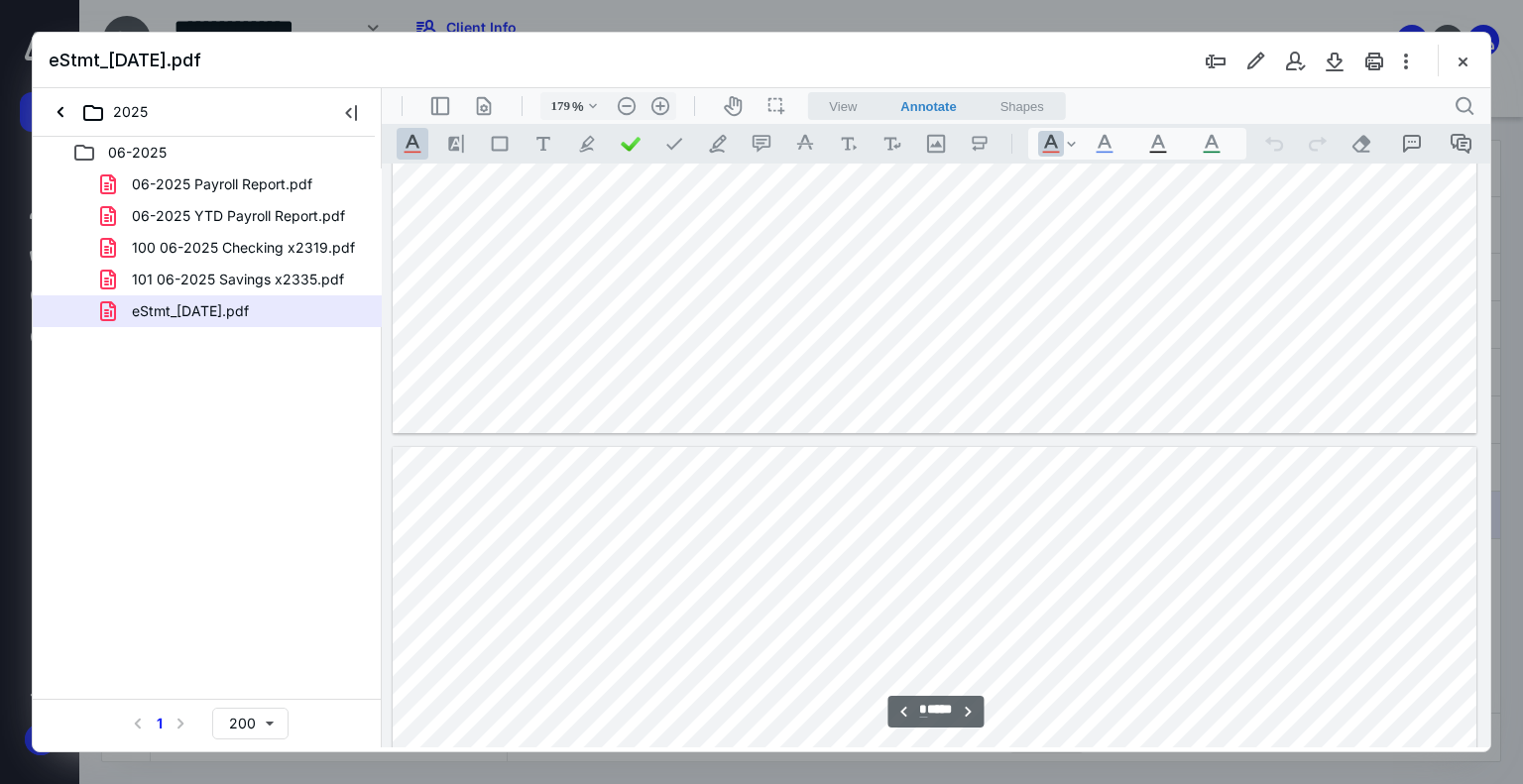 scroll, scrollTop: 2560, scrollLeft: 0, axis: vertical 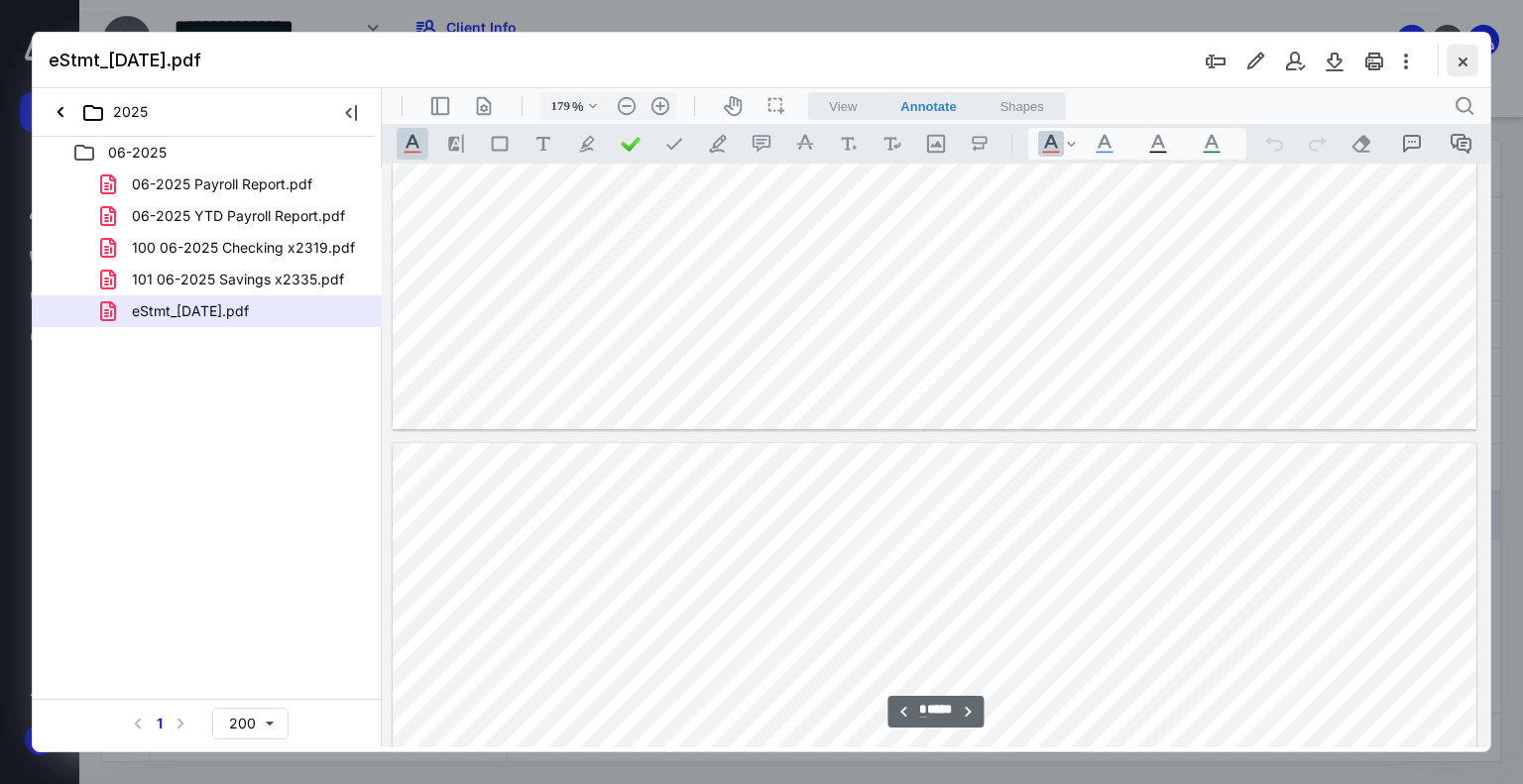 click at bounding box center (1463, 60) 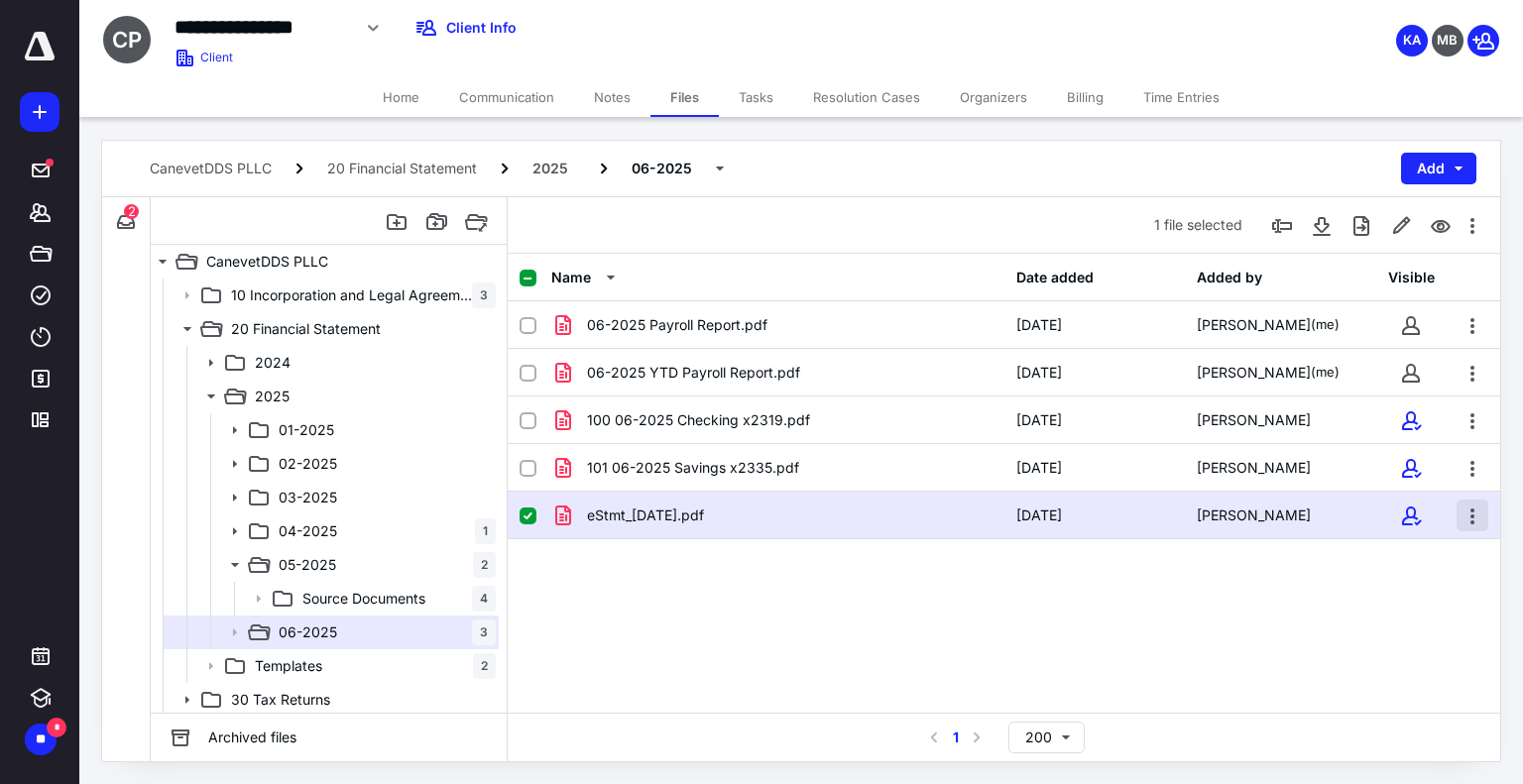 click at bounding box center [1472, 515] 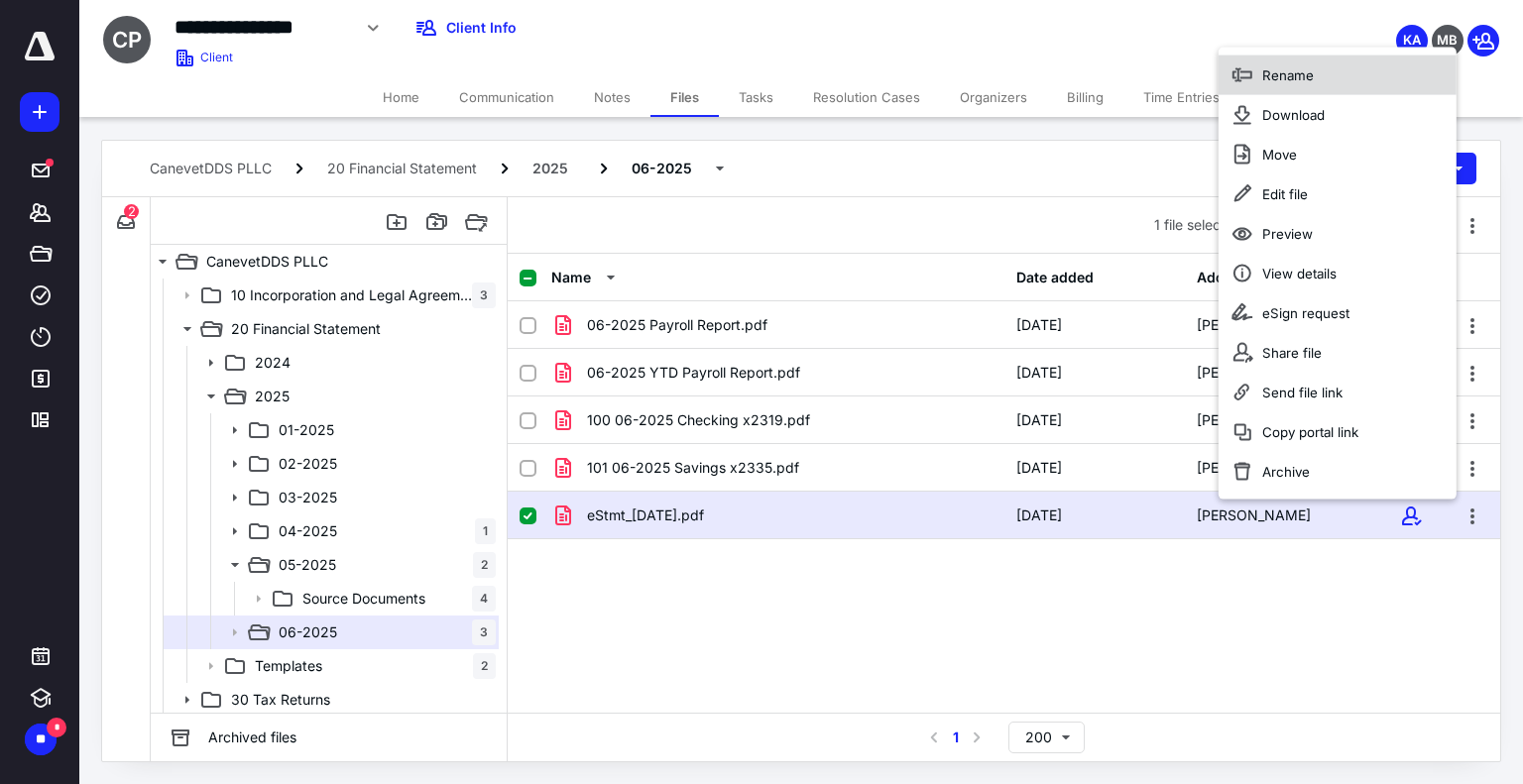 click on "Rename" at bounding box center [1338, 75] 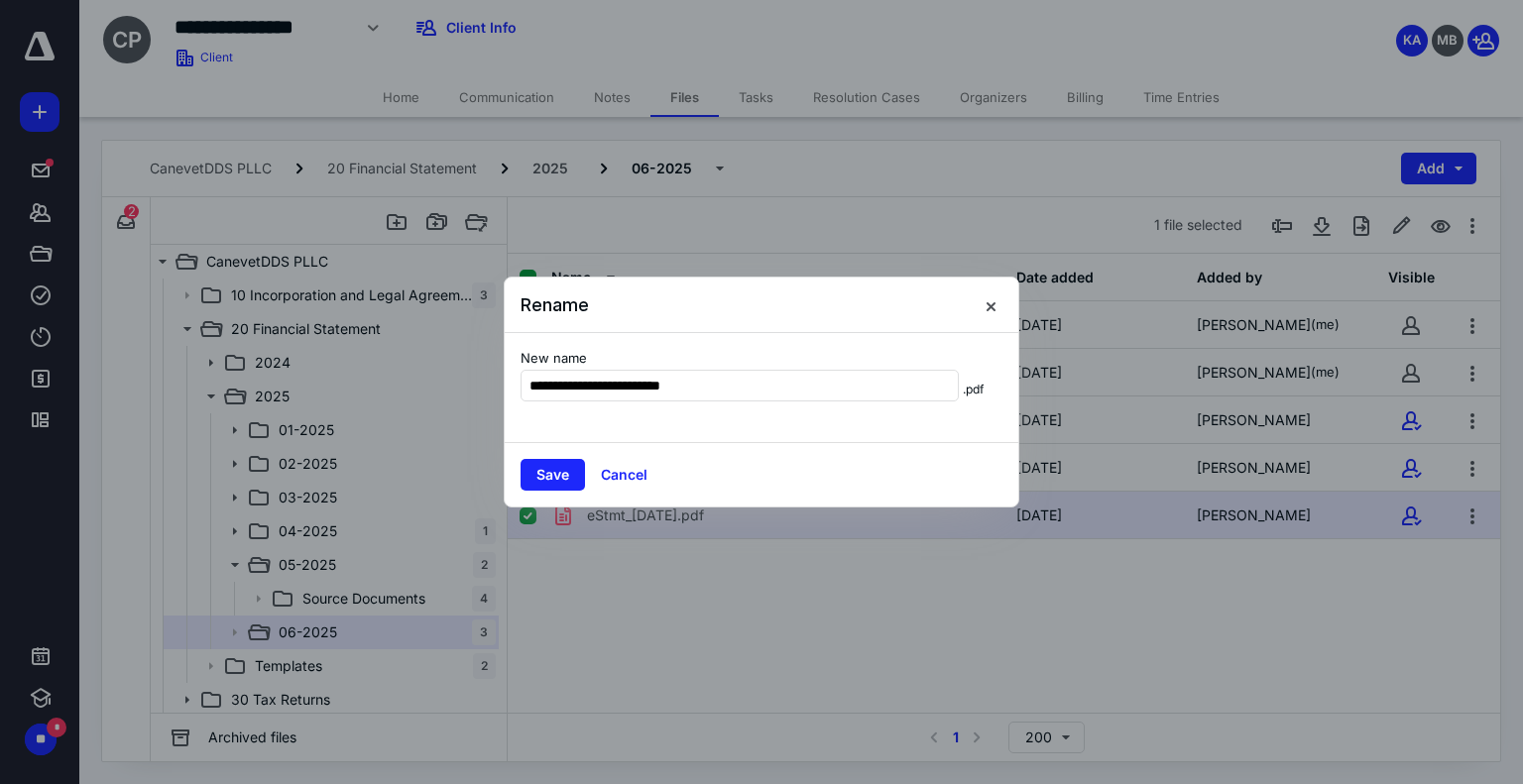 type on "**********" 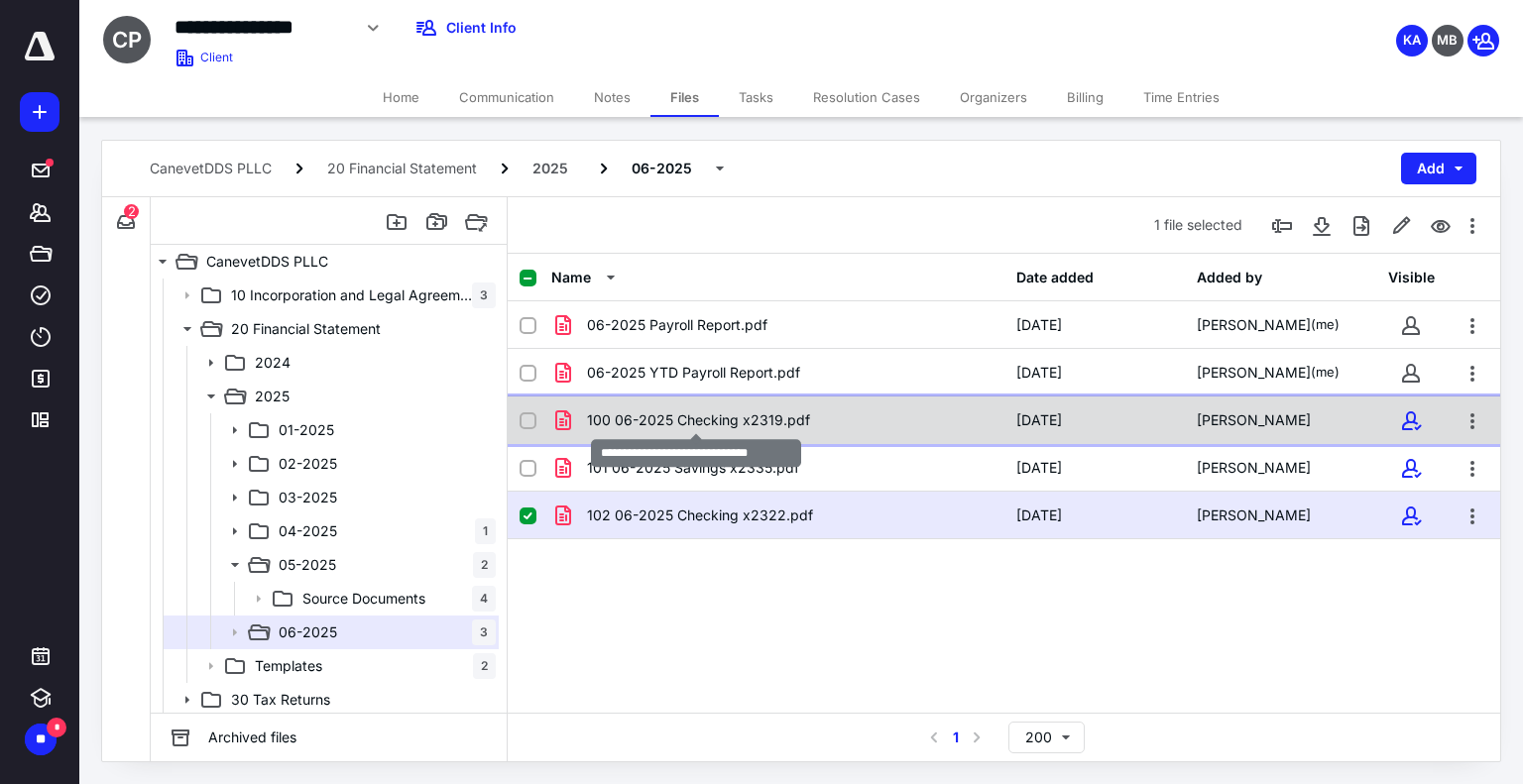 click on "100 06-2025 Checking x2319.pdf" at bounding box center [698, 420] 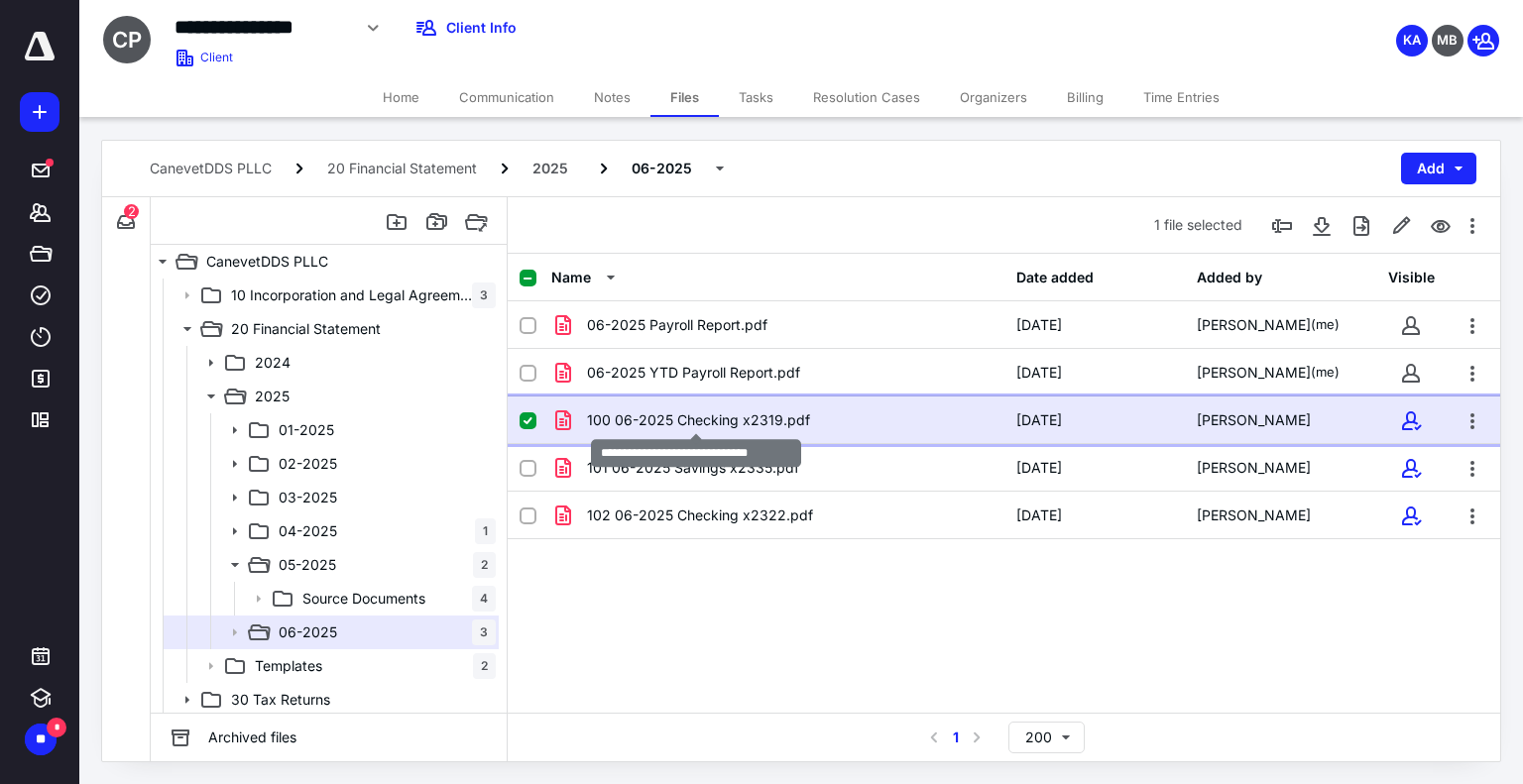 click on "100 06-2025 Checking x2319.pdf" at bounding box center (698, 420) 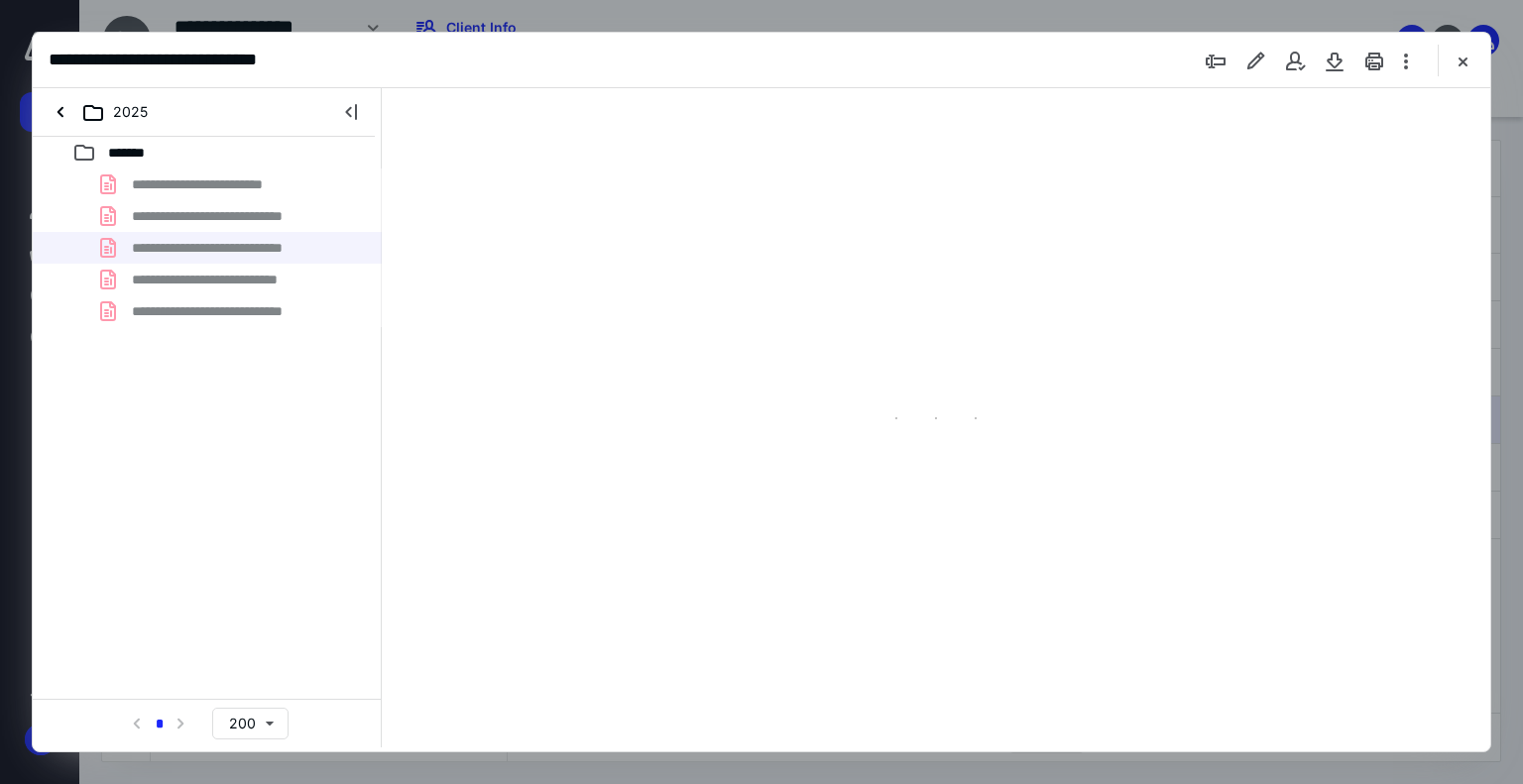 scroll, scrollTop: 0, scrollLeft: 0, axis: both 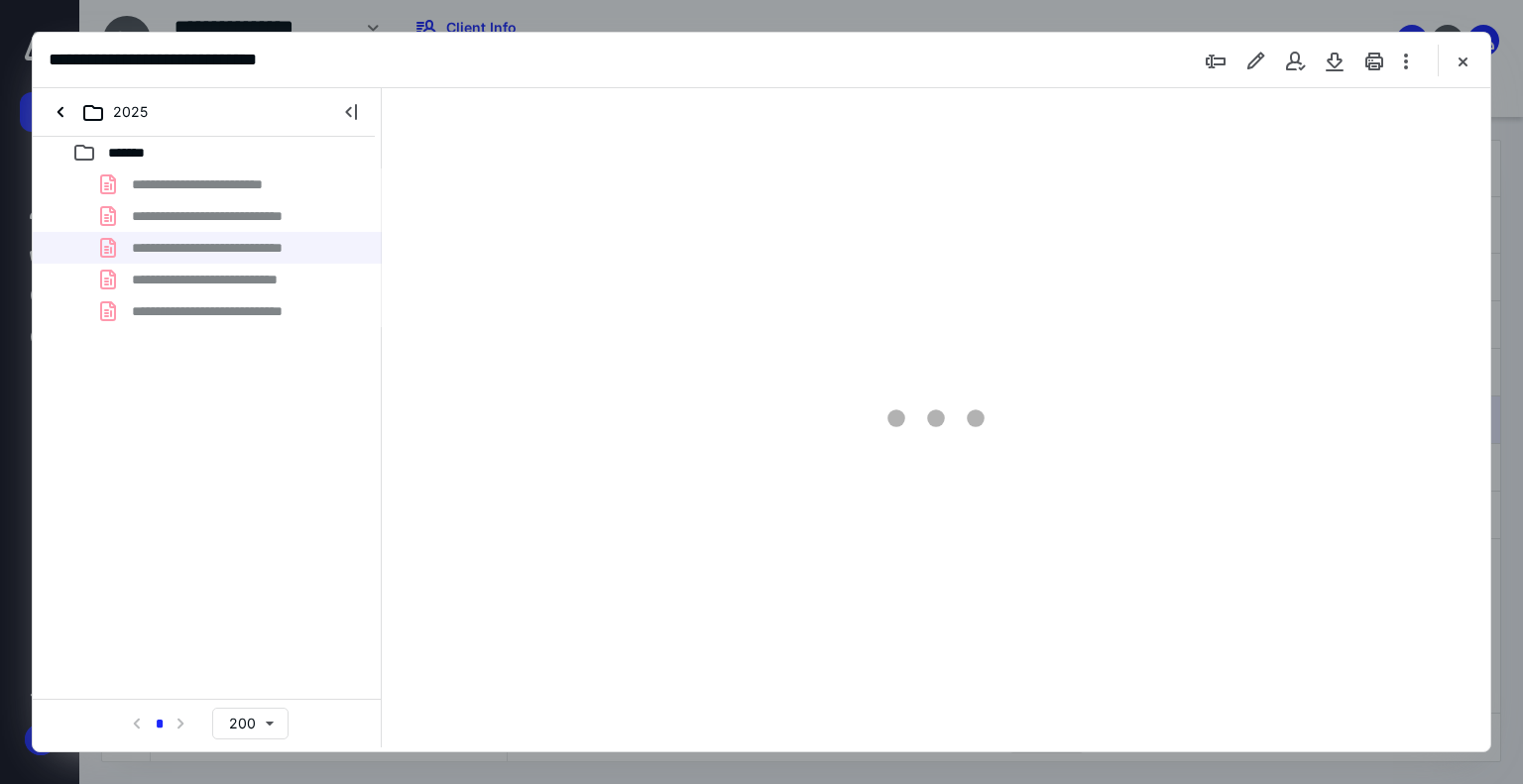 type on "179" 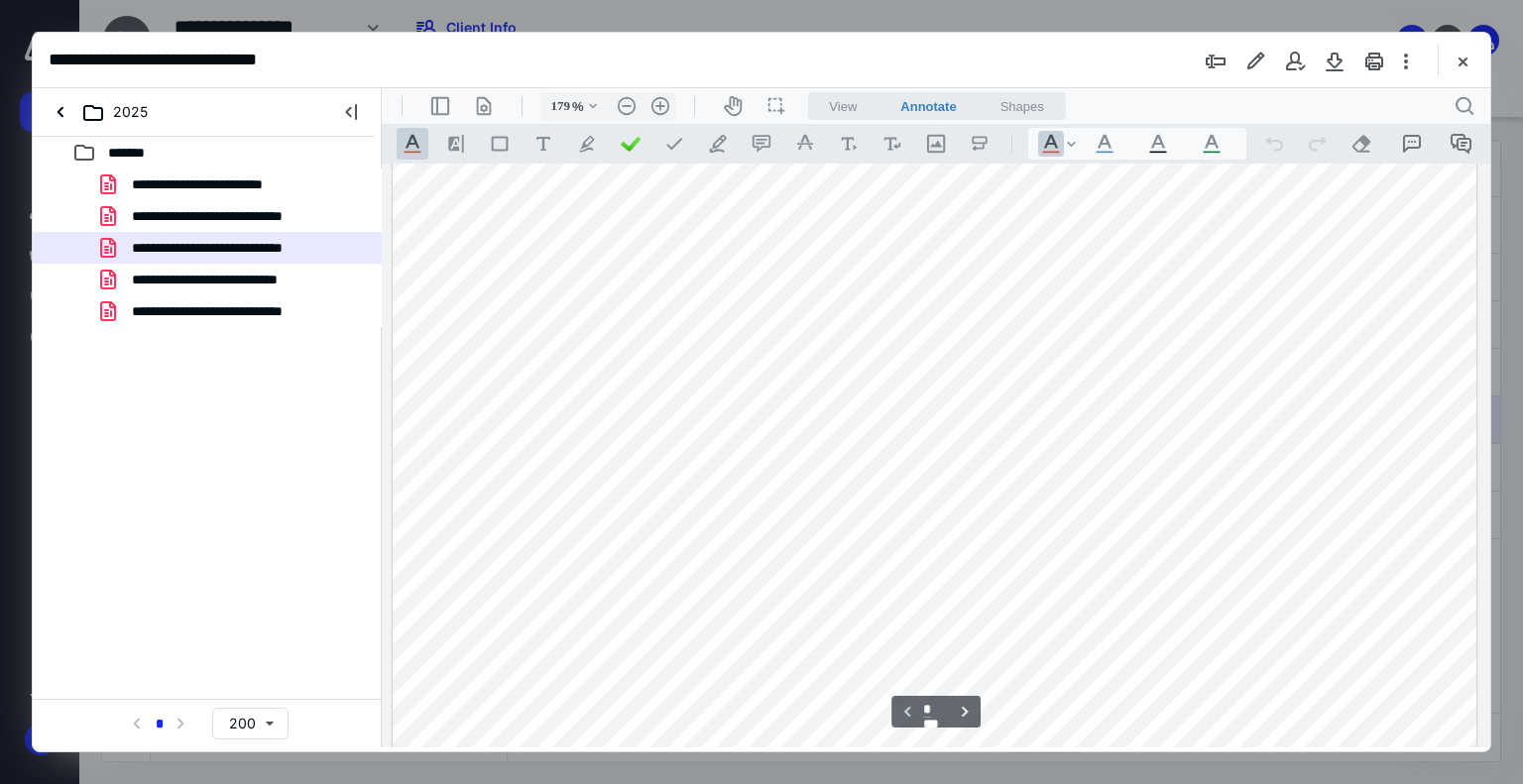 scroll, scrollTop: 776, scrollLeft: 0, axis: vertical 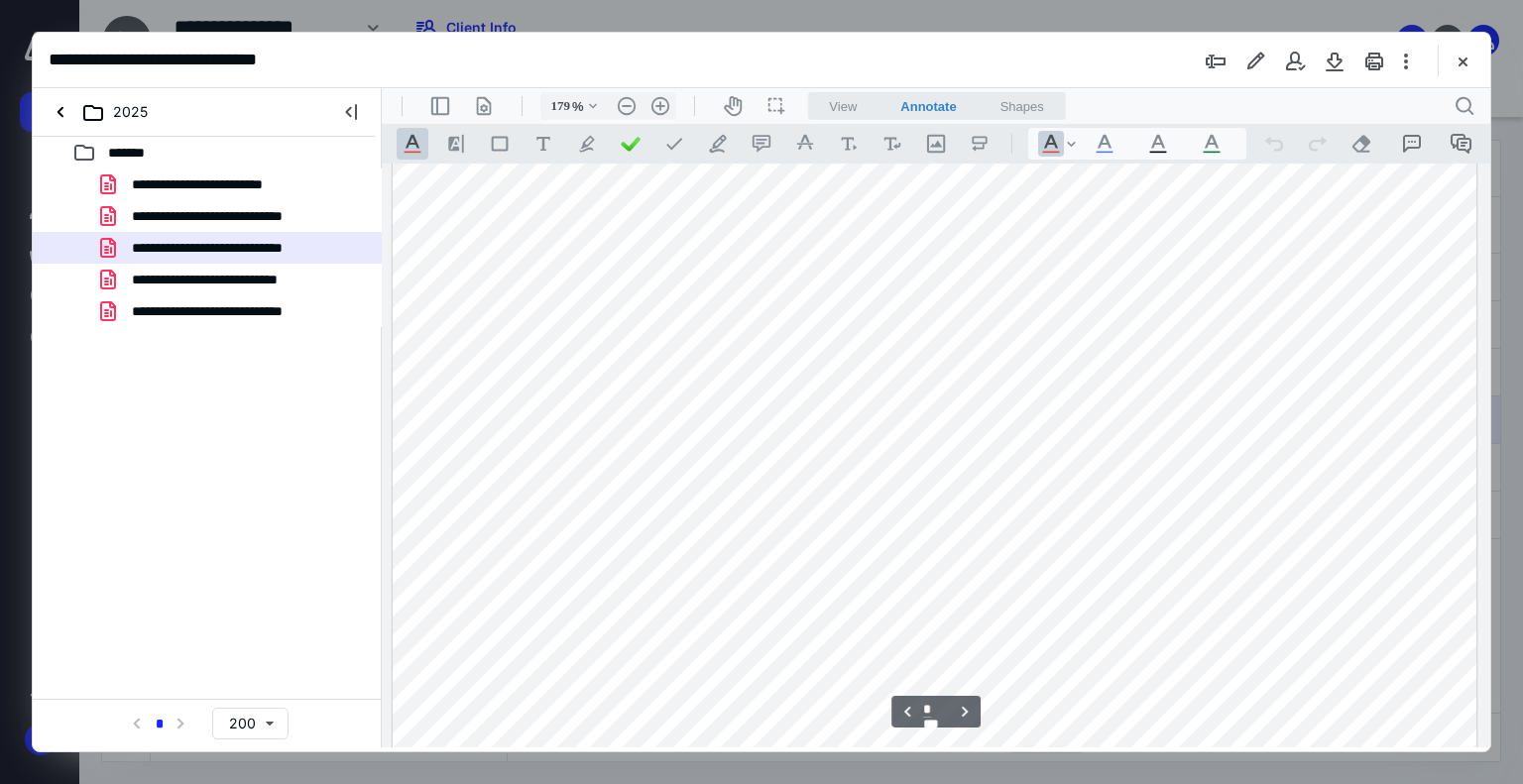 type on "*" 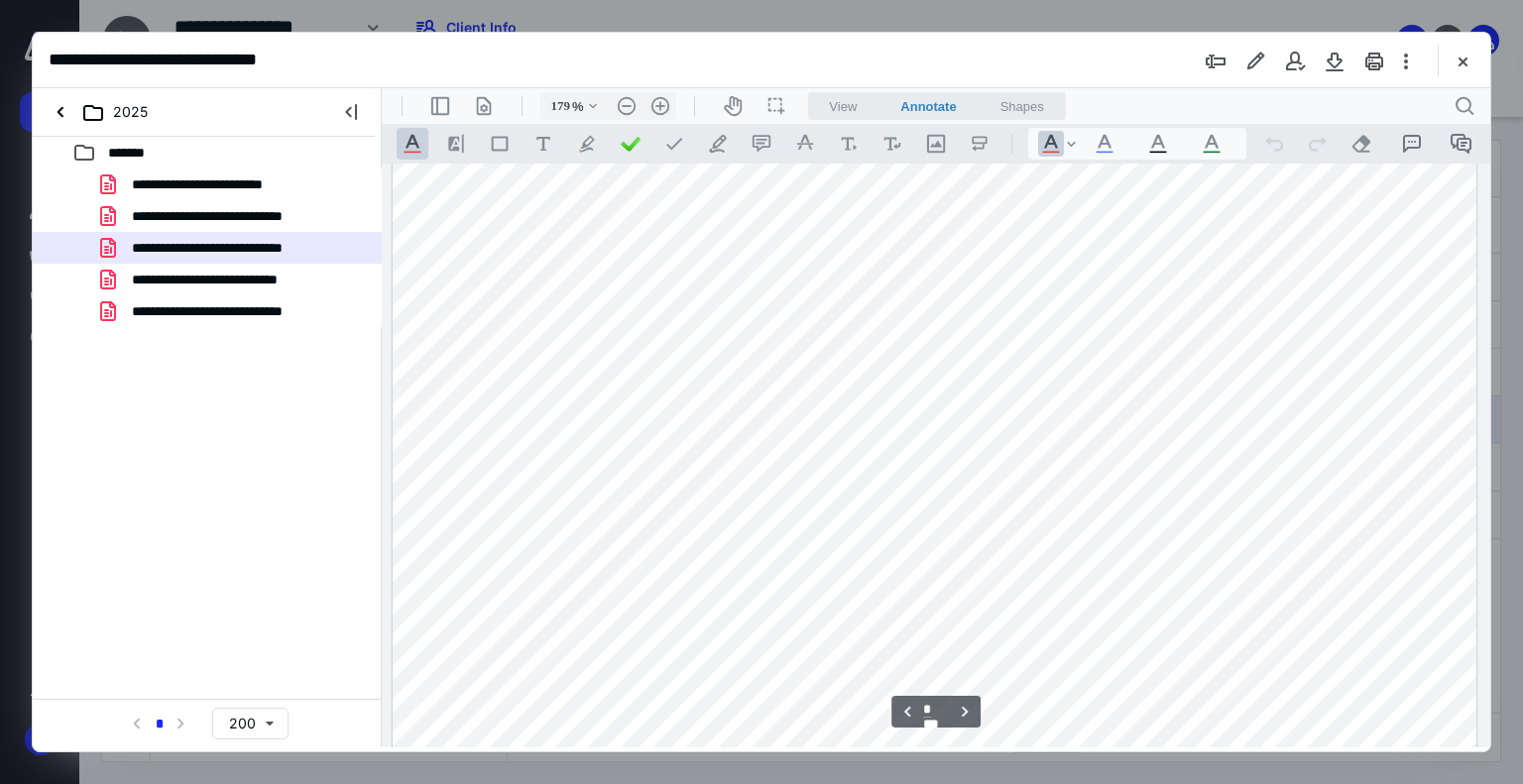 scroll, scrollTop: 3056, scrollLeft: 0, axis: vertical 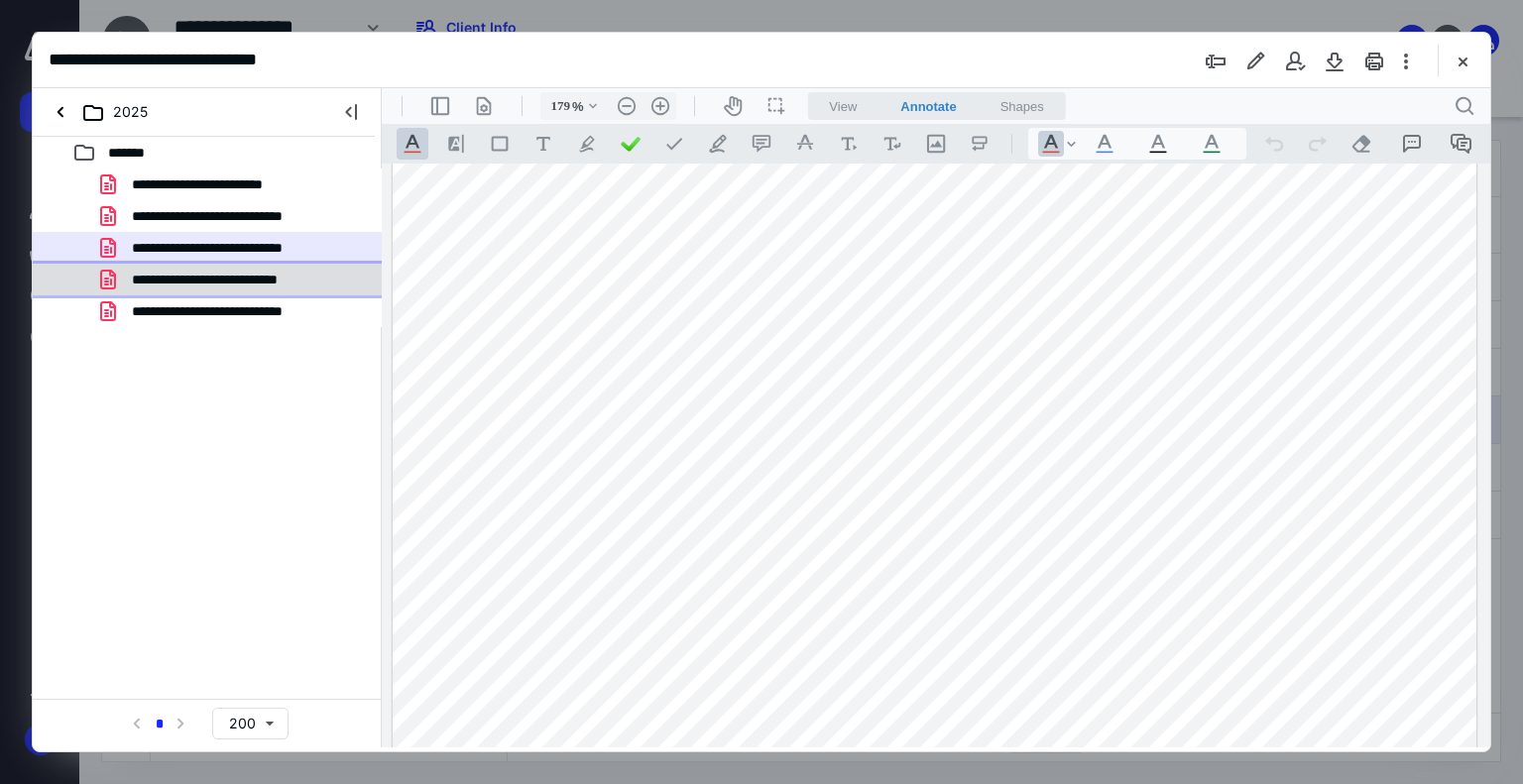 click on "**********" at bounding box center [224, 280] 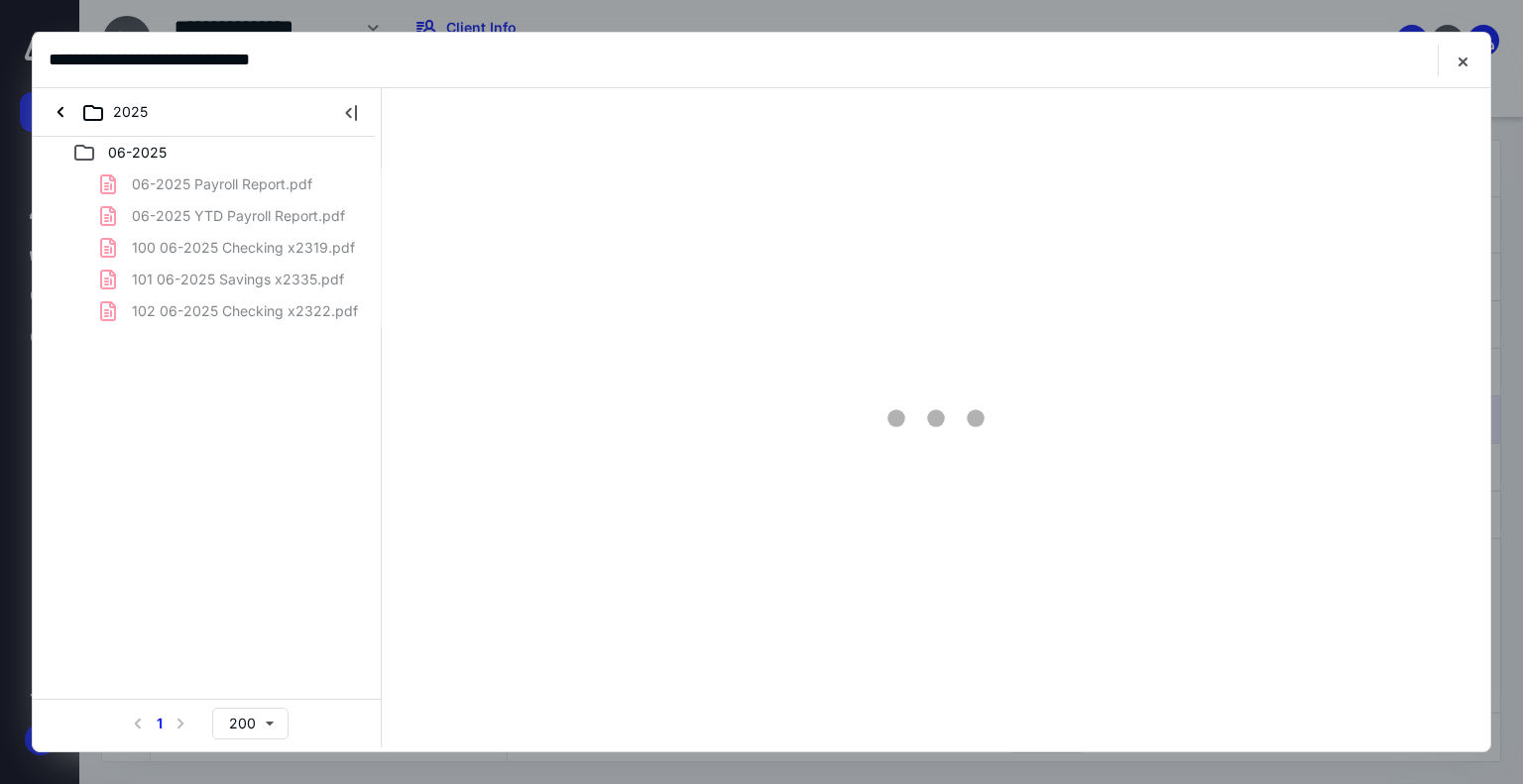 scroll, scrollTop: 0, scrollLeft: 0, axis: both 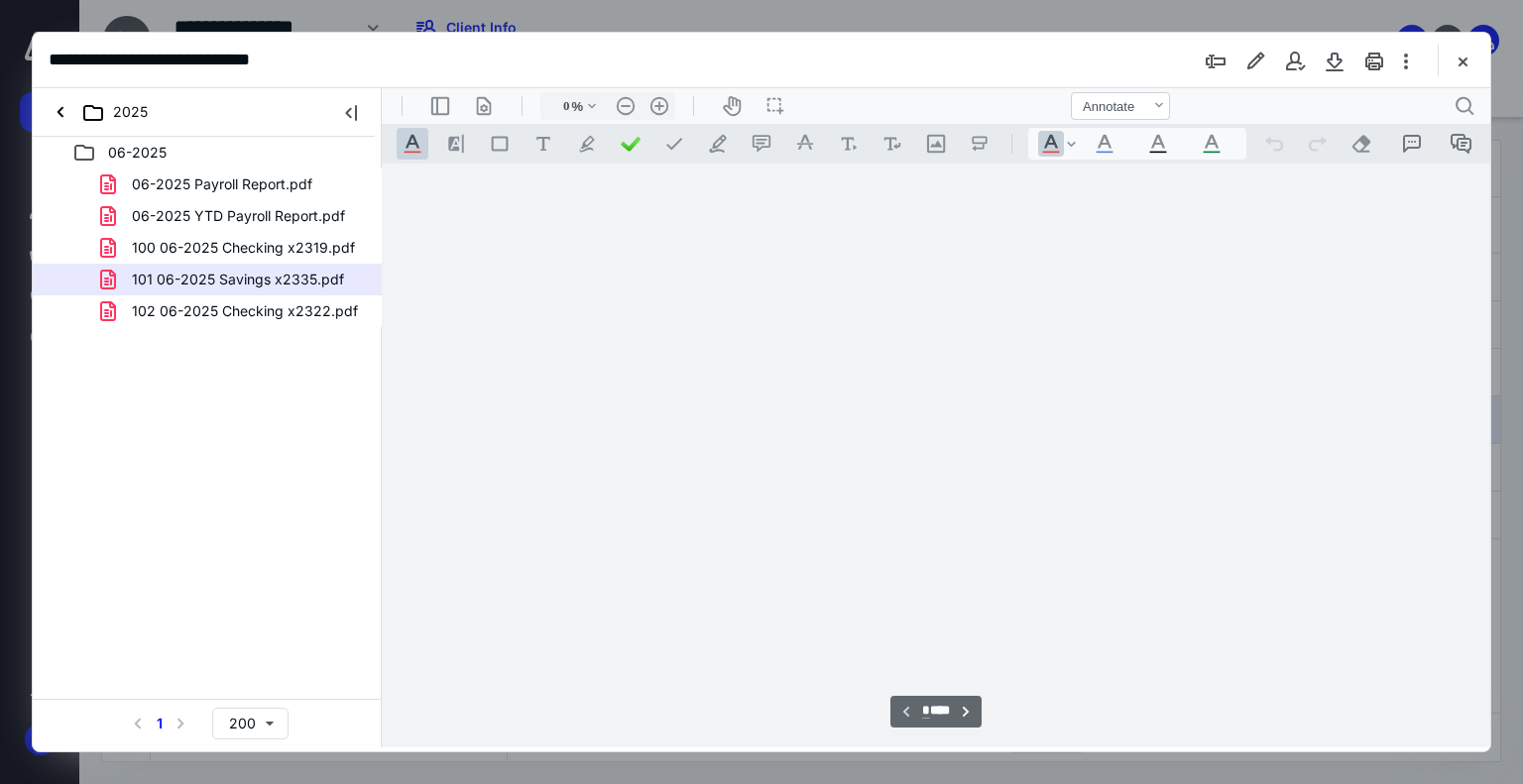 type on "179" 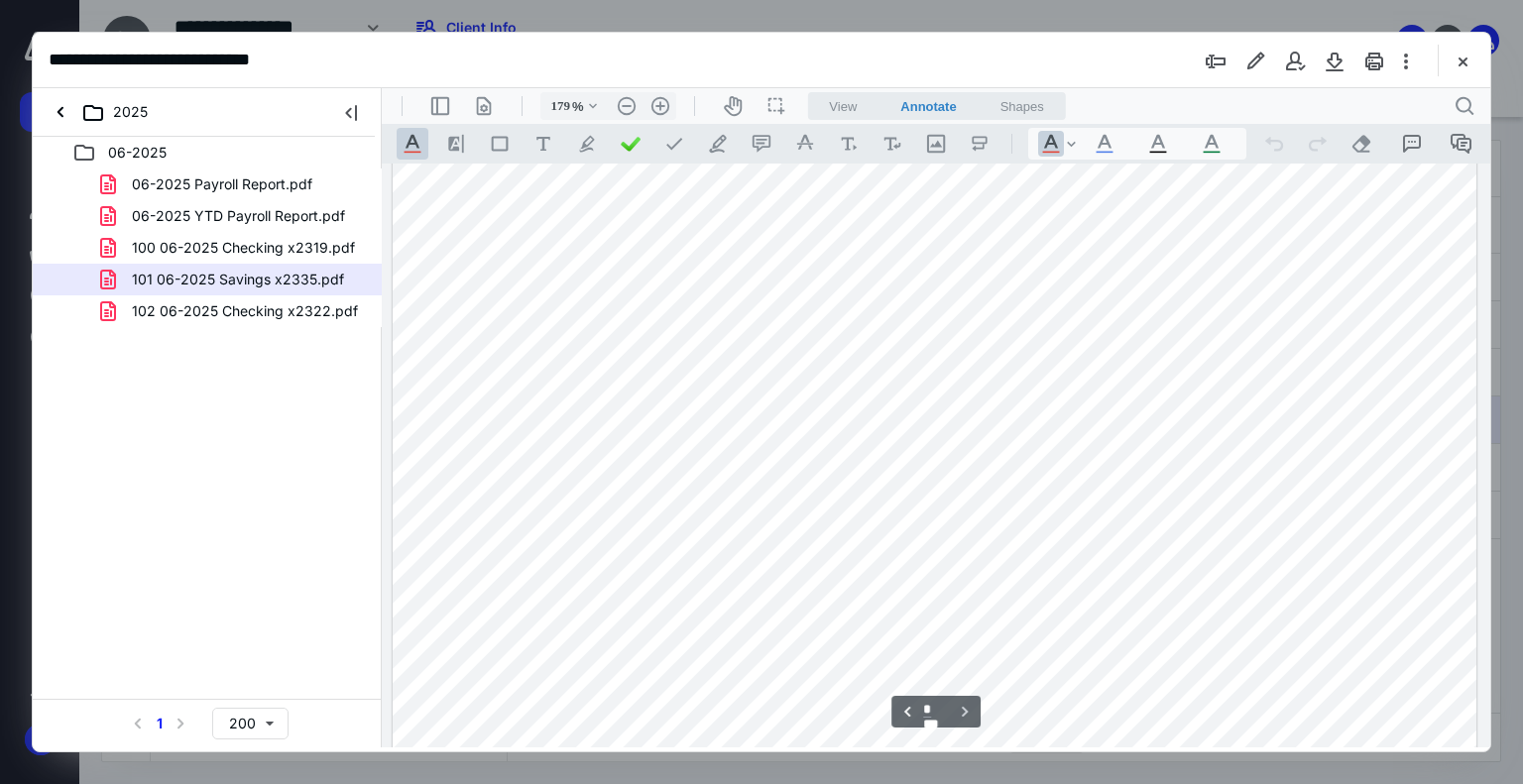 scroll, scrollTop: 4486, scrollLeft: 0, axis: vertical 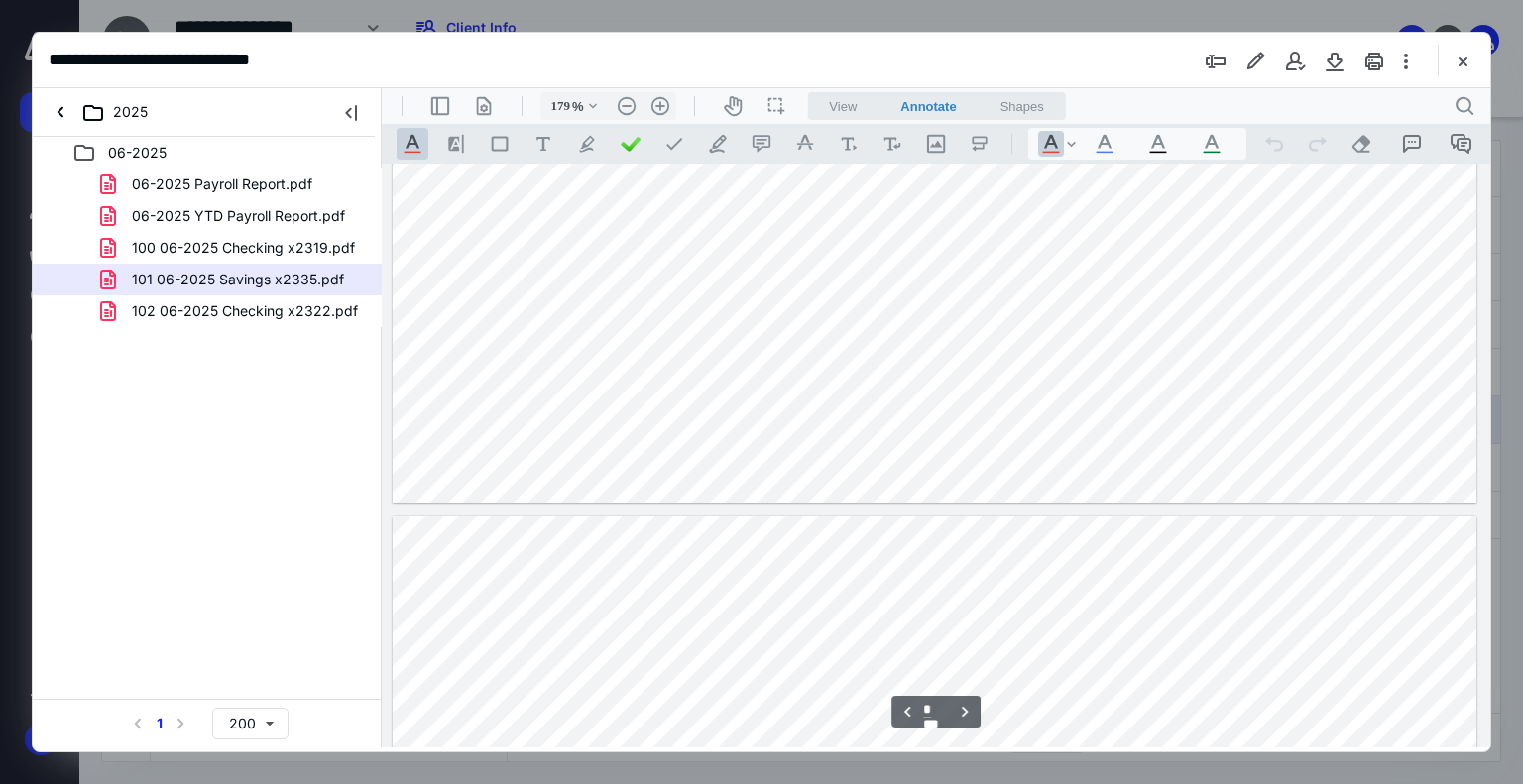 type on "*" 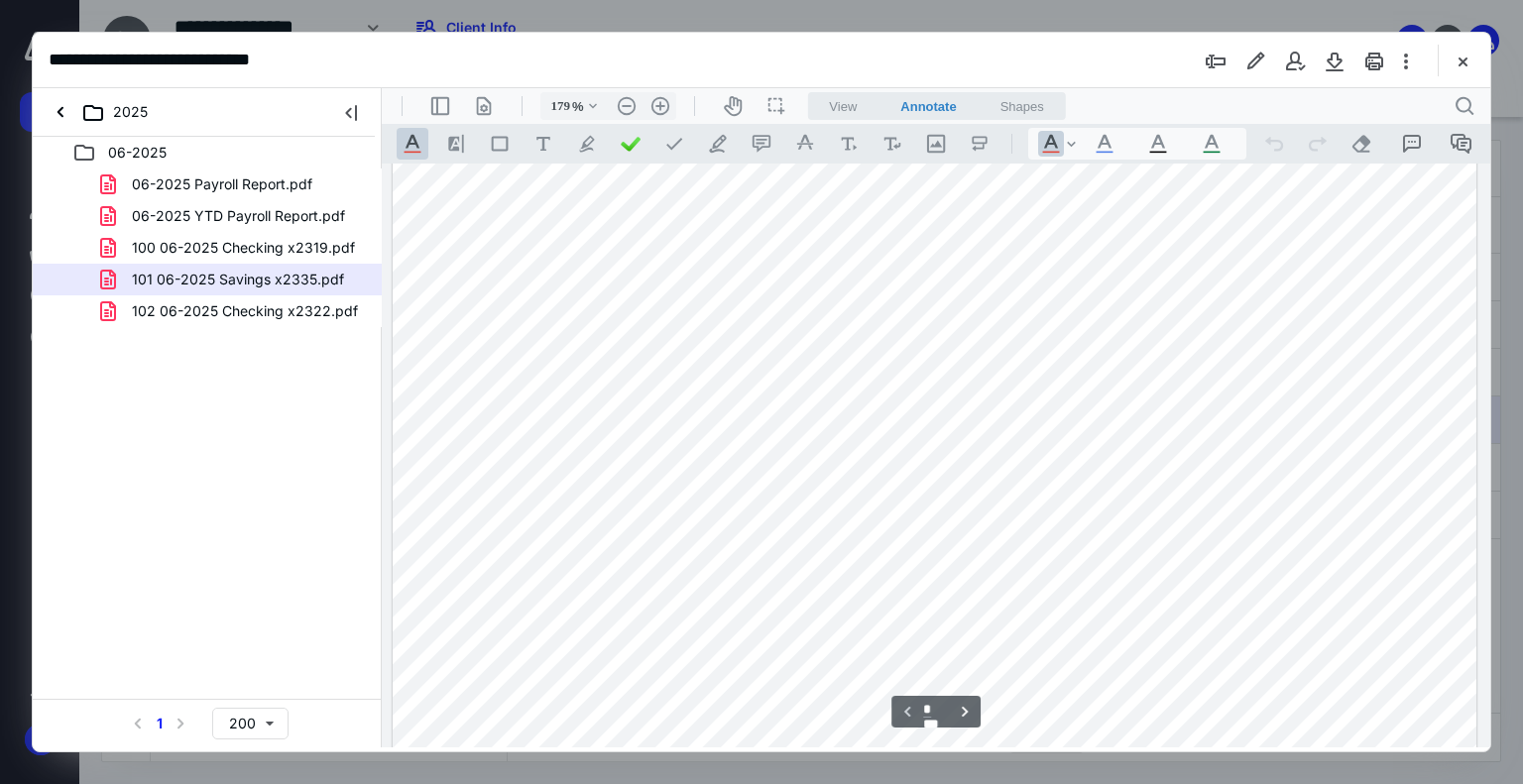 scroll, scrollTop: 422, scrollLeft: 0, axis: vertical 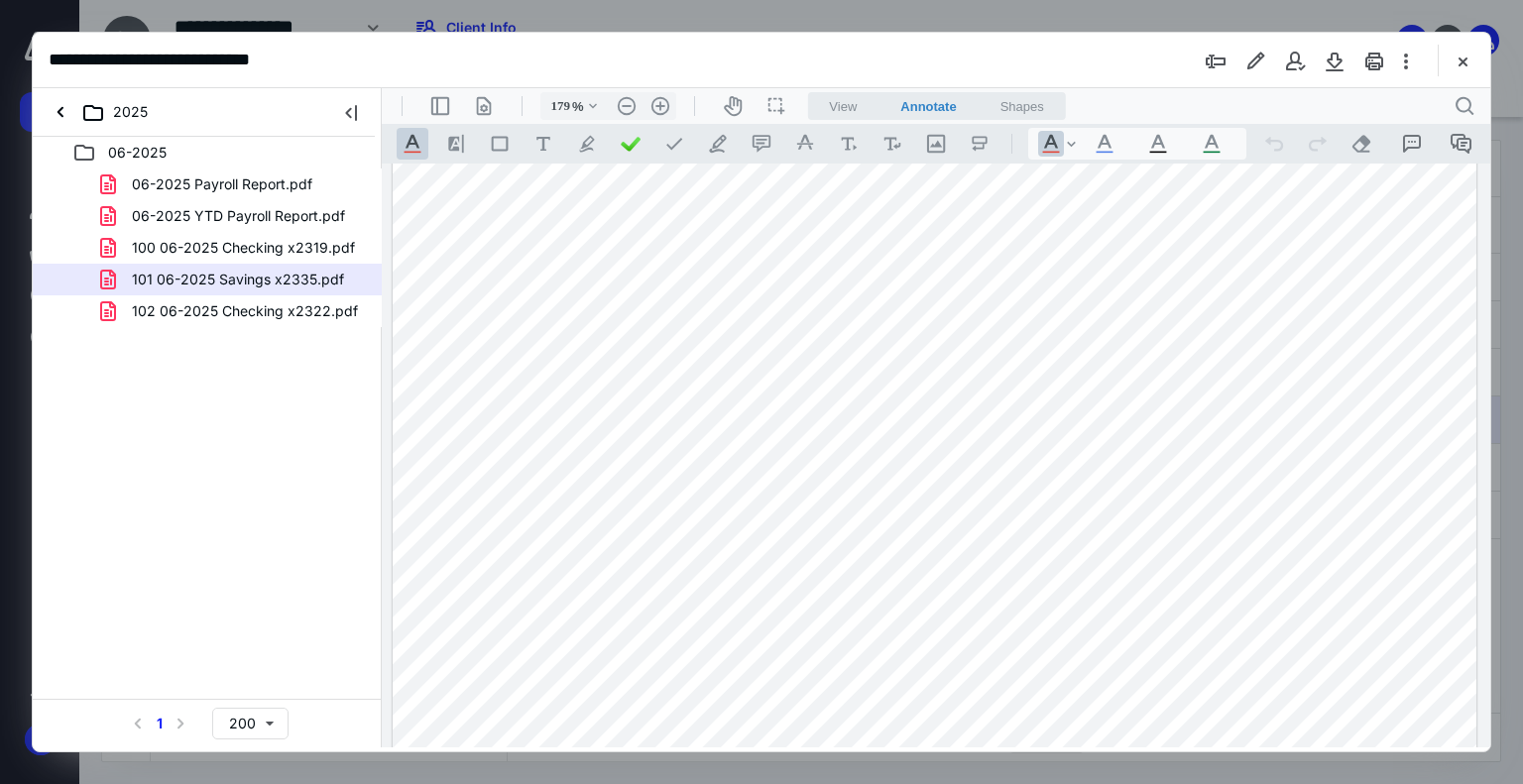 drag, startPoint x: 218, startPoint y: 246, endPoint x: 1384, endPoint y: 312, distance: 1167.866 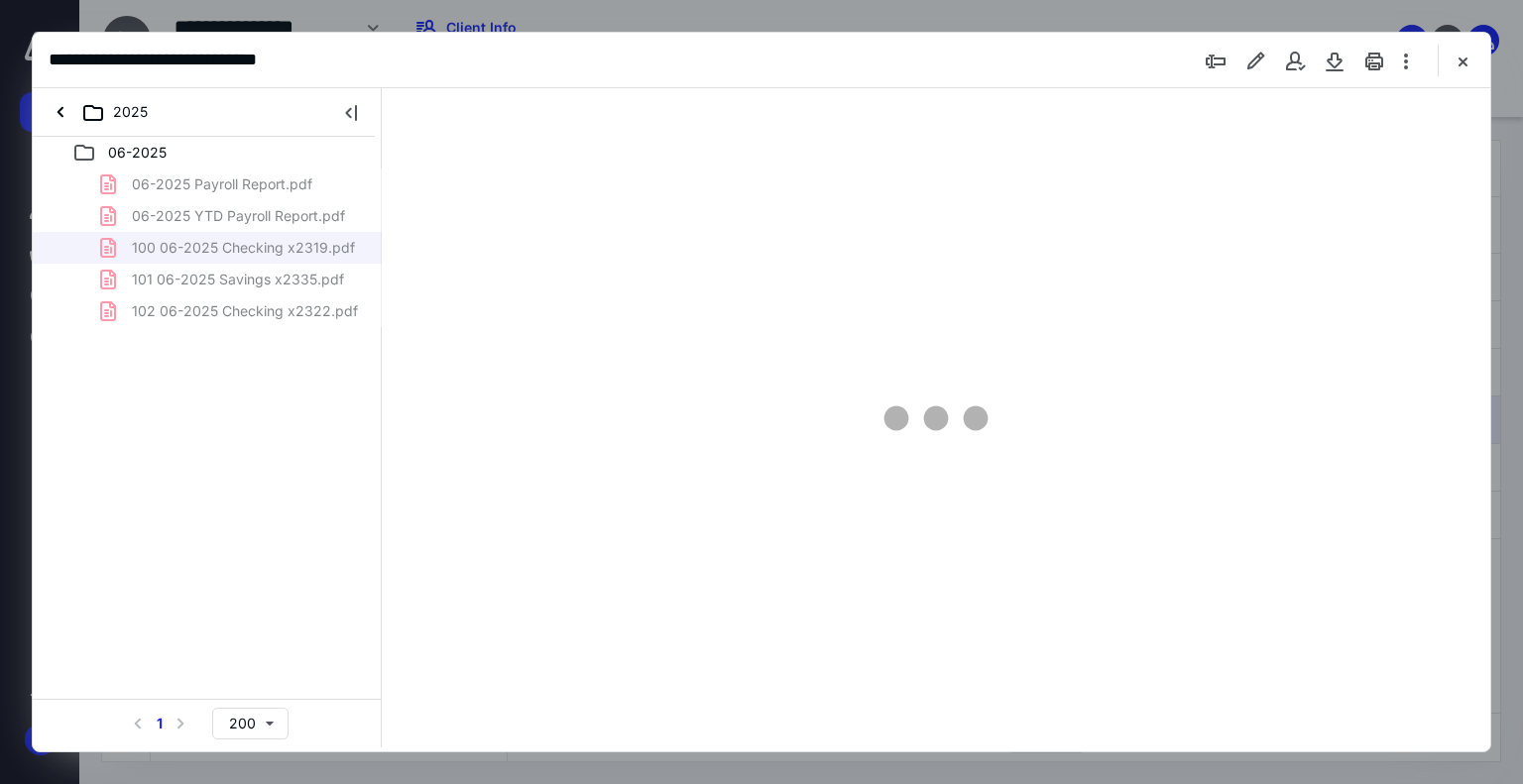 type on "179" 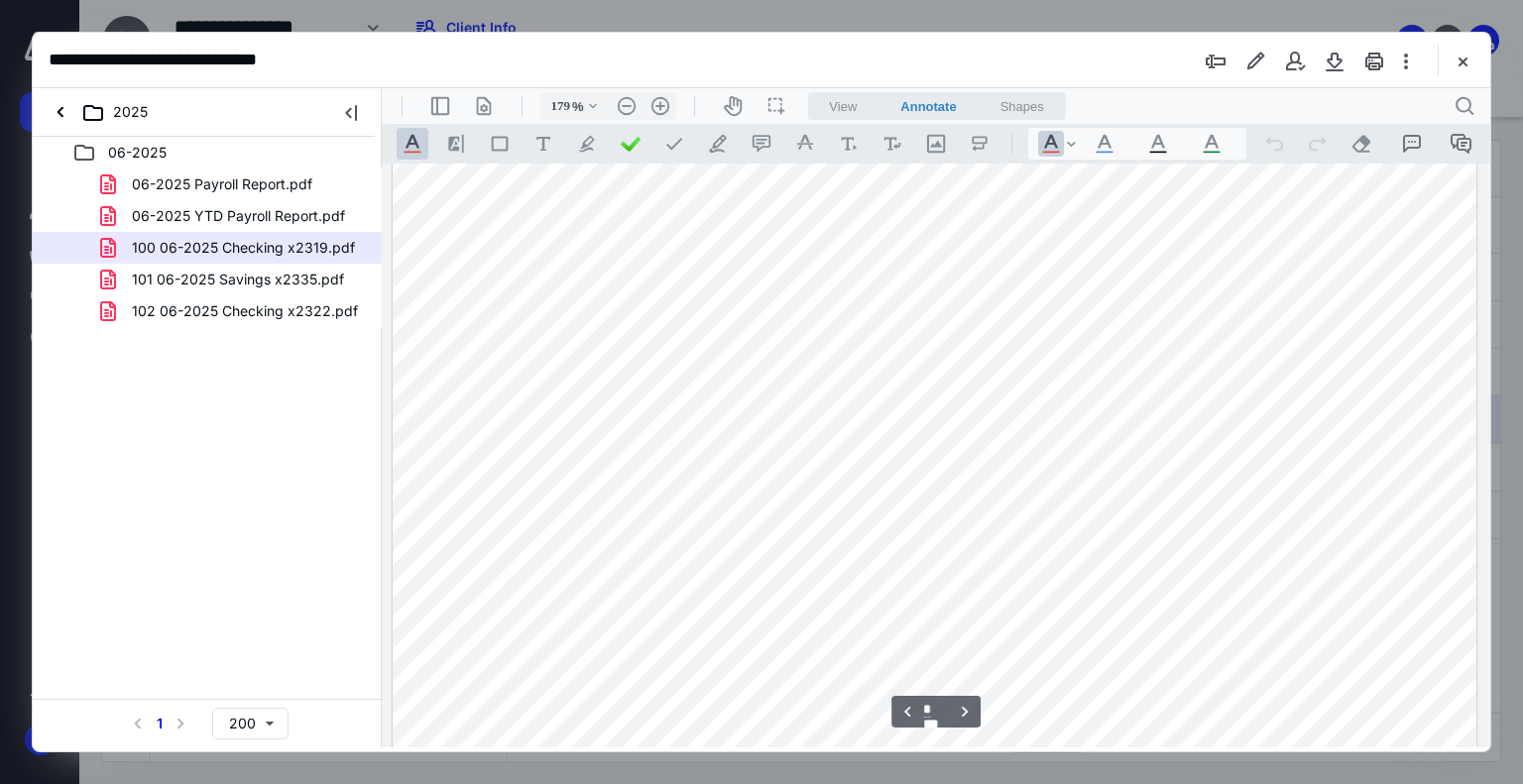 scroll, scrollTop: 4344, scrollLeft: 0, axis: vertical 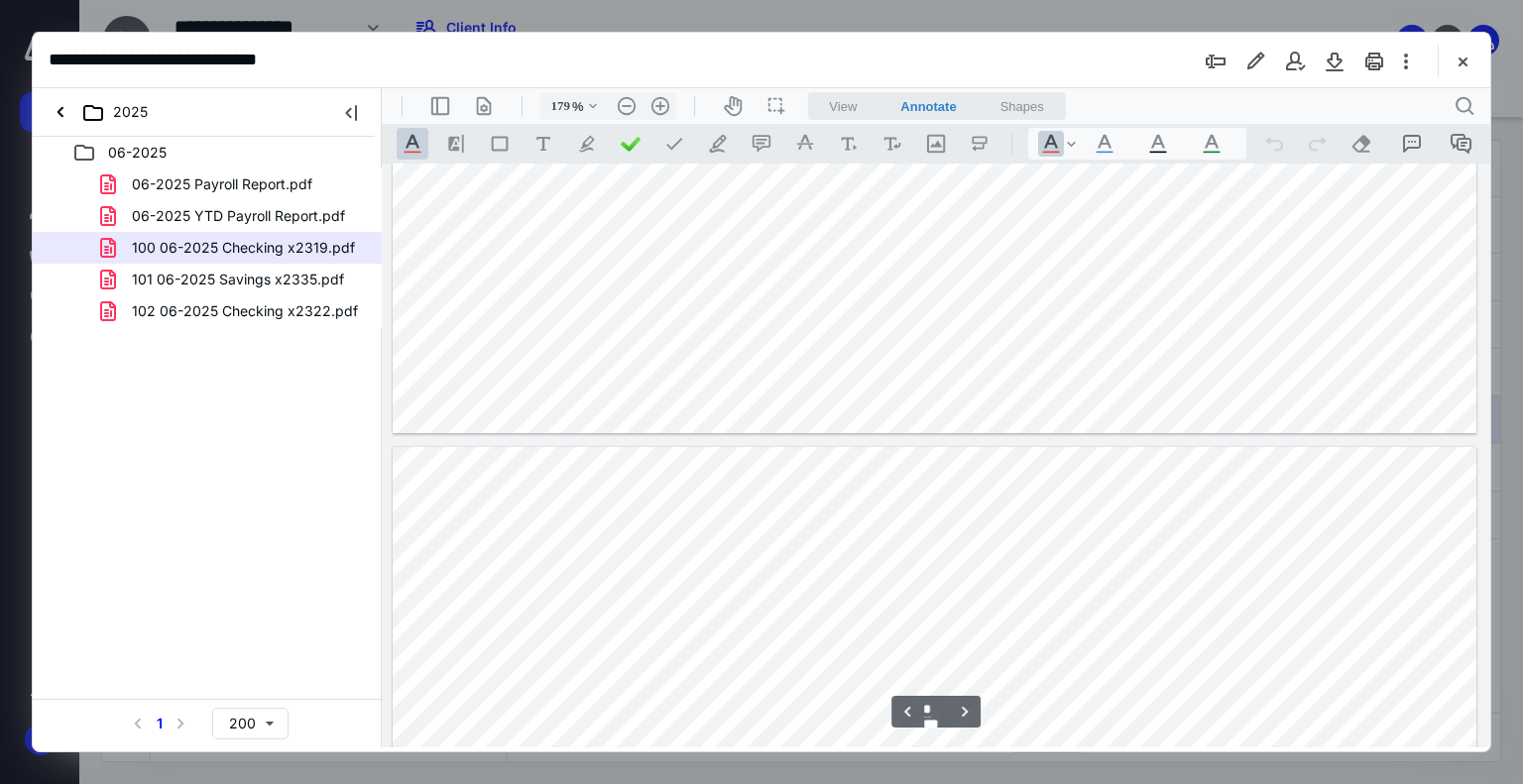 type on "*" 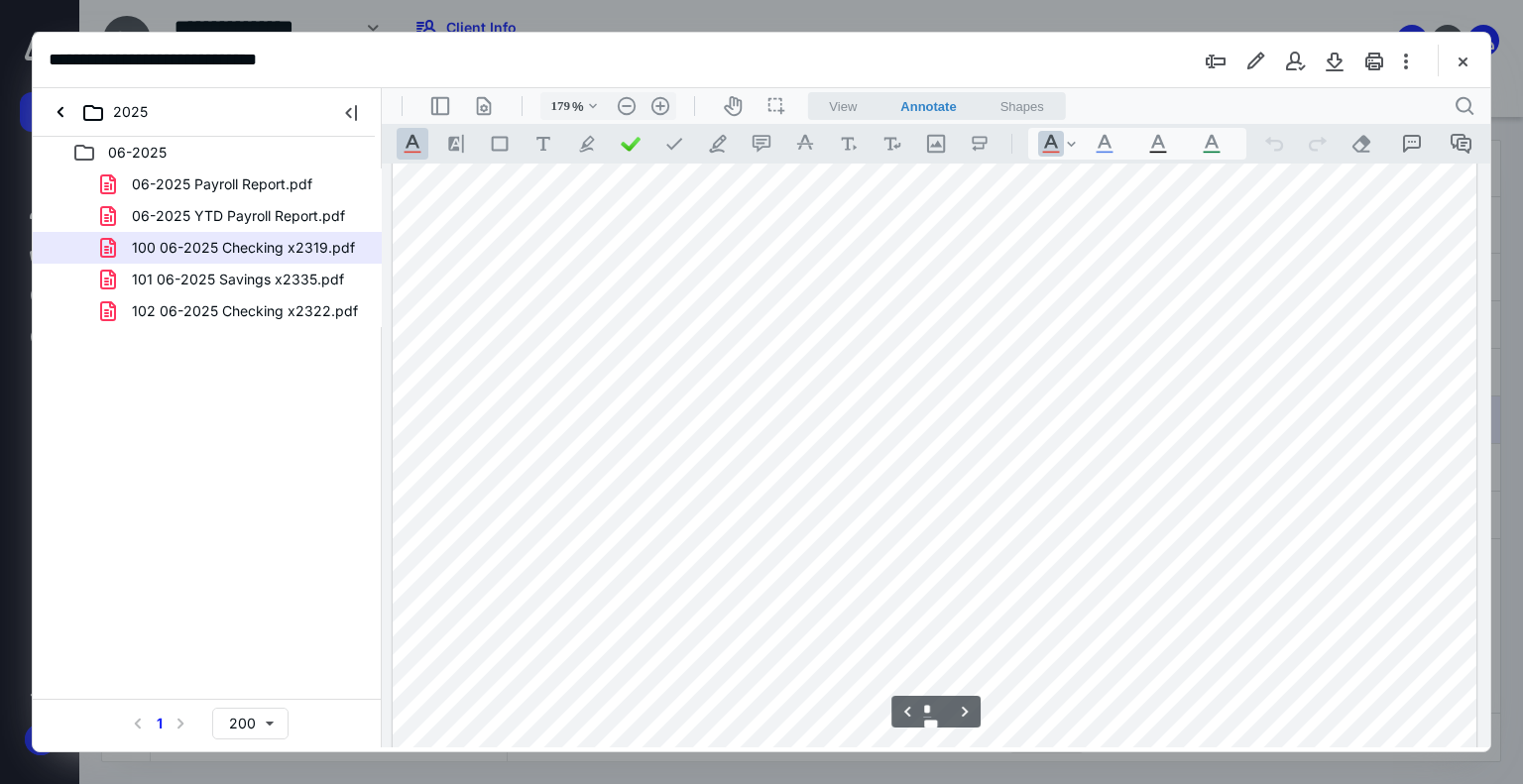 scroll, scrollTop: 3353, scrollLeft: 0, axis: vertical 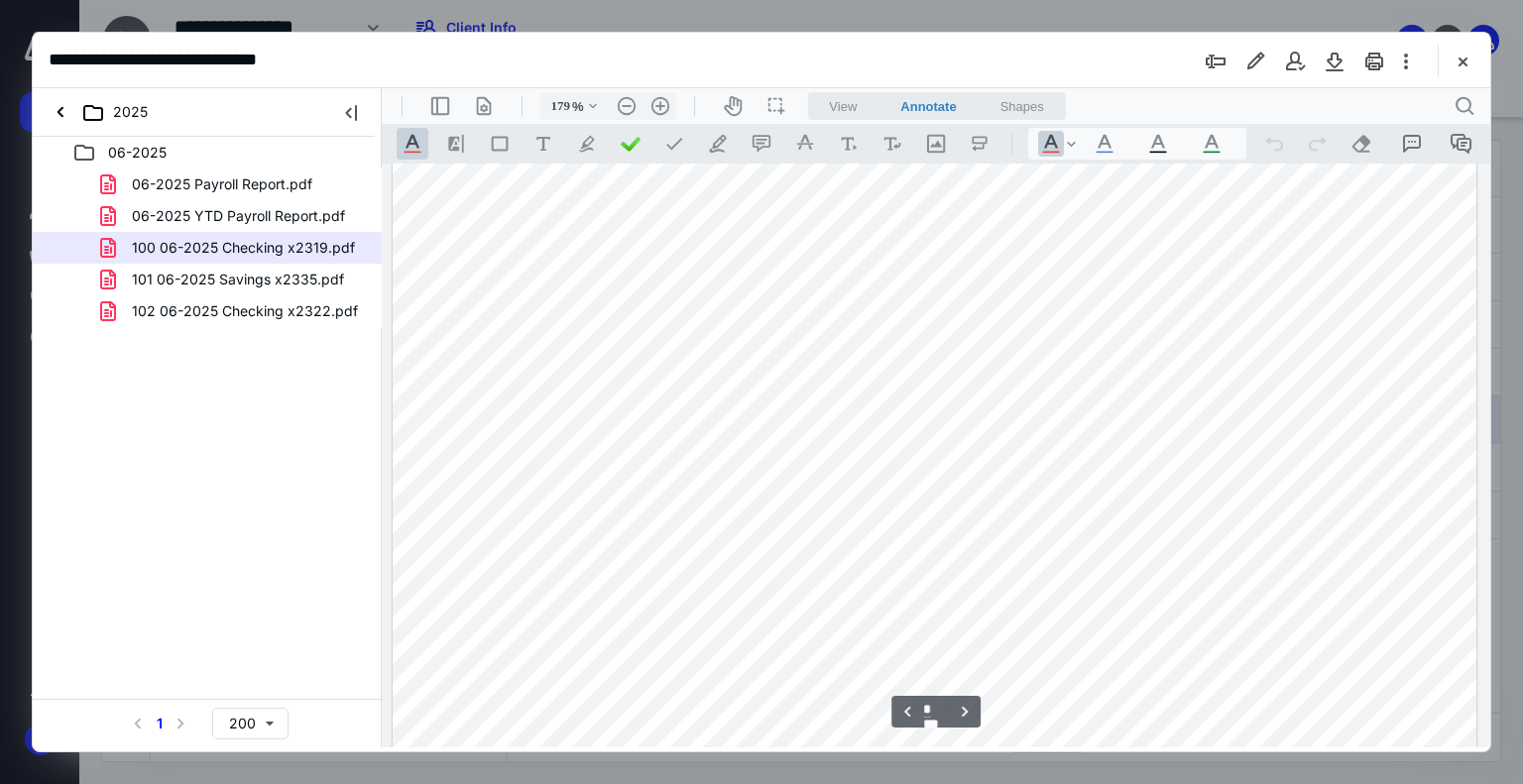 drag, startPoint x: 218, startPoint y: 307, endPoint x: 225, endPoint y: 336, distance: 29.832868 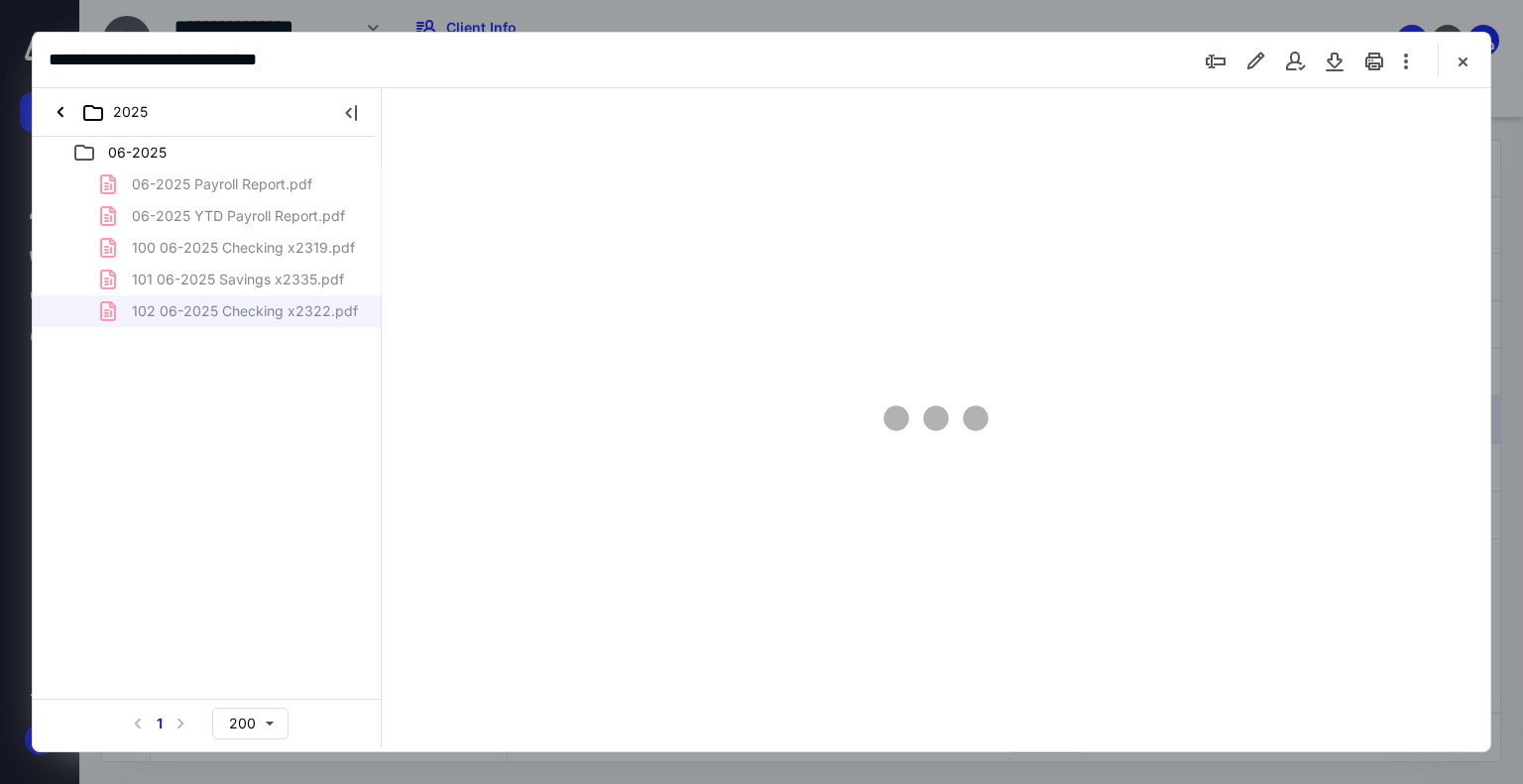 type on "179" 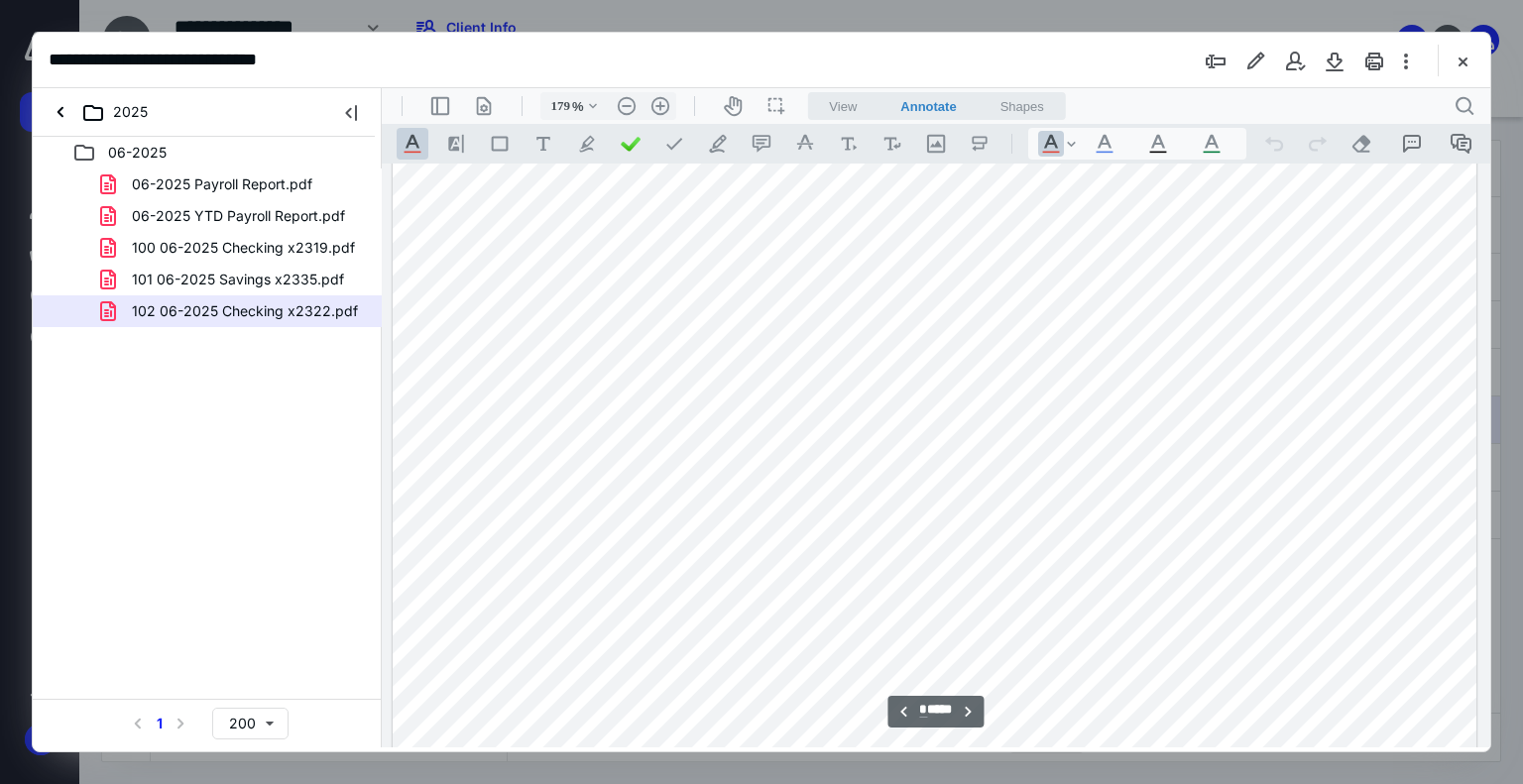 scroll, scrollTop: 8507, scrollLeft: 0, axis: vertical 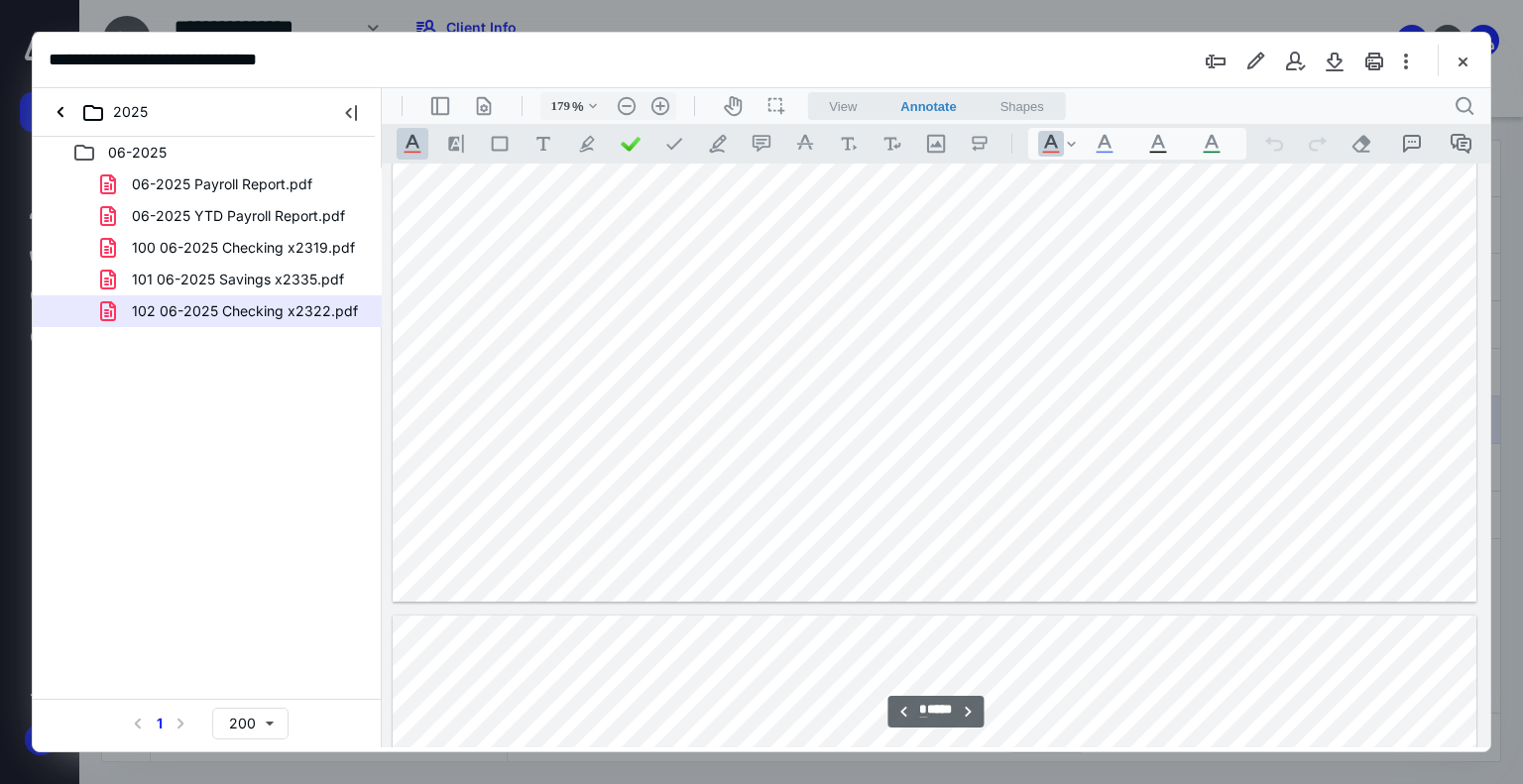 type on "*" 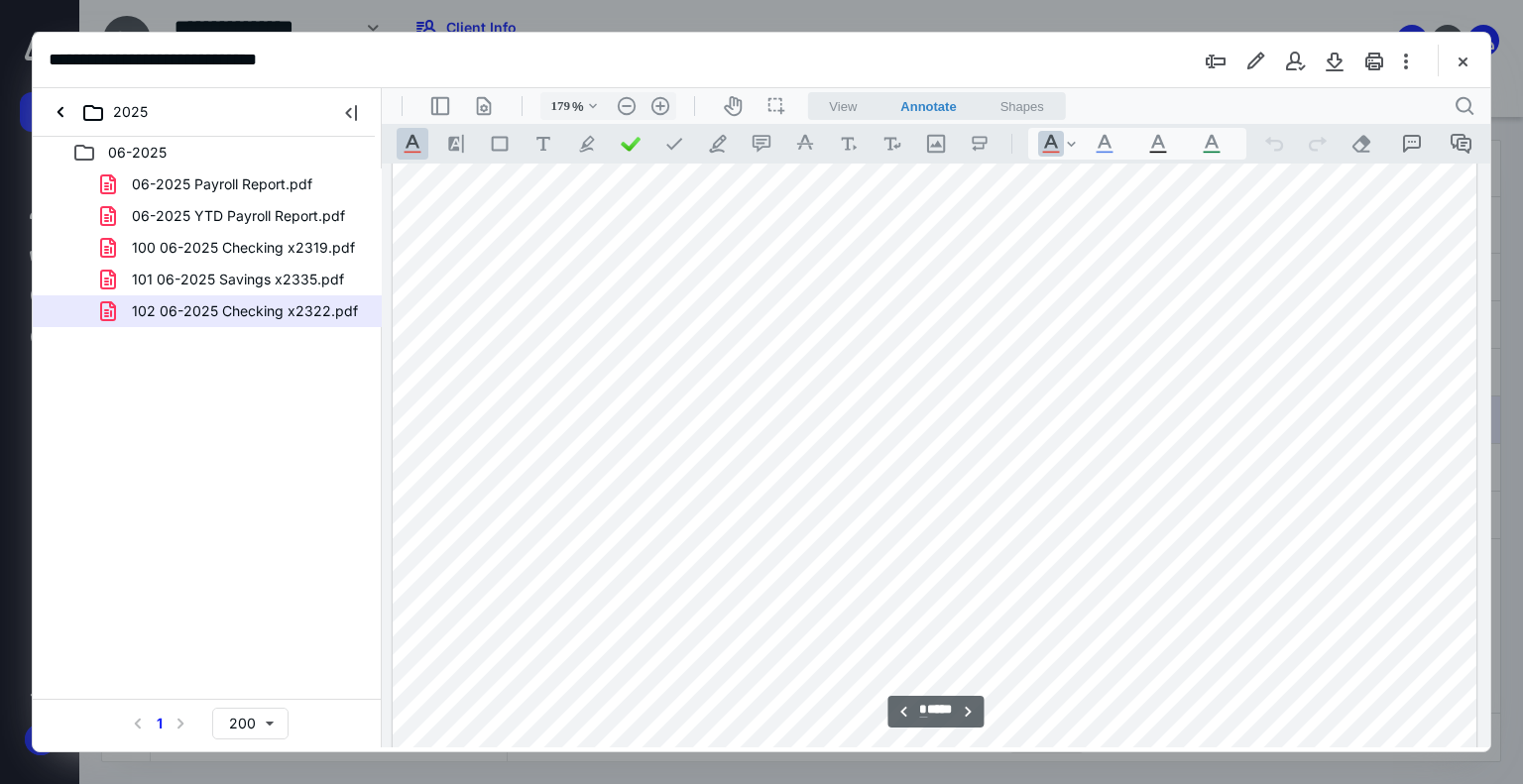 scroll, scrollTop: 11381, scrollLeft: 0, axis: vertical 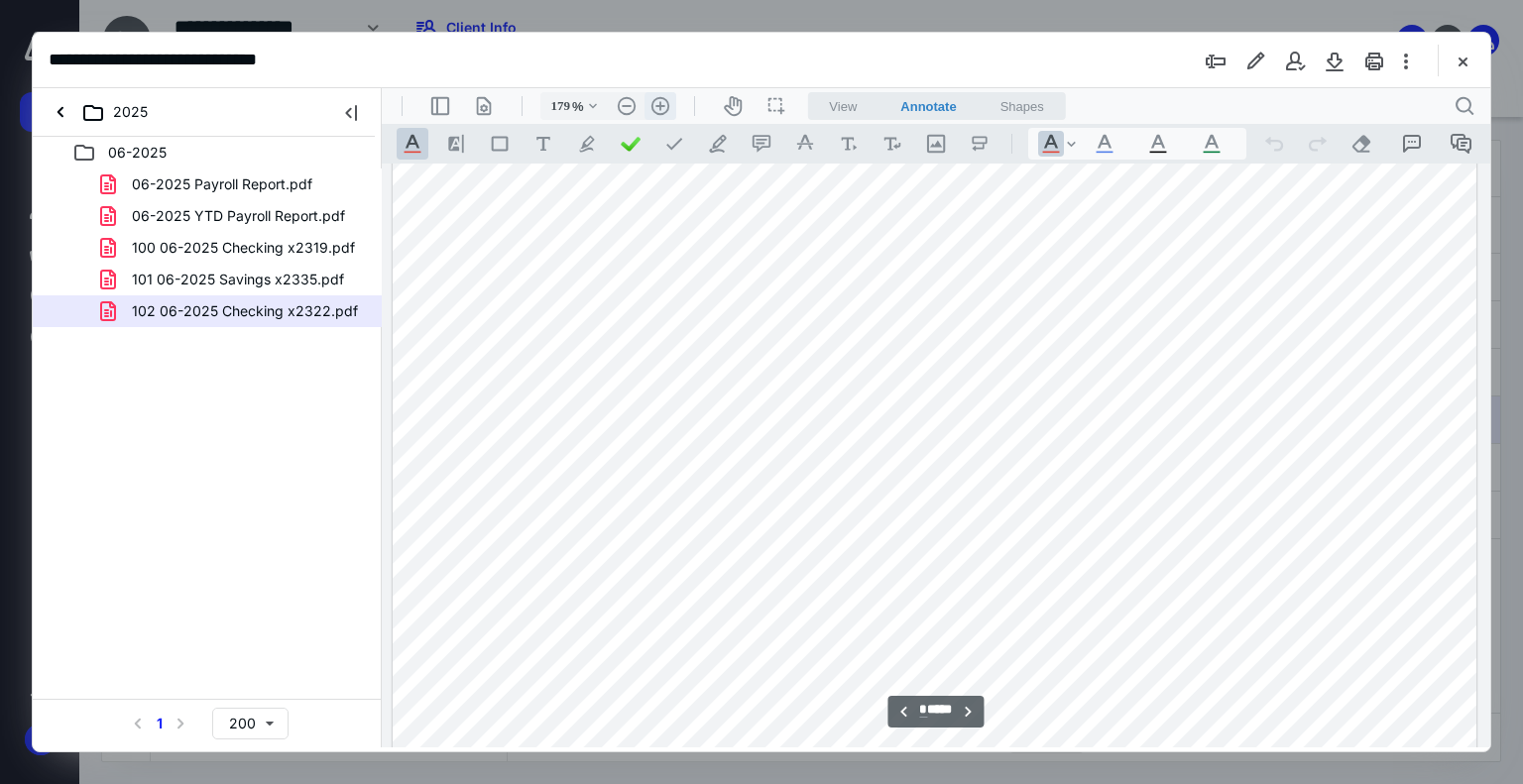click on ".cls-1{fill:#abb0c4;} icon - header - zoom - in - line" at bounding box center [660, 106] 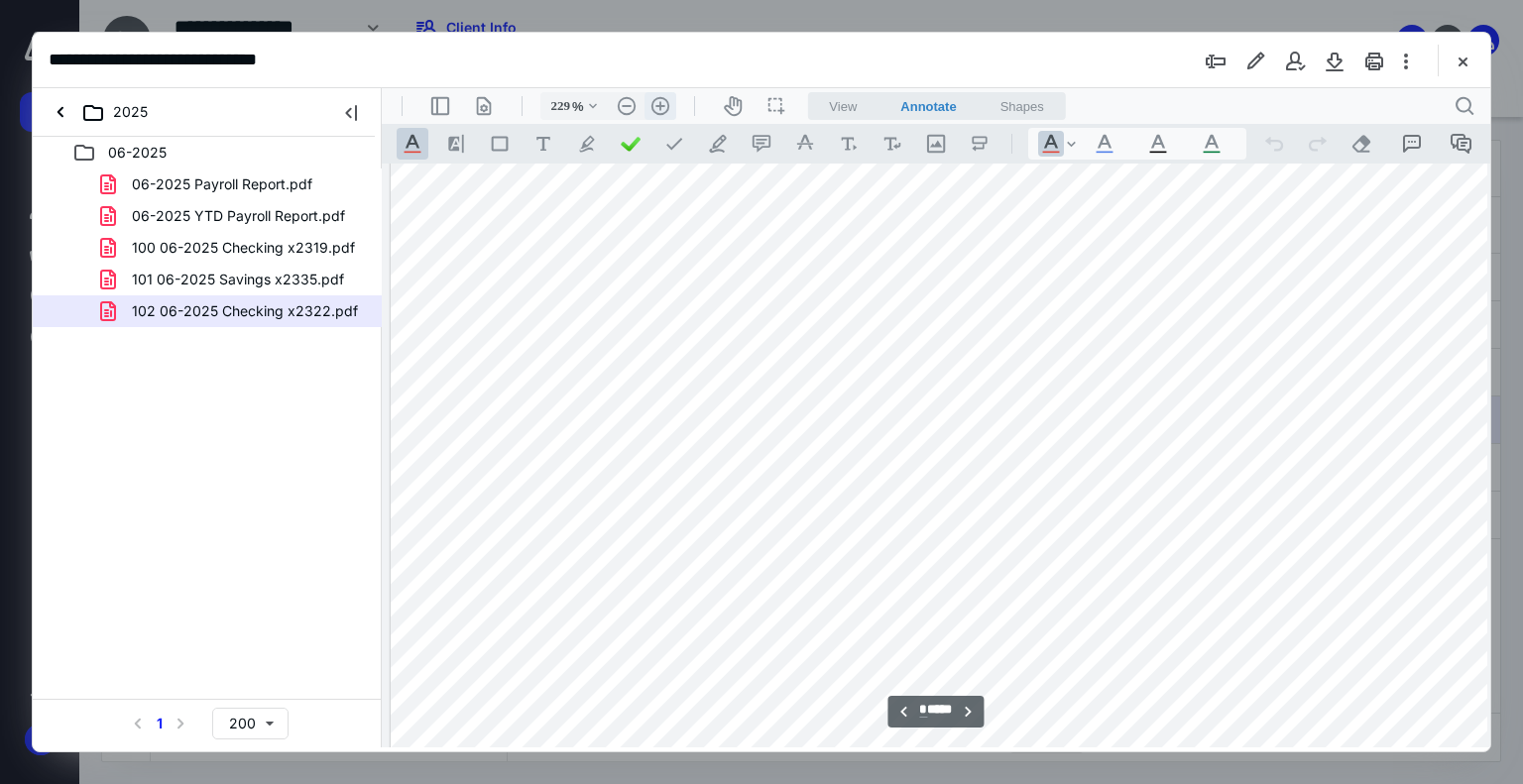 click on ".cls-1{fill:#abb0c4;} icon - header - zoom - in - line" at bounding box center [660, 106] 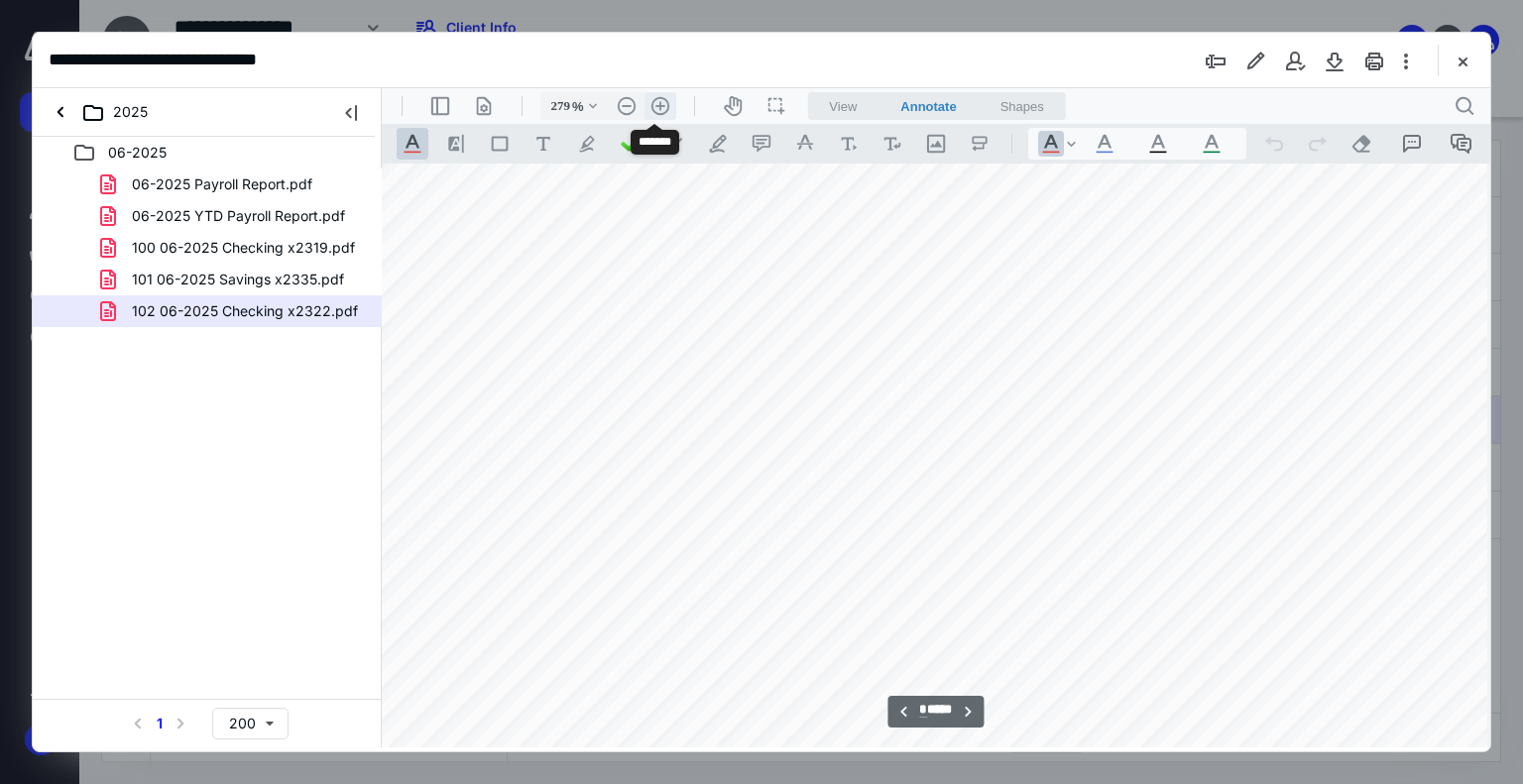click on ".cls-1{fill:#abb0c4;} icon - header - zoom - in - line" at bounding box center (660, 106) 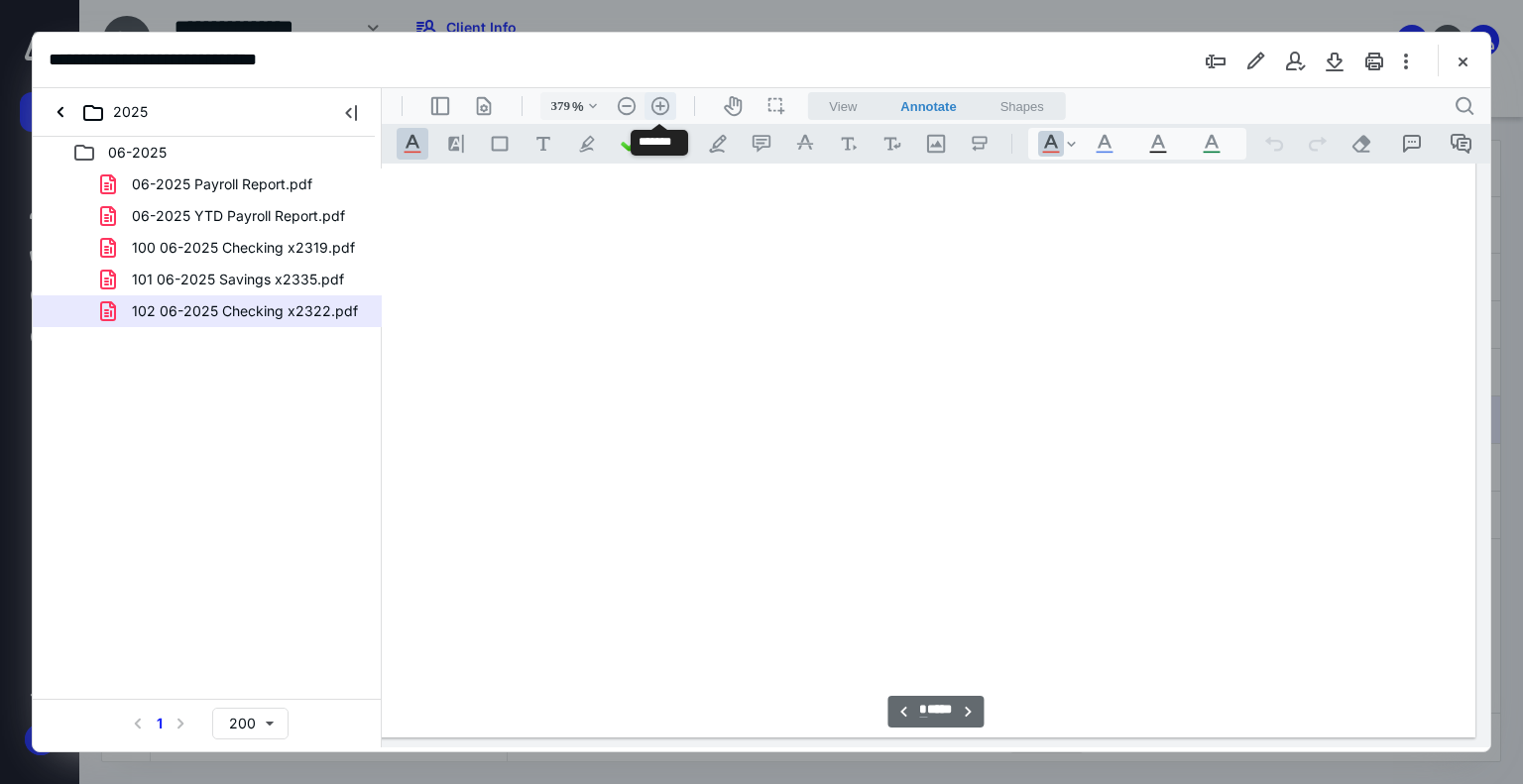 click on ".cls-1{fill:#abb0c4;} icon - header - zoom - in - line" at bounding box center [660, 106] 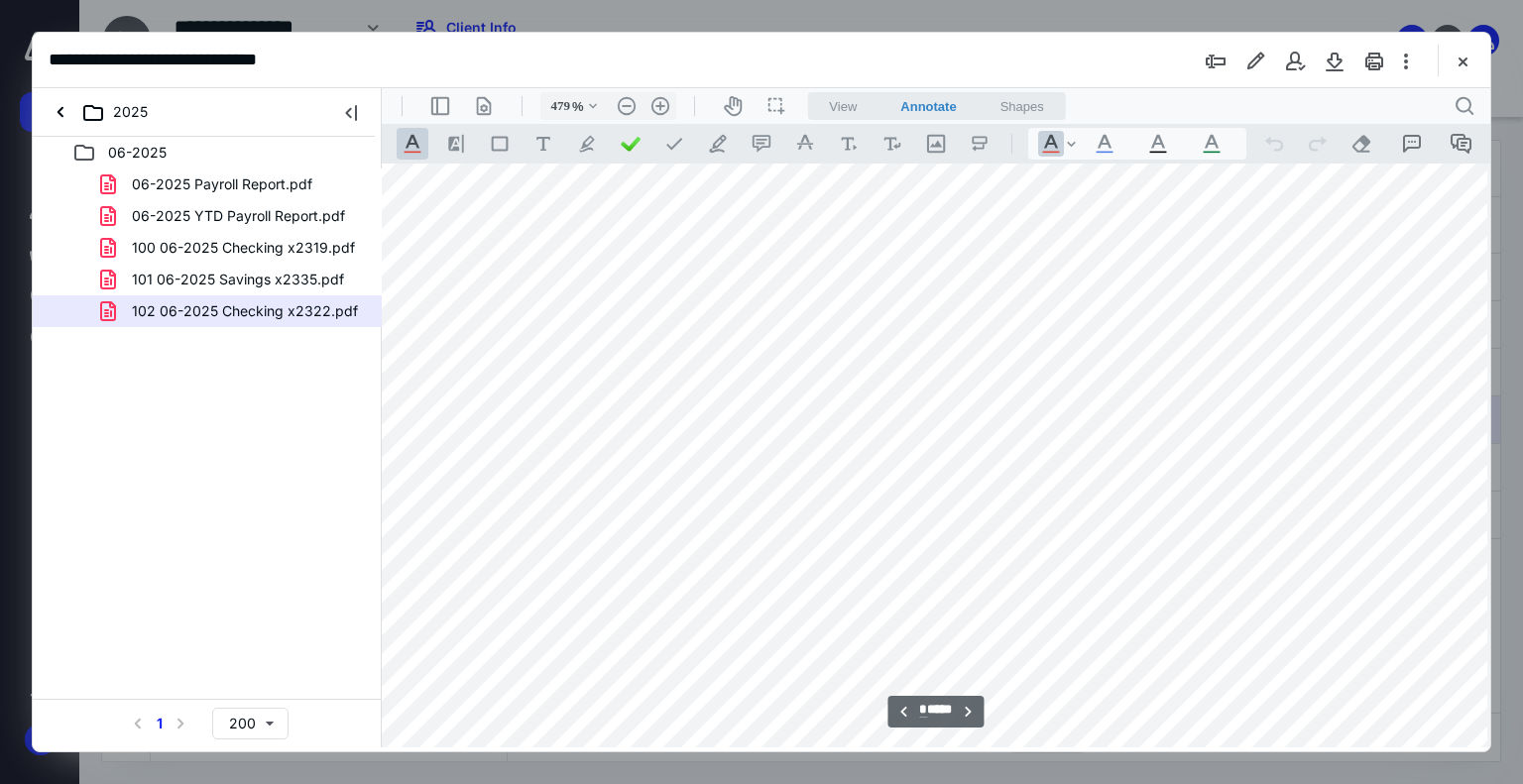 scroll, scrollTop: 30911, scrollLeft: 927, axis: both 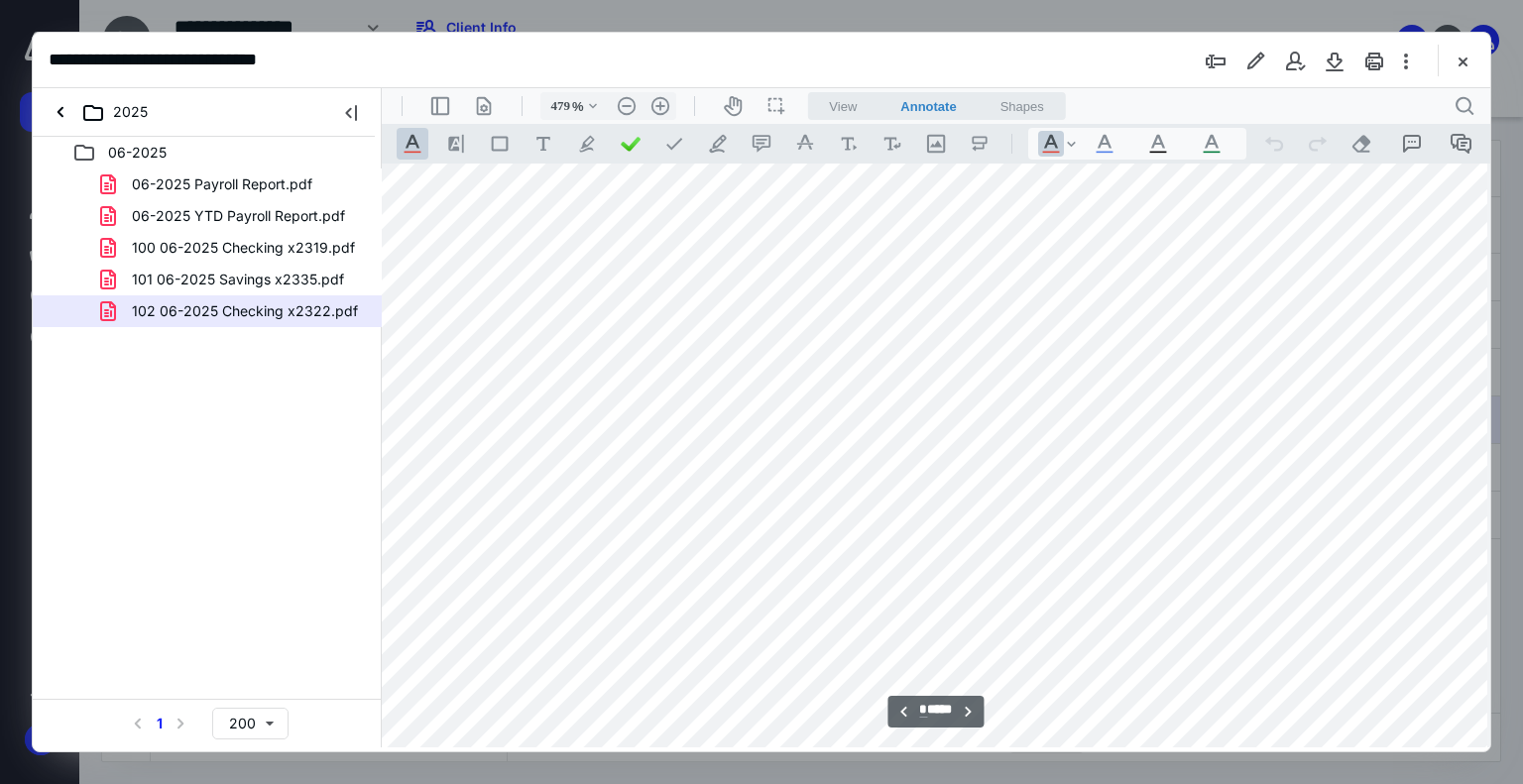 drag, startPoint x: 1239, startPoint y: 837, endPoint x: 692, endPoint y: 741, distance: 555.36024 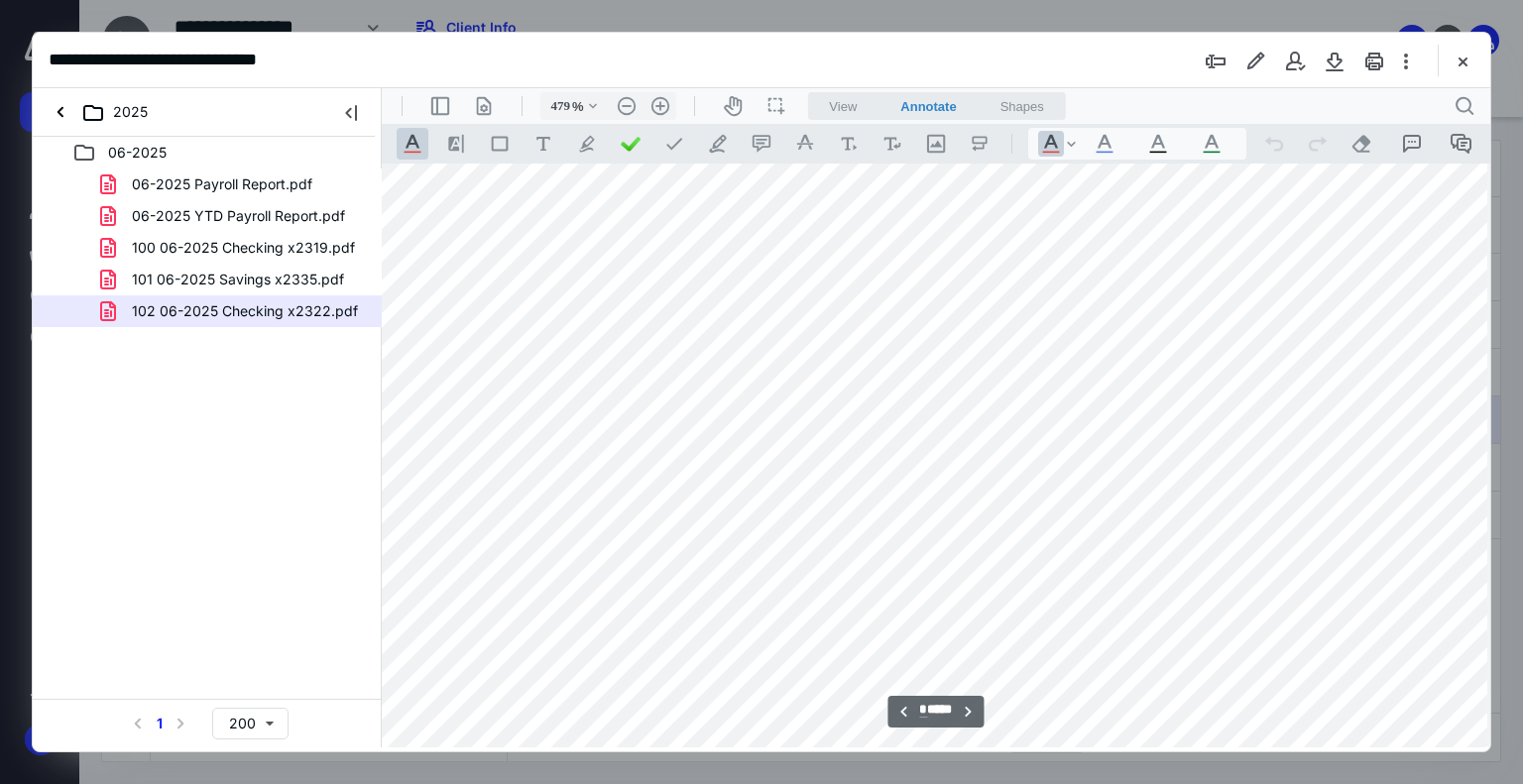 scroll, scrollTop: 30911, scrollLeft: 138, axis: both 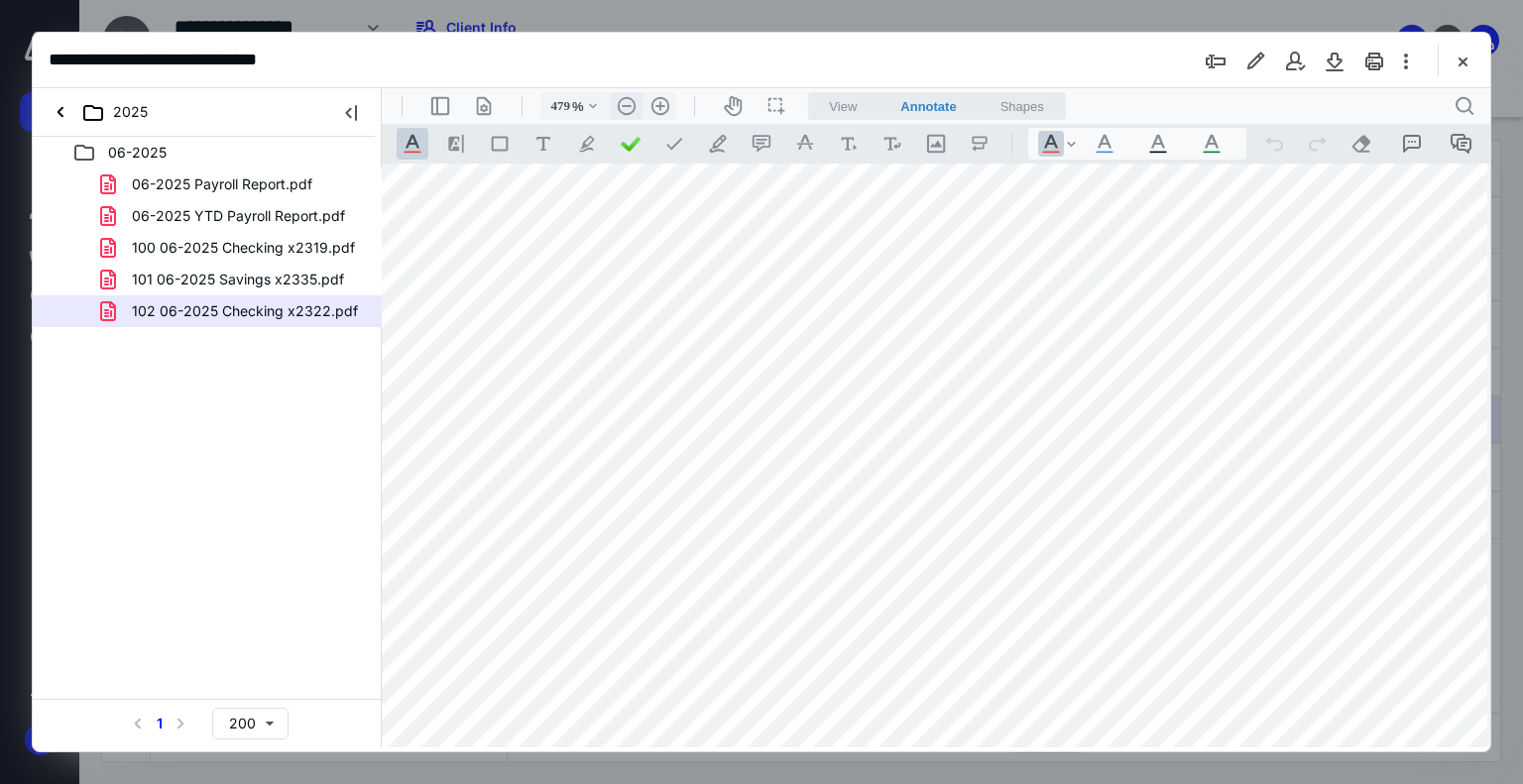 click on ".cls-1{fill:#abb0c4;} icon - header - zoom - out - line" at bounding box center [627, 106] 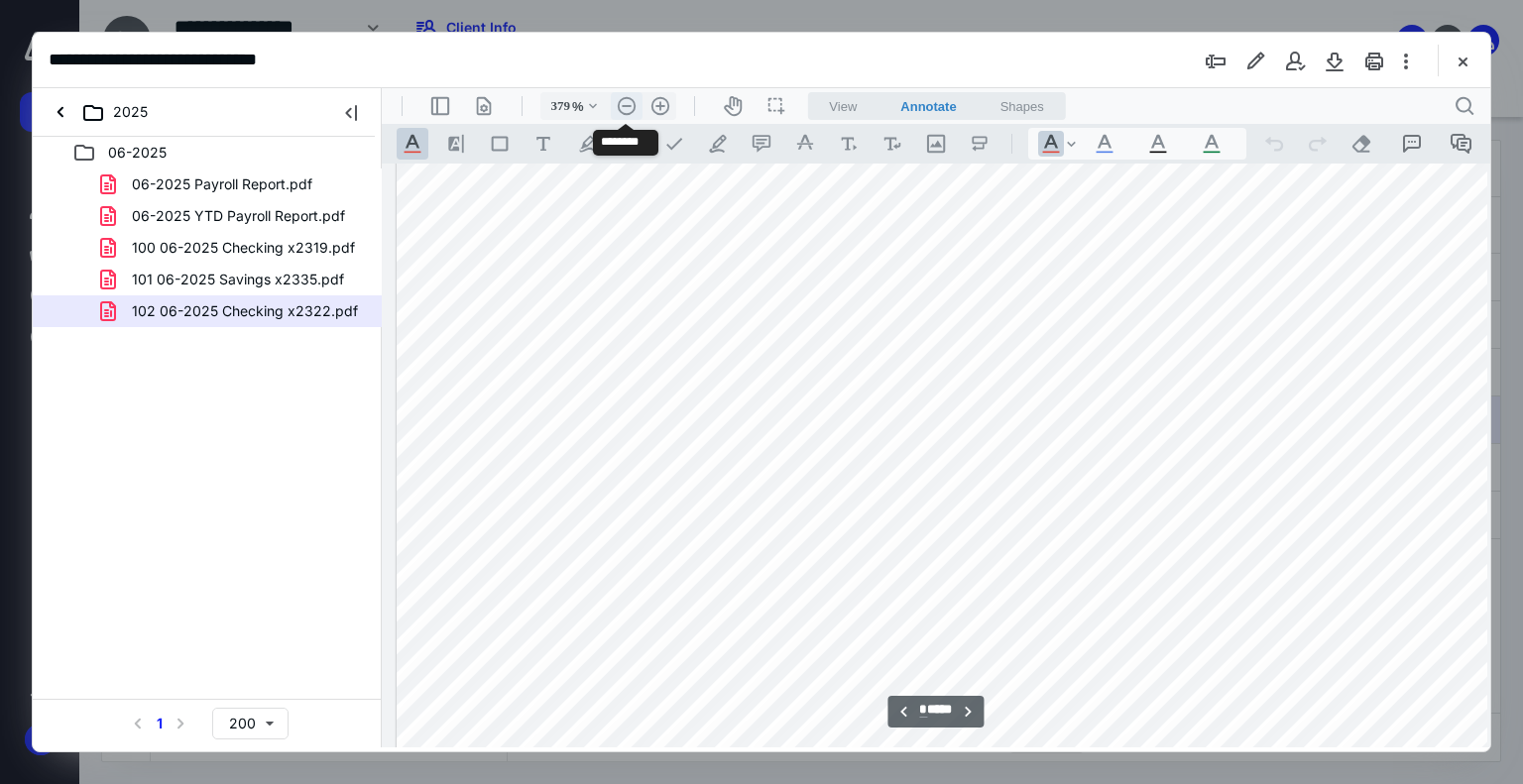 click on ".cls-1{fill:#abb0c4;} icon - header - zoom - out - line" at bounding box center (627, 106) 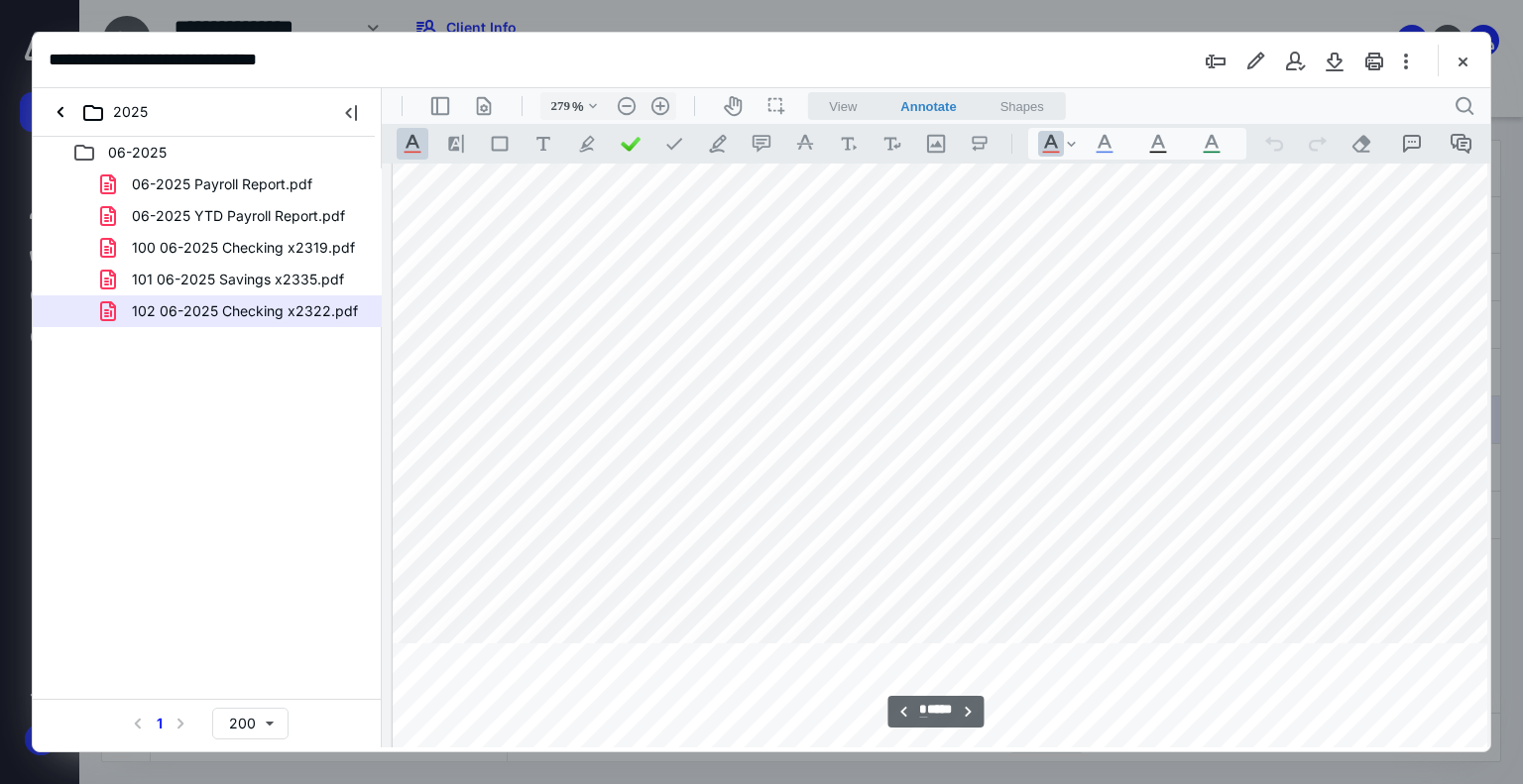 scroll, scrollTop: 17990, scrollLeft: 0, axis: vertical 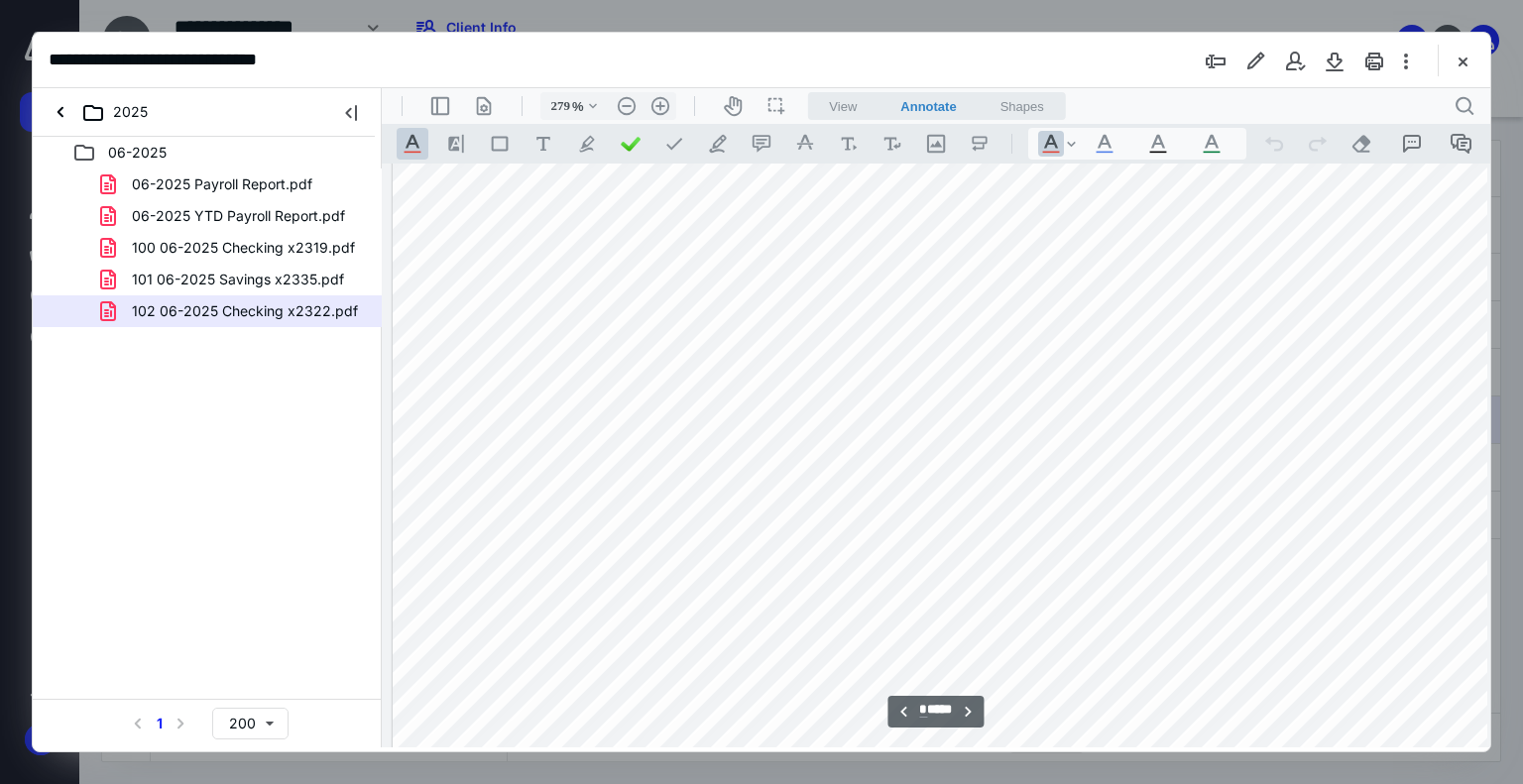 drag, startPoint x: 853, startPoint y: 747, endPoint x: 1069, endPoint y: 745, distance: 216.00926 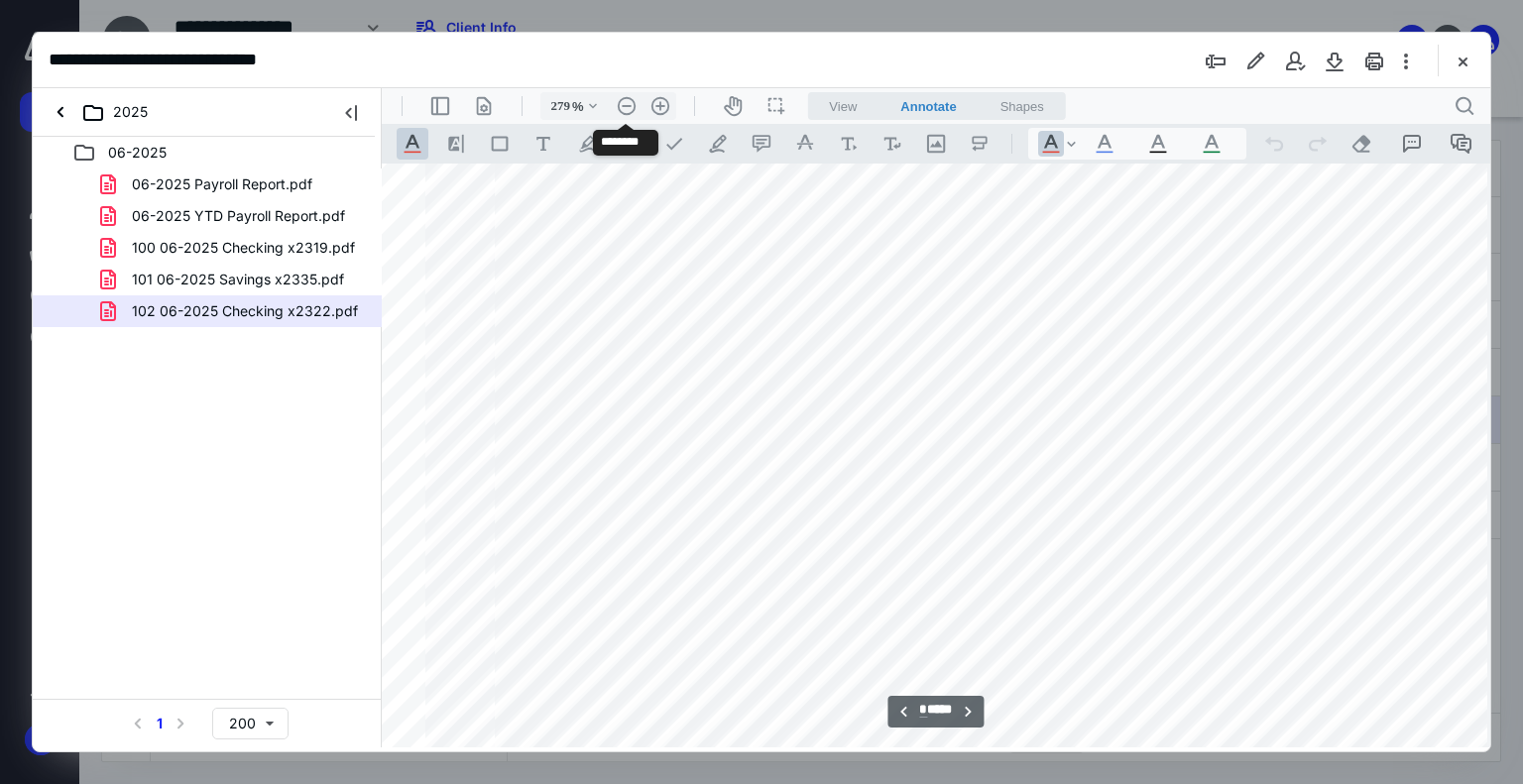 scroll, scrollTop: 17990, scrollLeft: 377, axis: both 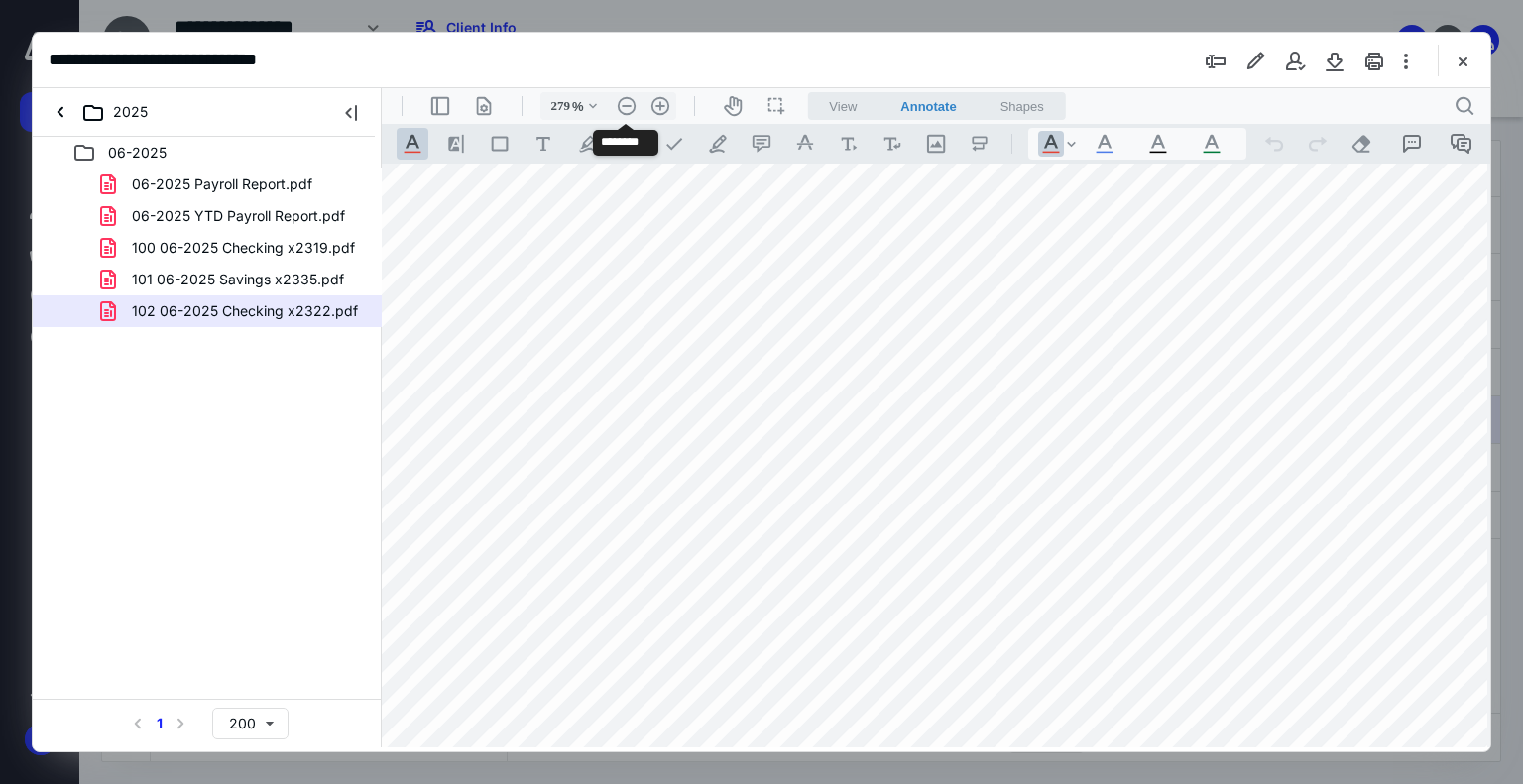 drag, startPoint x: 950, startPoint y: 747, endPoint x: 769, endPoint y: 773, distance: 182.85787 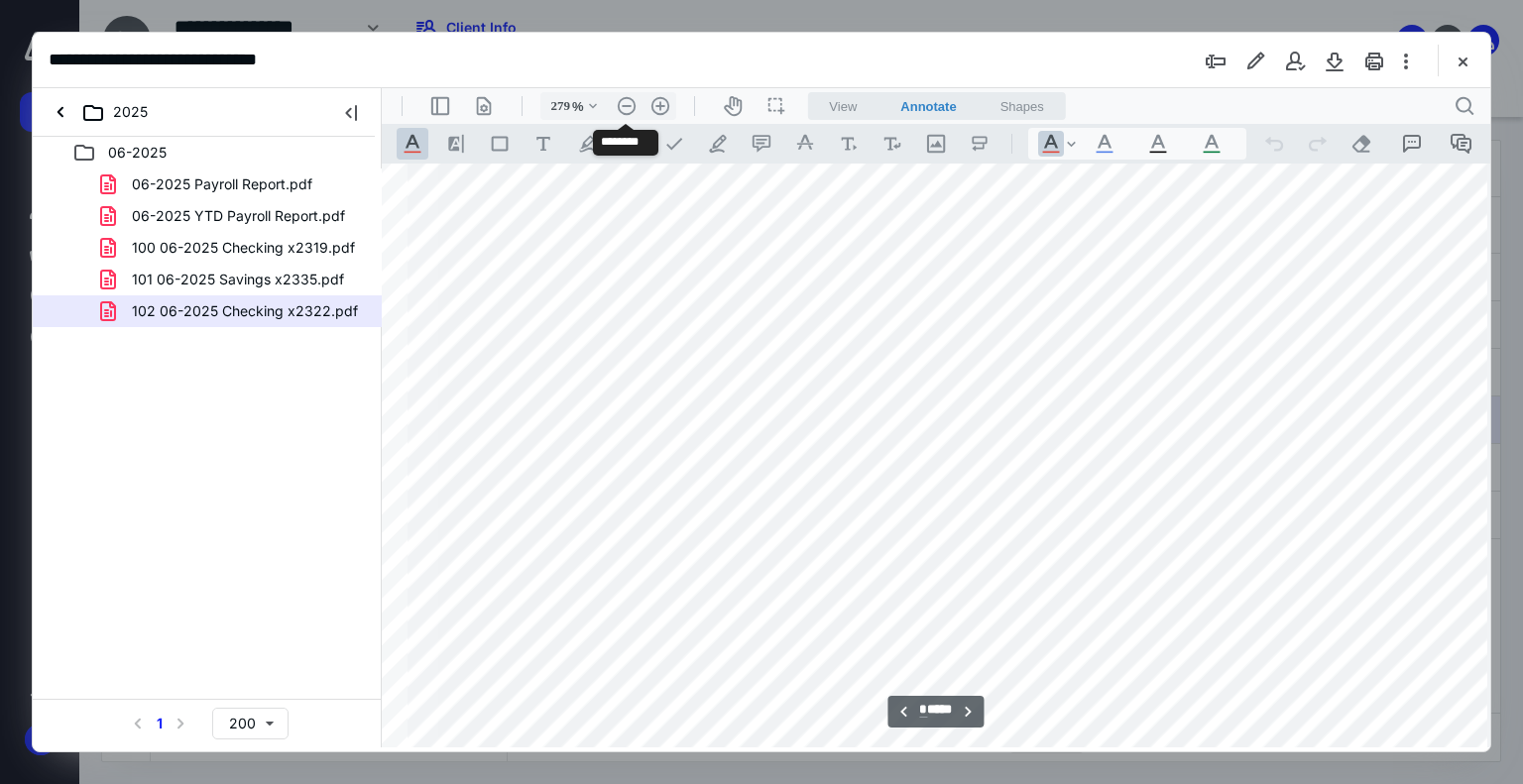 scroll, scrollTop: 17990, scrollLeft: 234, axis: both 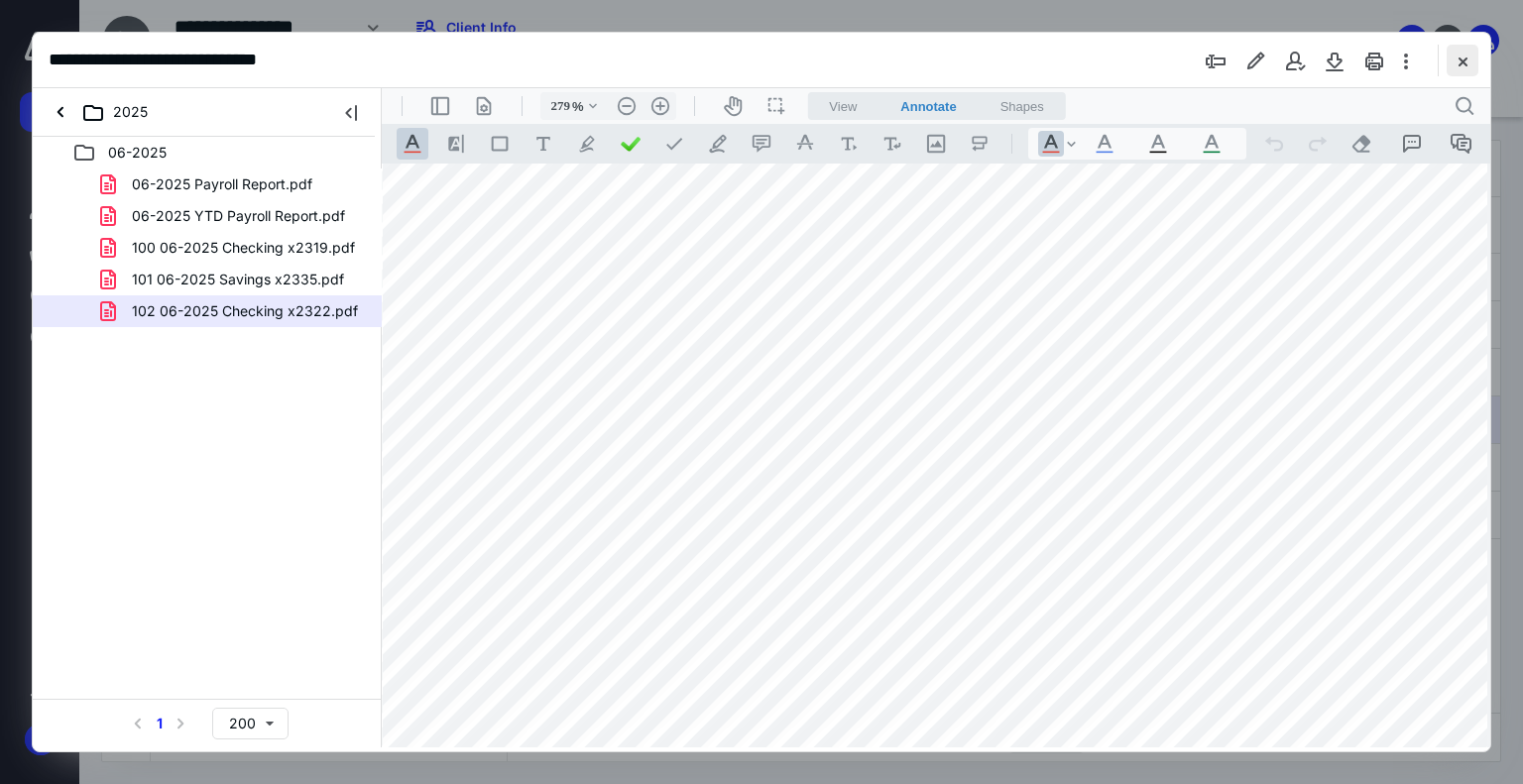 click at bounding box center [1463, 60] 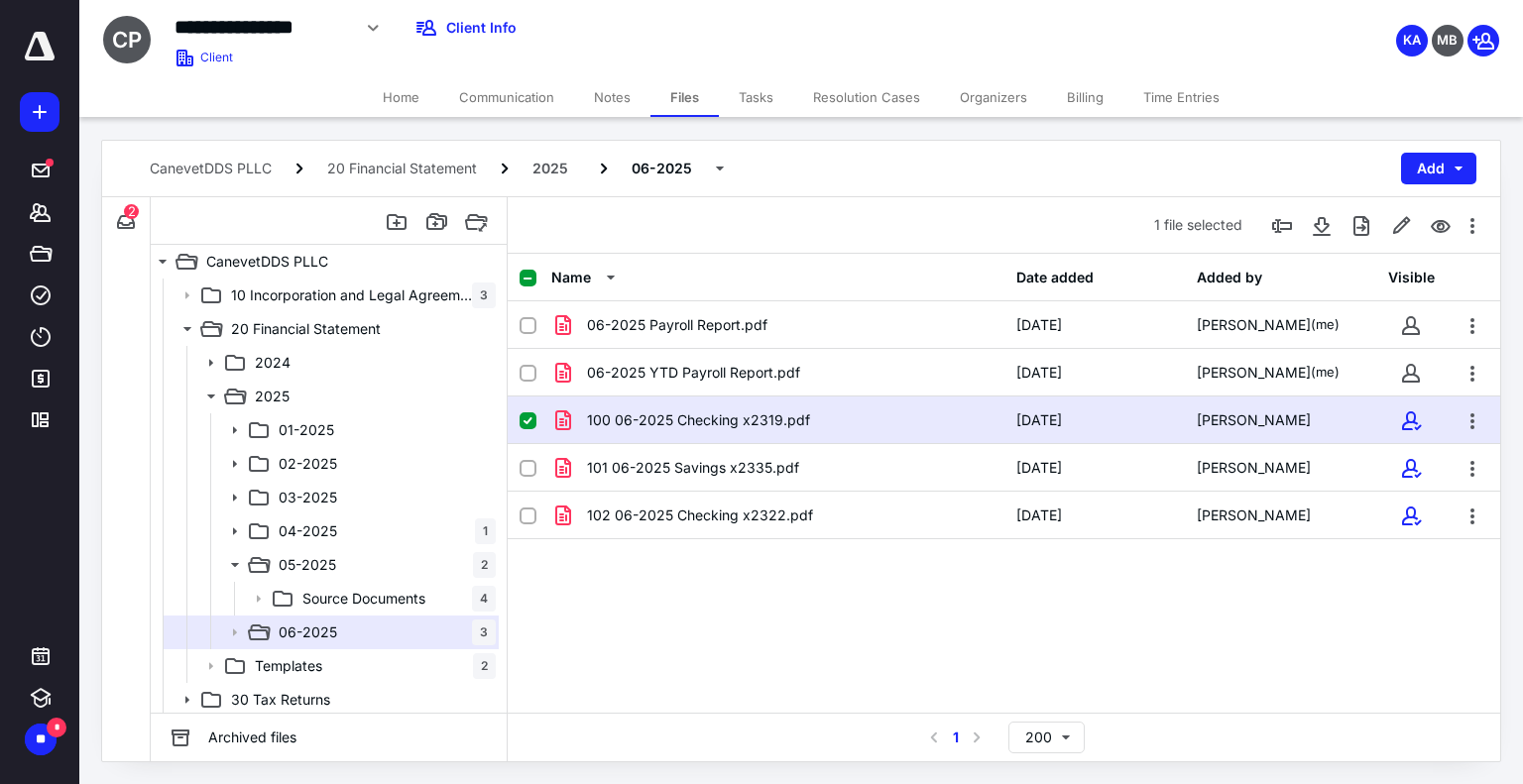 click on "100 06-2025 Checking x2319.pdf" at bounding box center [777, 420] 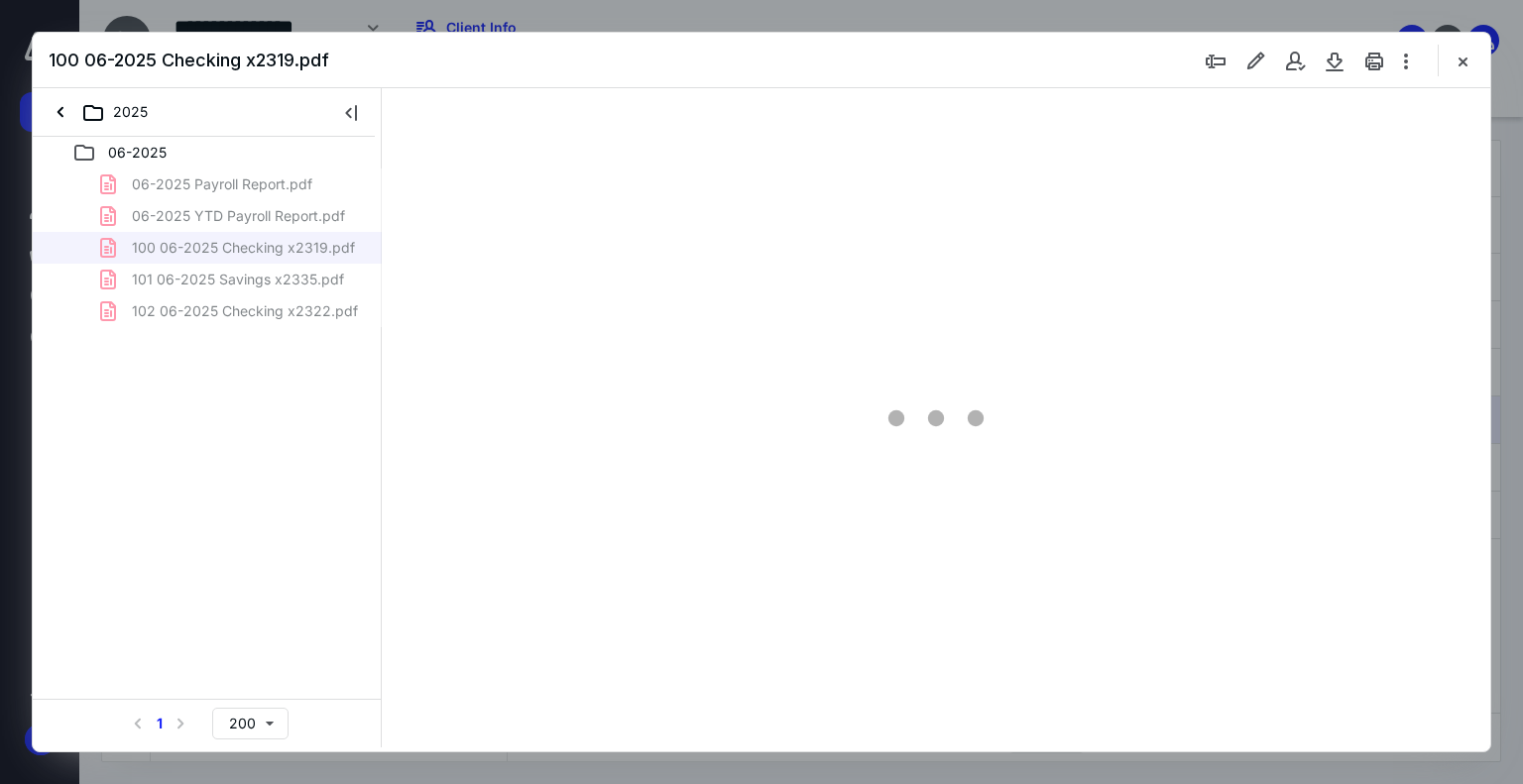 scroll, scrollTop: 0, scrollLeft: 0, axis: both 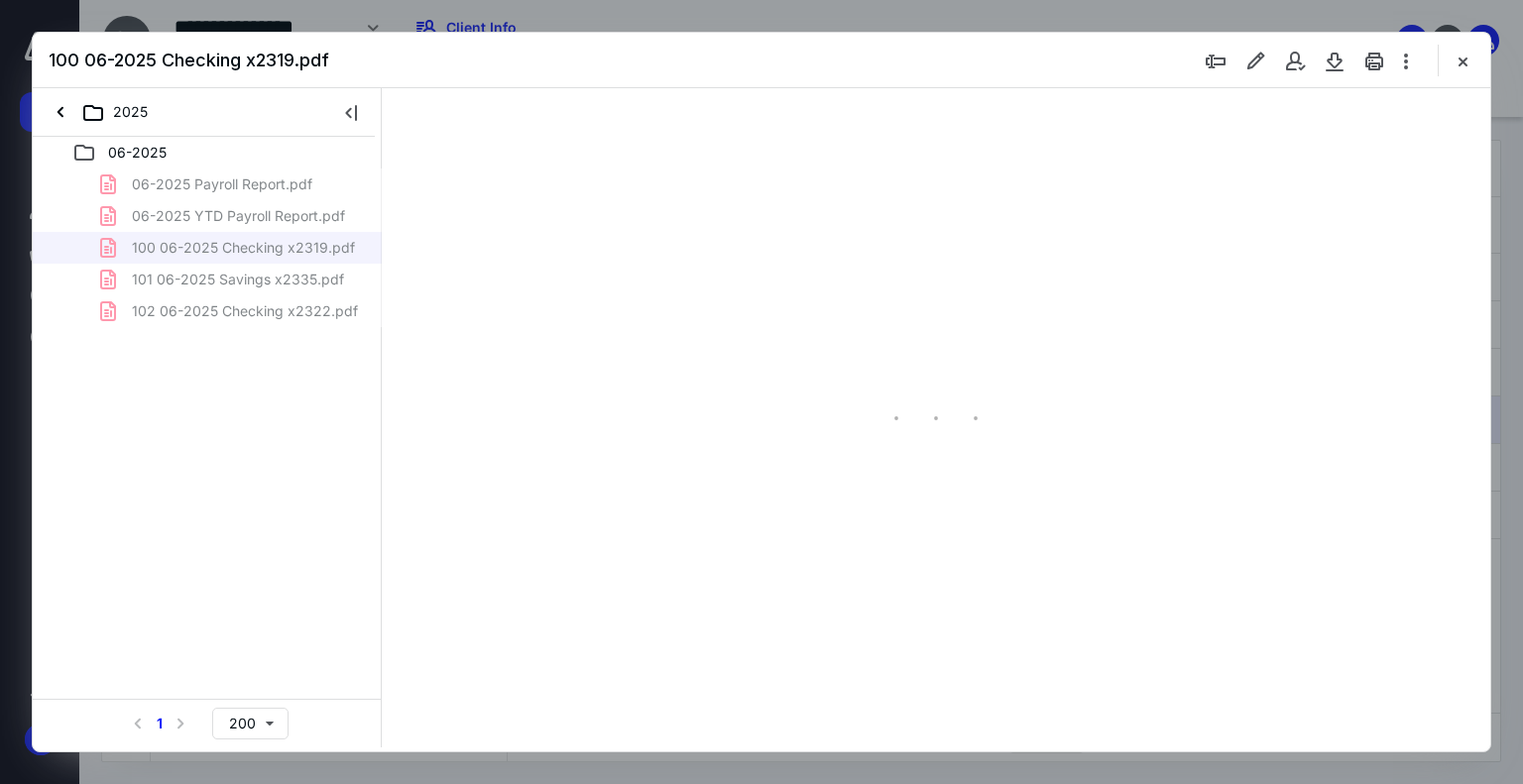 type on "179" 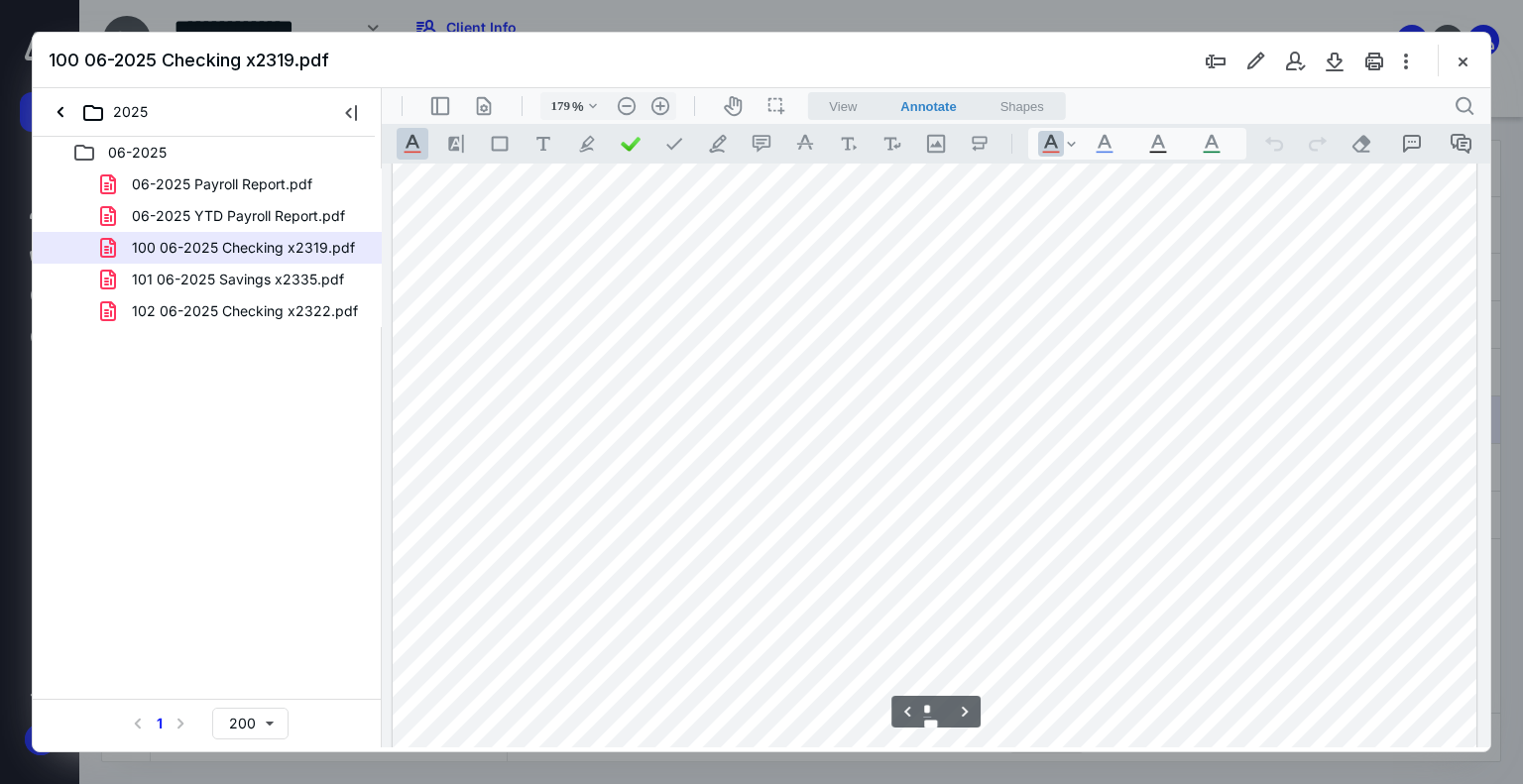 scroll, scrollTop: 4840, scrollLeft: 0, axis: vertical 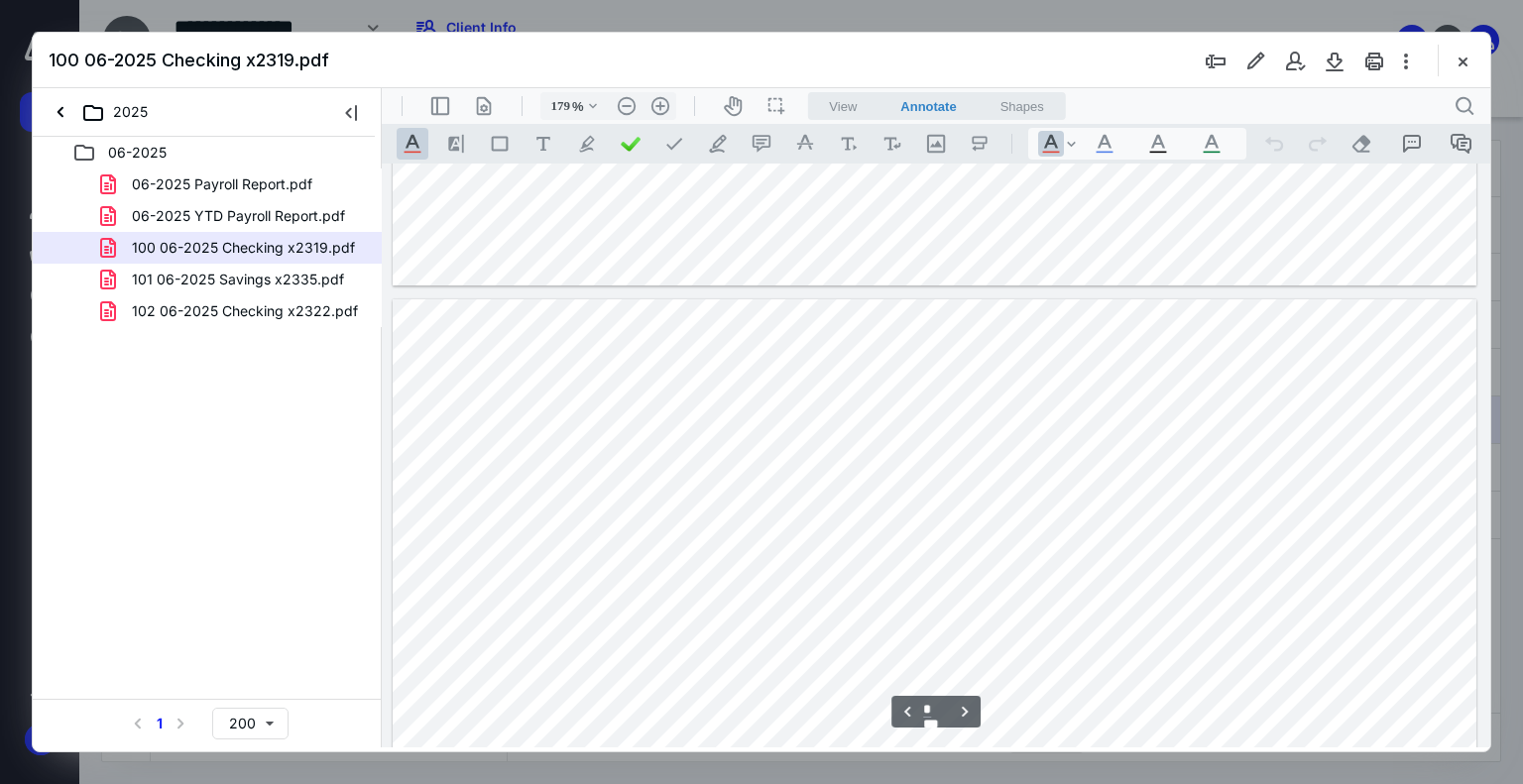 type on "*" 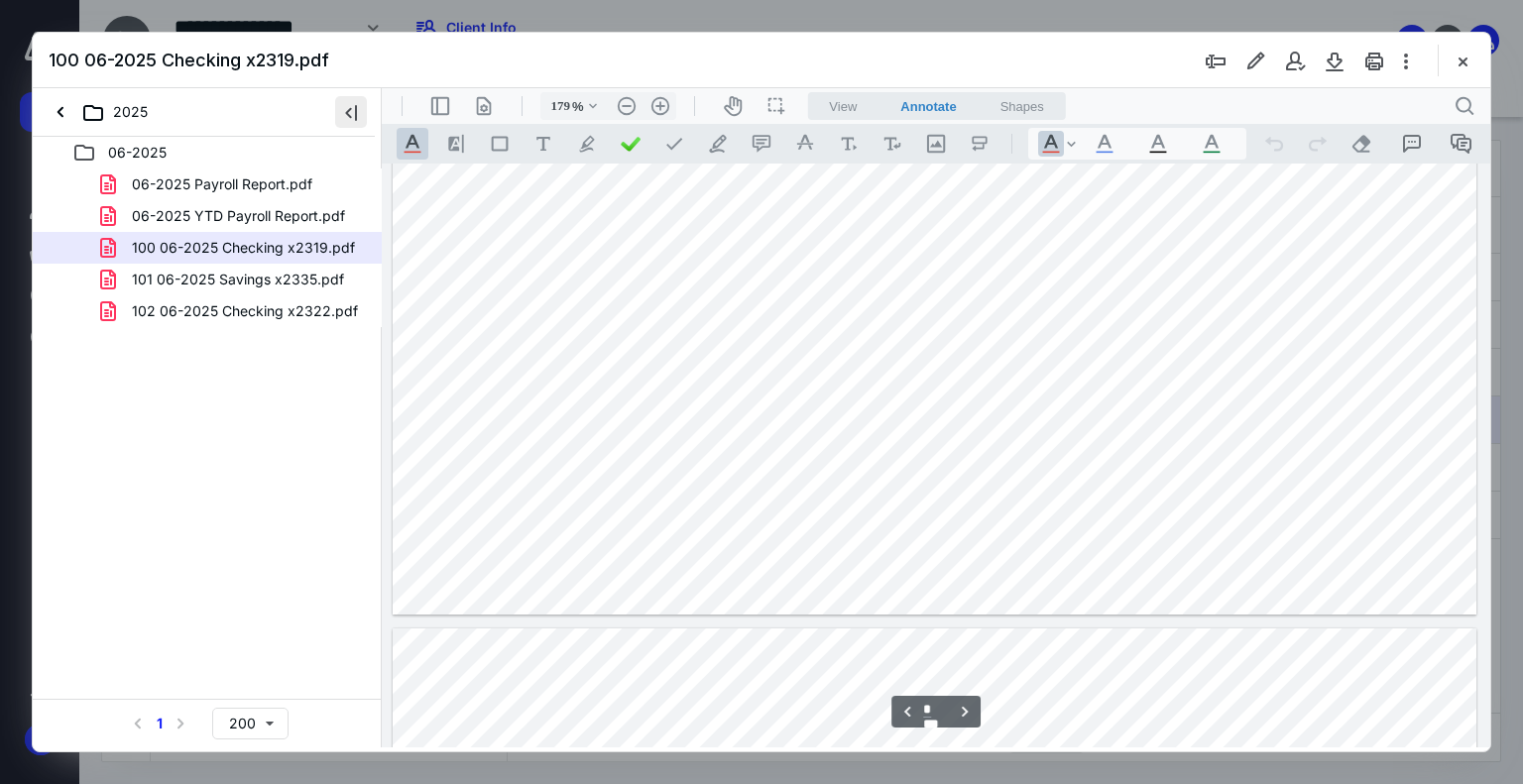 click at bounding box center [351, 112] 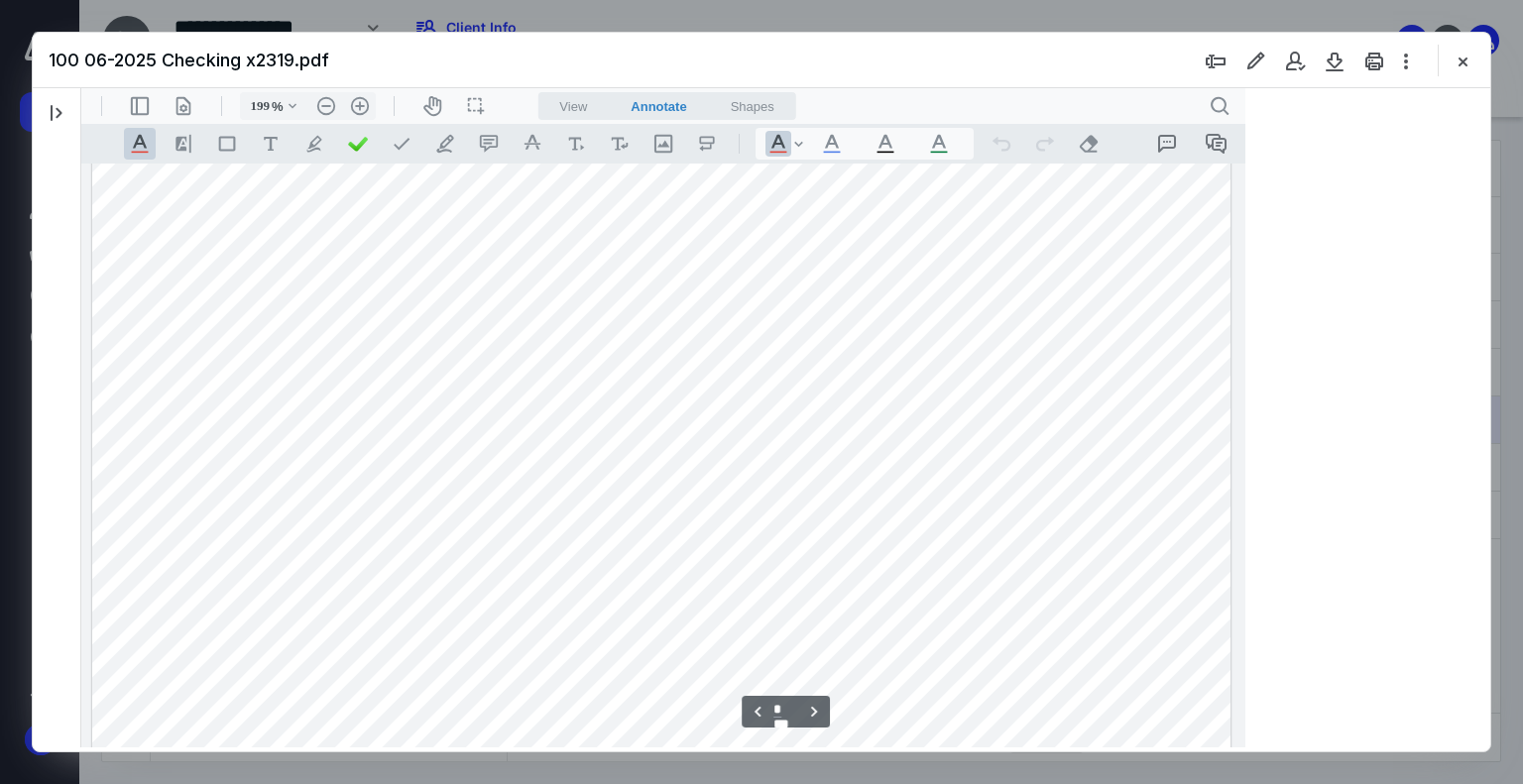 type on "202" 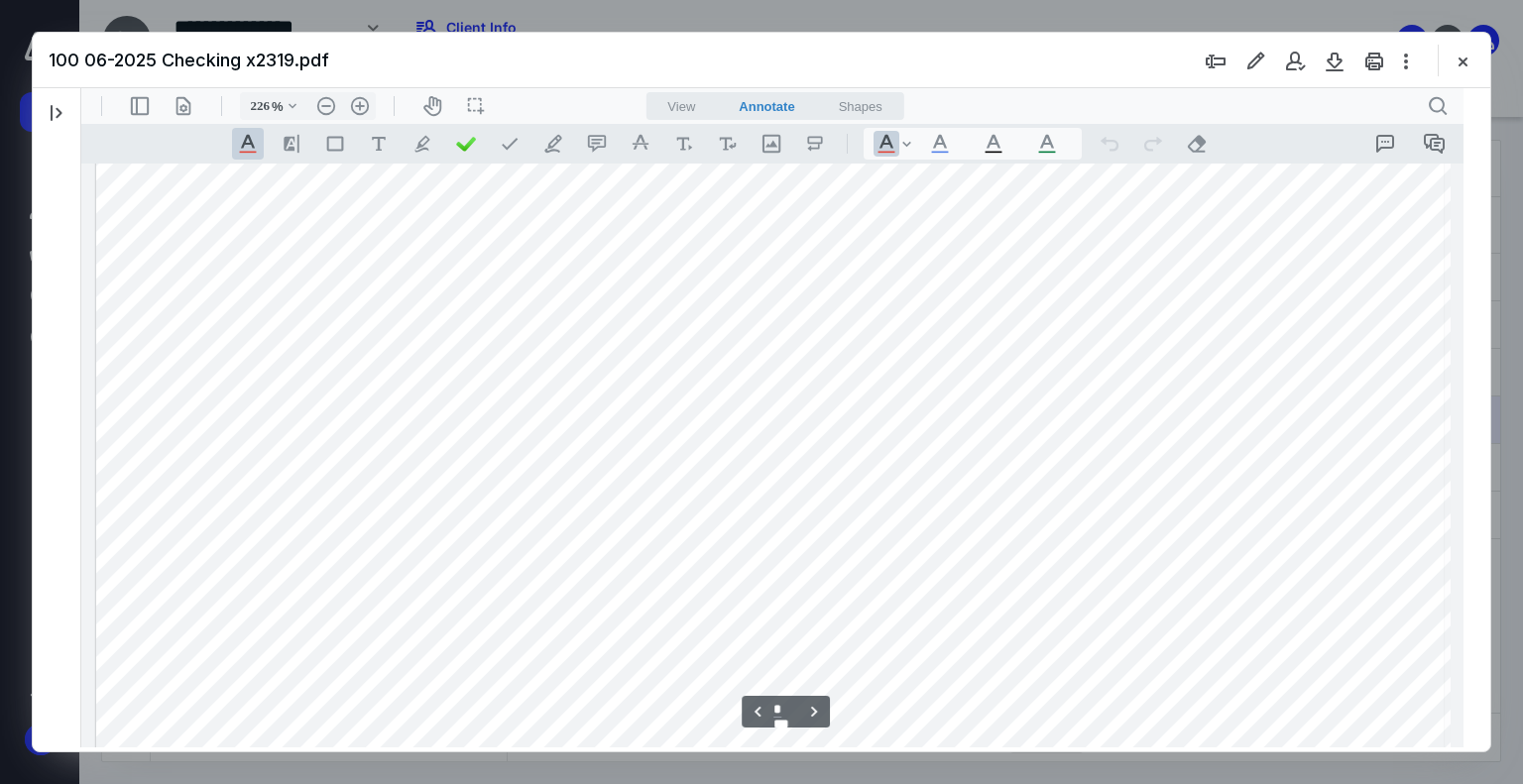 type on "227" 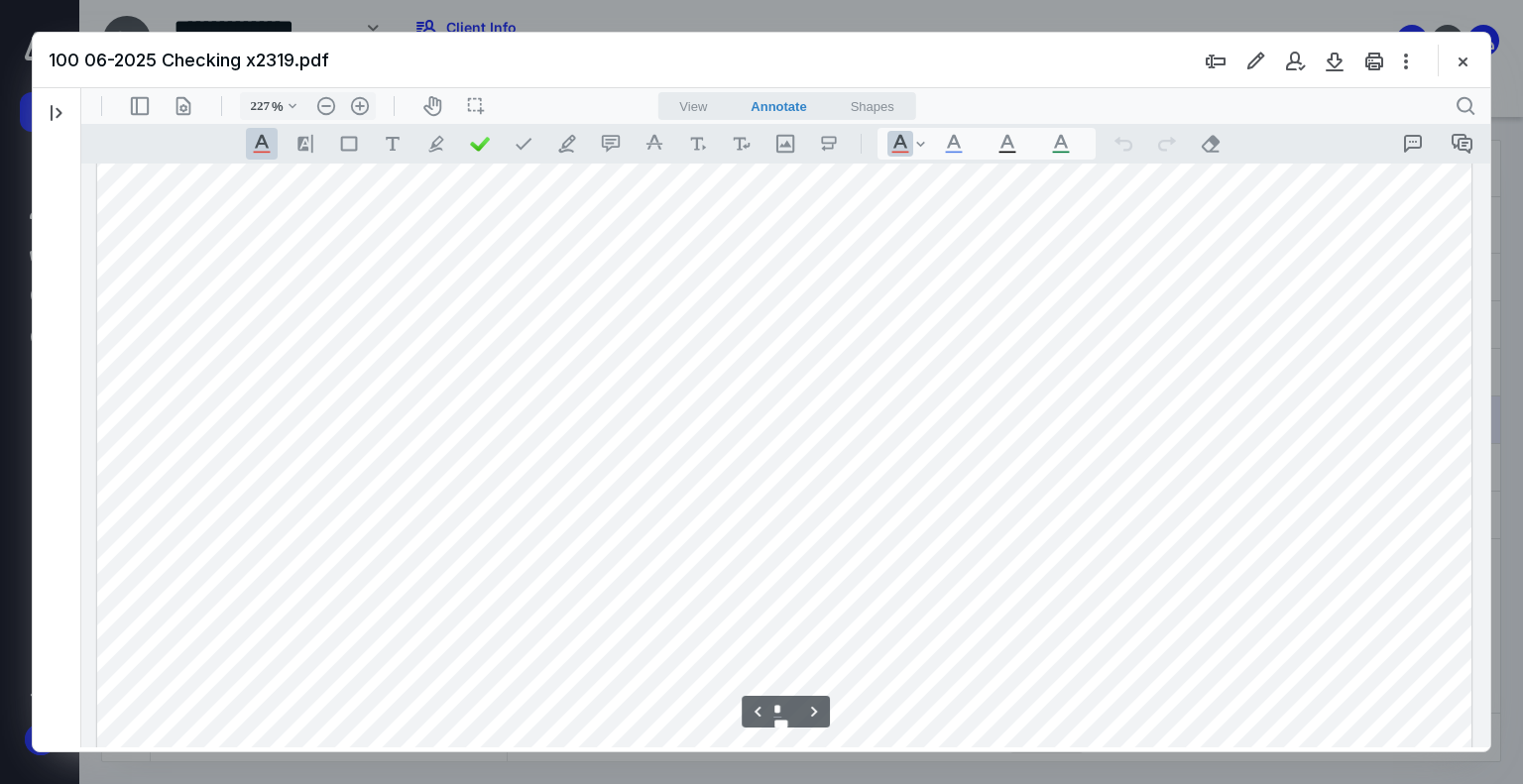 scroll, scrollTop: 11910, scrollLeft: 0, axis: vertical 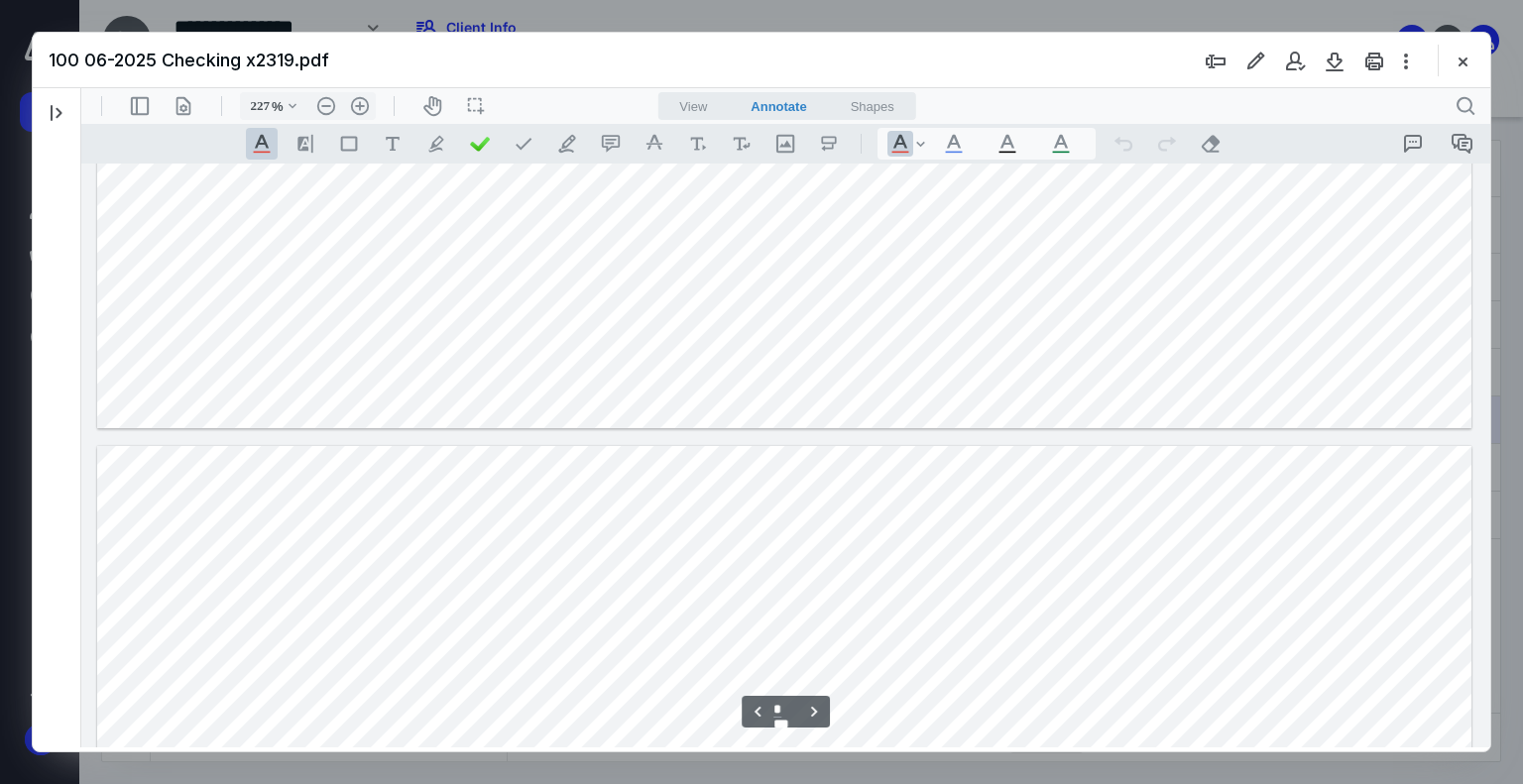 type on "*" 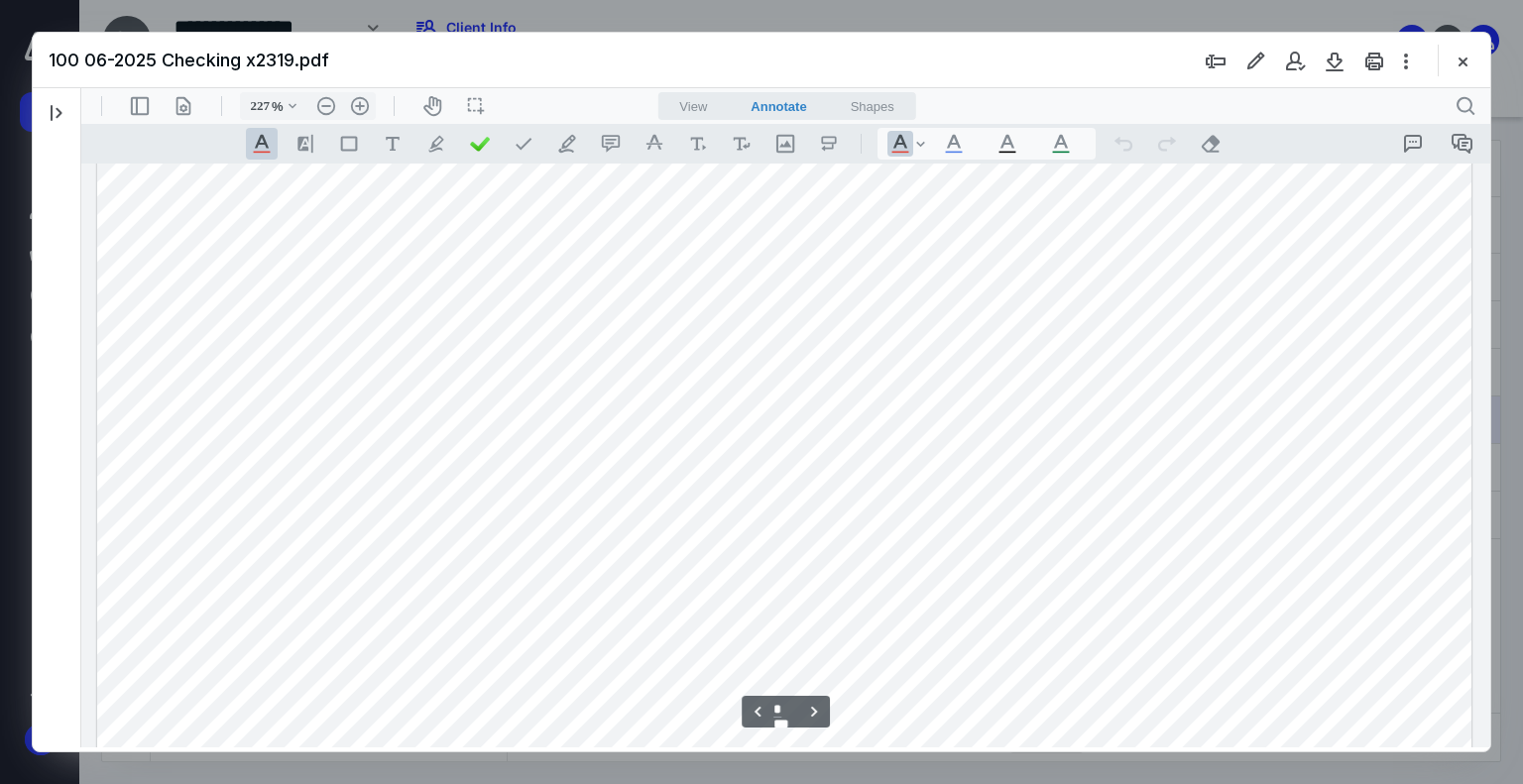 scroll, scrollTop: 1106, scrollLeft: 0, axis: vertical 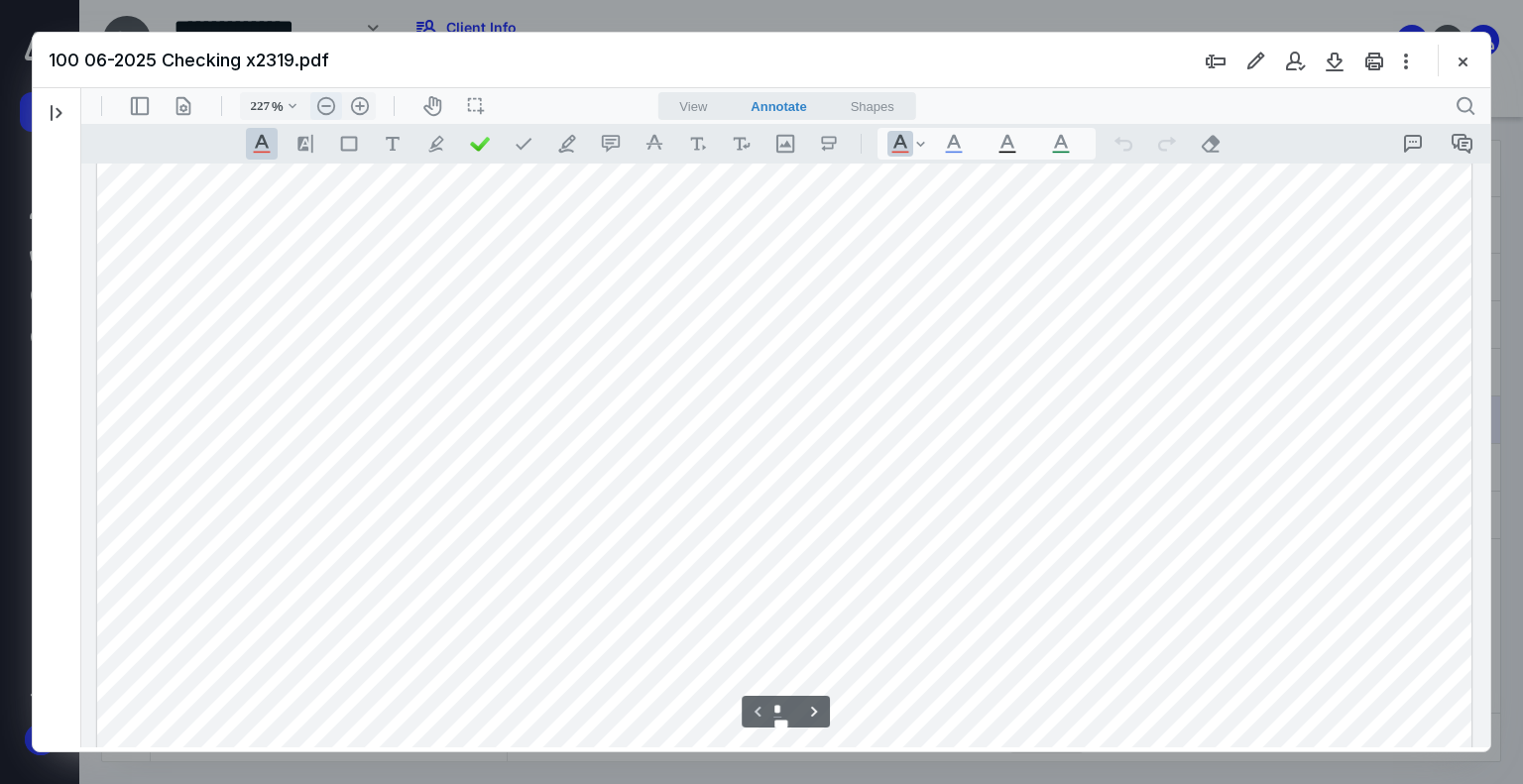 click on ".cls-1{fill:#abb0c4;} icon - header - zoom - out - line" at bounding box center (326, 106) 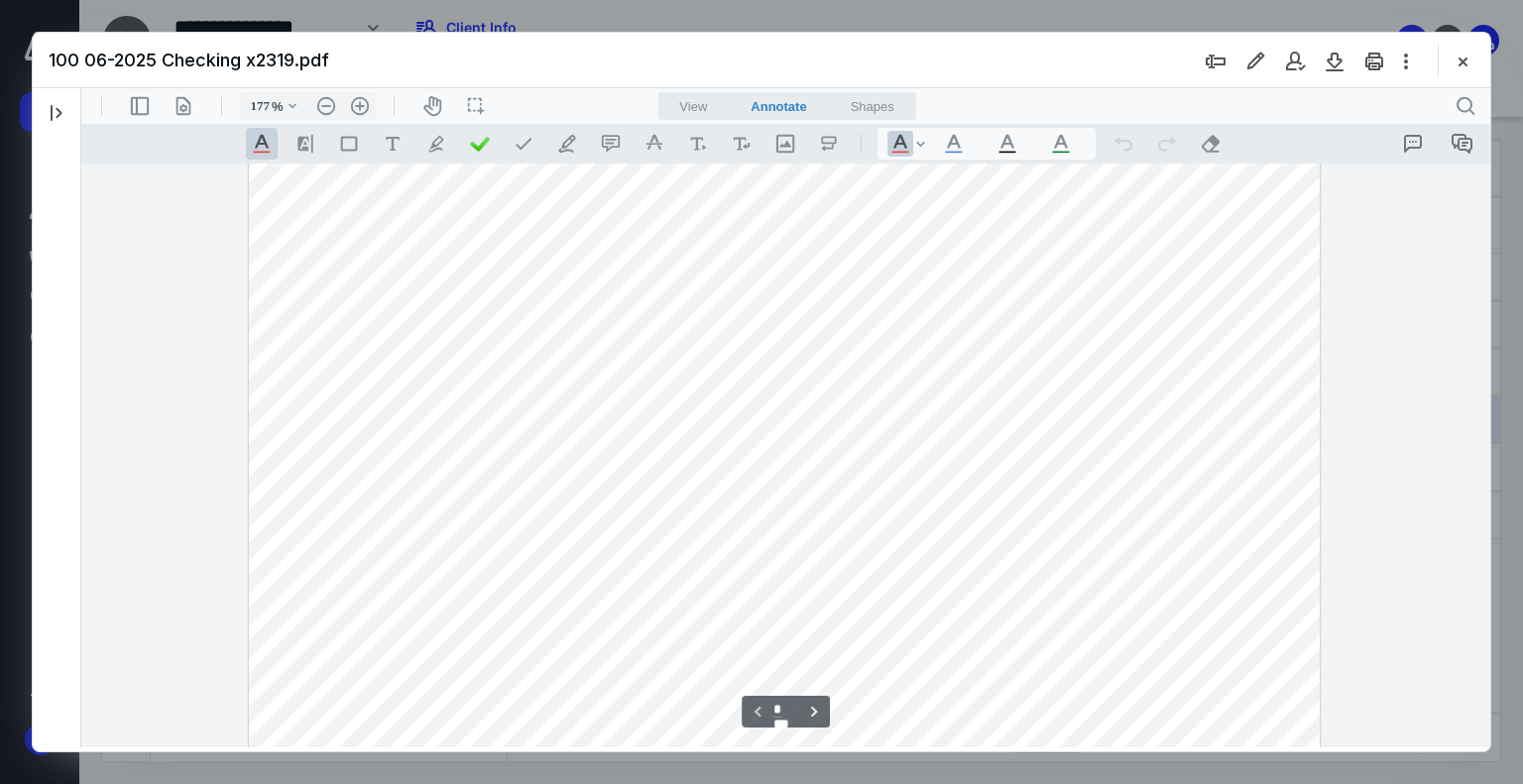 scroll, scrollTop: 508, scrollLeft: 0, axis: vertical 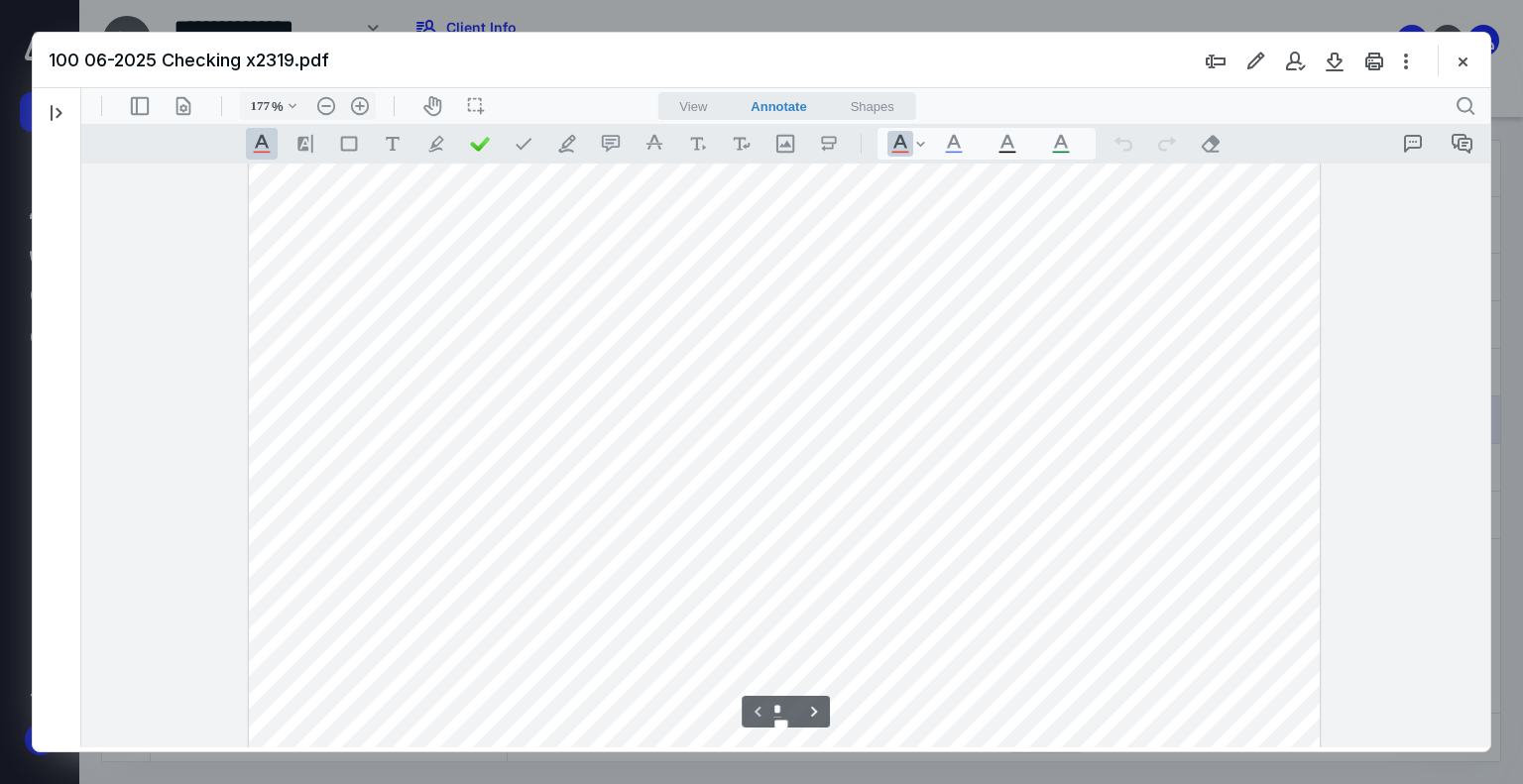 type 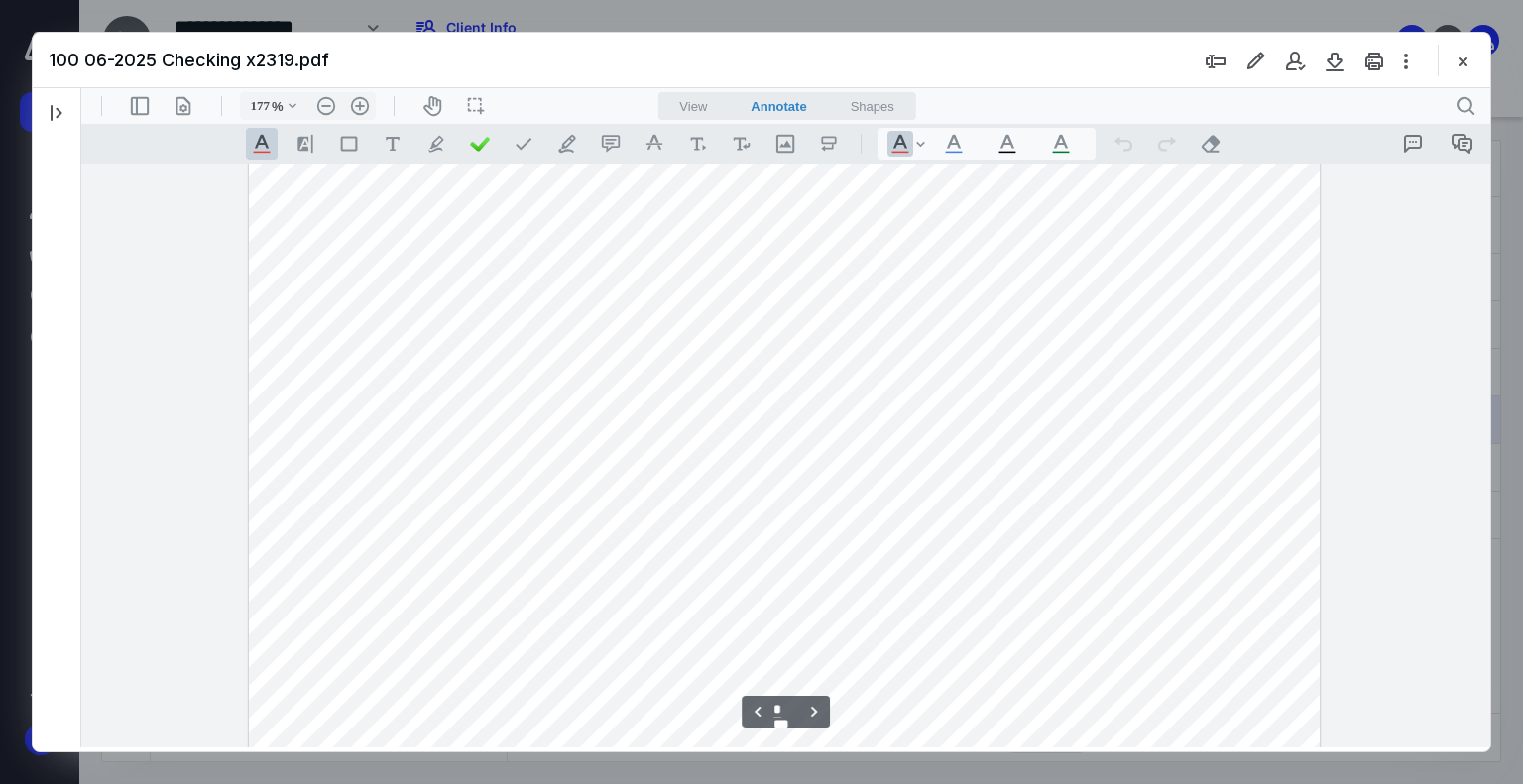 scroll, scrollTop: 3680, scrollLeft: 0, axis: vertical 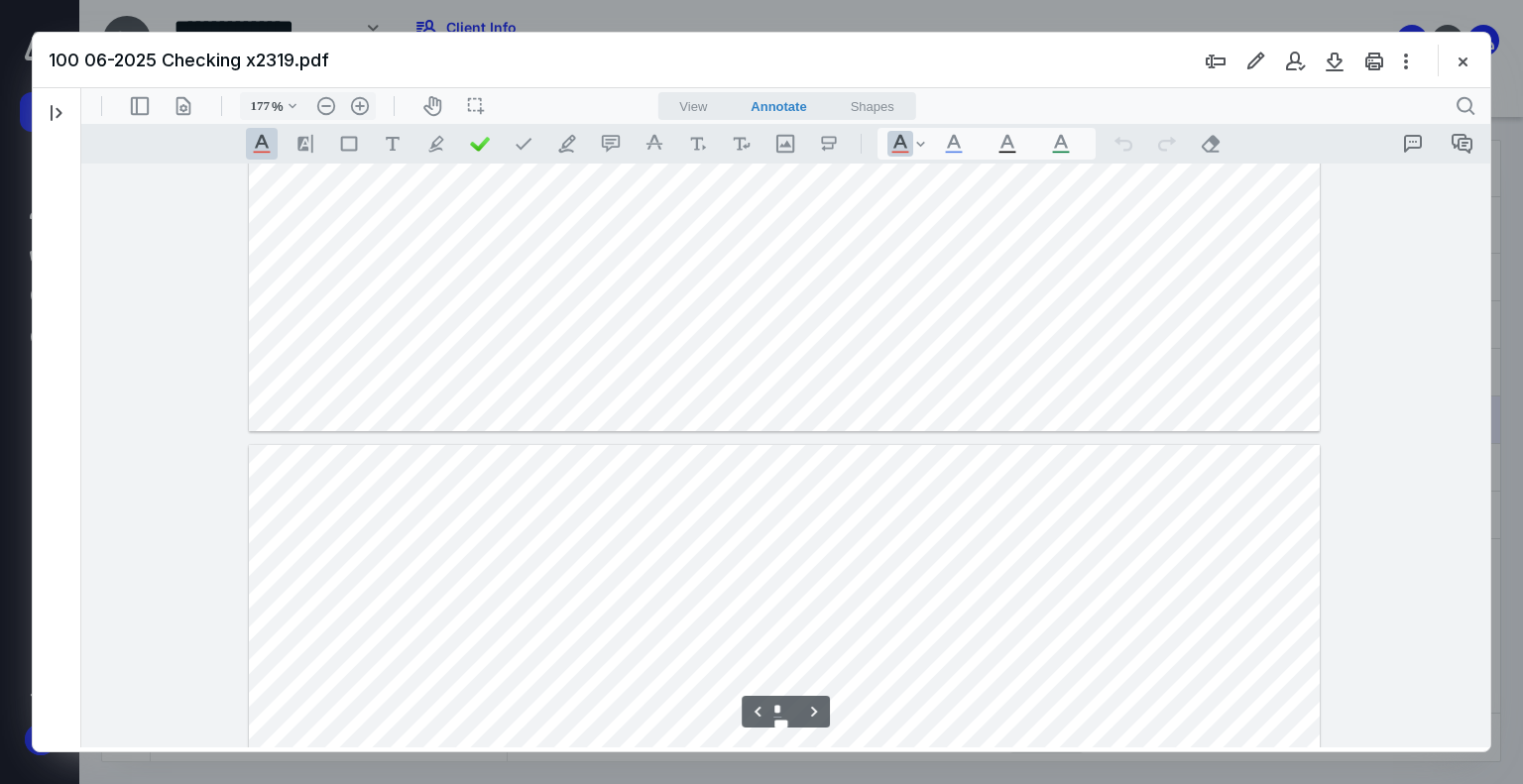 type on "*" 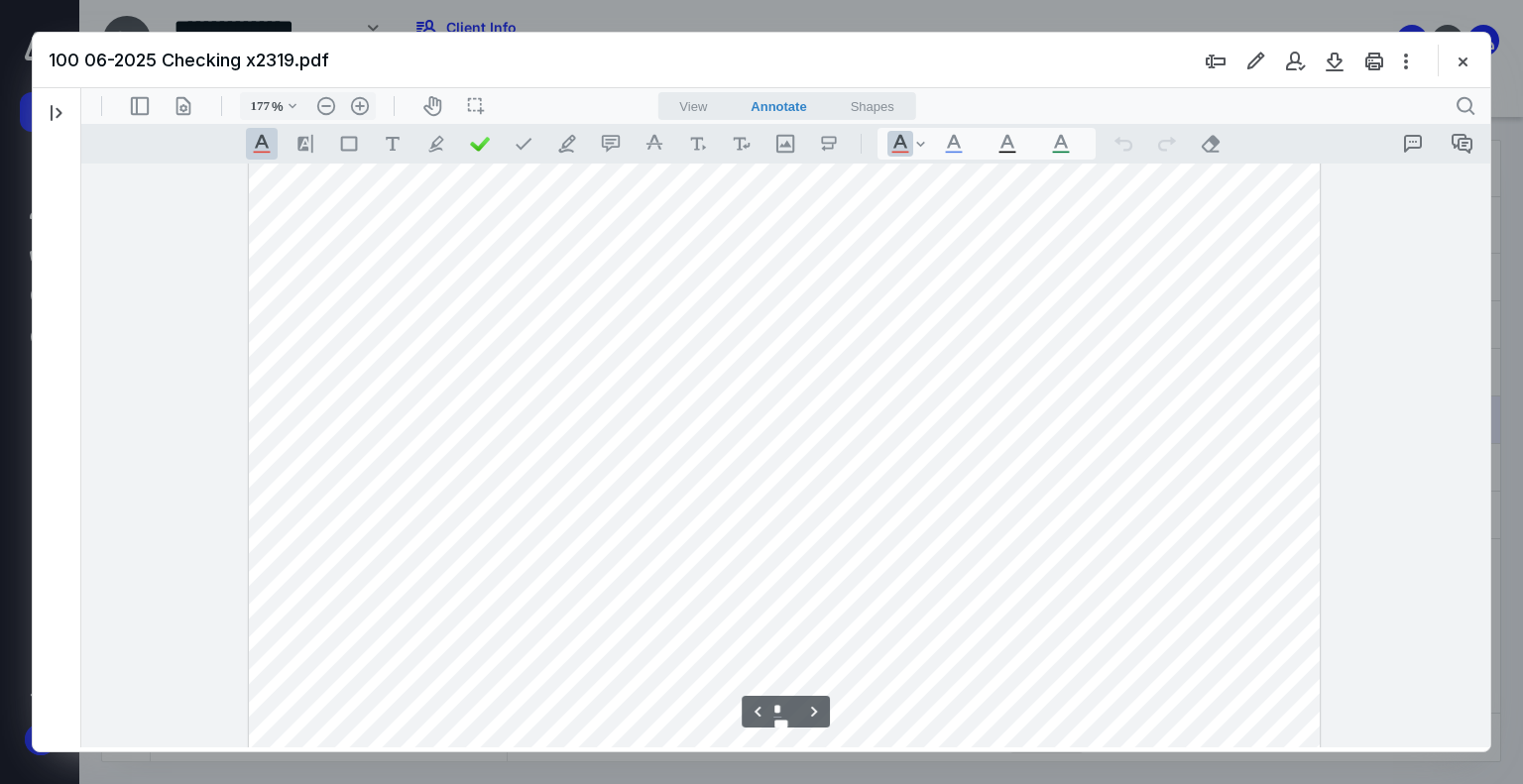 scroll, scrollTop: 4374, scrollLeft: 0, axis: vertical 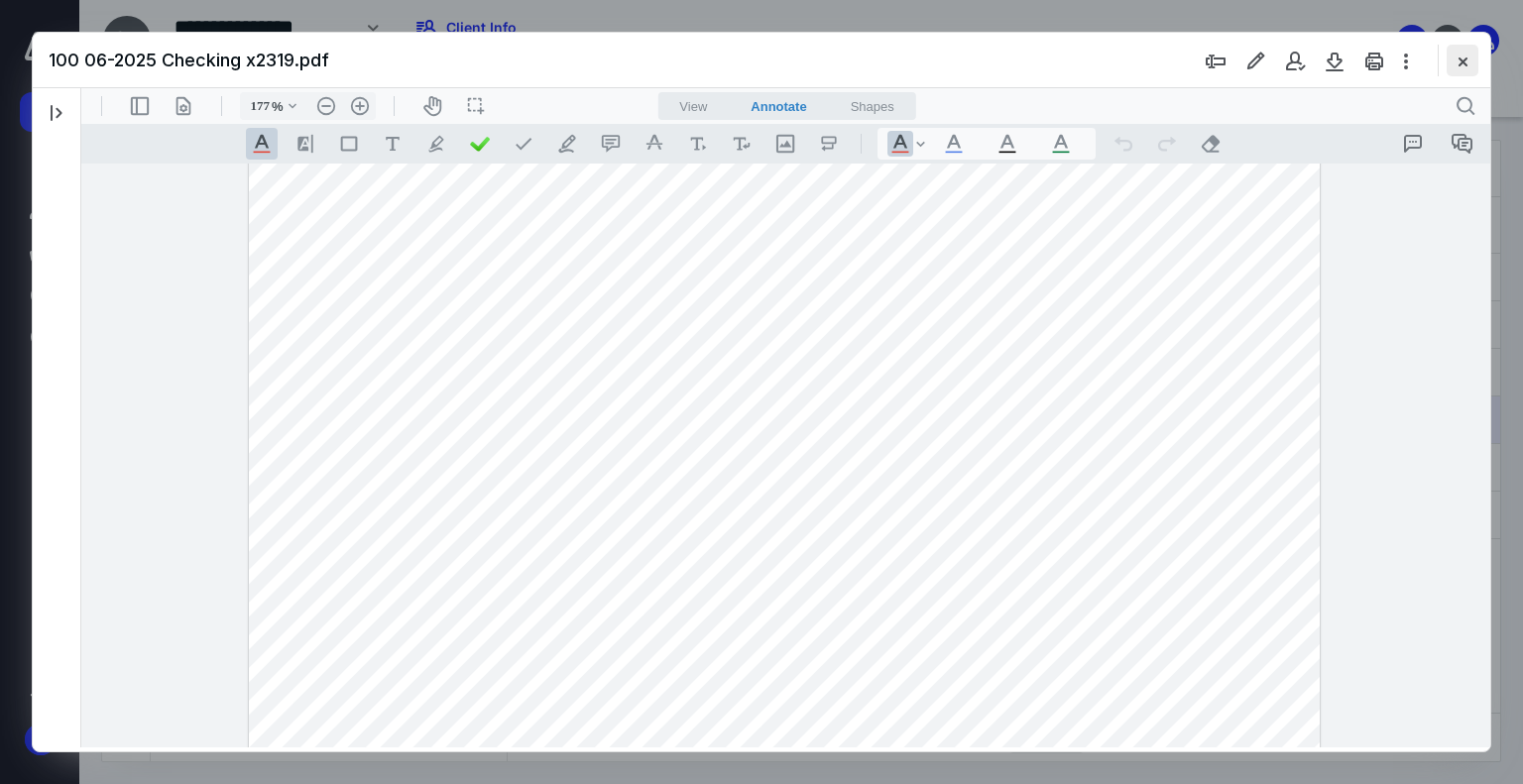 click at bounding box center (1463, 60) 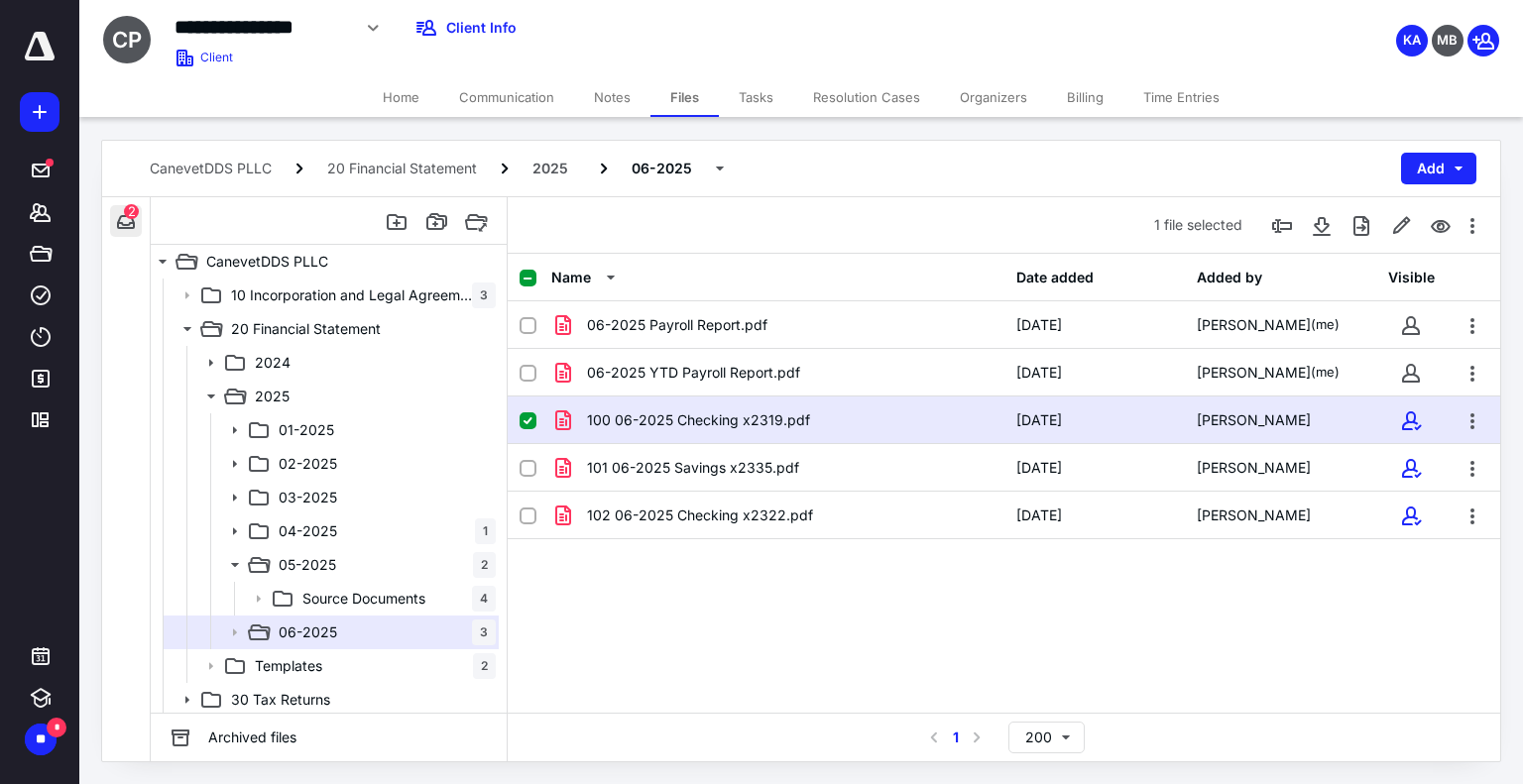 click at bounding box center (126, 221) 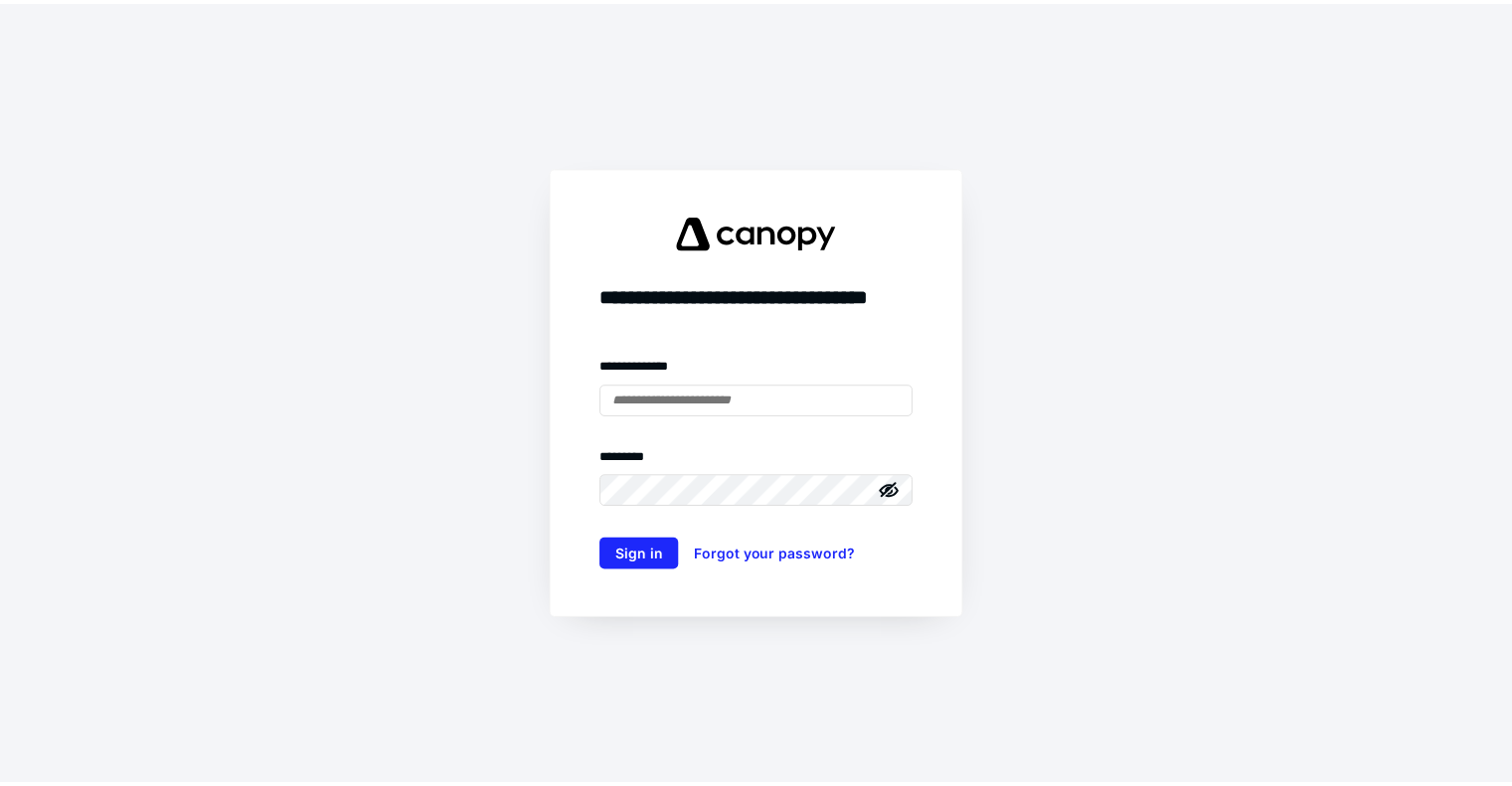 scroll, scrollTop: 0, scrollLeft: 0, axis: both 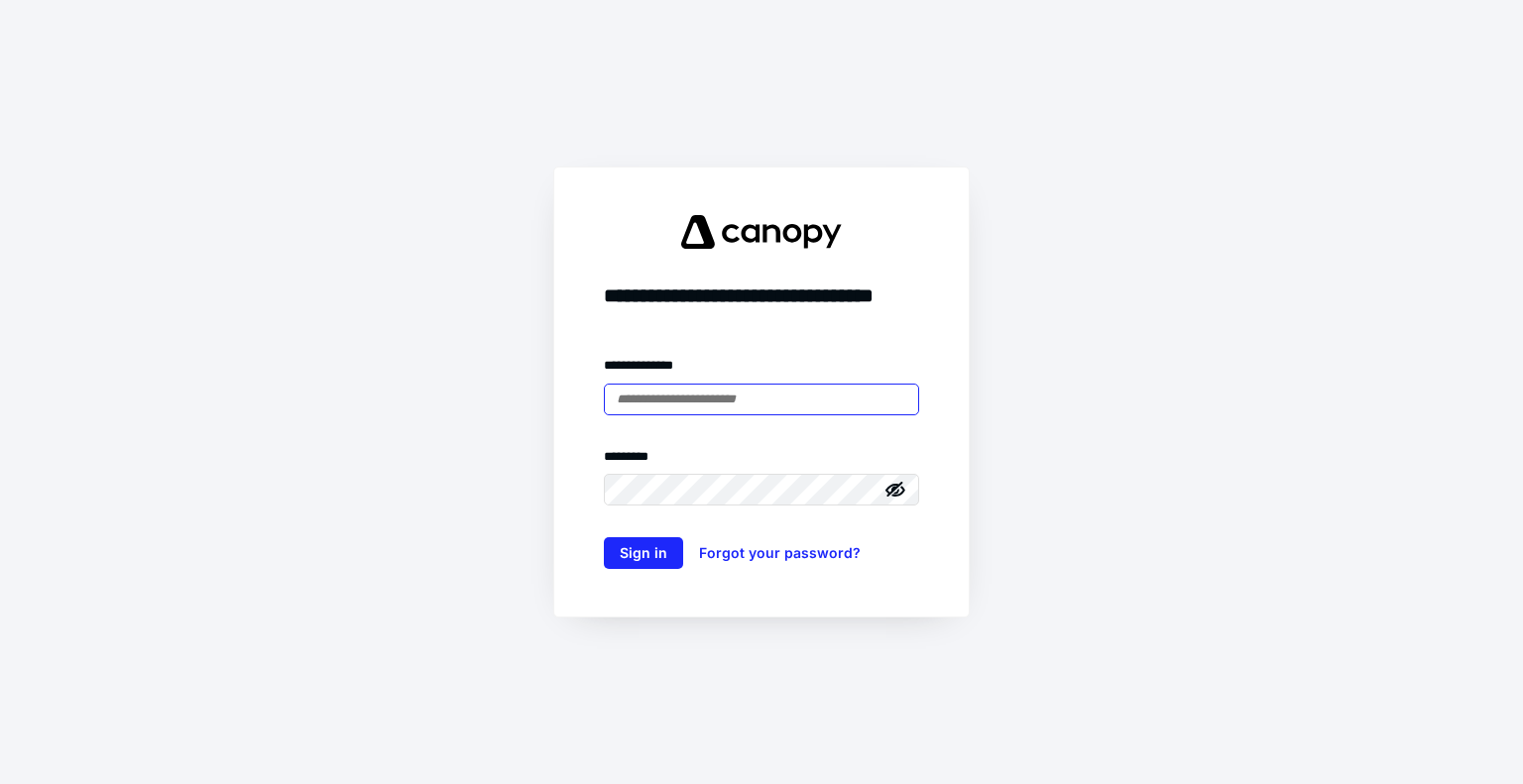 click at bounding box center (762, 399) 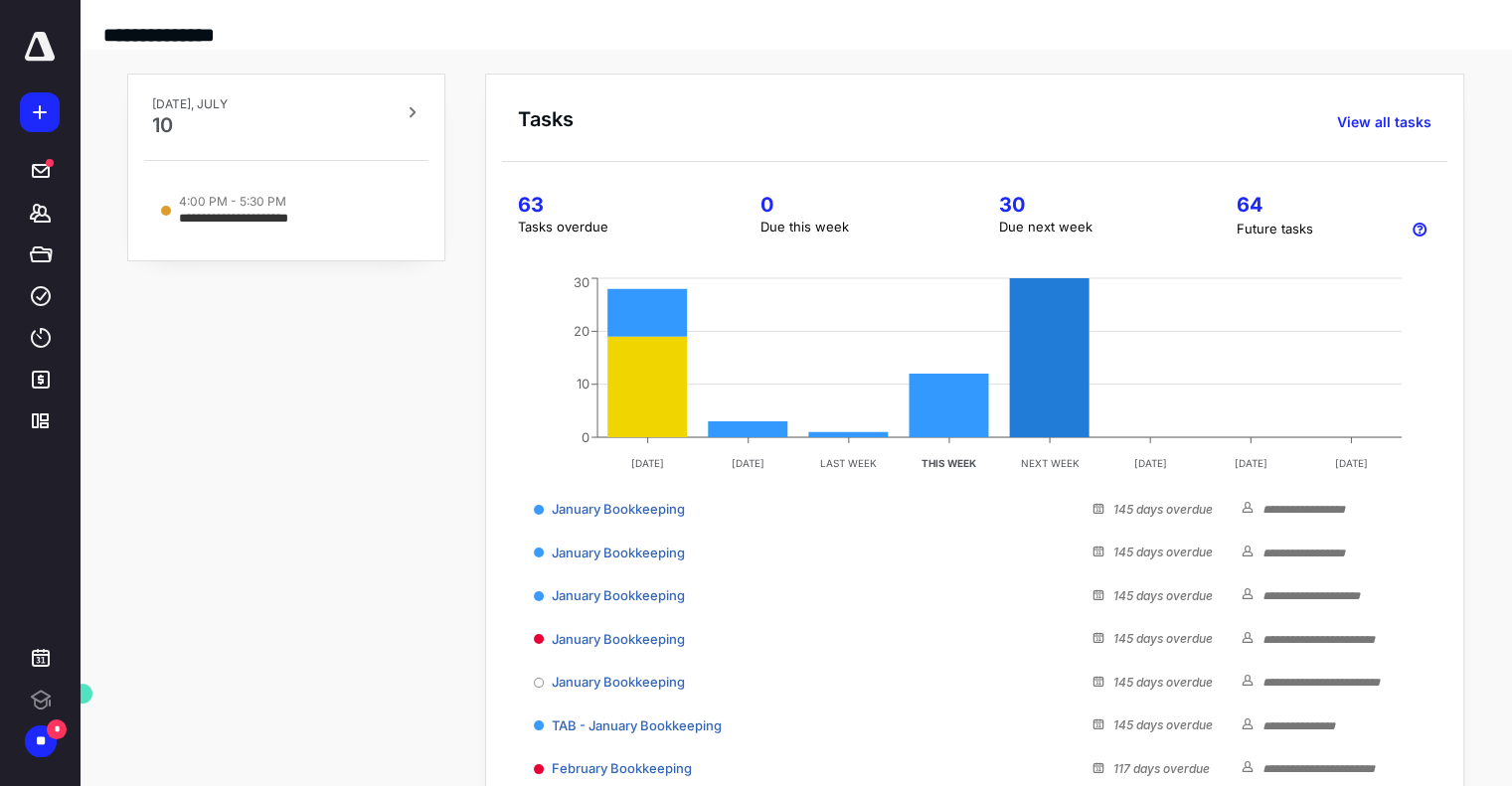 scroll, scrollTop: 0, scrollLeft: 0, axis: both 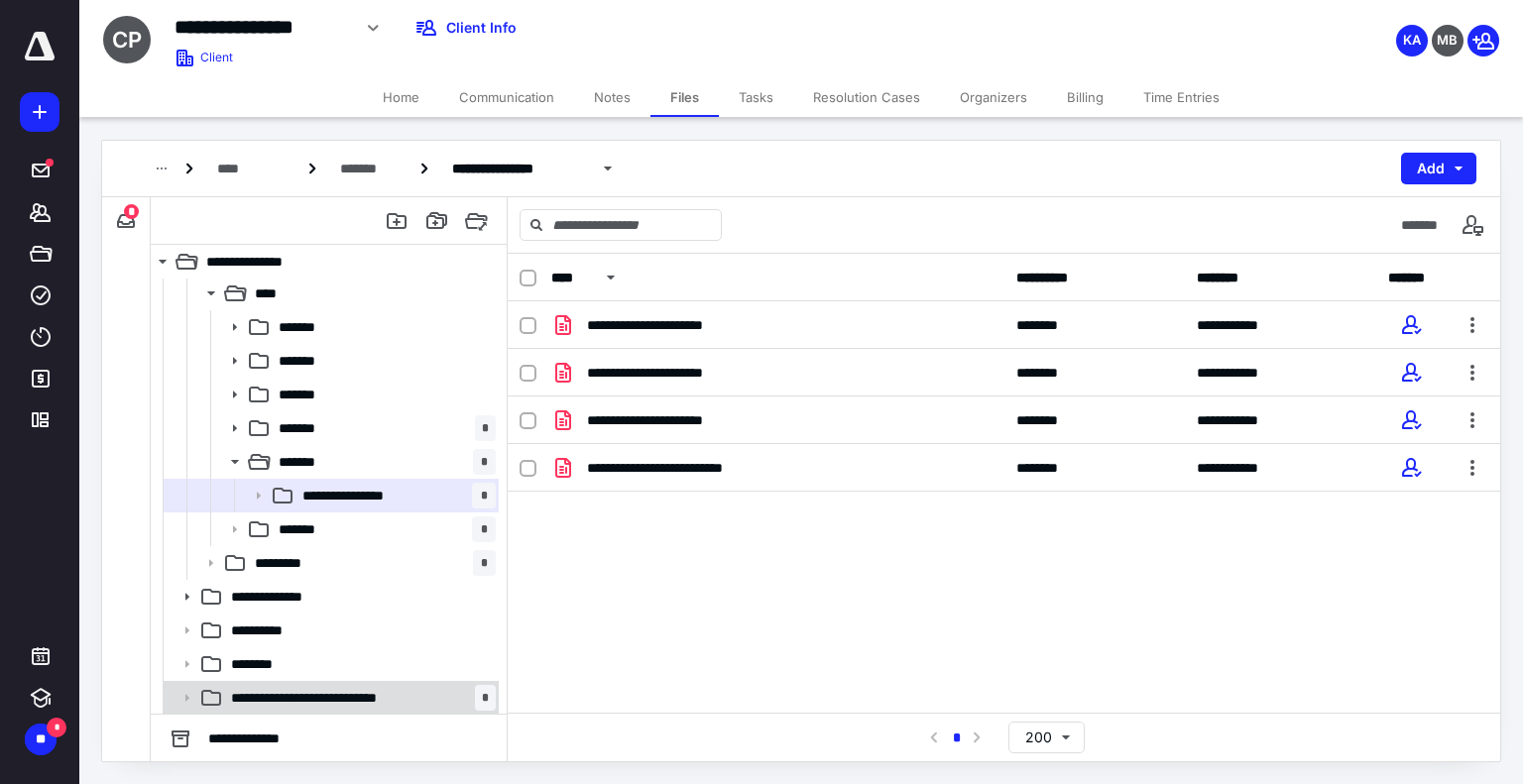 click on "**********" at bounding box center [332, 698] 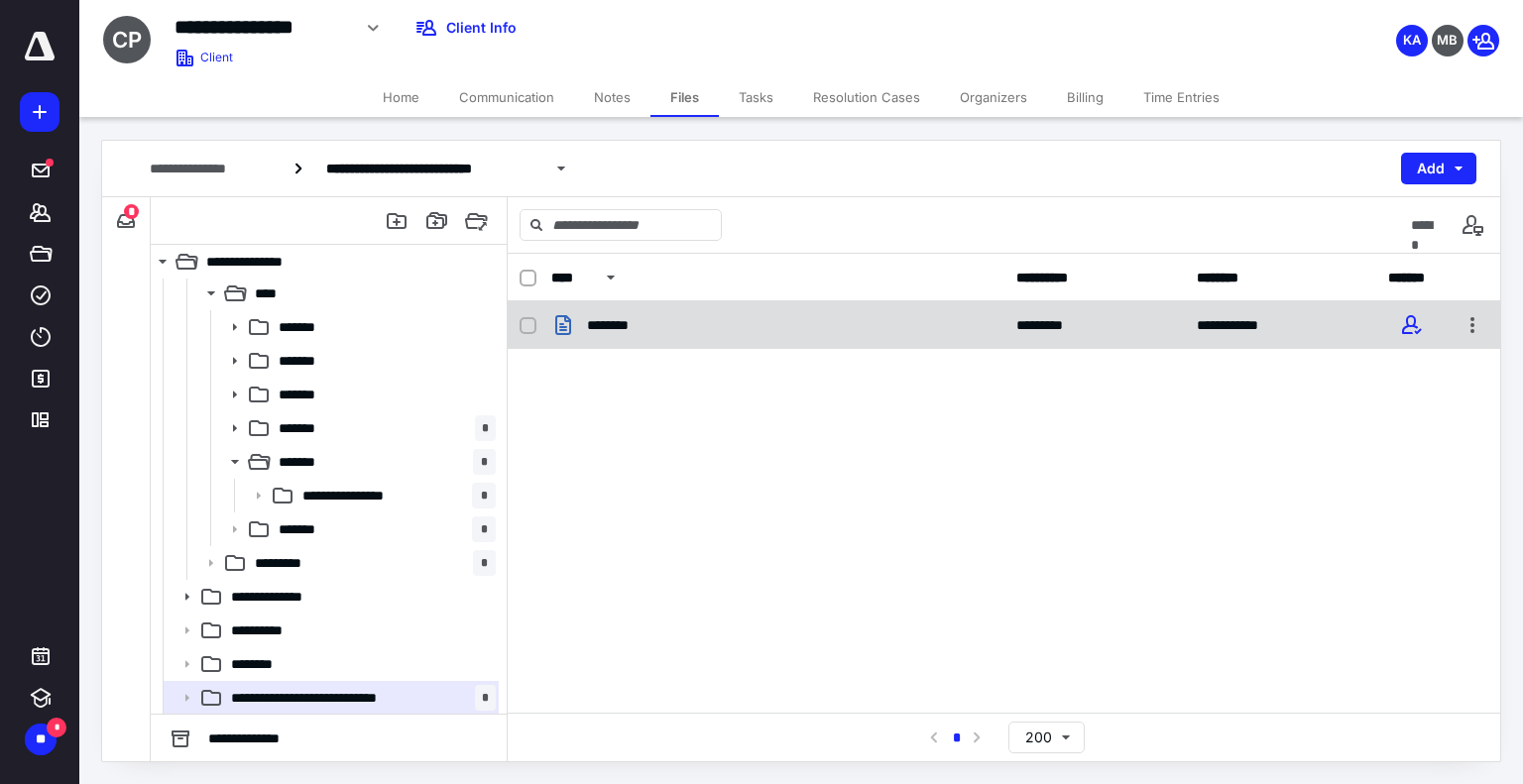 click on "********" at bounding box center [777, 325] 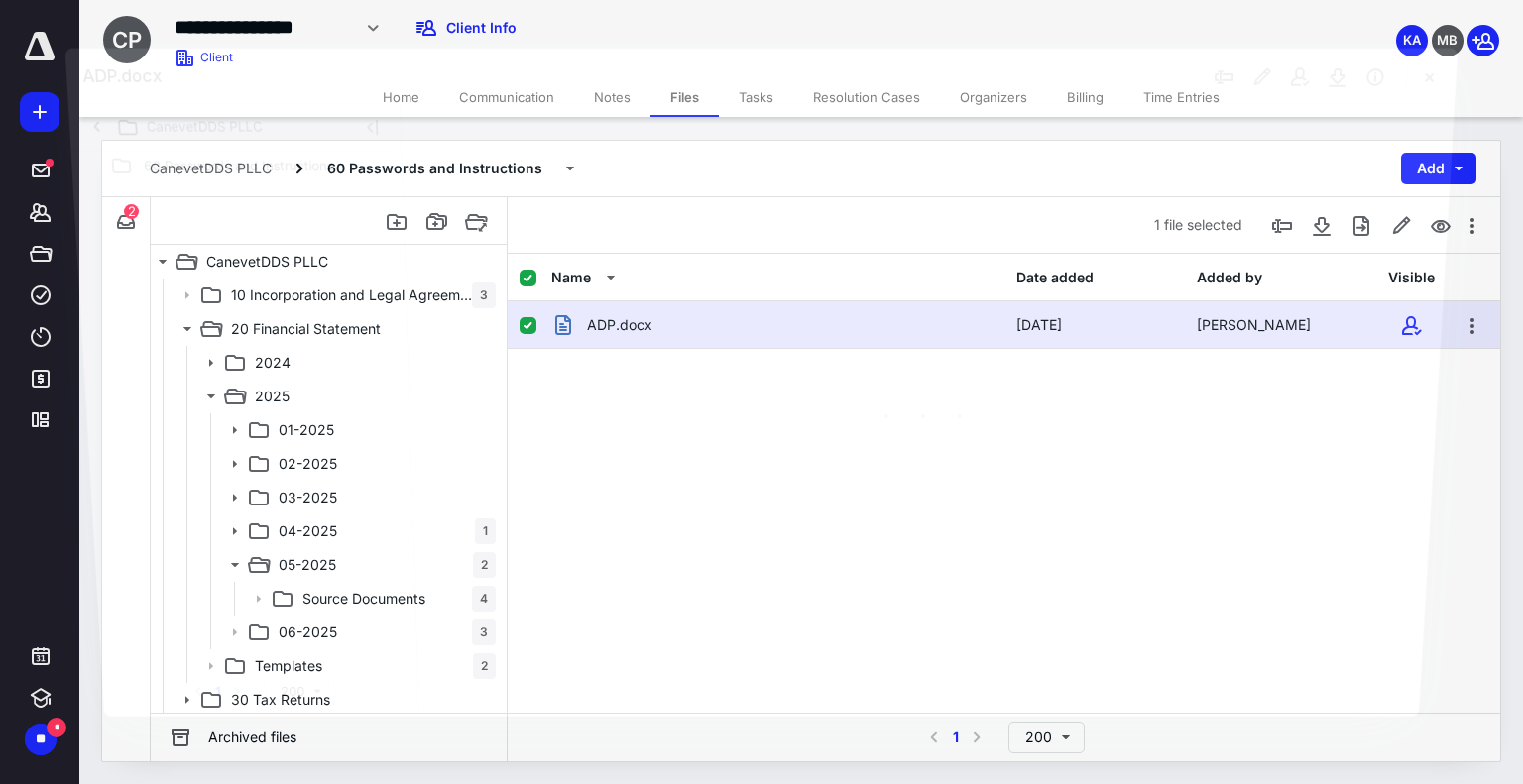 scroll, scrollTop: 103, scrollLeft: 0, axis: vertical 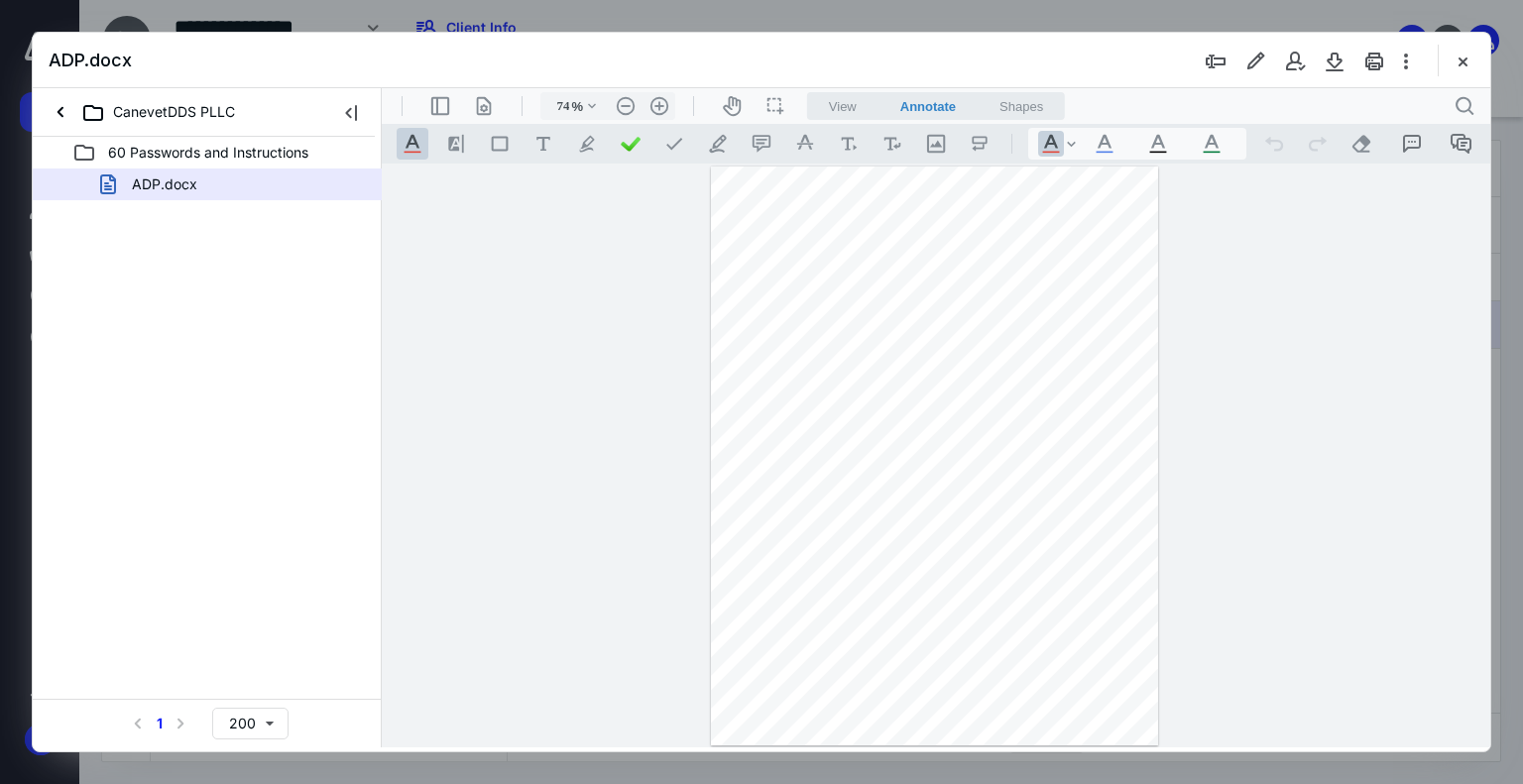 type on "178" 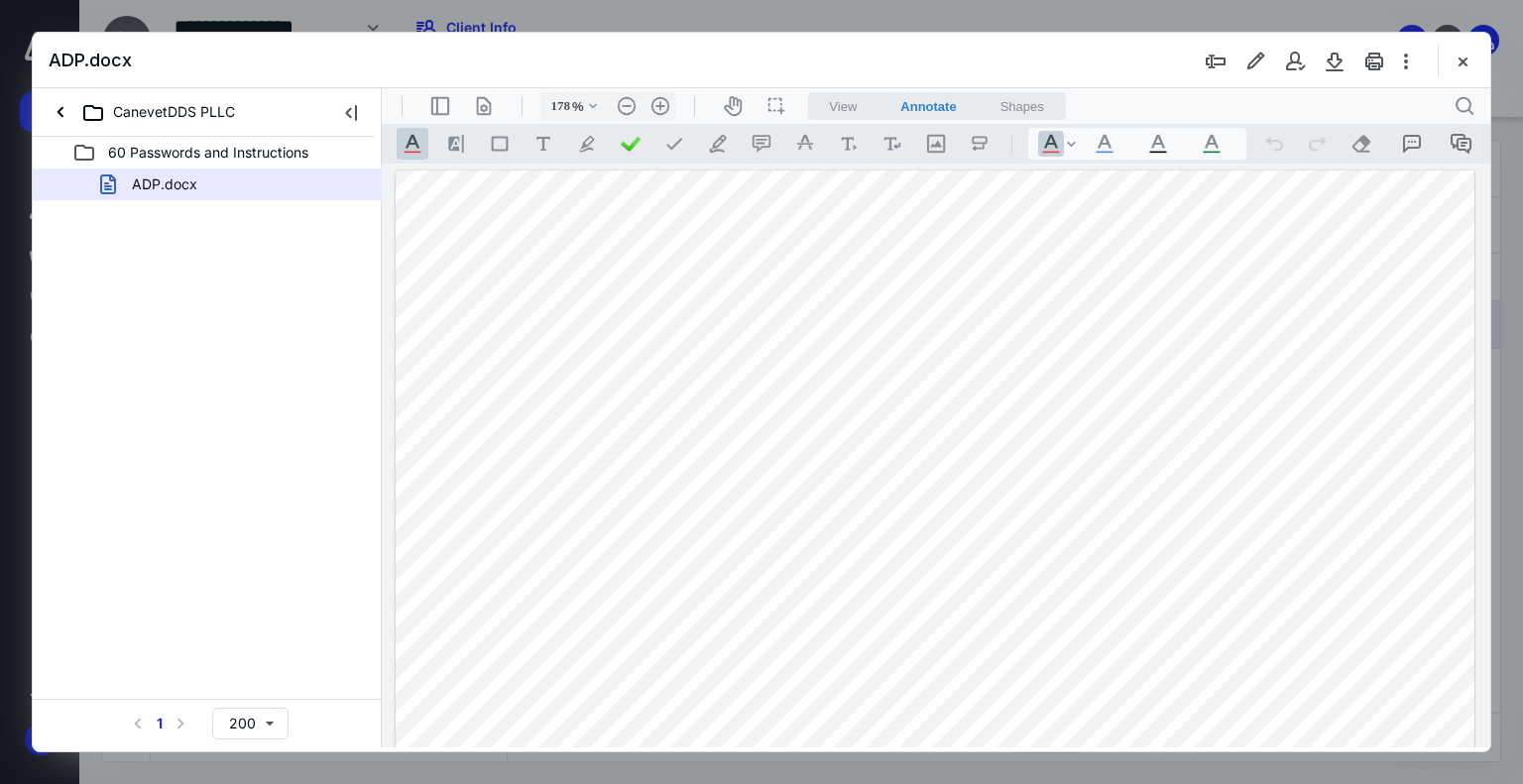 drag, startPoint x: 687, startPoint y: 482, endPoint x: 517, endPoint y: 404, distance: 187.0401 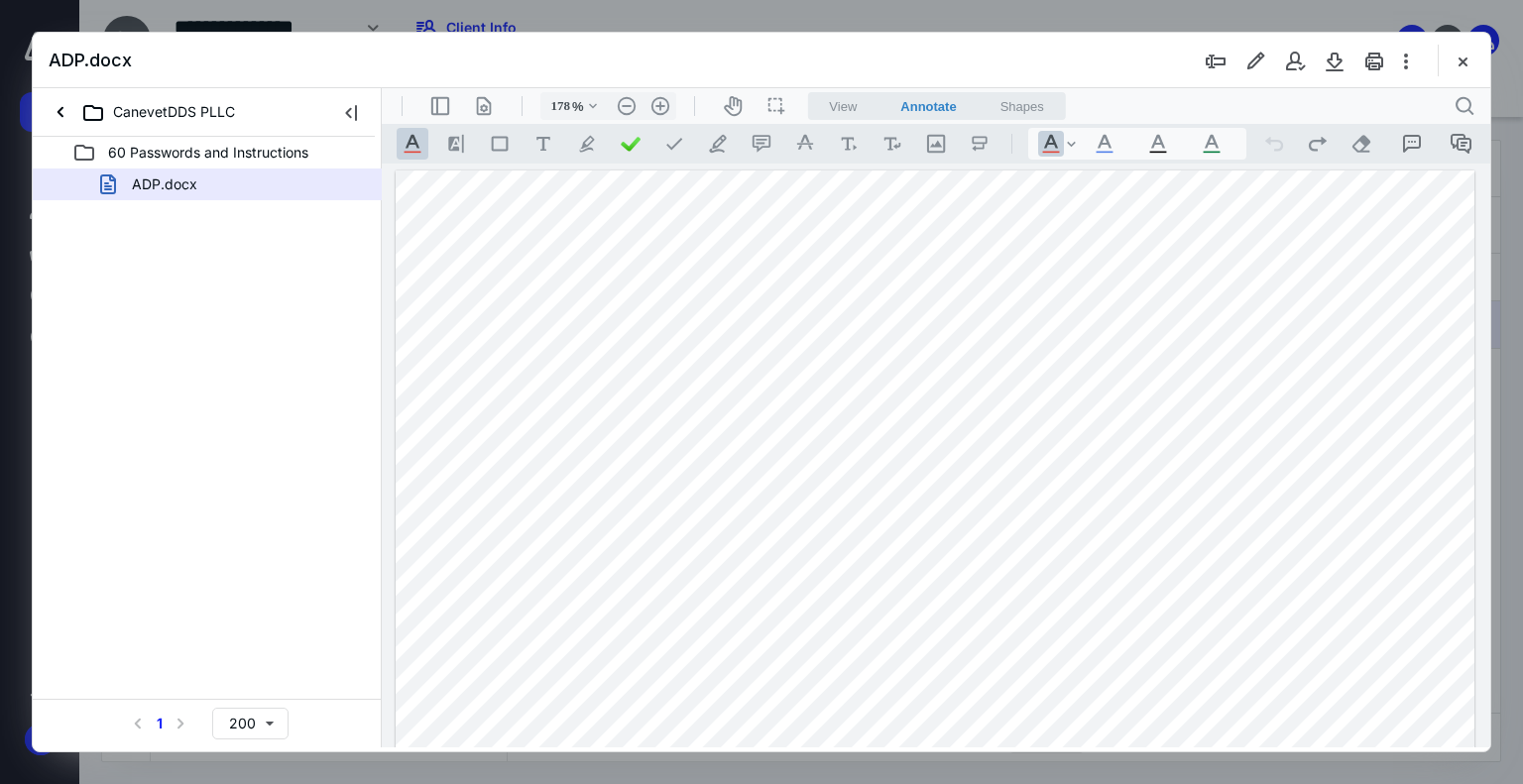 click on "View Annotate Shapes" at bounding box center [936, 106] 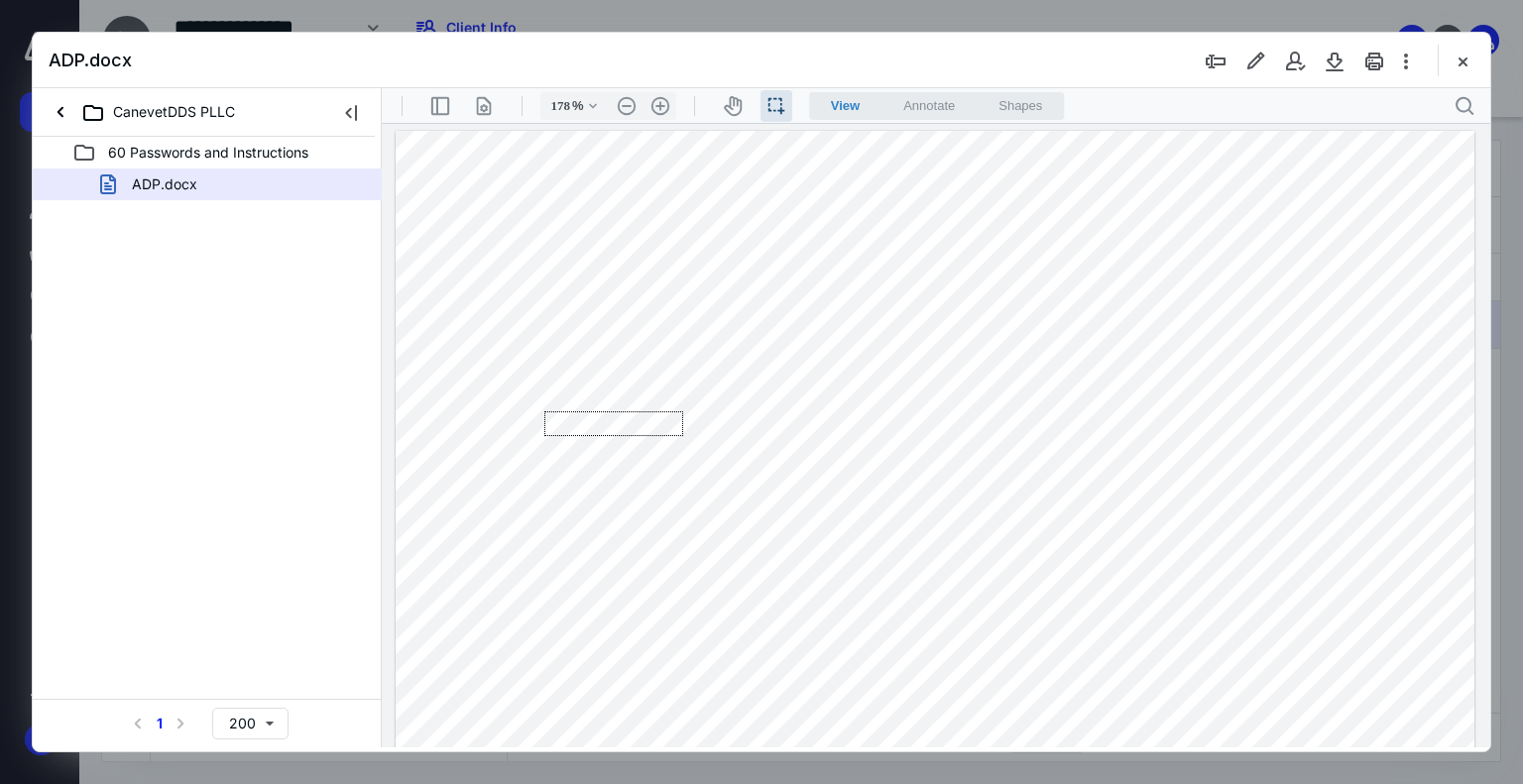 drag, startPoint x: 678, startPoint y: 436, endPoint x: 541, endPoint y: 399, distance: 141.90842 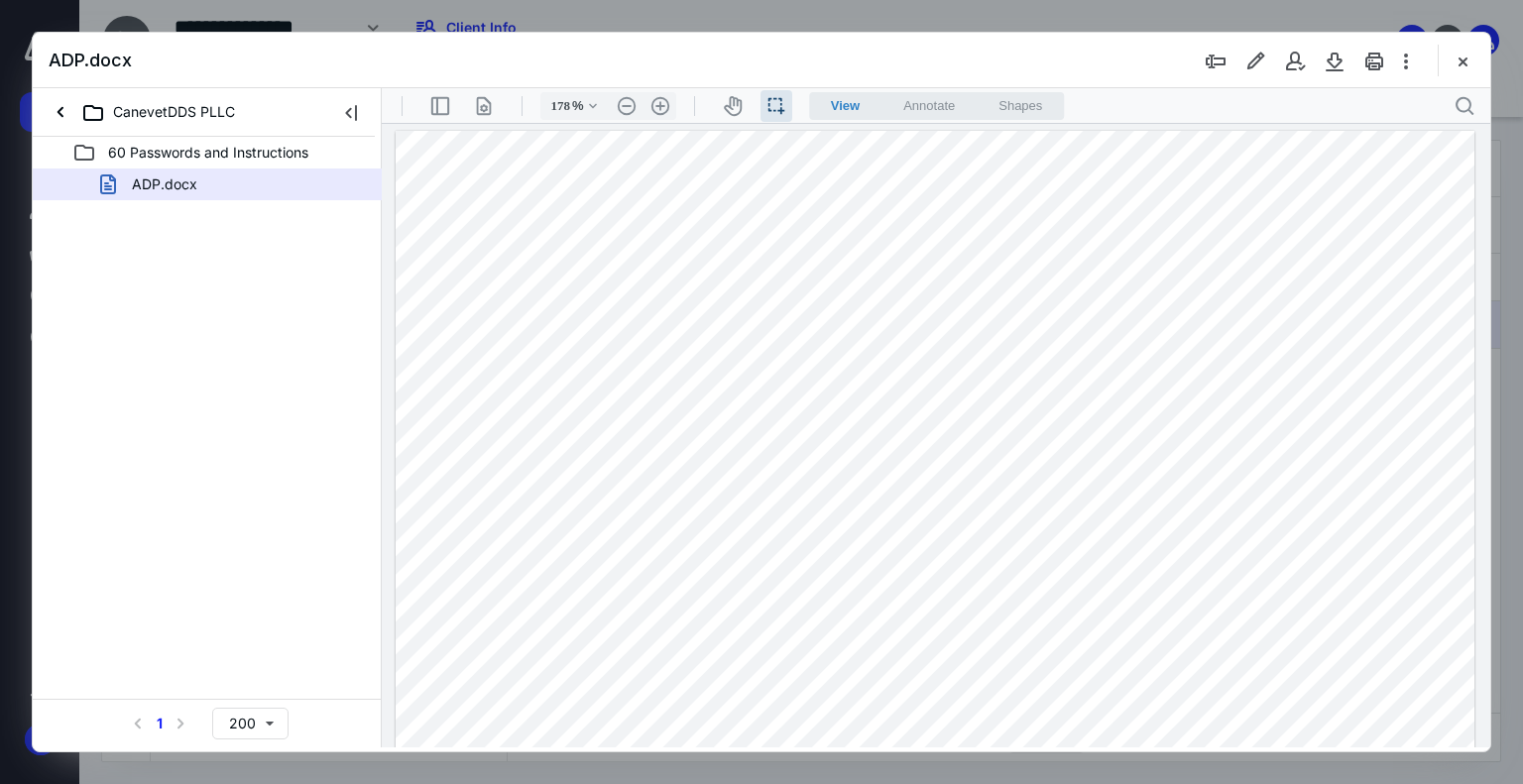 drag, startPoint x: 525, startPoint y: 389, endPoint x: 696, endPoint y: 459, distance: 184.77283 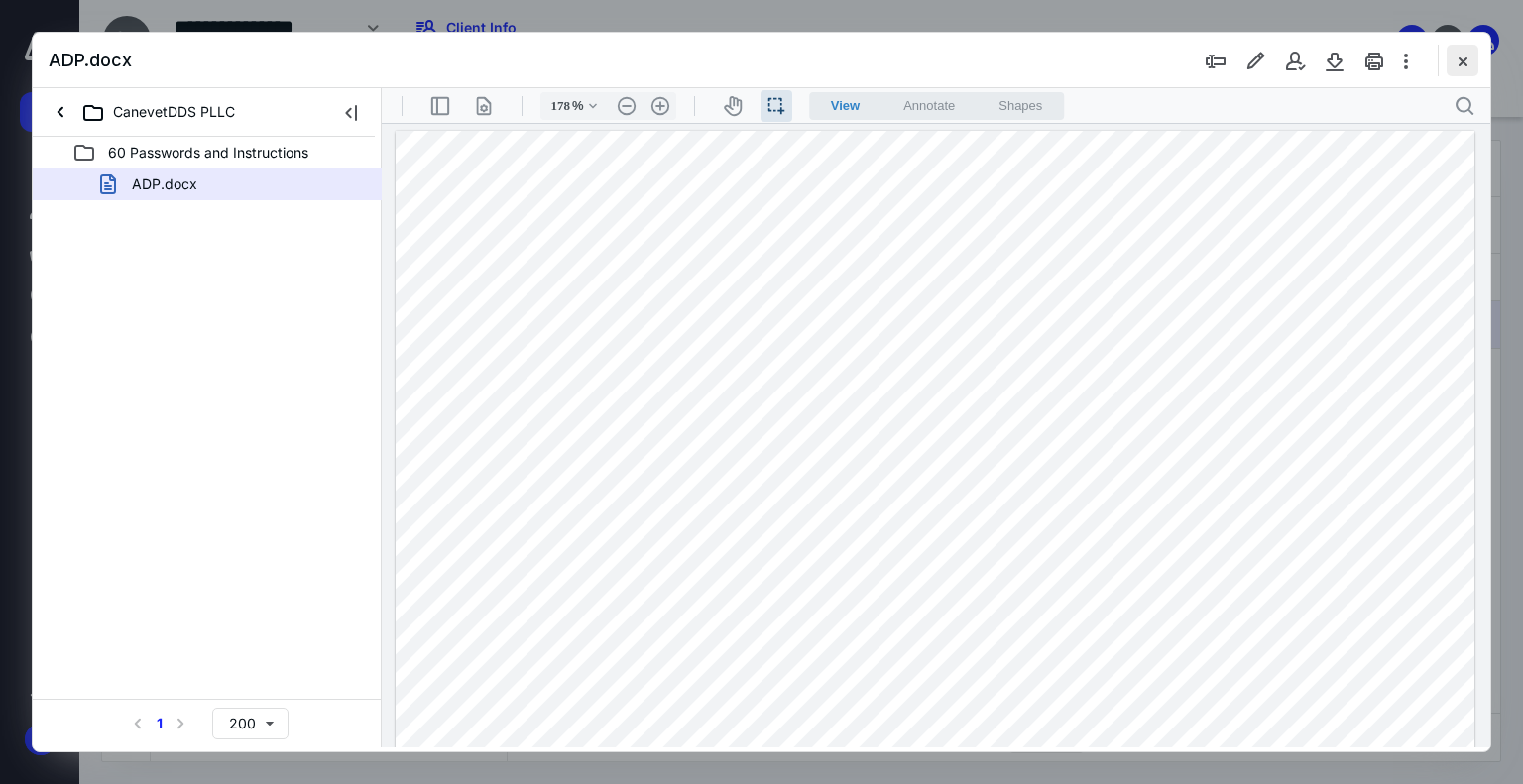 click at bounding box center (1463, 60) 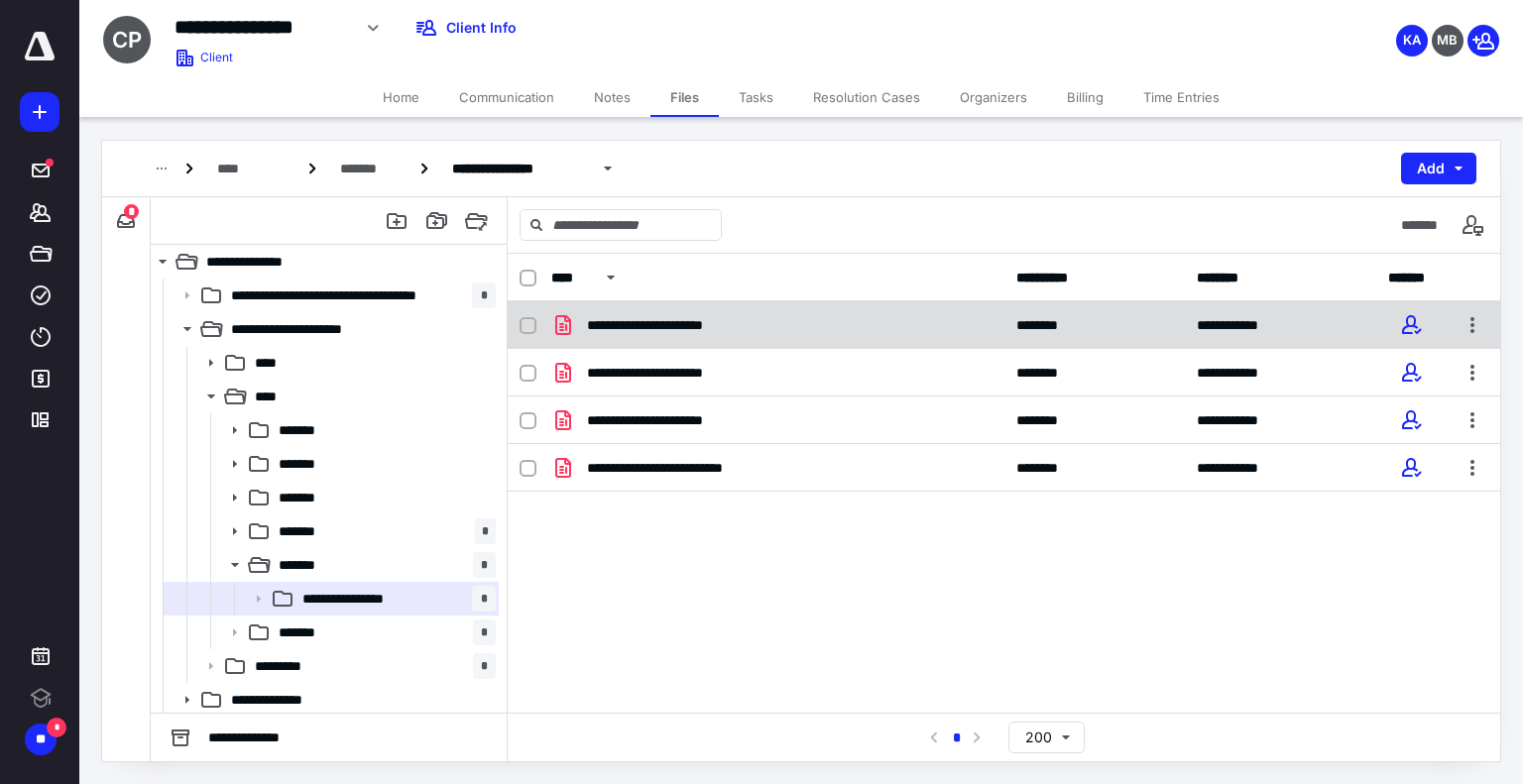 scroll, scrollTop: 0, scrollLeft: 0, axis: both 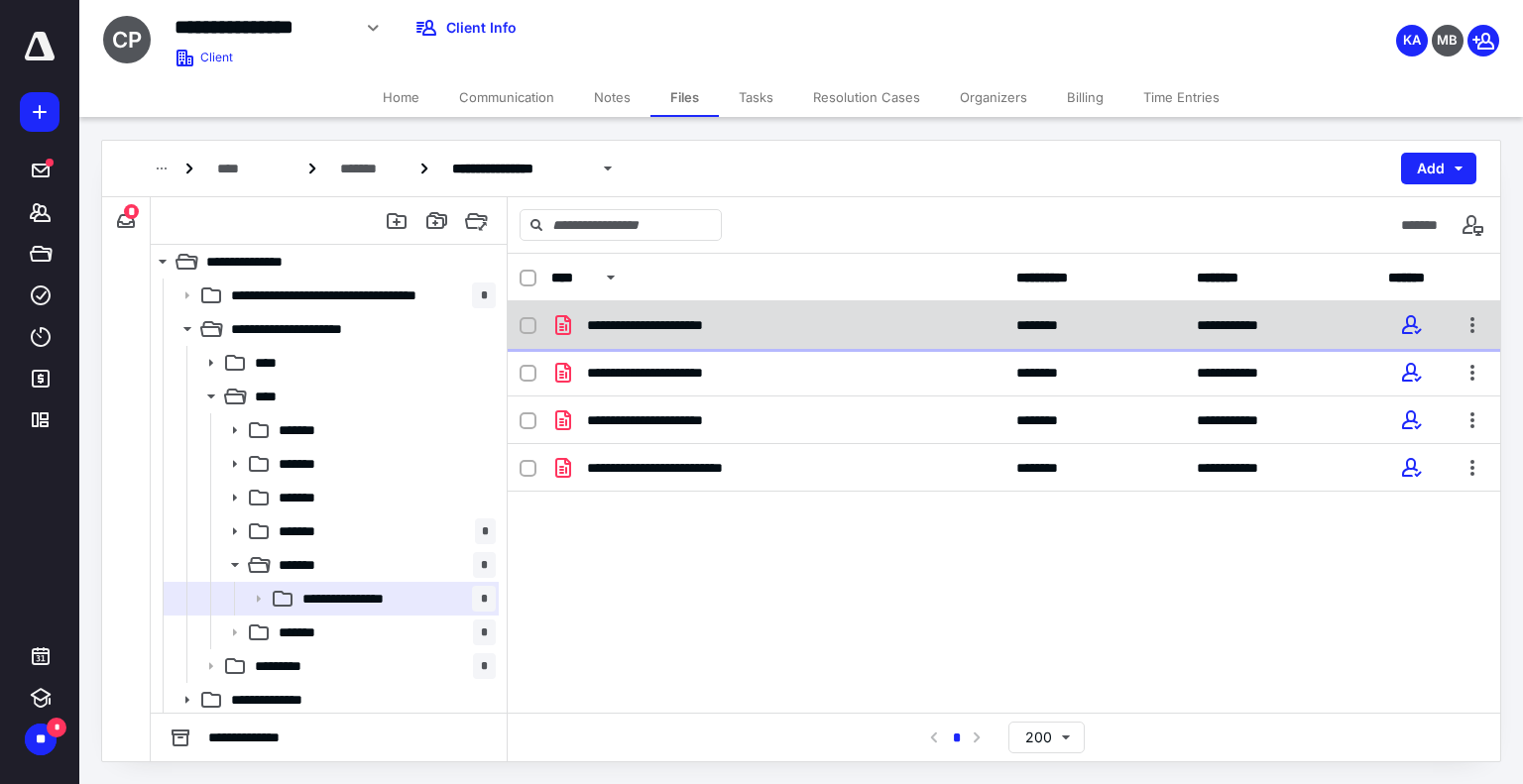 click on "**********" at bounding box center [777, 325] 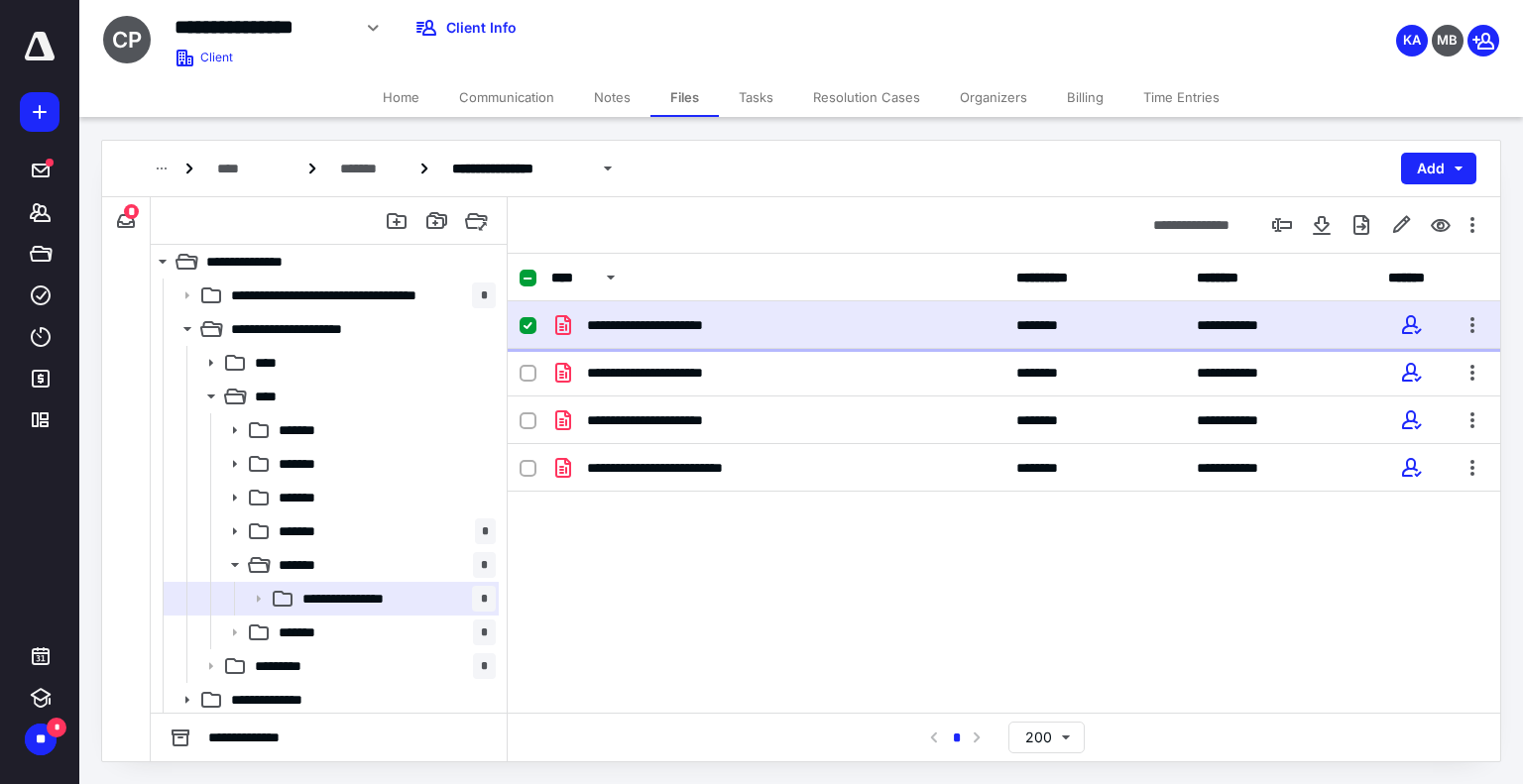 click on "**********" at bounding box center (777, 325) 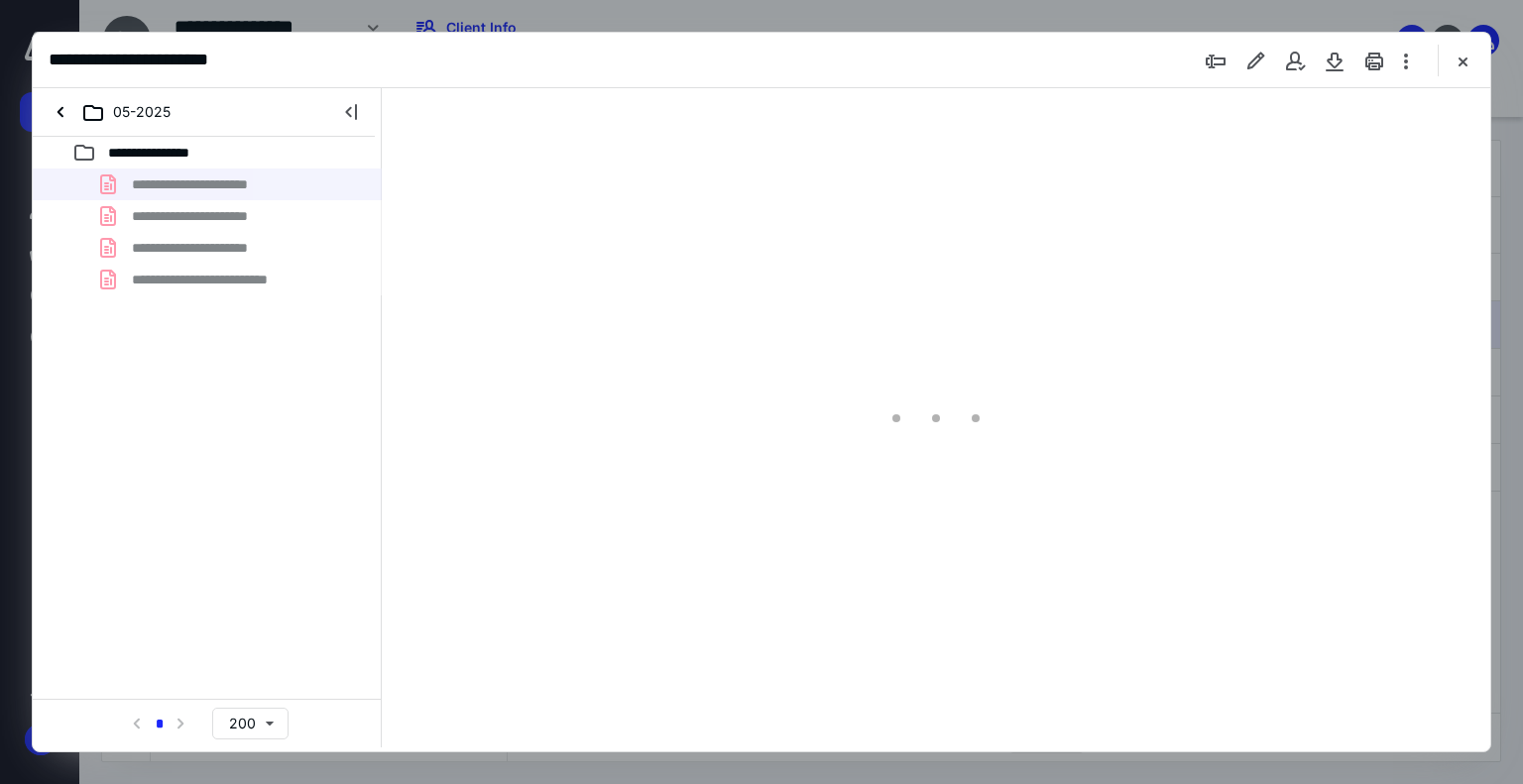 scroll, scrollTop: 0, scrollLeft: 0, axis: both 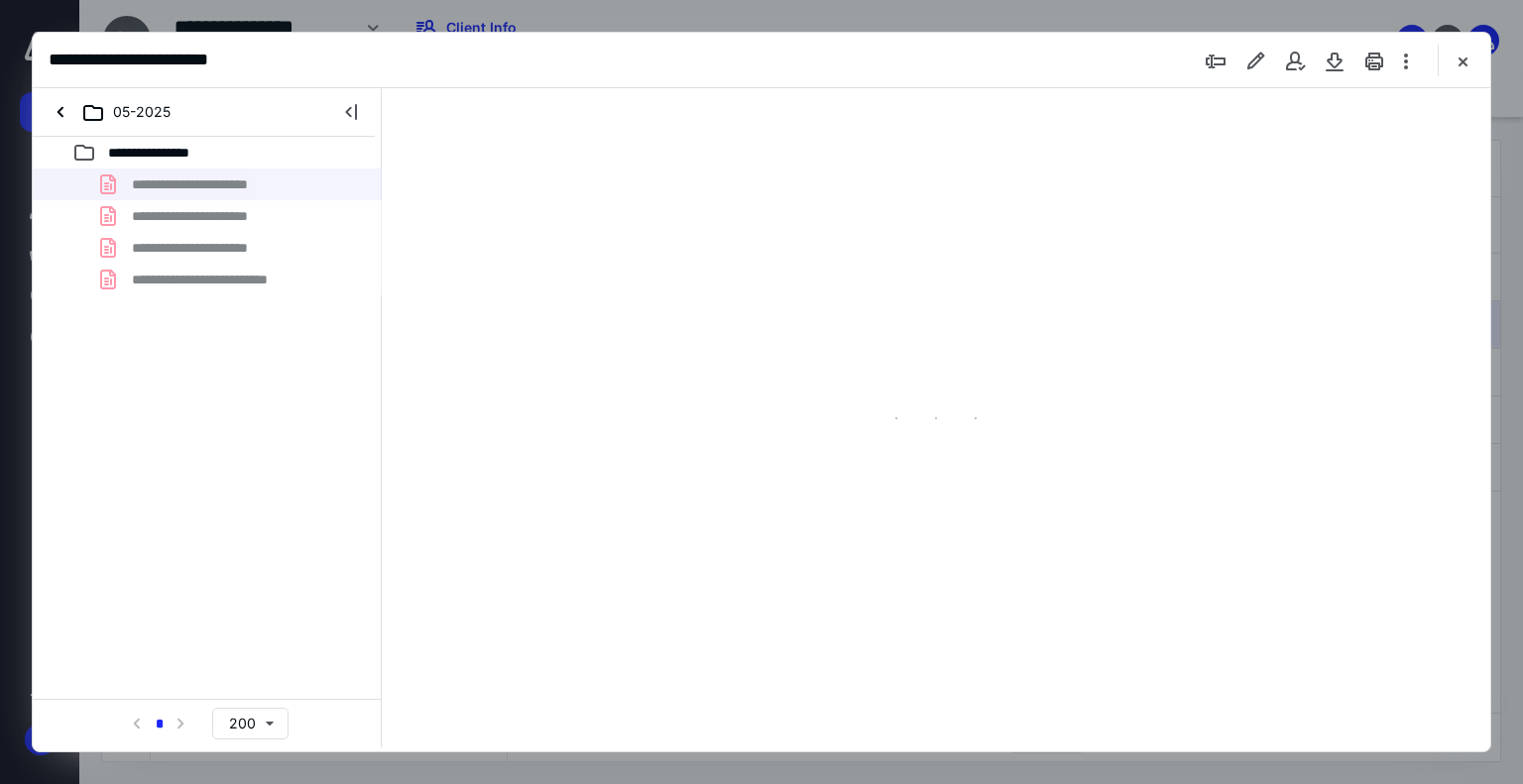 type on "179" 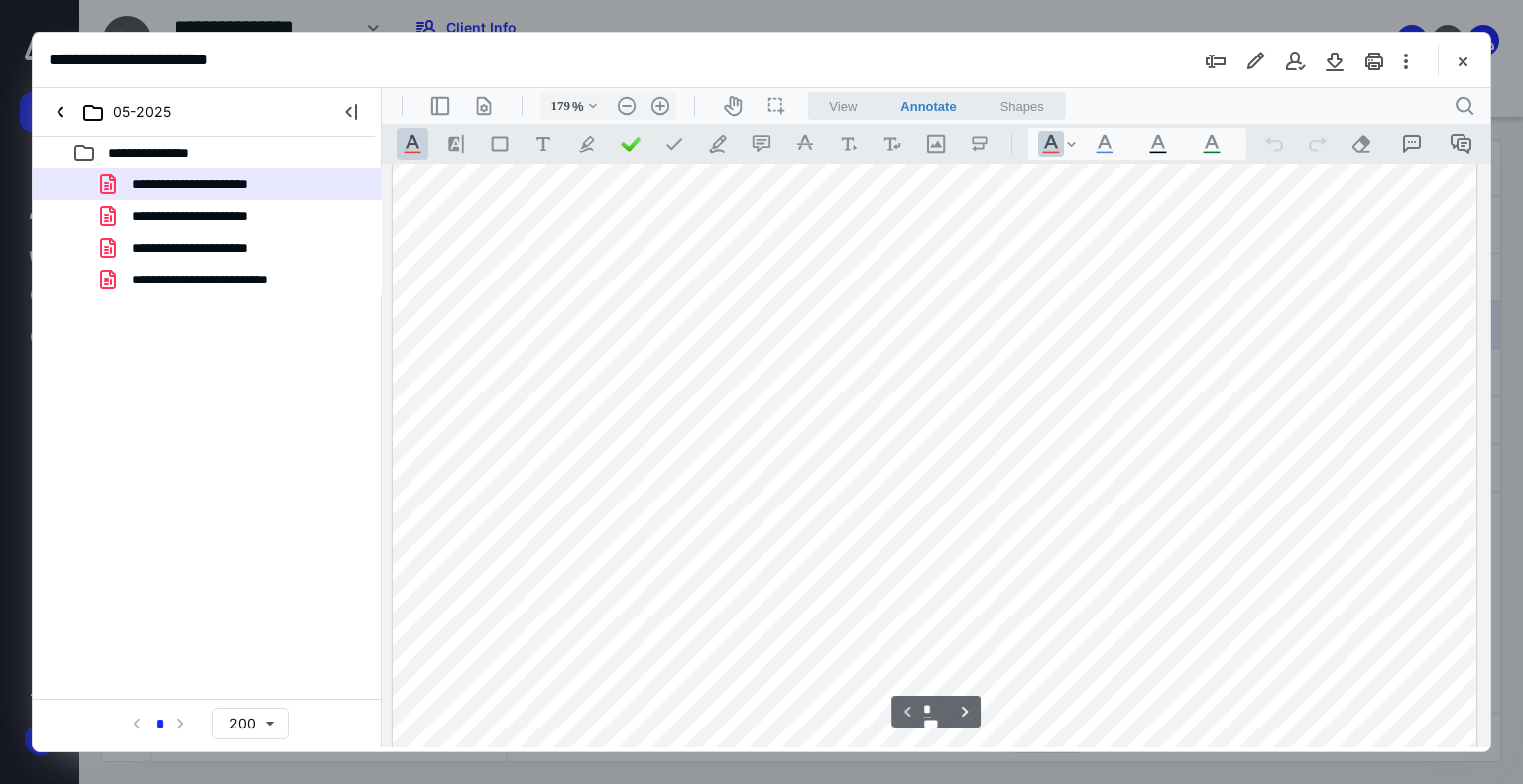 scroll, scrollTop: 396, scrollLeft: 0, axis: vertical 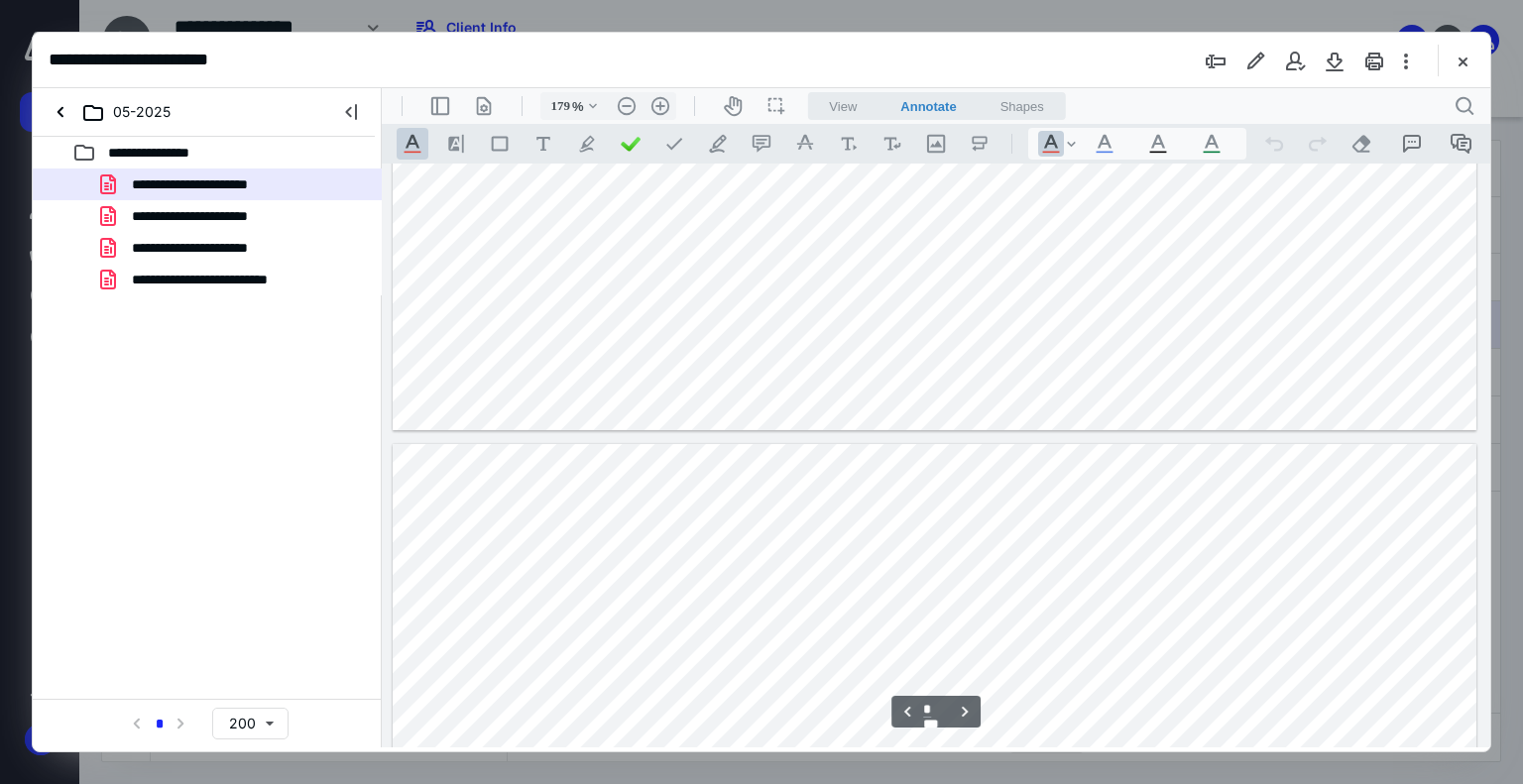 type on "*" 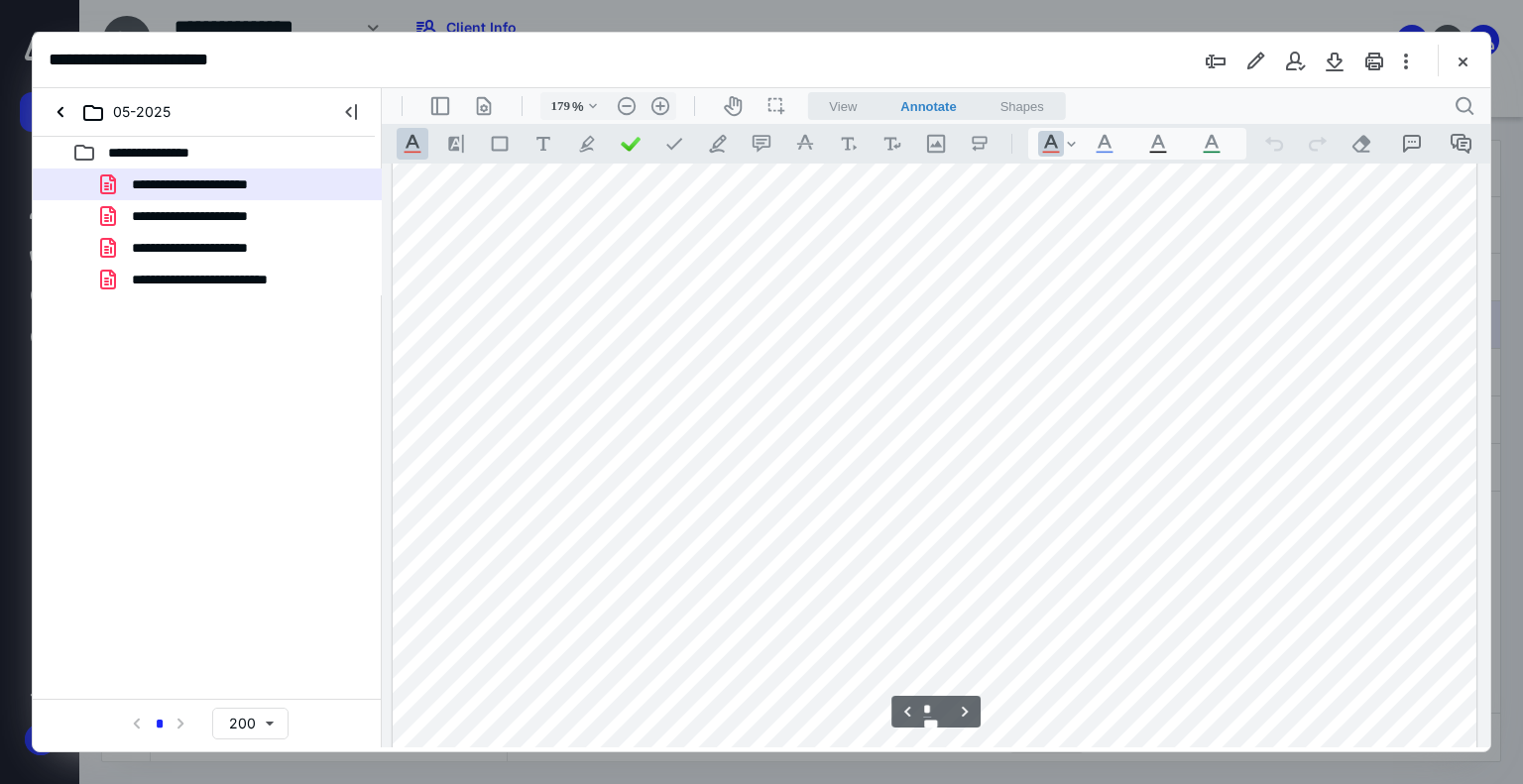 scroll, scrollTop: 2973, scrollLeft: 0, axis: vertical 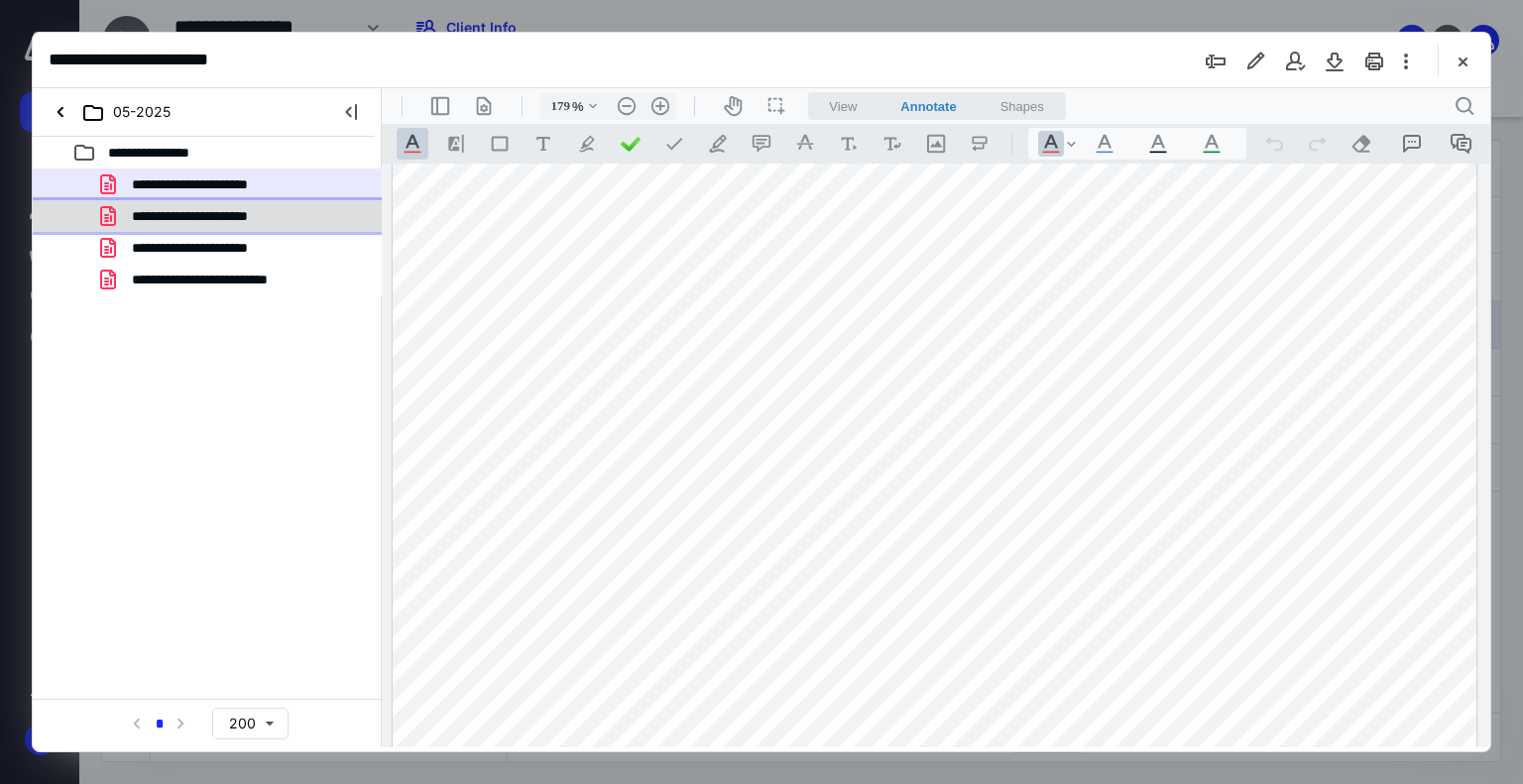click on "**********" at bounding box center (211, 216) 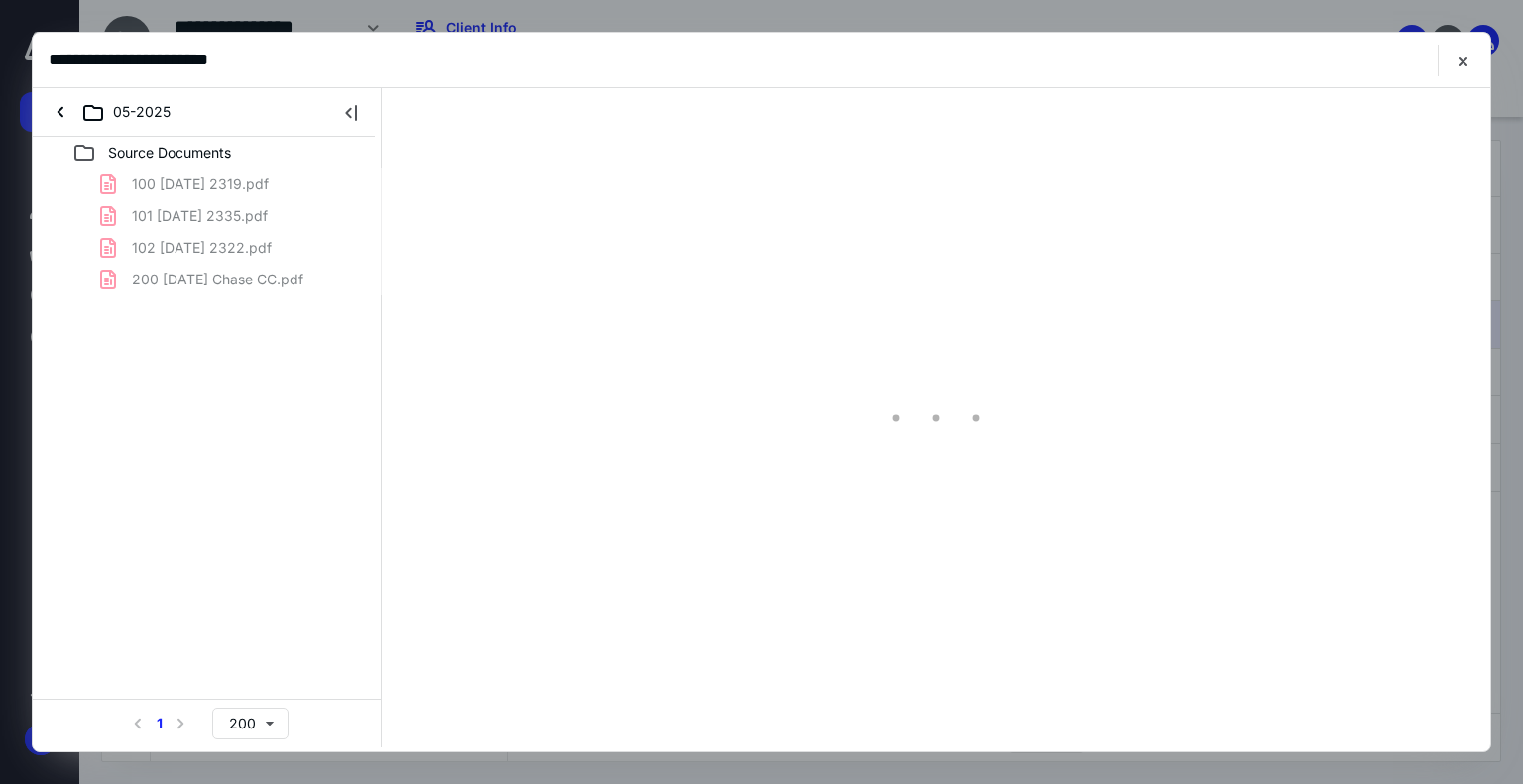scroll, scrollTop: 0, scrollLeft: 0, axis: both 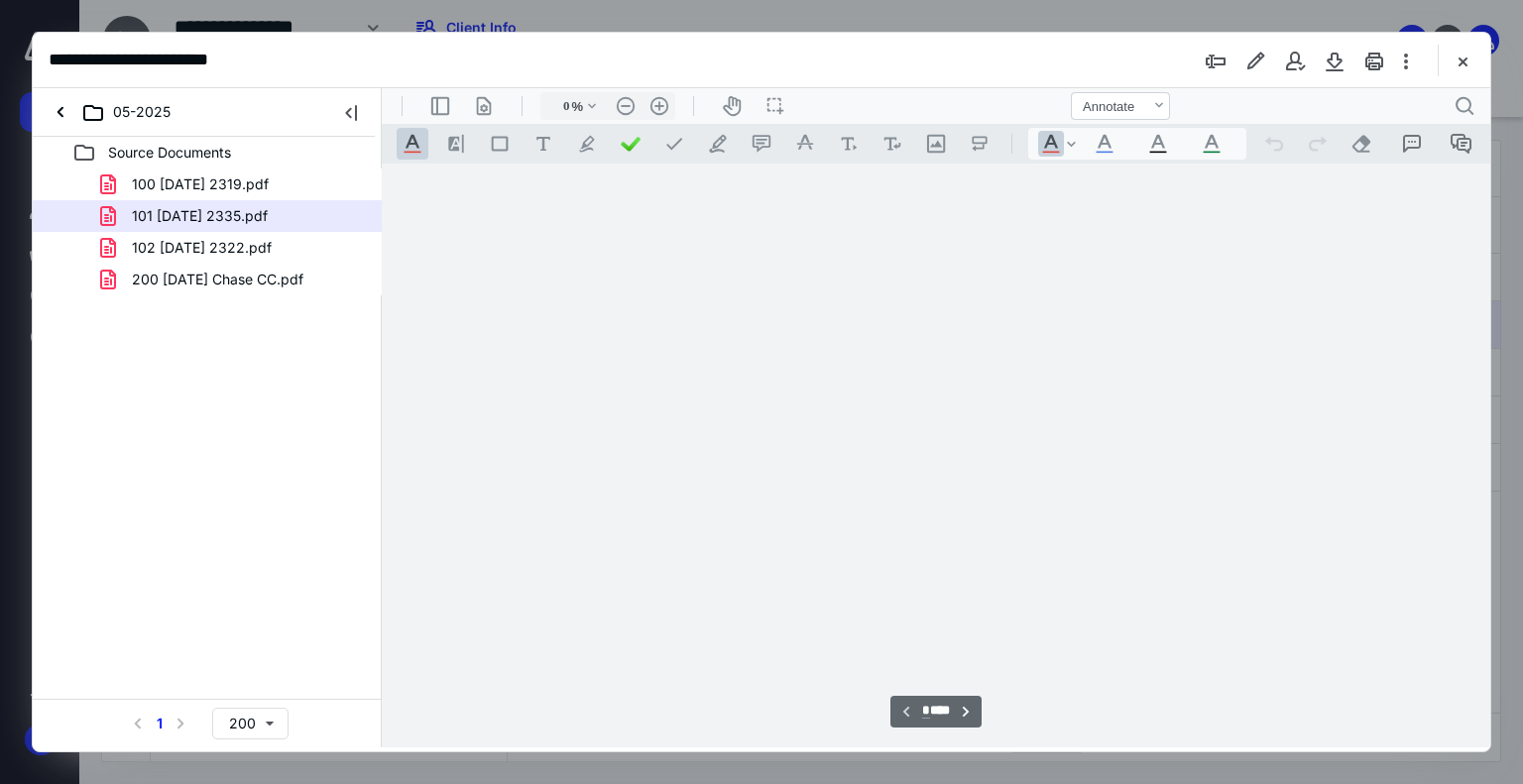 type on "179" 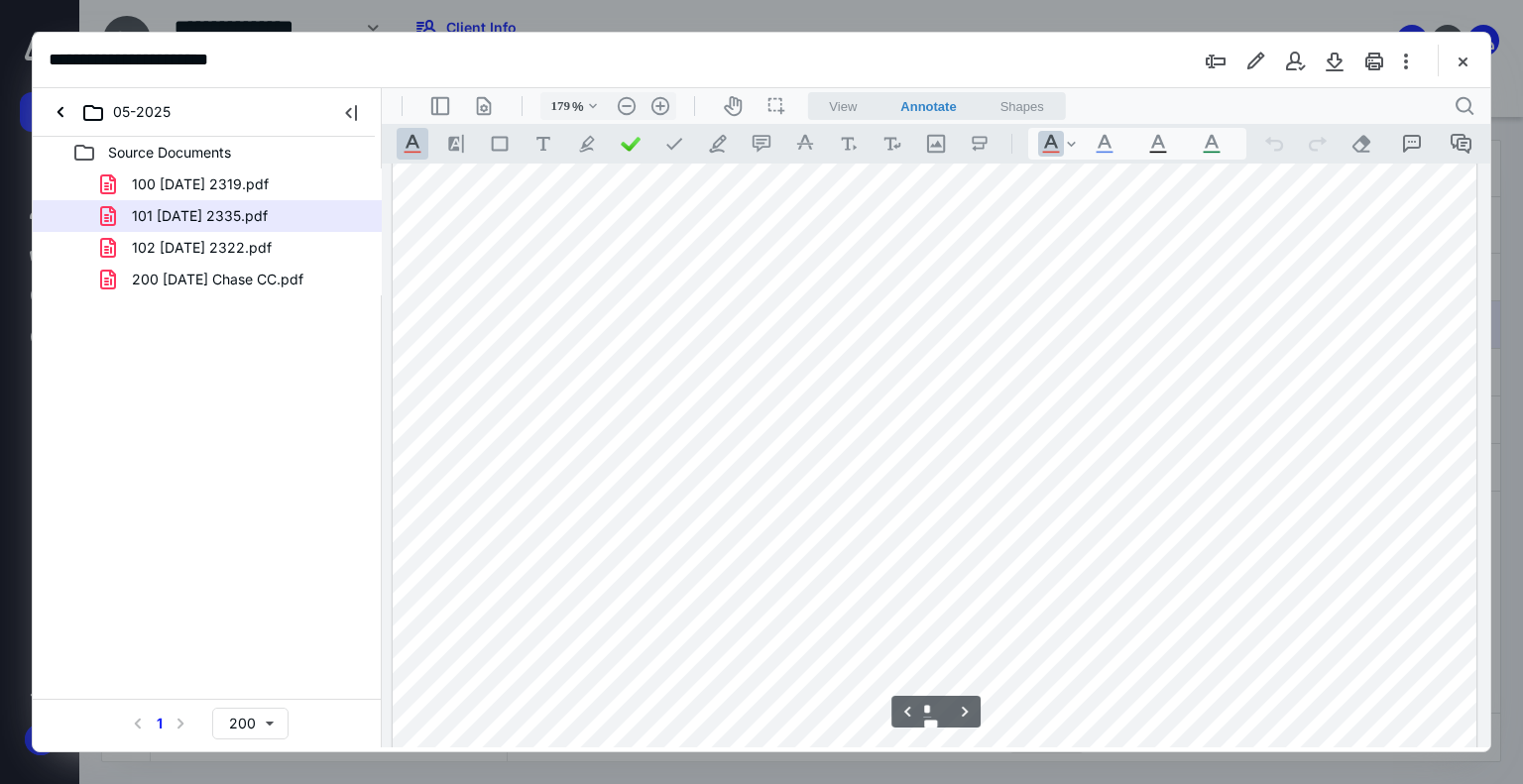 scroll, scrollTop: 3155, scrollLeft: 0, axis: vertical 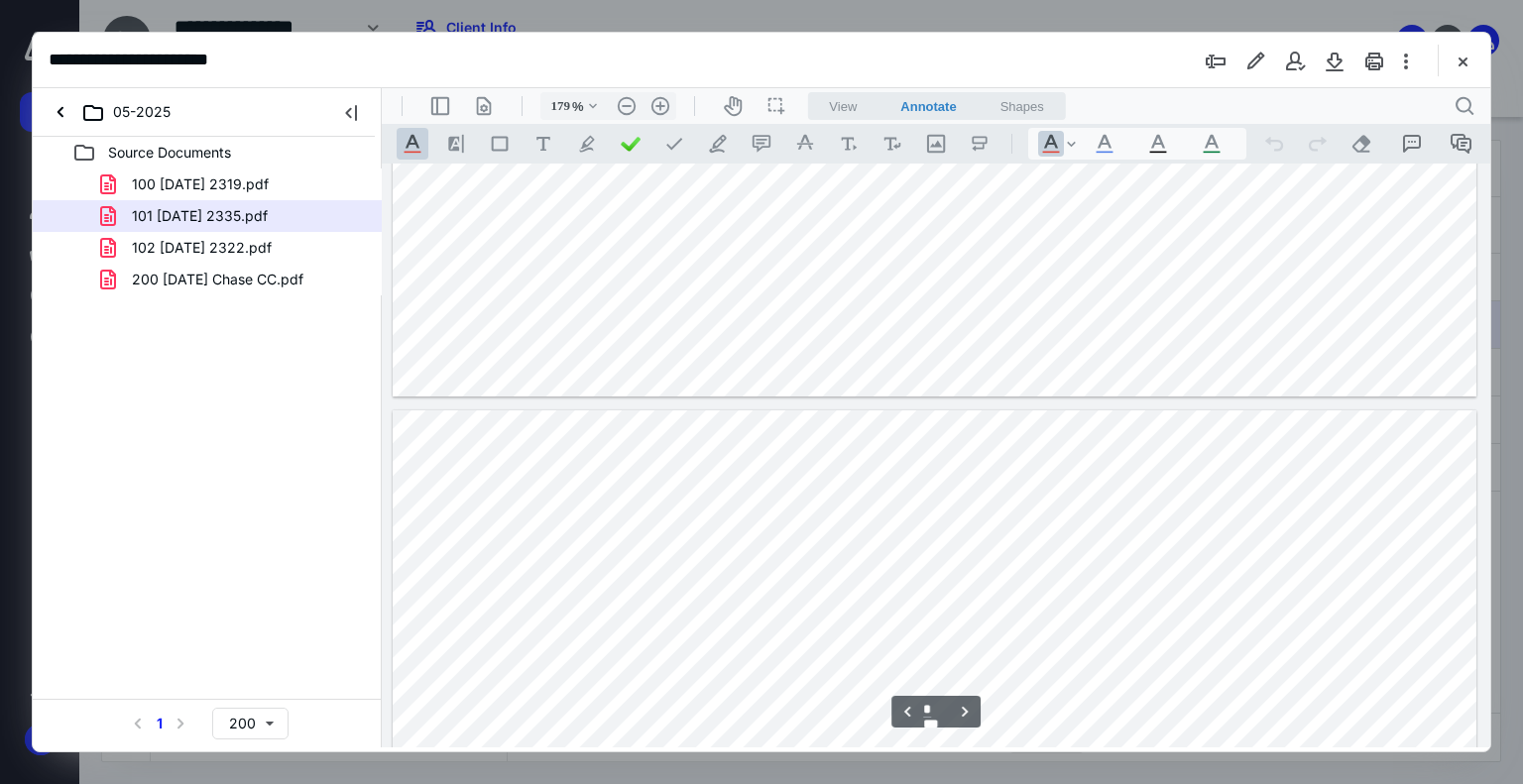 type on "*" 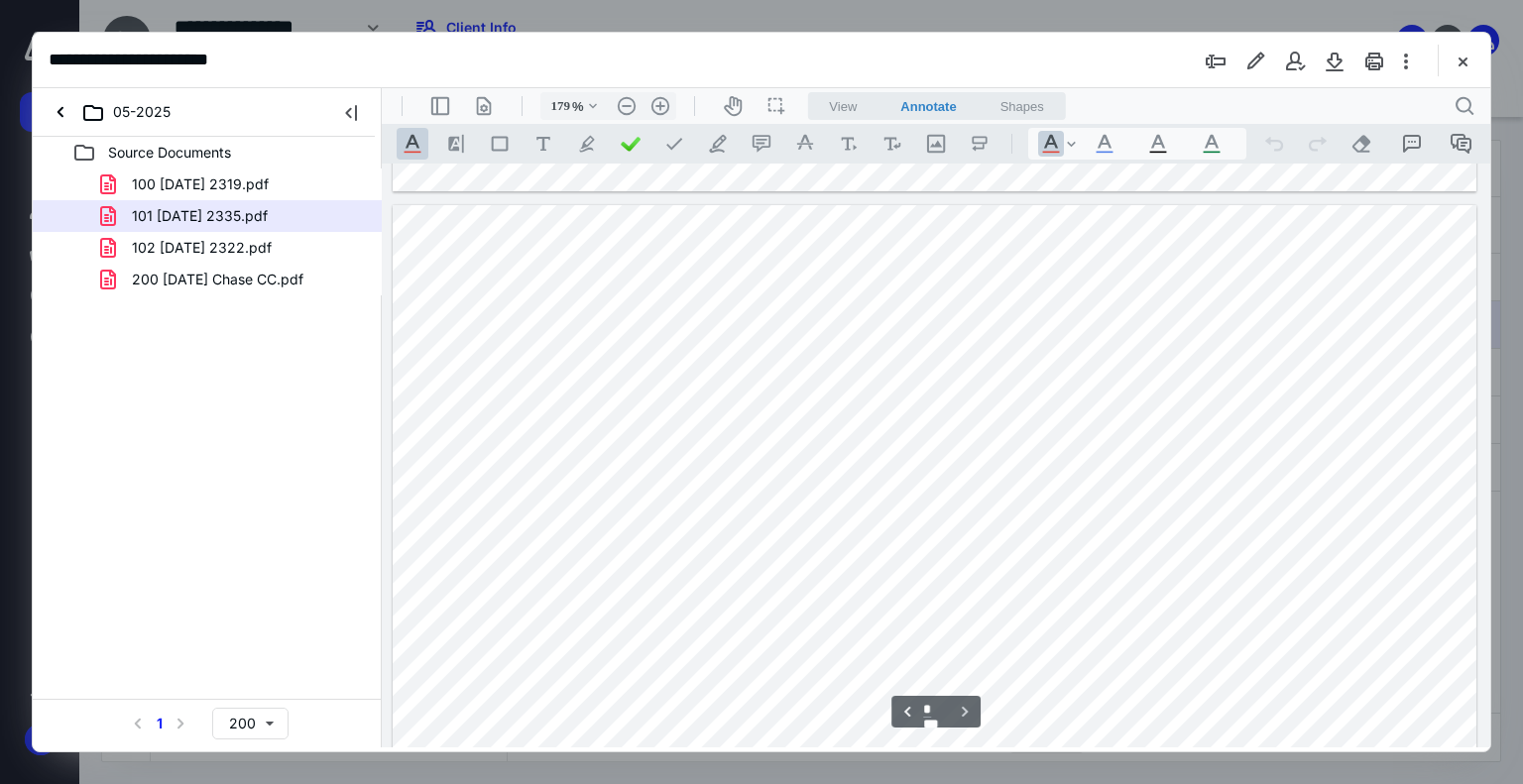 scroll, scrollTop: 4245, scrollLeft: 0, axis: vertical 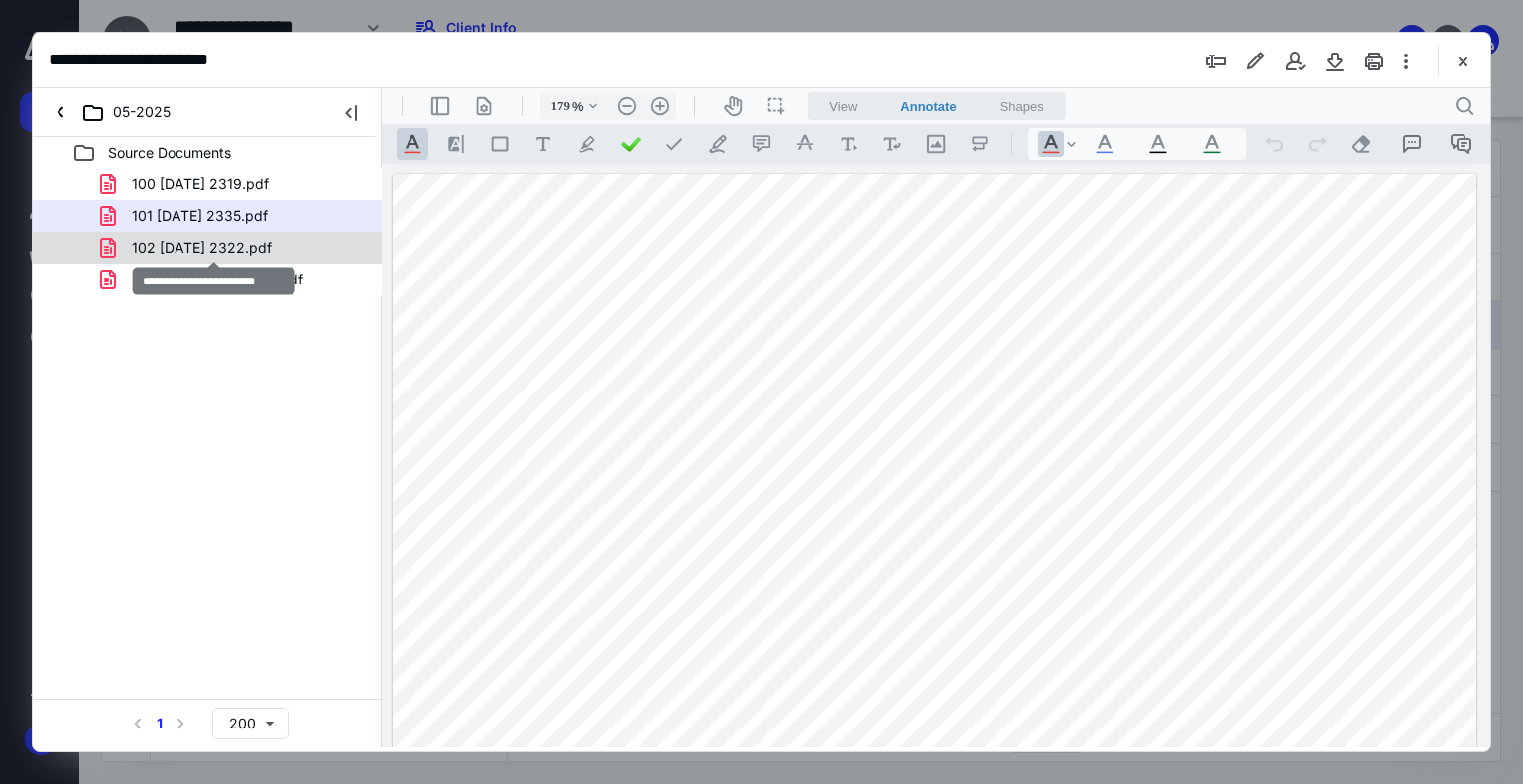 click on "102 [DATE] 2322.pdf" at bounding box center (201, 248) 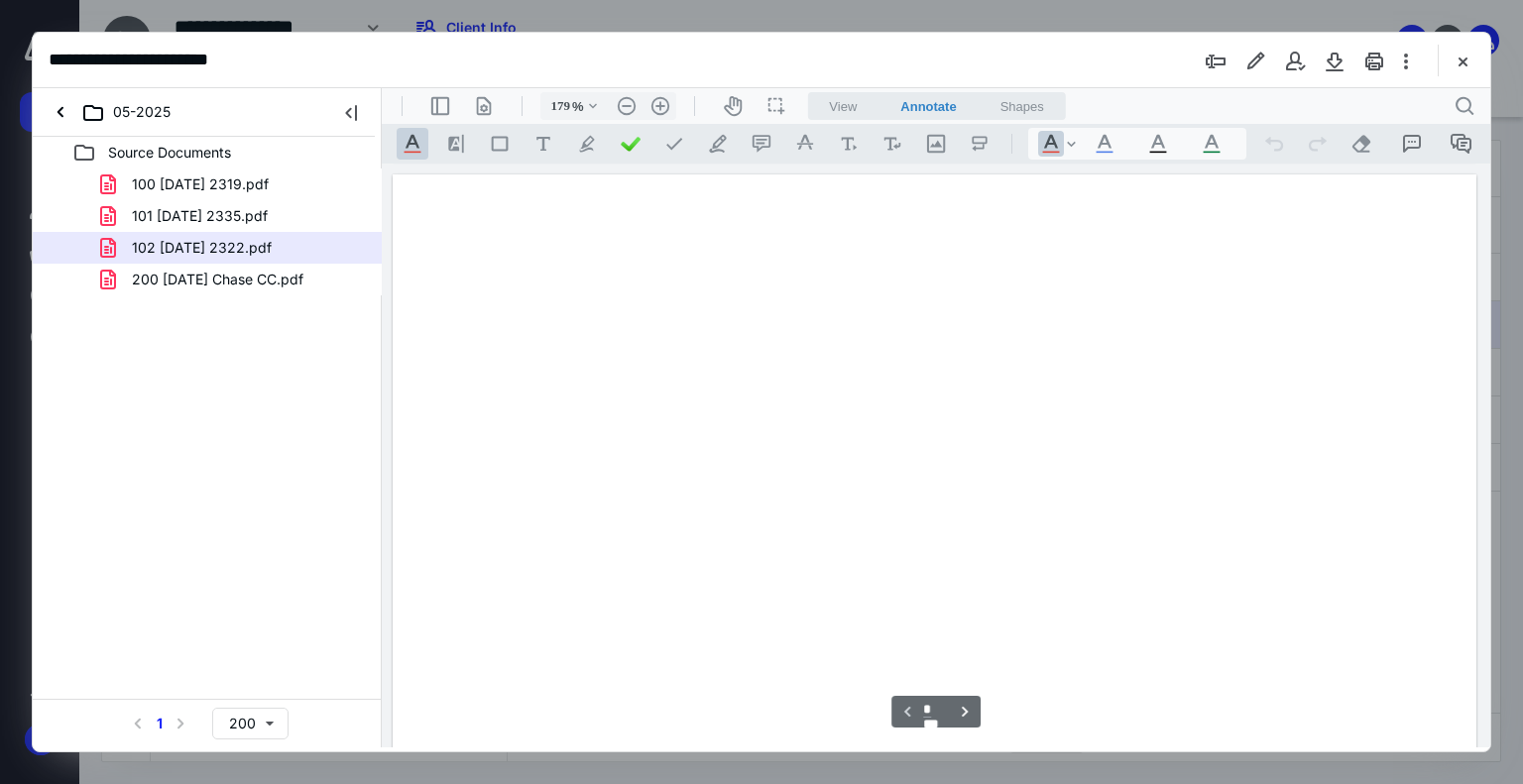 scroll, scrollTop: 82, scrollLeft: 0, axis: vertical 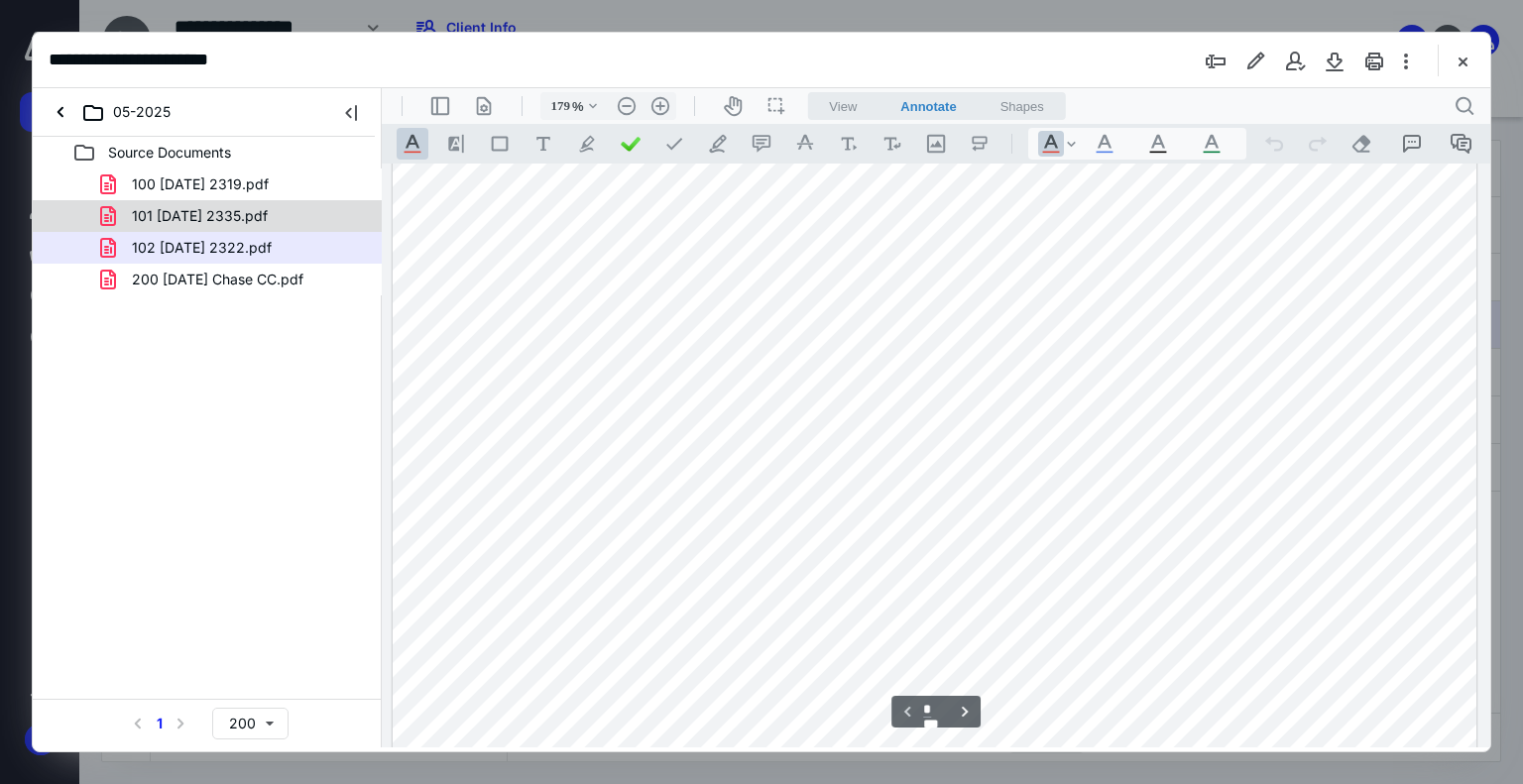 click on "101 [DATE] 2335.pdf" at bounding box center [199, 216] 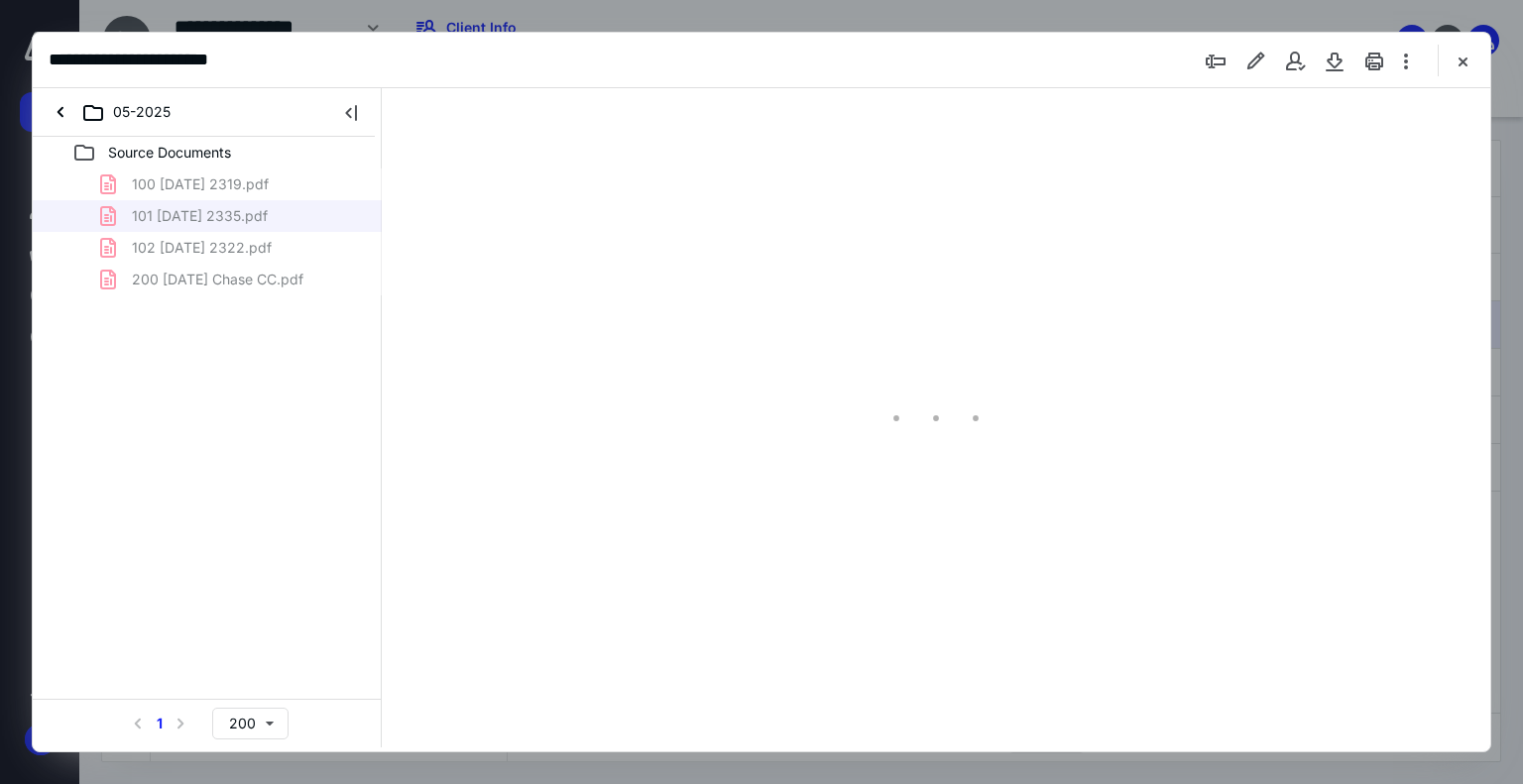 type on "179" 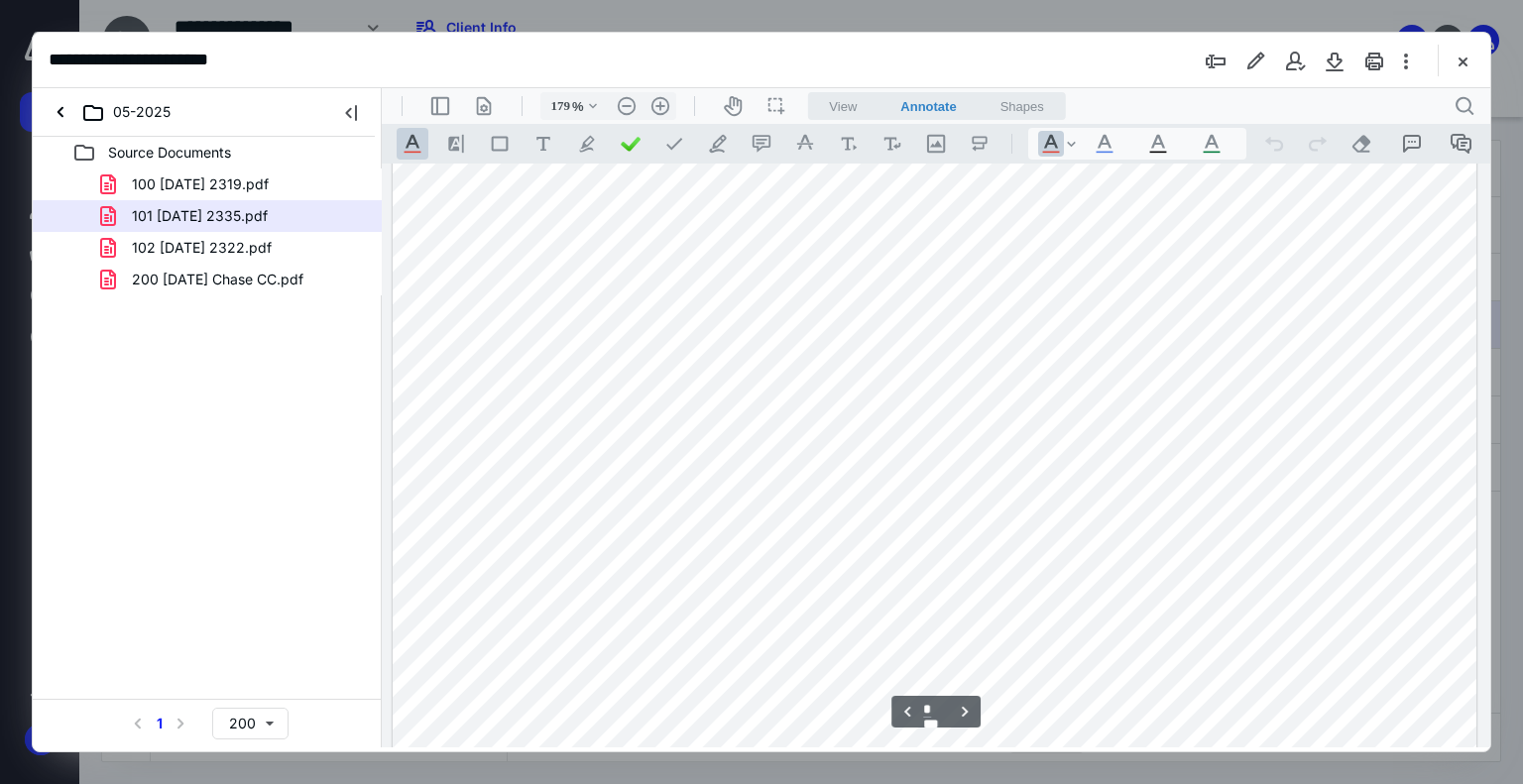scroll, scrollTop: 4443, scrollLeft: 0, axis: vertical 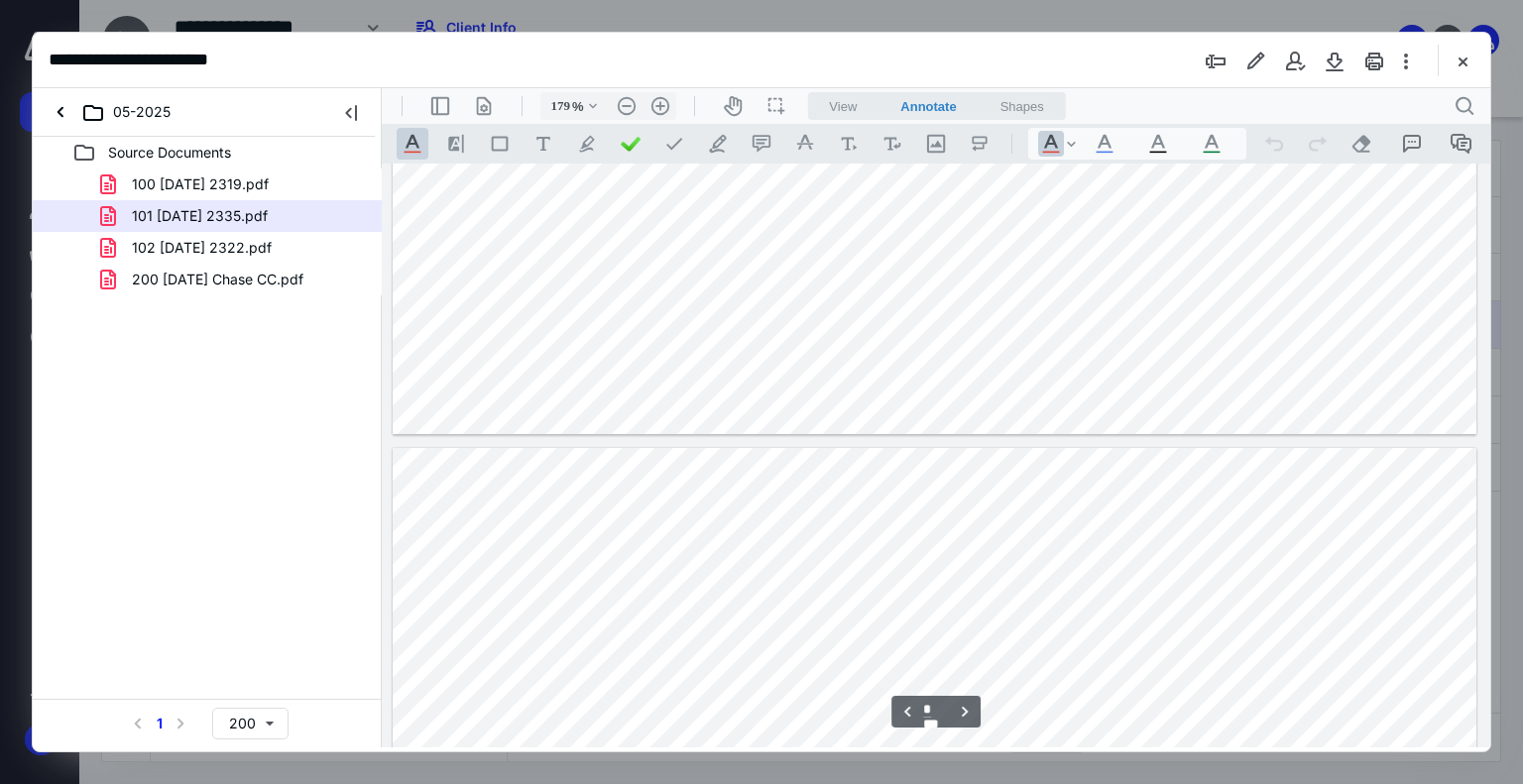 type on "*" 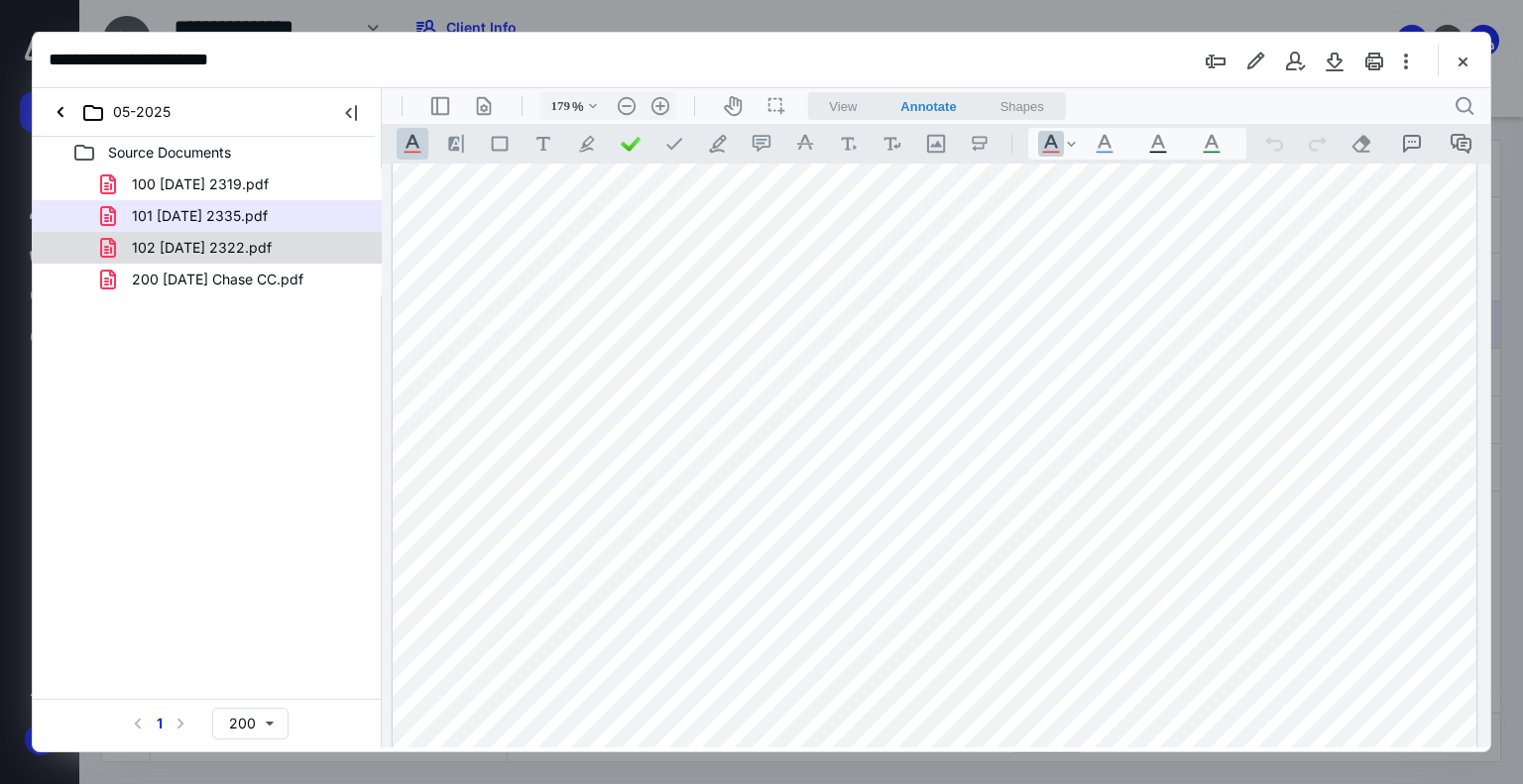 click on "102 [DATE] 2322.pdf" at bounding box center (201, 248) 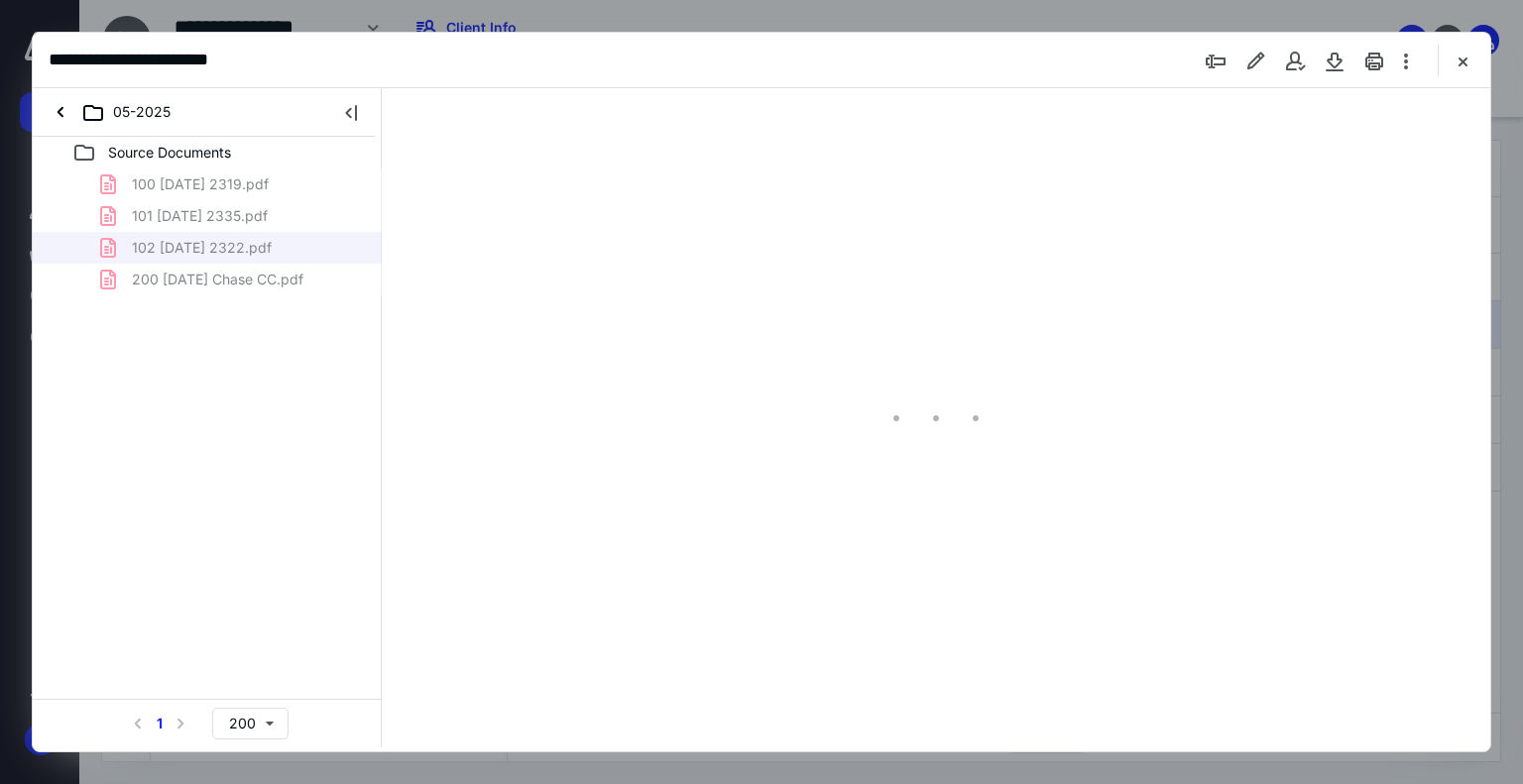type on "179" 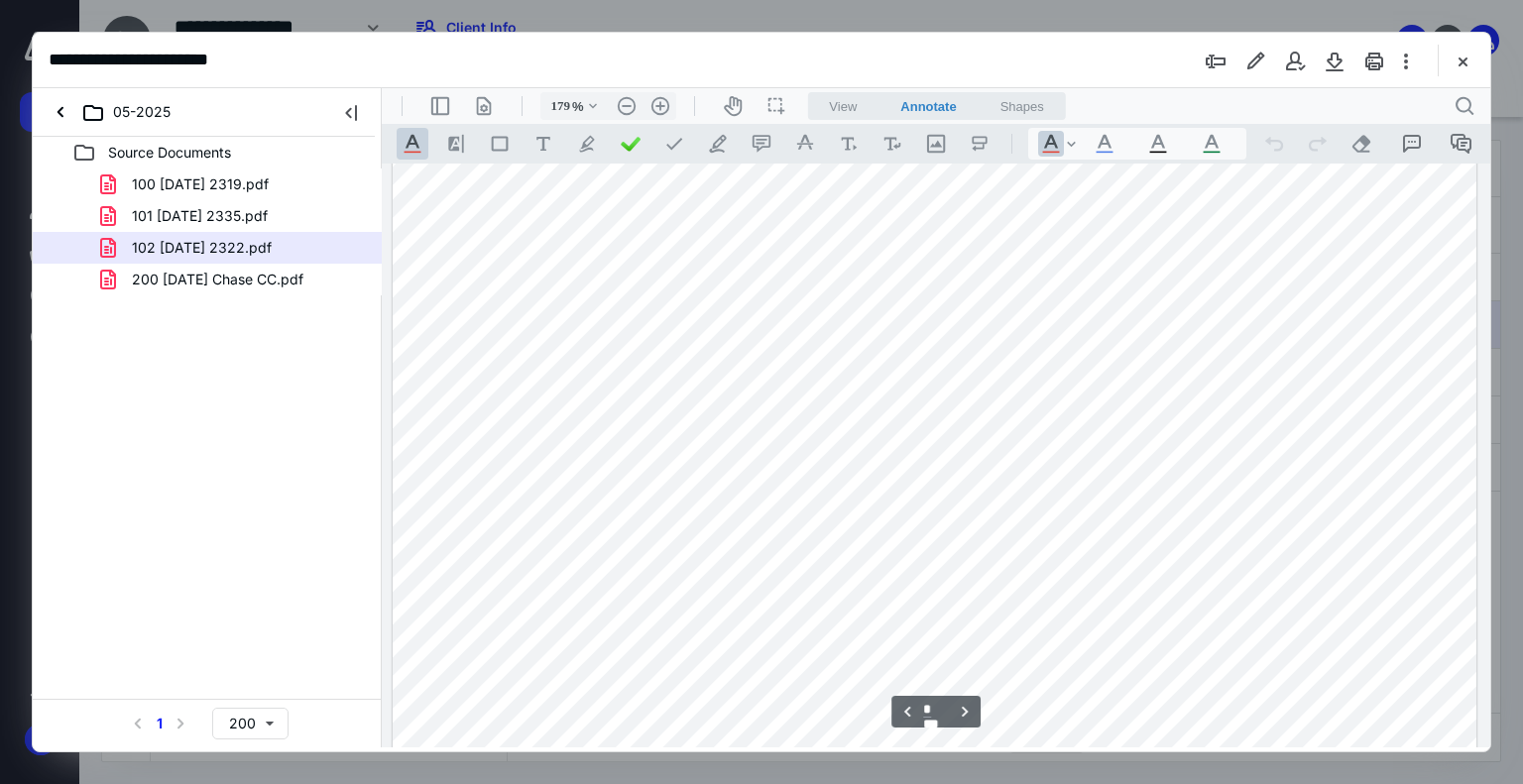 scroll, scrollTop: 6327, scrollLeft: 0, axis: vertical 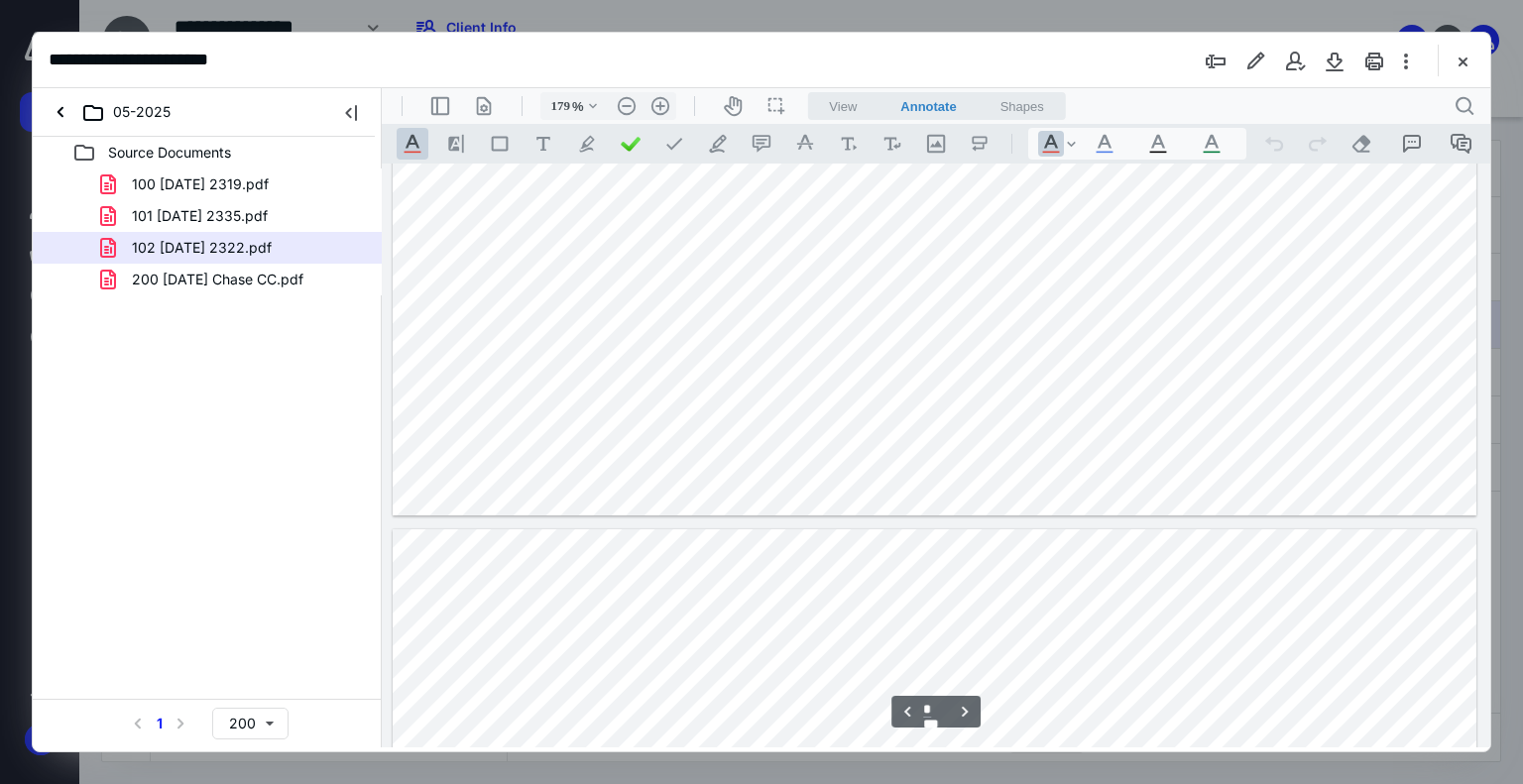 type on "*" 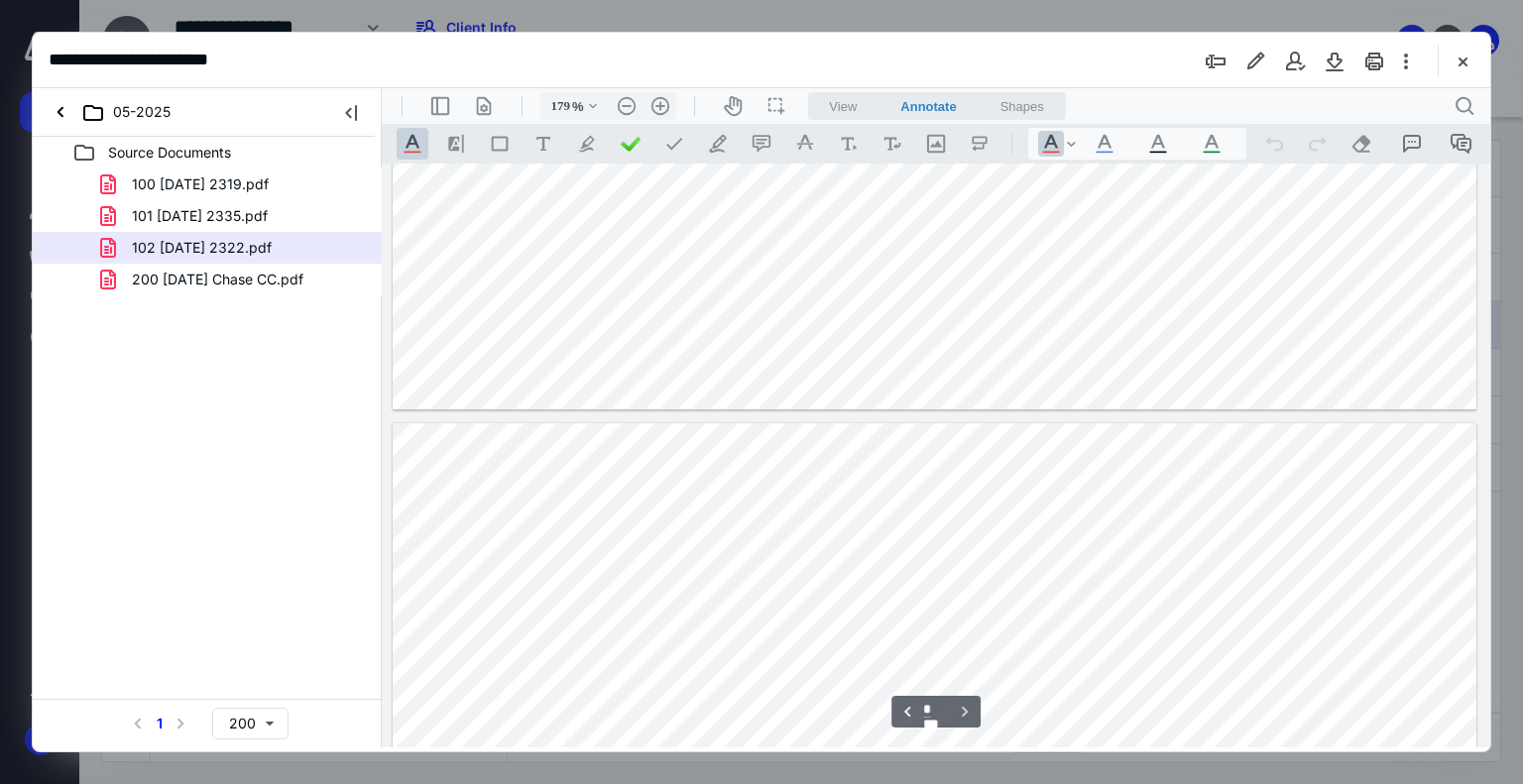 scroll, scrollTop: 6822, scrollLeft: 0, axis: vertical 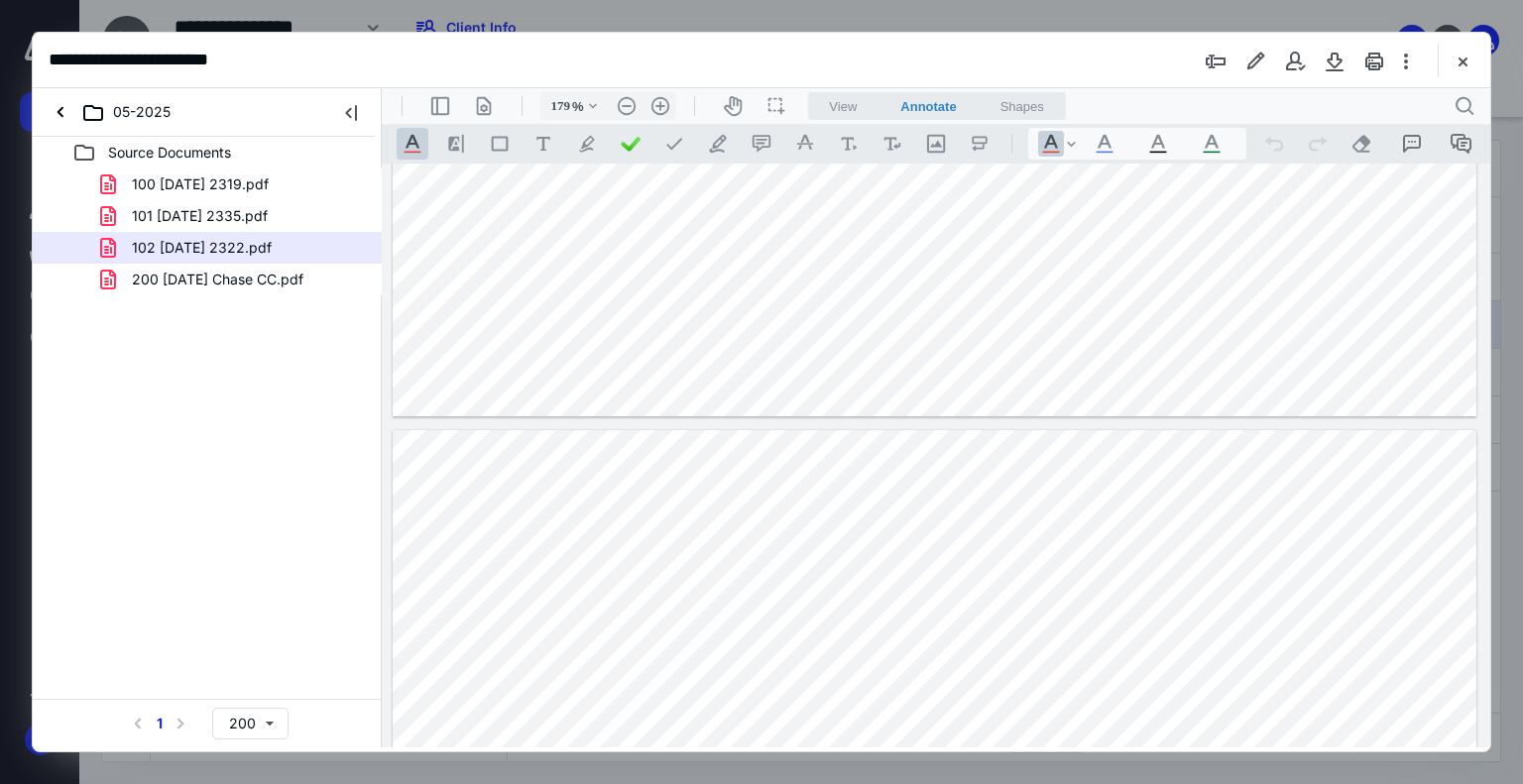 click on "102 [DATE] 2322.pdf" at bounding box center [201, 248] 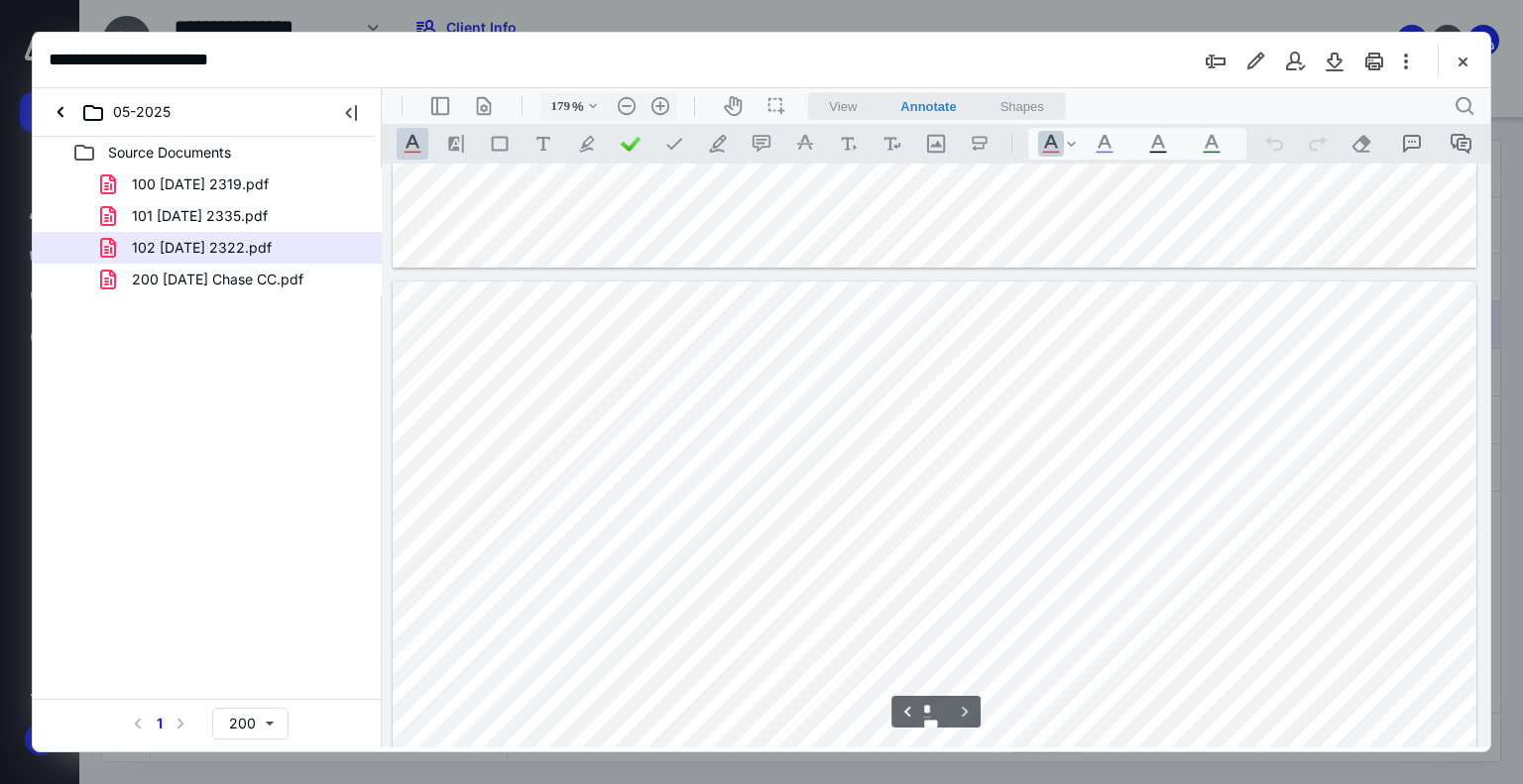 scroll, scrollTop: 6922, scrollLeft: 0, axis: vertical 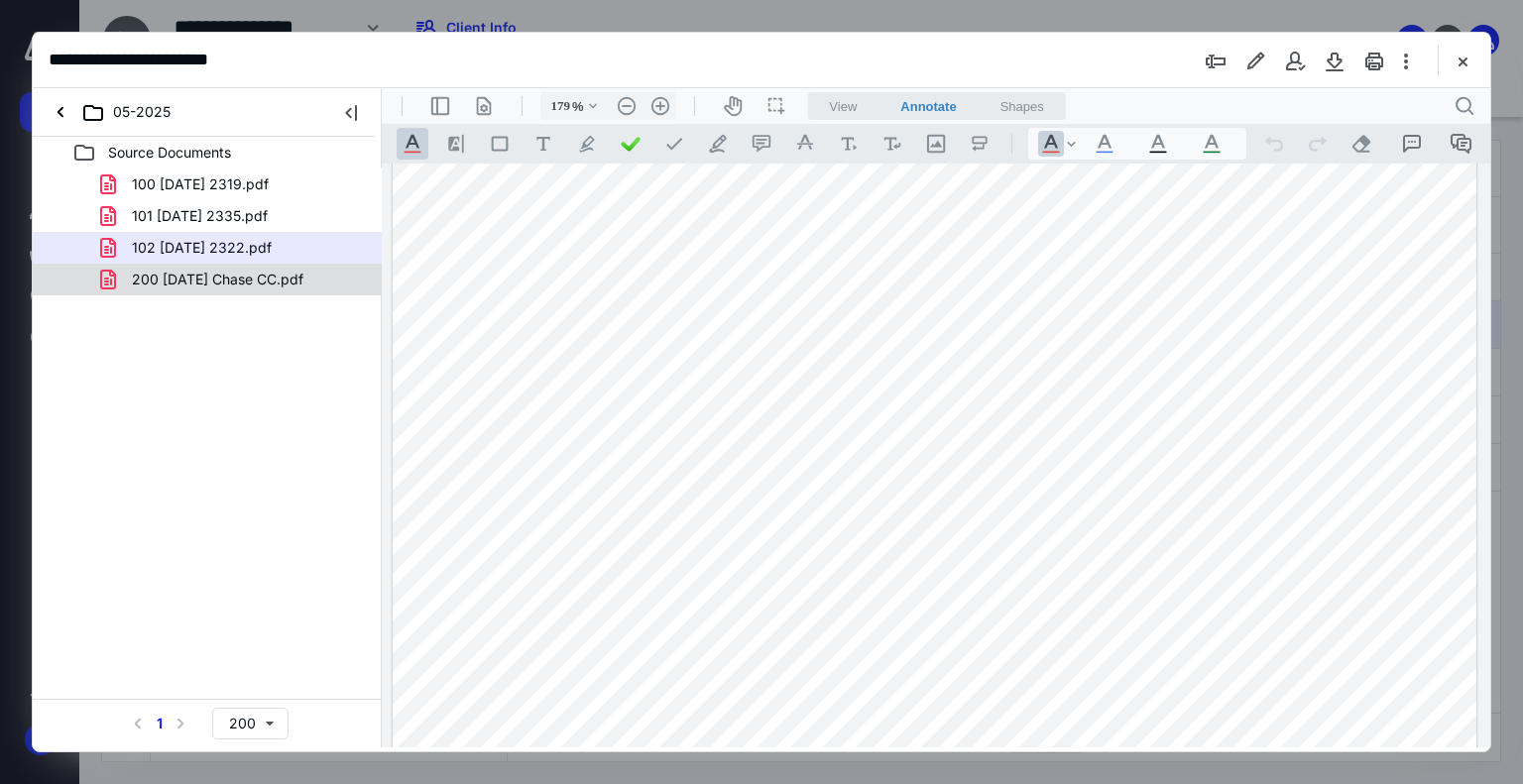 click on "200 [DATE] Chase CC.pdf" at bounding box center [205, 280] 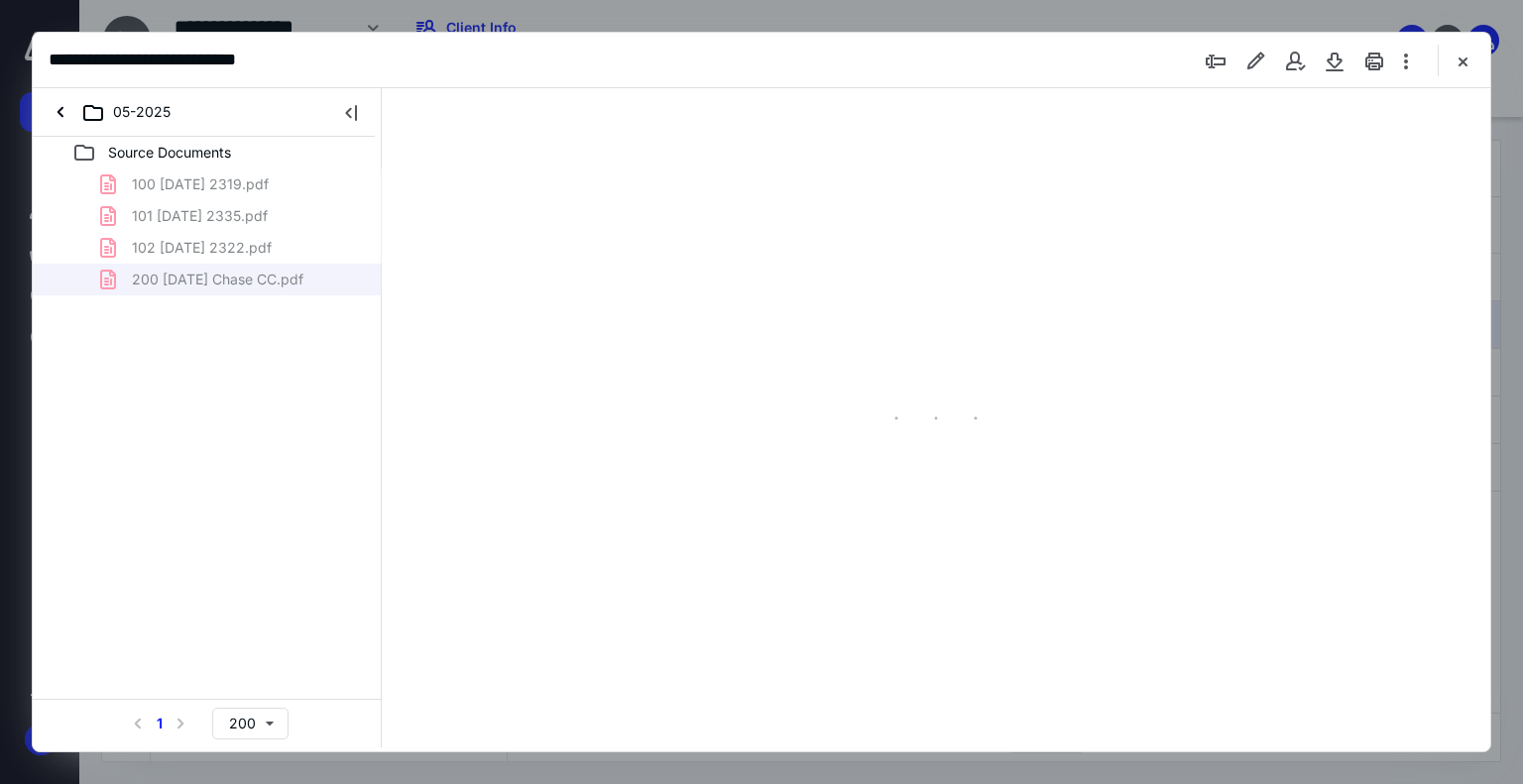 type on "210" 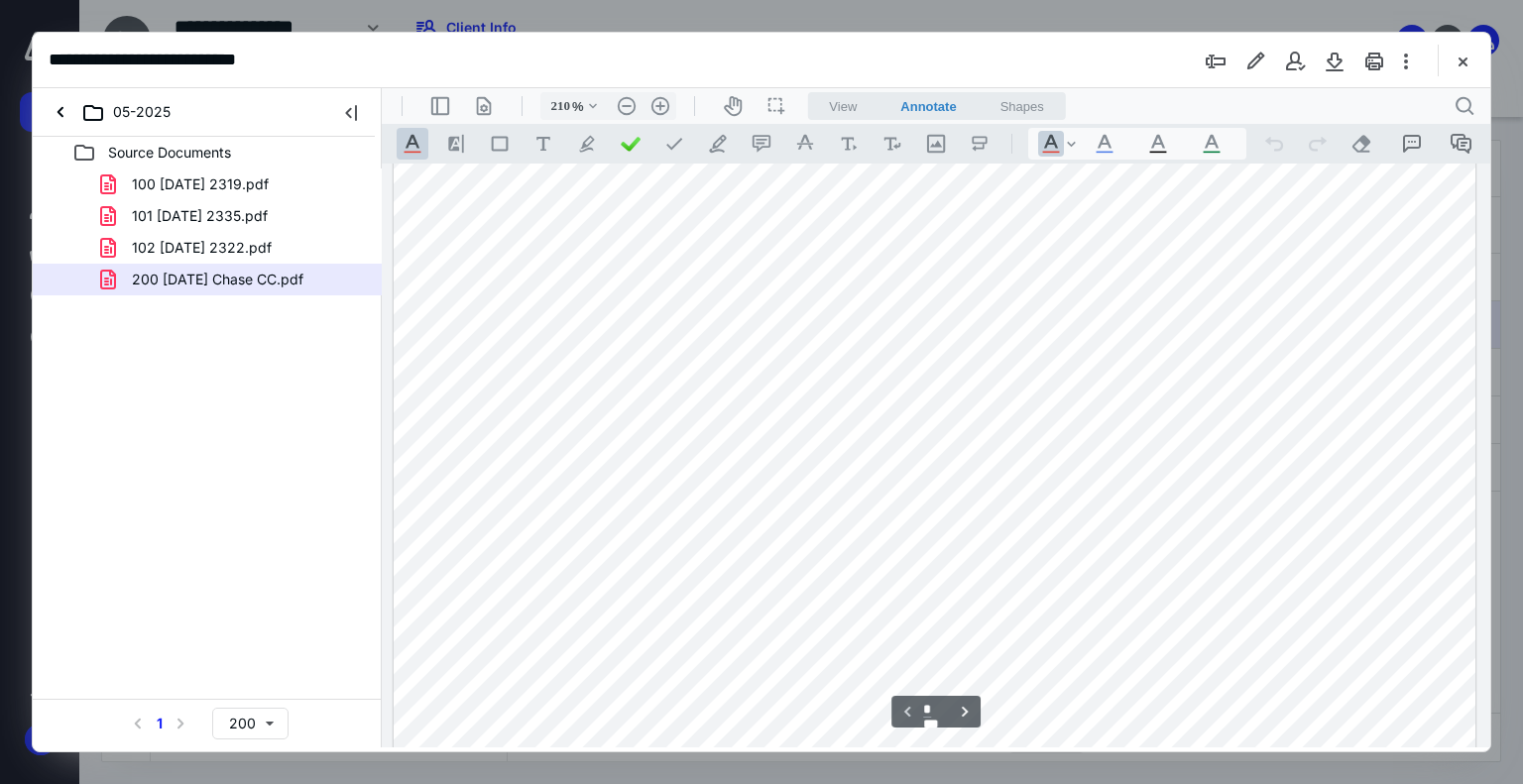scroll, scrollTop: 579, scrollLeft: 0, axis: vertical 